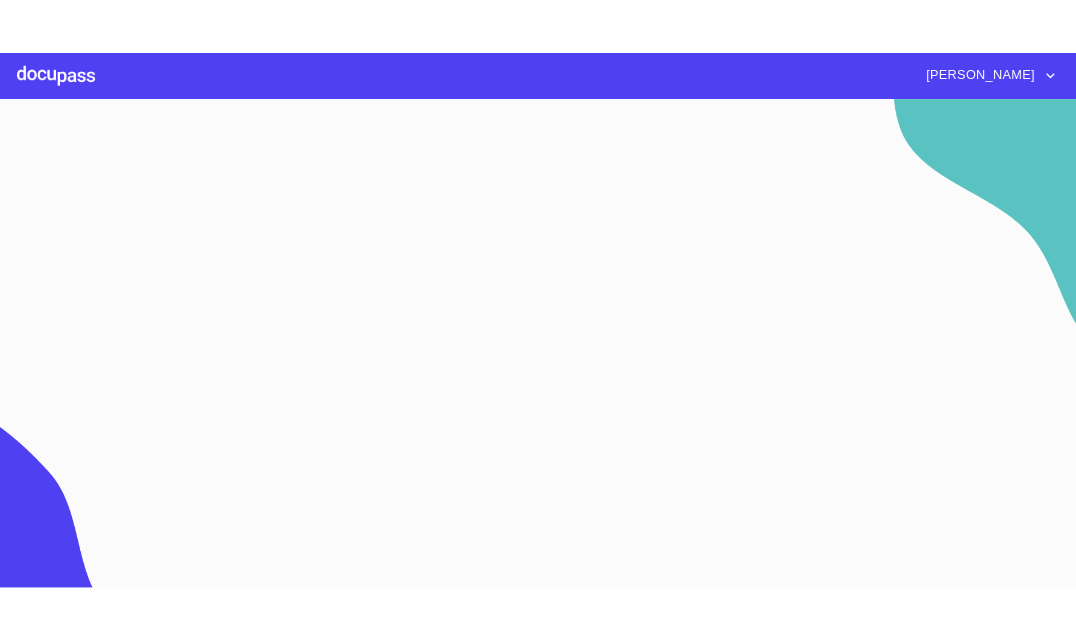 scroll, scrollTop: 0, scrollLeft: 0, axis: both 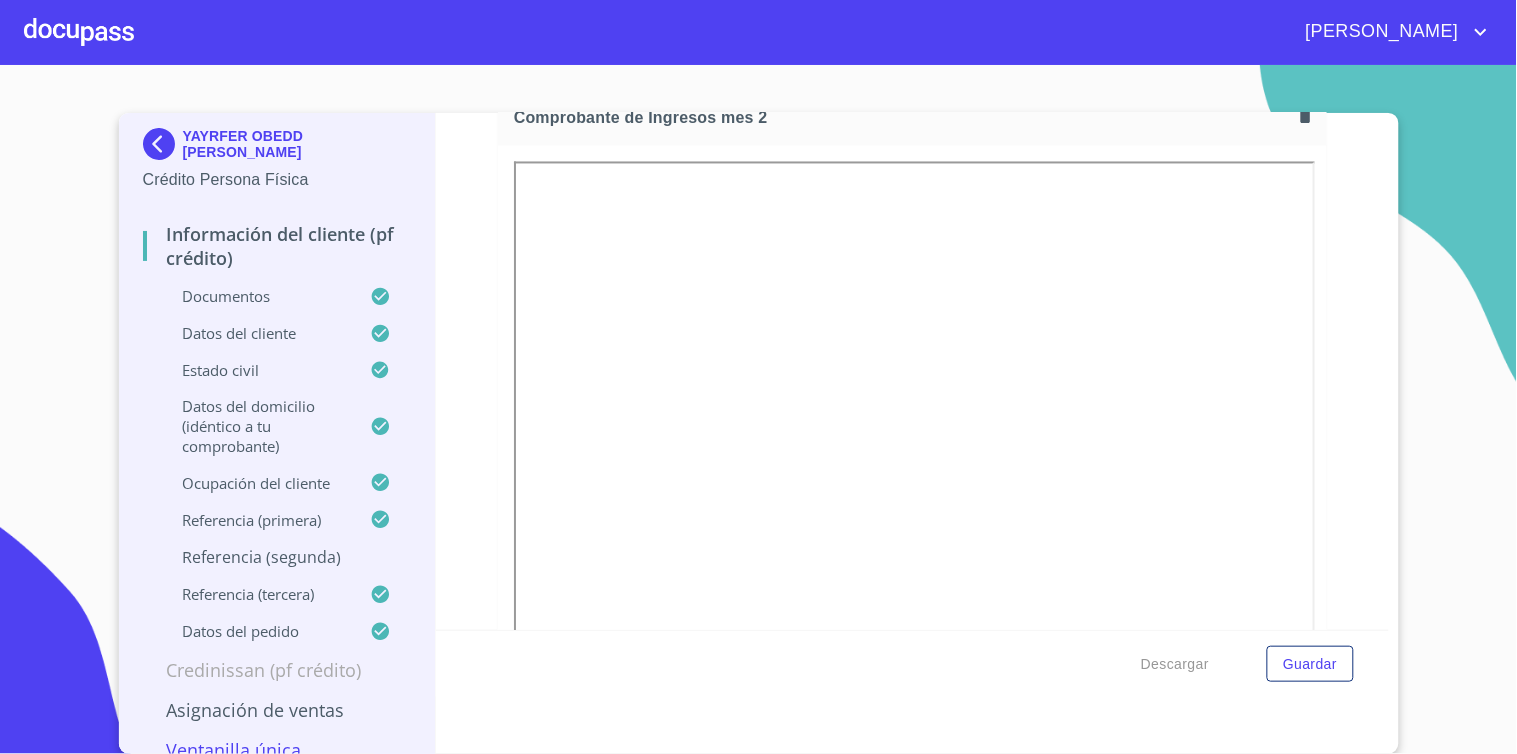 click at bounding box center [79, 32] 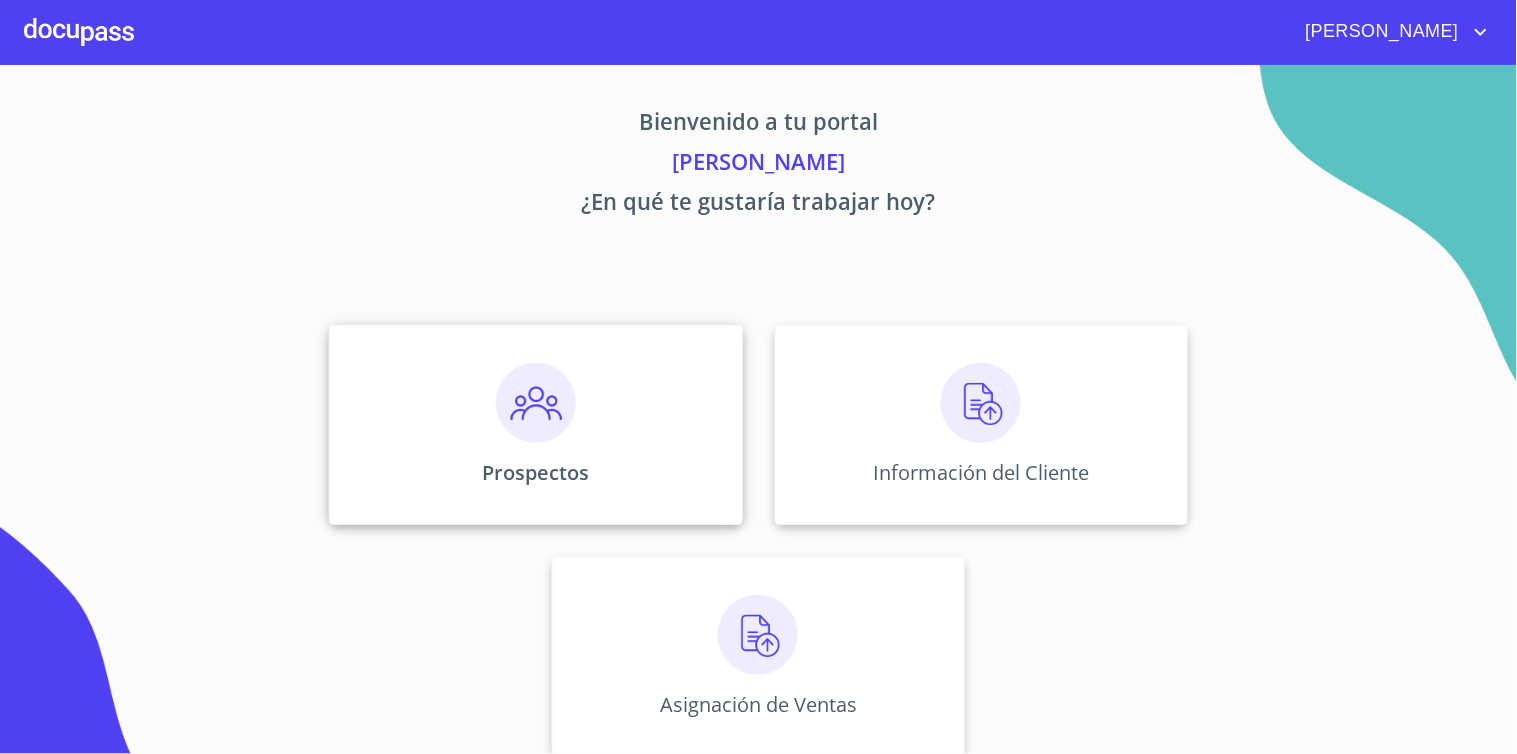 click on "Prospectos" at bounding box center (535, 425) 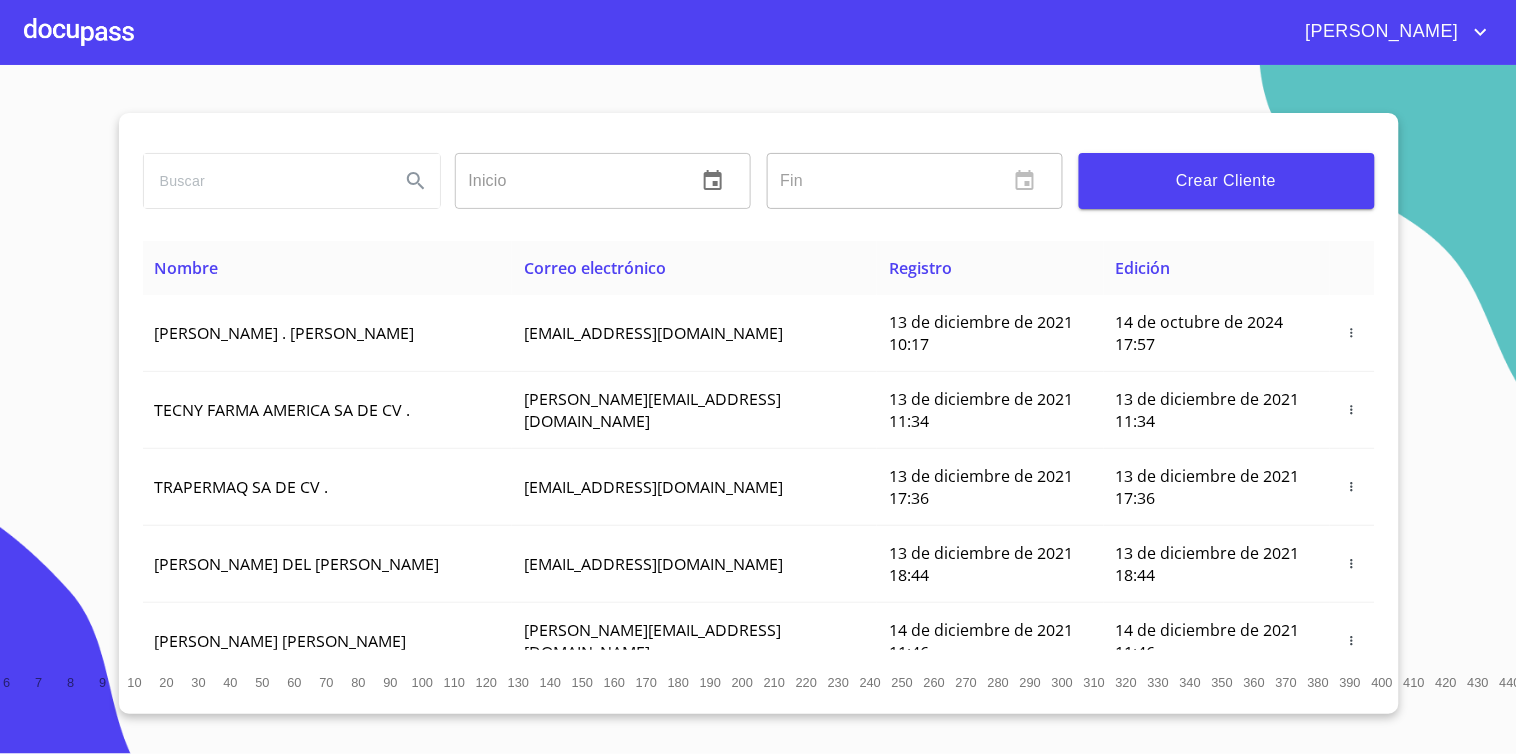 click on "Crear Cliente" at bounding box center [1227, 181] 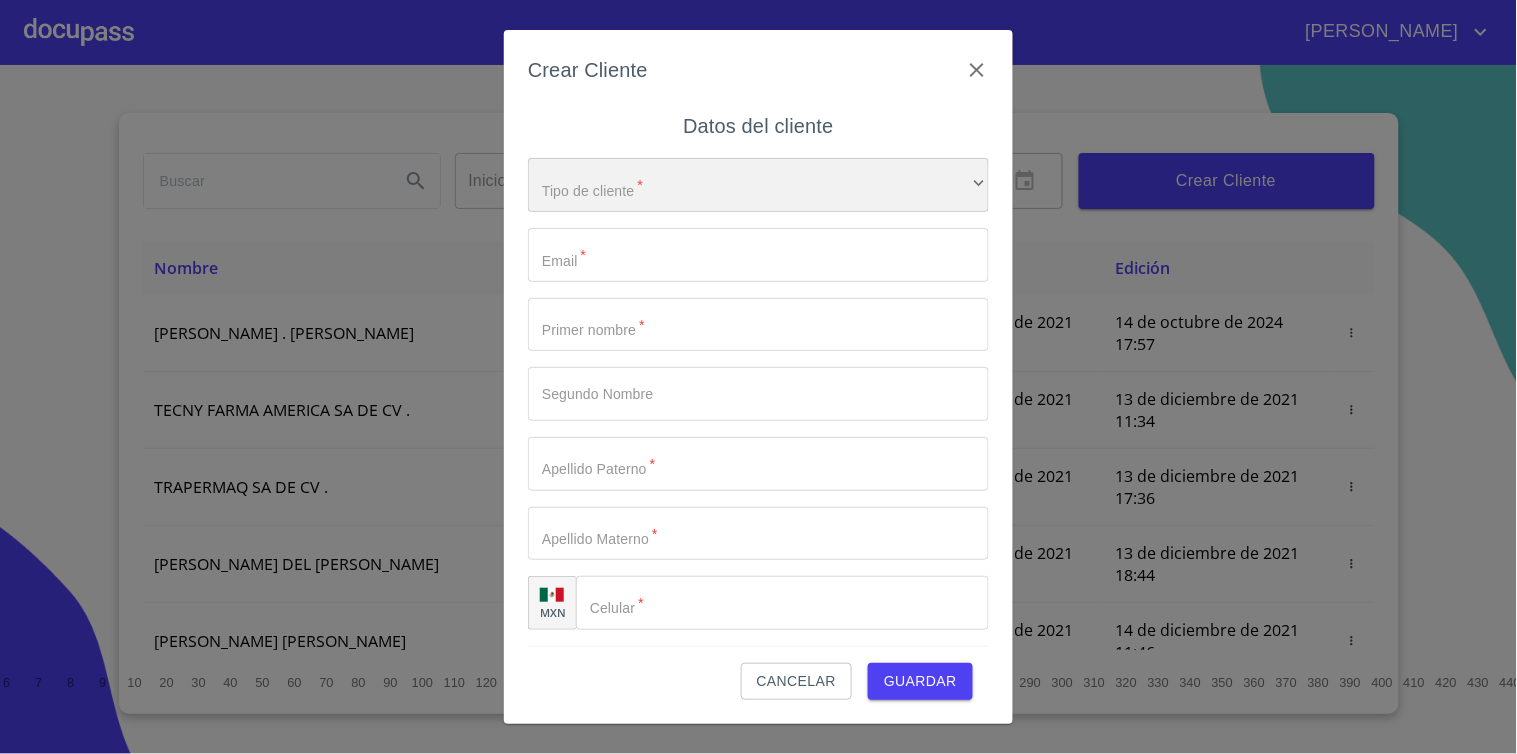 click on "​" at bounding box center [758, 185] 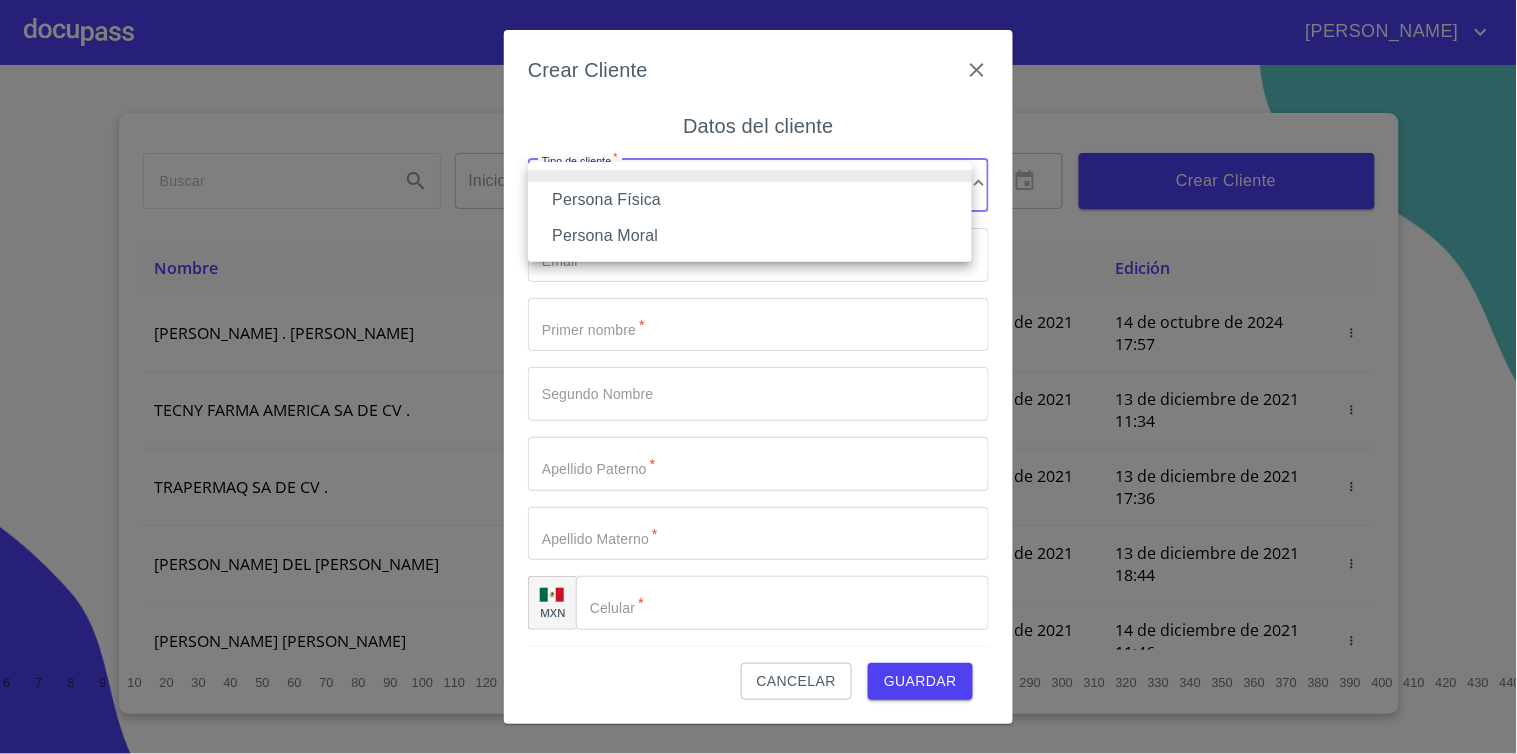 click on "Persona Física" at bounding box center (750, 200) 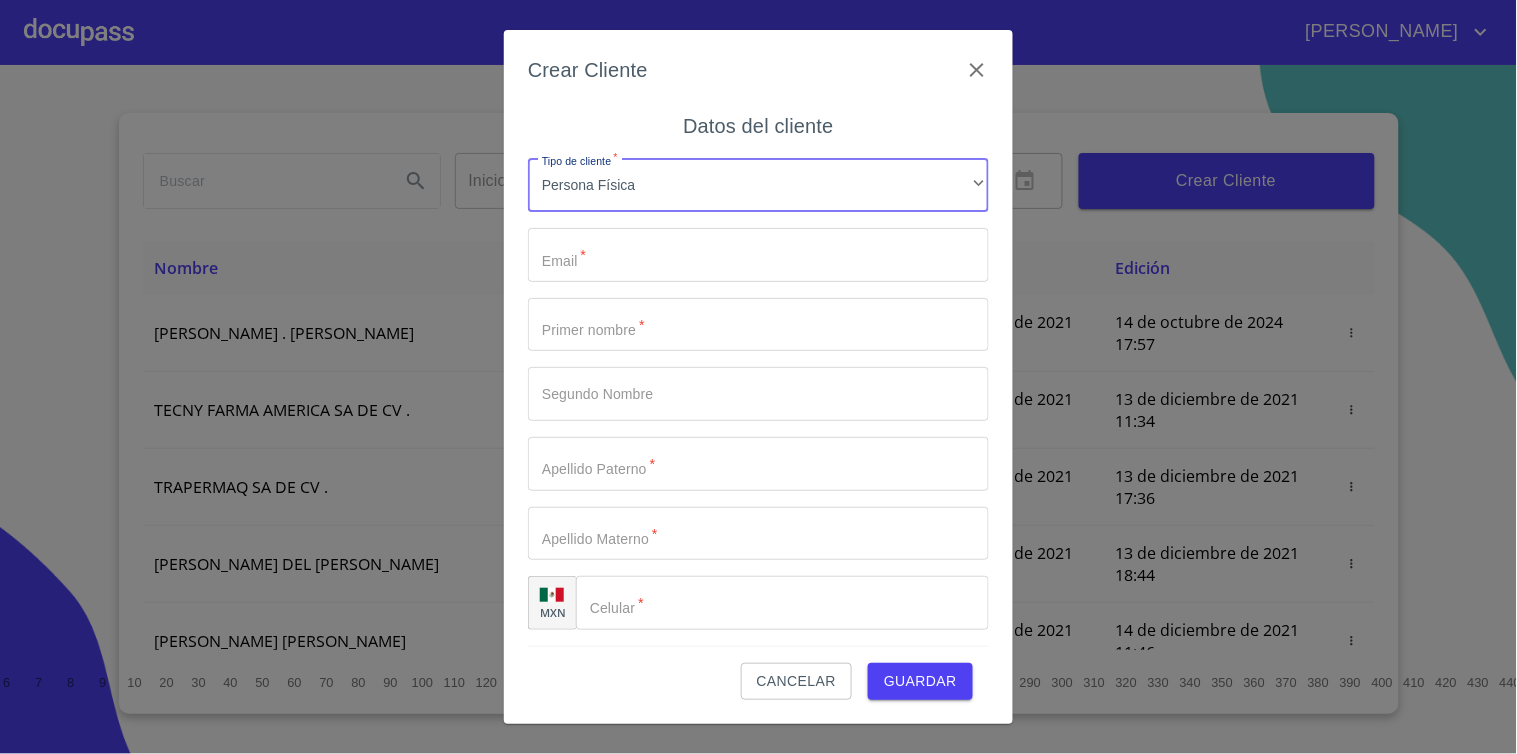 click on "Tipo de cliente   *" at bounding box center [758, 255] 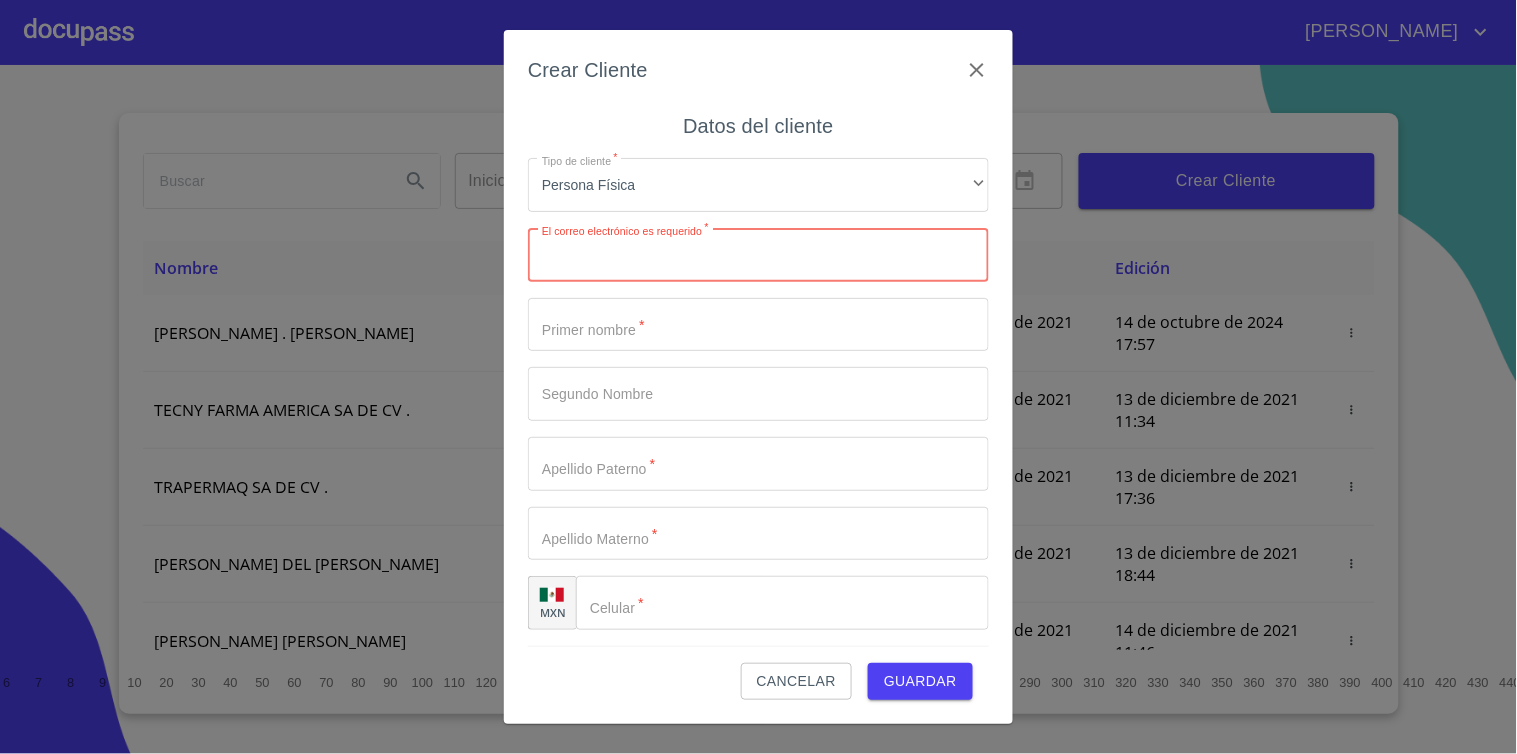 click on "Tipo de cliente   *" at bounding box center [758, 255] 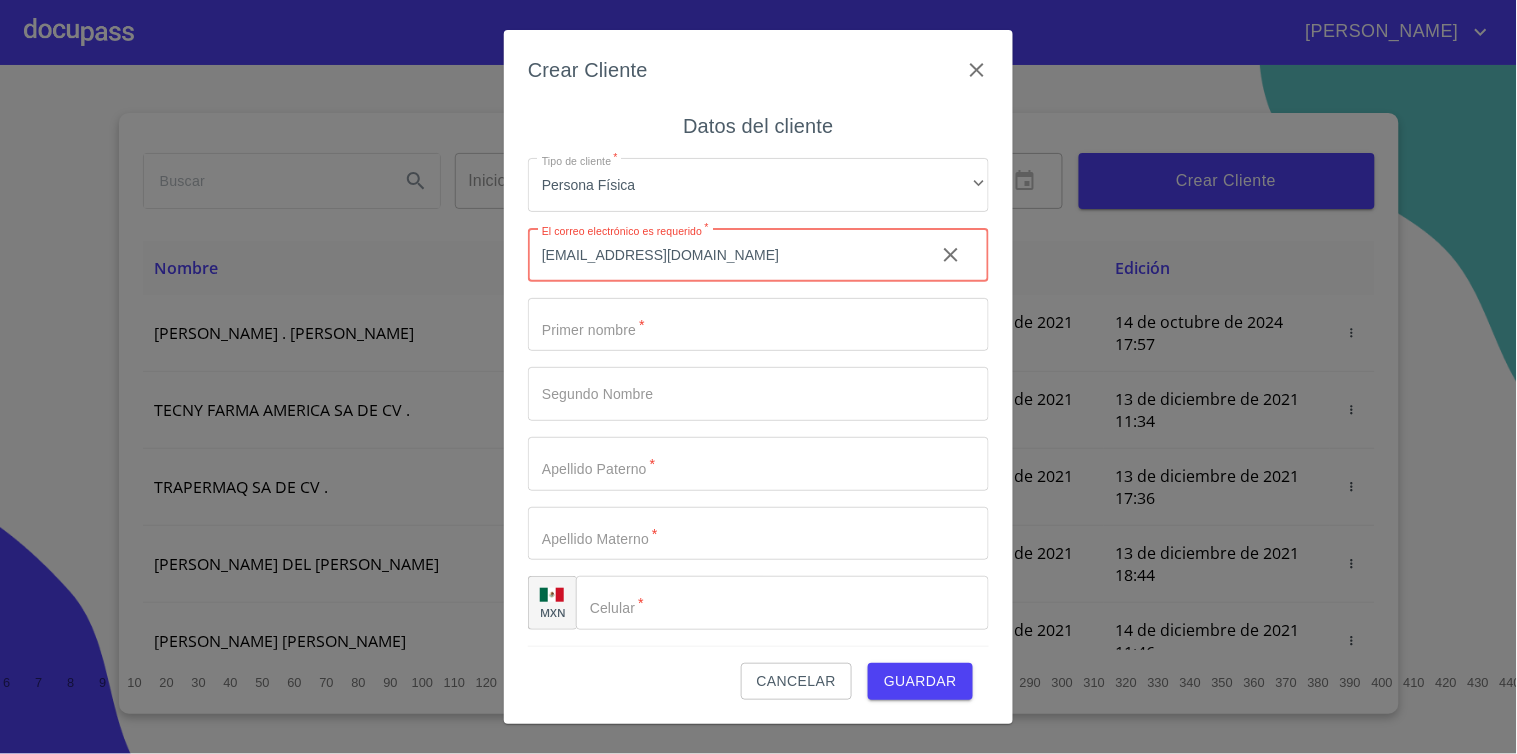 type on "[EMAIL_ADDRESS][DOMAIN_NAME]" 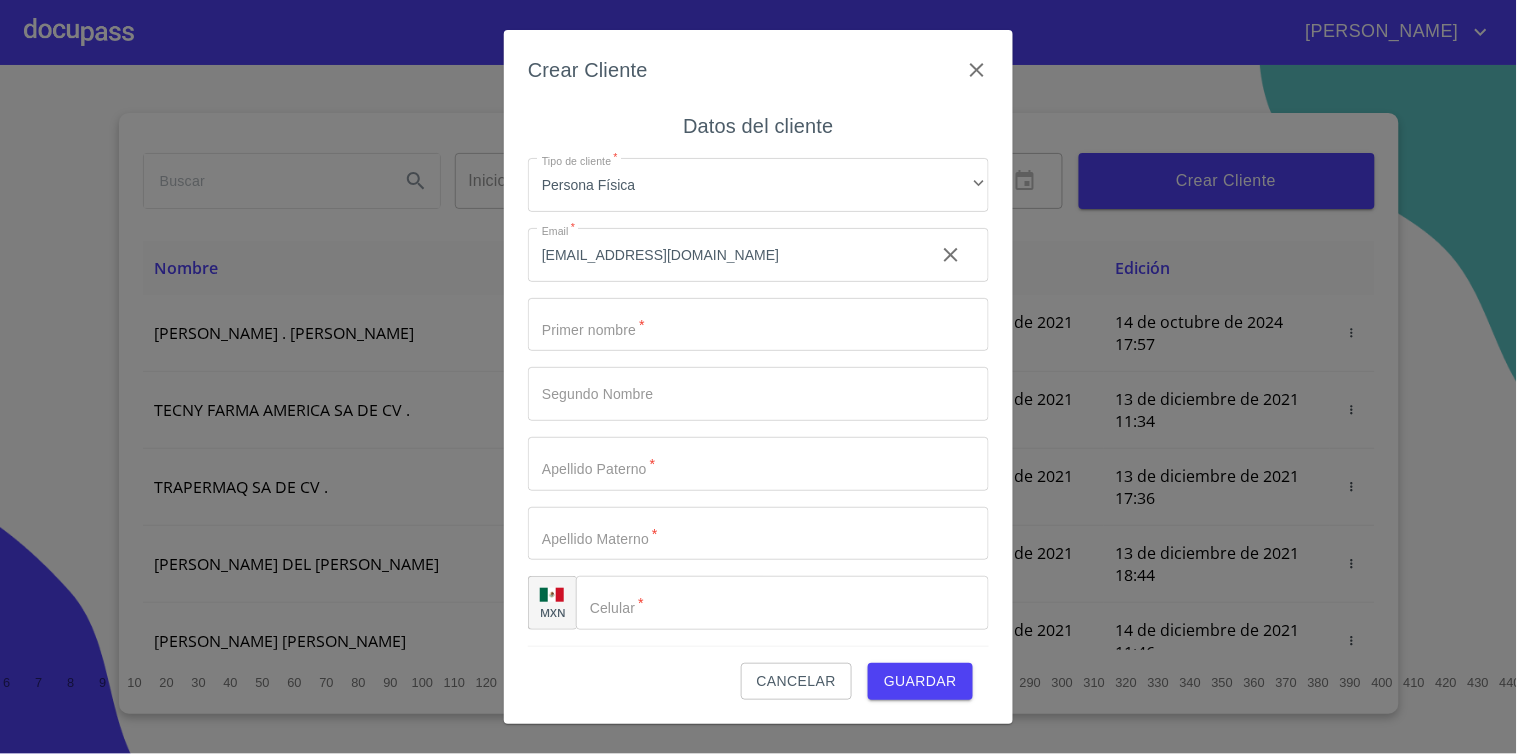 click on "Tipo de cliente   * Persona Física ​ Email   * [EMAIL_ADDRESS][DOMAIN_NAME] ​ Primer nombre   * ​ Segundo Nombre ​ Apellido [PERSON_NAME]   * ​ Apellido Materno   * ​ MXN Celular   * ​" at bounding box center (758, 394) 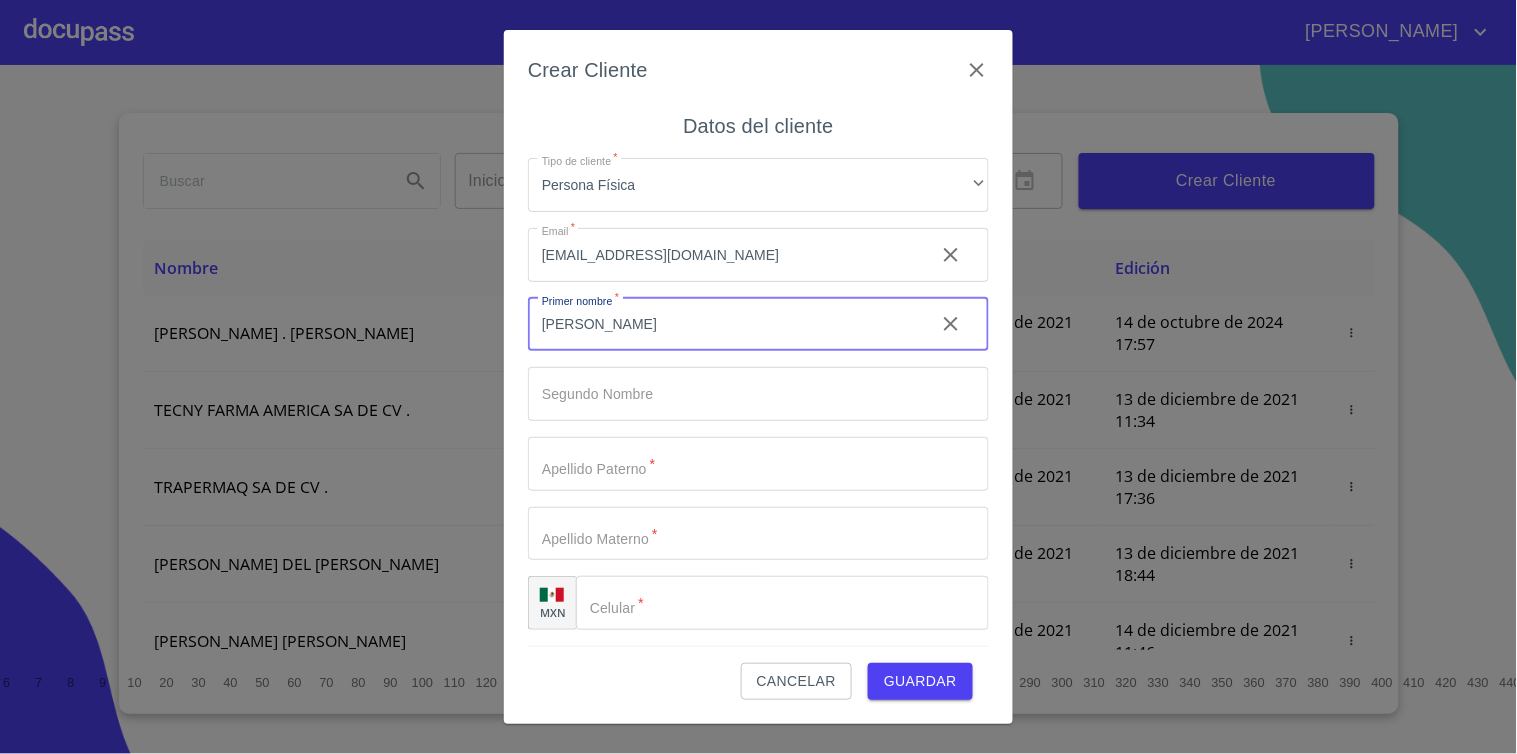 type on "[PERSON_NAME]" 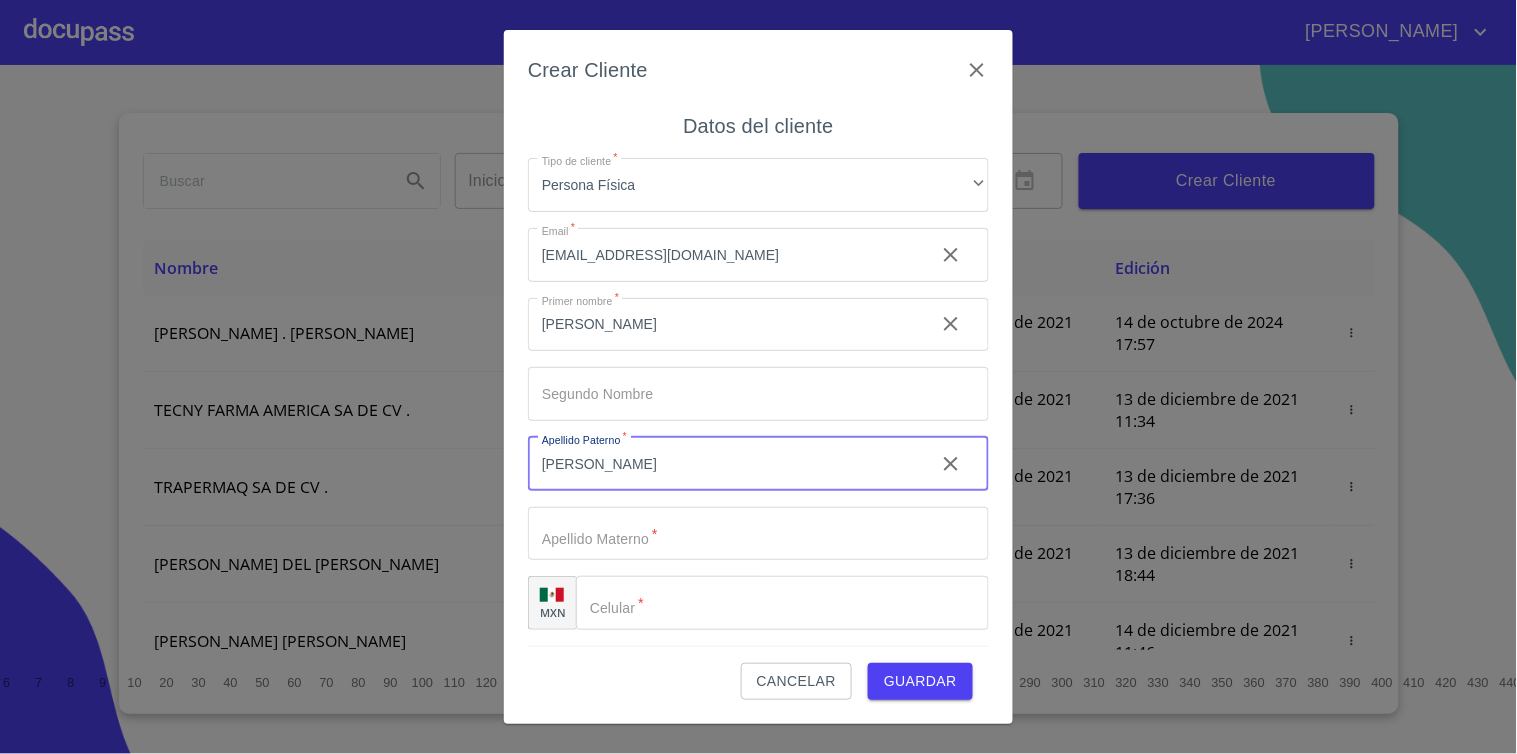 type on "[PERSON_NAME]" 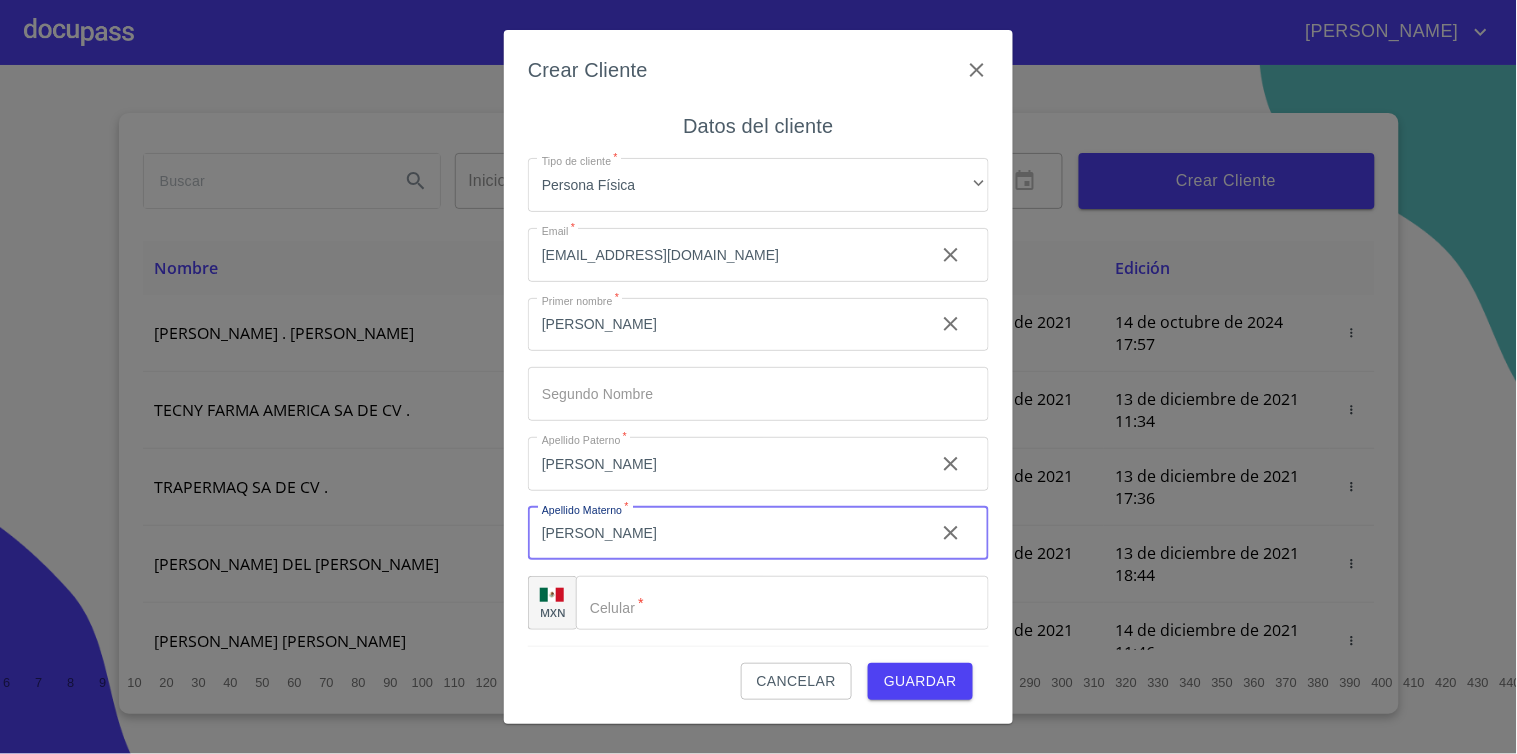 type on "[PERSON_NAME]" 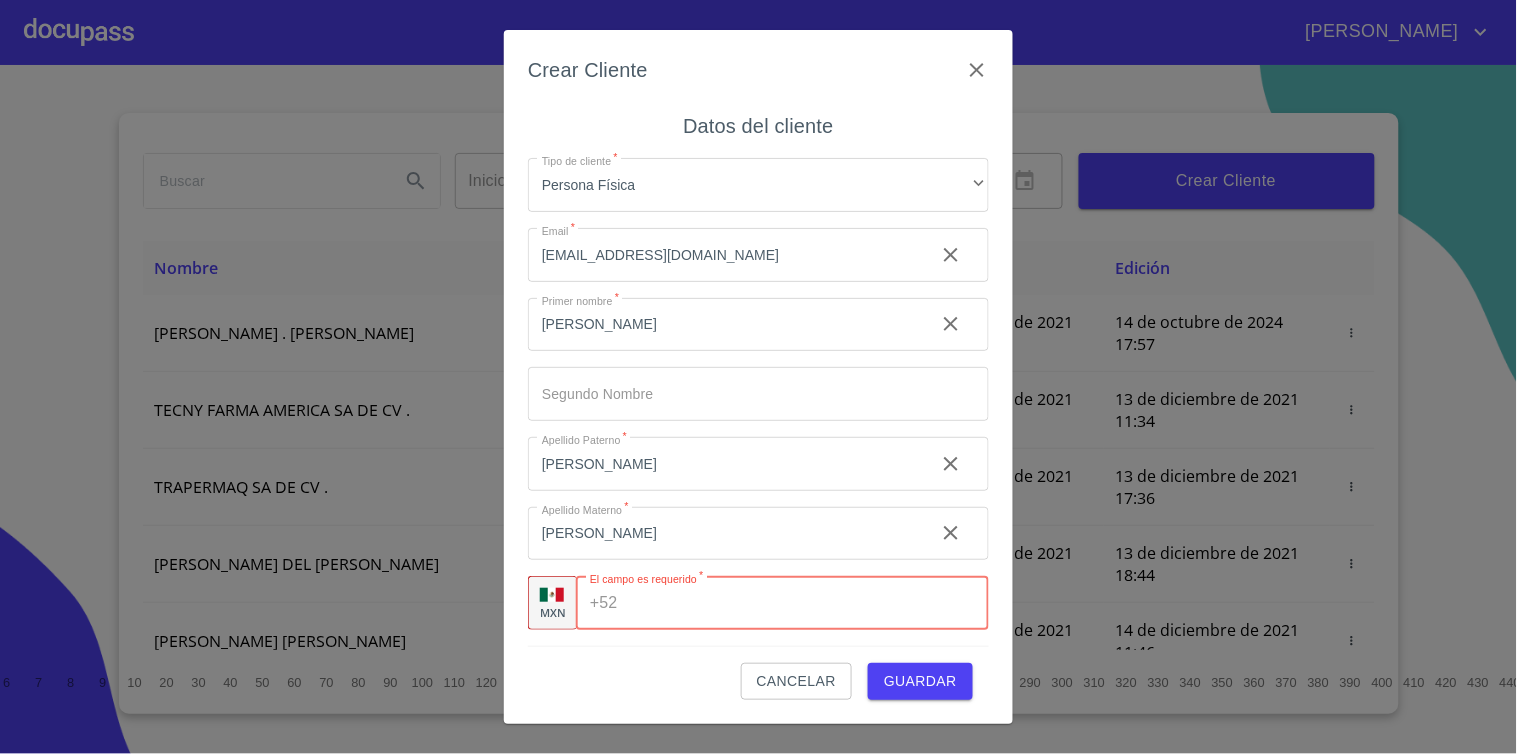 paste on "[PHONE_NUMBER]" 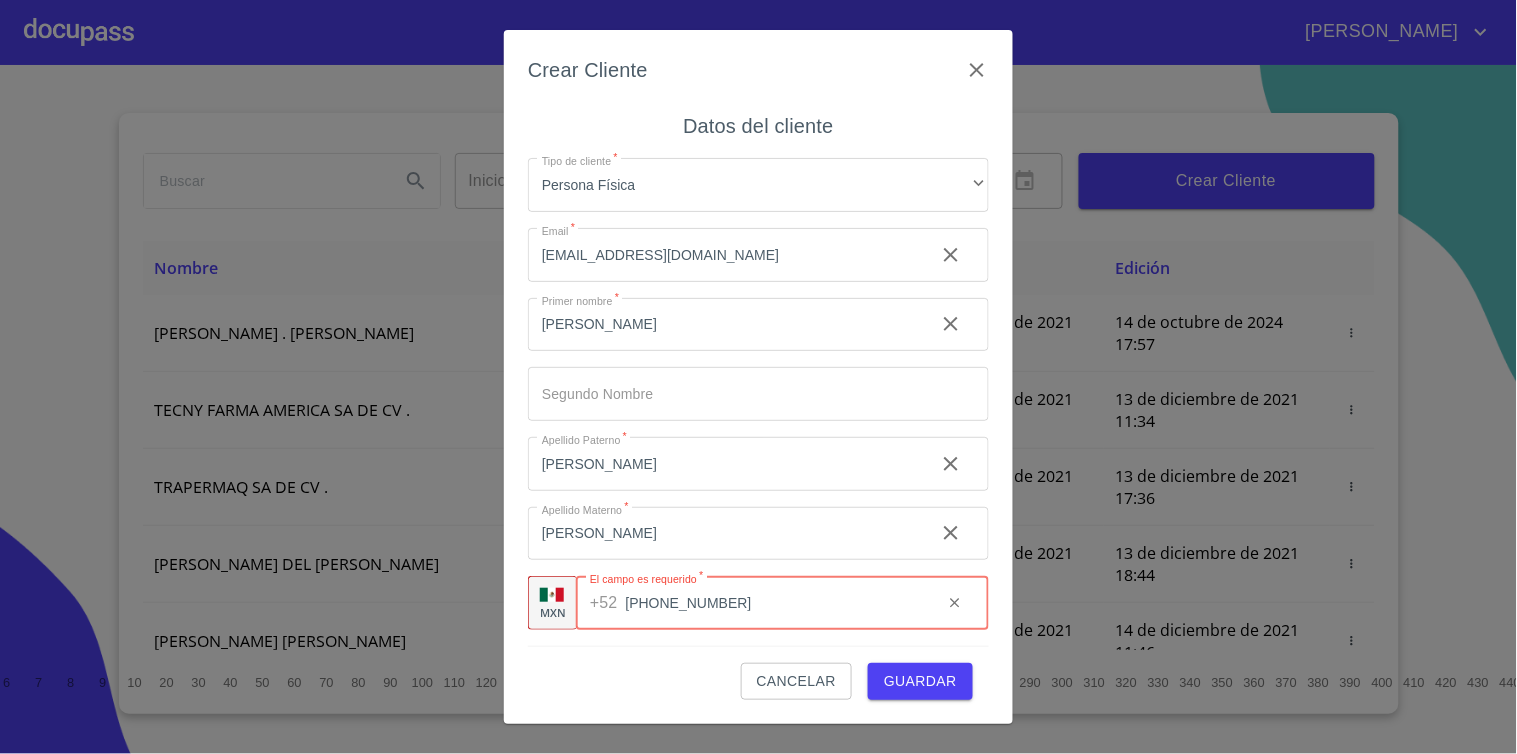 type on "[PHONE_NUMBER]" 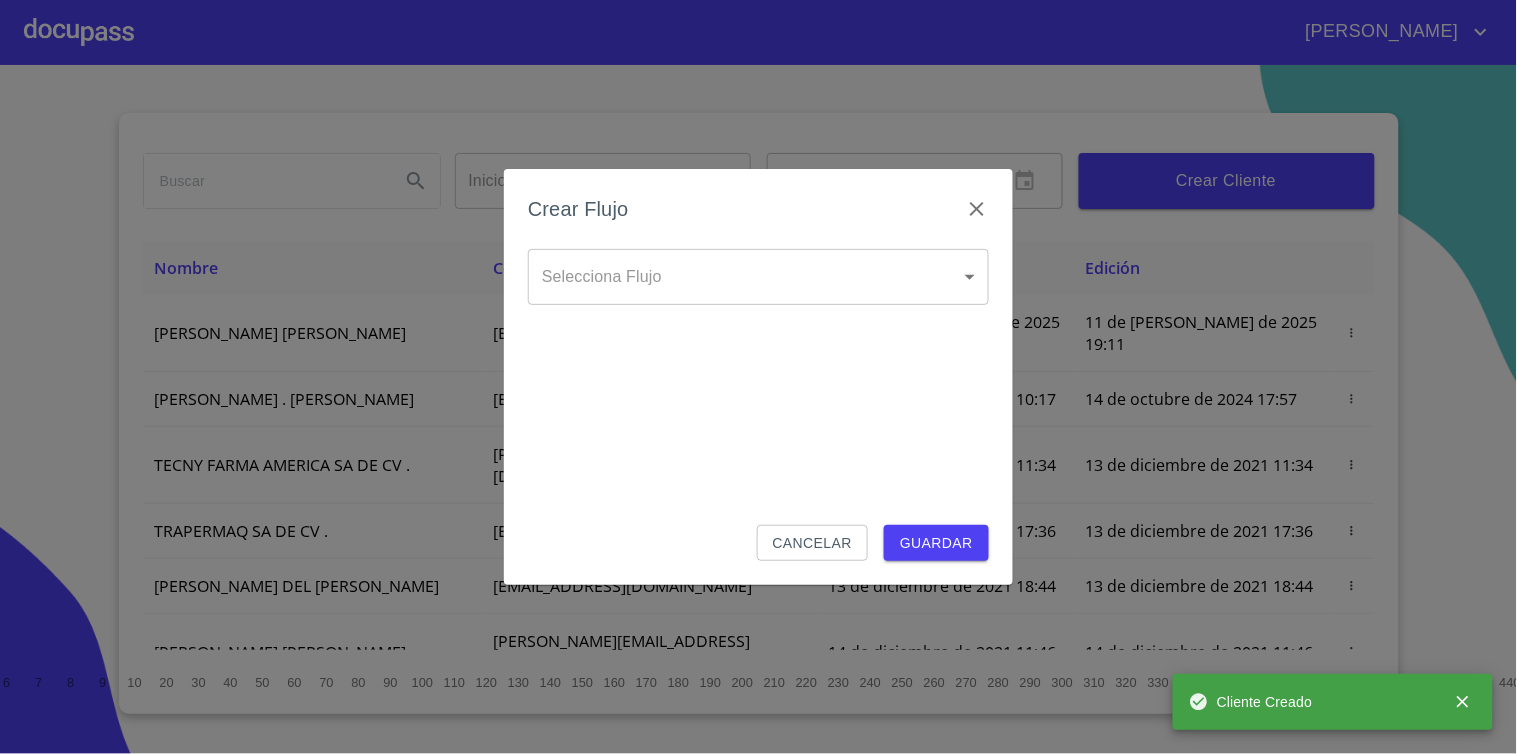 click on "[PERSON_NAME] ​ Fin ​ Crear Cliente Nombre   Correo electrónico   Registro   Edición     PAOLA  [PERSON_NAME] [EMAIL_ADDRESS][DOMAIN_NAME] 11 de [PERSON_NAME] de 2025 19:11 11 de [PERSON_NAME] de 2025 19:11 ROMEO . [PERSON_NAME] [EMAIL_ADDRESS][DOMAIN_NAME] 13 de diciembre de 2021 10:17 14 de octubre de 2024 17:57 TECNY FARMA AMERICA  SA DE CV  . [PERSON_NAME][EMAIL_ADDRESS][DOMAIN_NAME] 13 de diciembre de 2021 11:34 13 de diciembre de 2021 11:34 TRAPERMAQ SA DE CV  . [EMAIL_ADDRESS][DOMAIN_NAME] 13 de diciembre de 2021 17:36 13 de diciembre de 2021 17:36 [PERSON_NAME] DEL [PERSON_NAME] [EMAIL_ADDRESS][DOMAIN_NAME] 13 de diciembre de 2021 18:44 13 de diciembre de 2021 18:44 [PERSON_NAME]  [PERSON_NAME]  [PERSON_NAME][EMAIL_ADDRESS][DOMAIN_NAME] 14 de diciembre de 2021 11:46 14 de diciembre de 2021 11:46 SOLUCION EN LIMPIEZA DE JOCOTEPEC SDRL DE CV . [EMAIL_ADDRESS][DOMAIN_NAME] 14 de diciembre de 2021 12:14 15 de diciembre de 2021 18:52 [PERSON_NAME] [PERSON_NAME] [EMAIL_ADDRESS][DOMAIN_NAME] 14 de diciembre de 2021 15:01 26 de abril de 2024 17:58 RAICES NATIVAS  SA DE CV . 1 2 3 4 5 6" at bounding box center [758, 377] 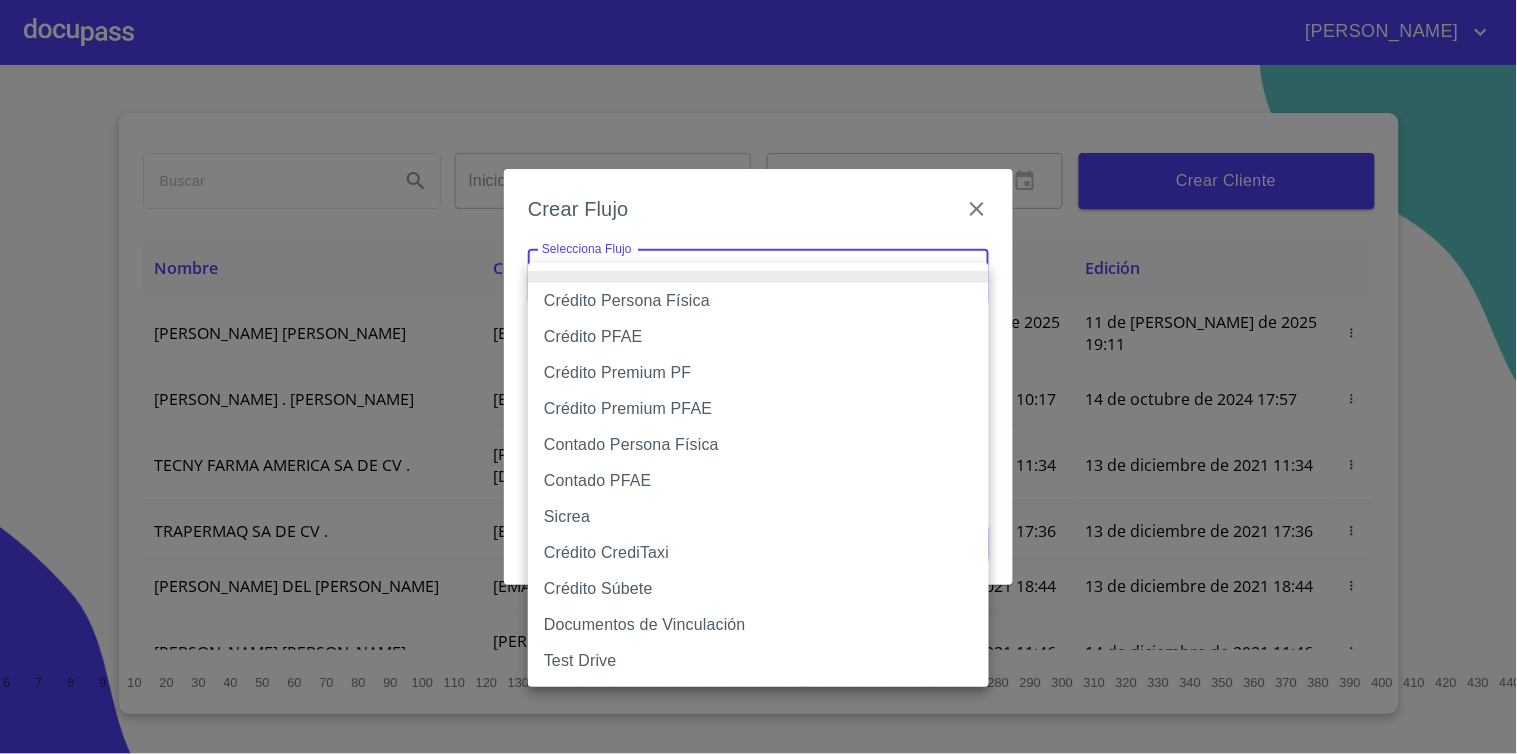 click on "Crédito Persona Física" at bounding box center (758, 301) 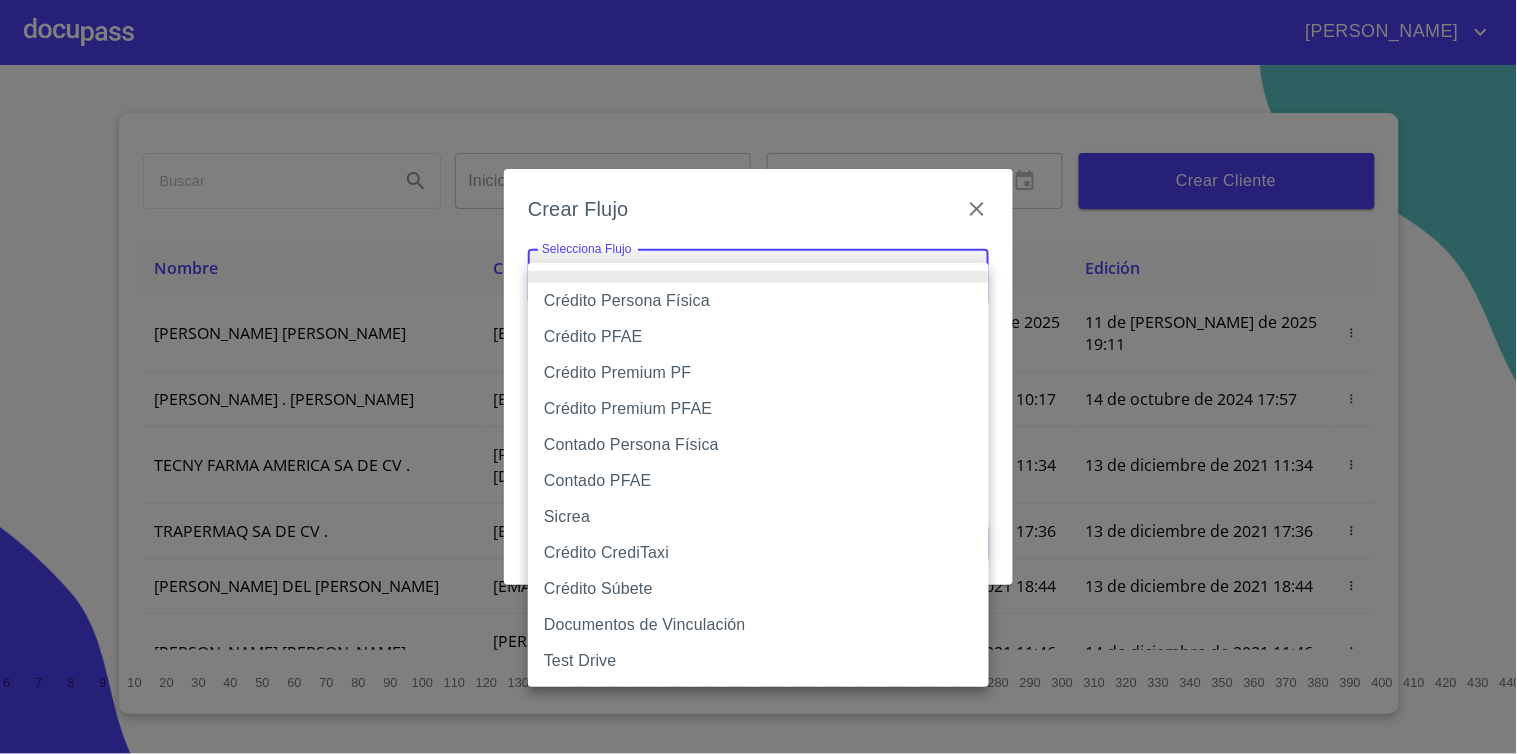 type on "61b033e49b8c202ad5bb7912" 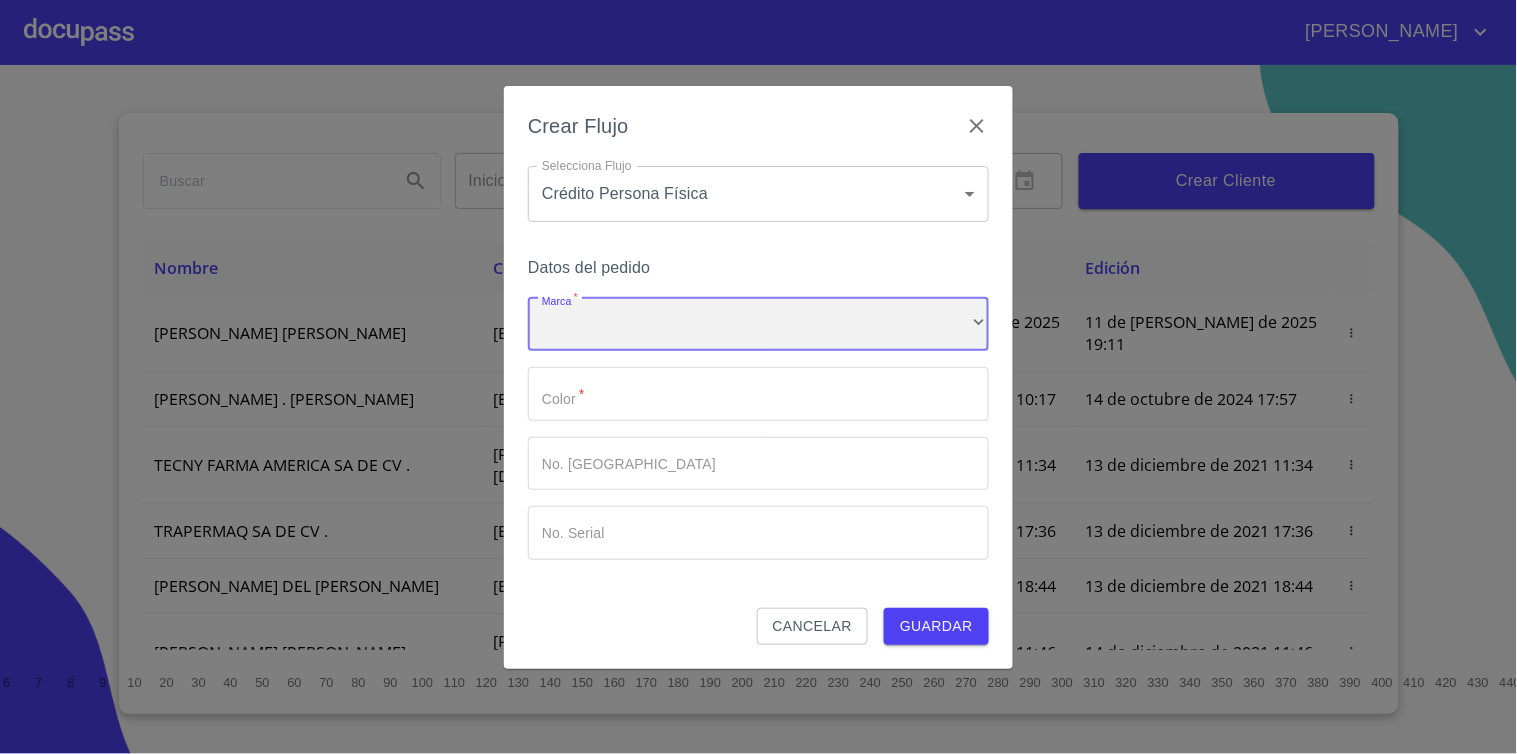 click on "​" at bounding box center [758, 325] 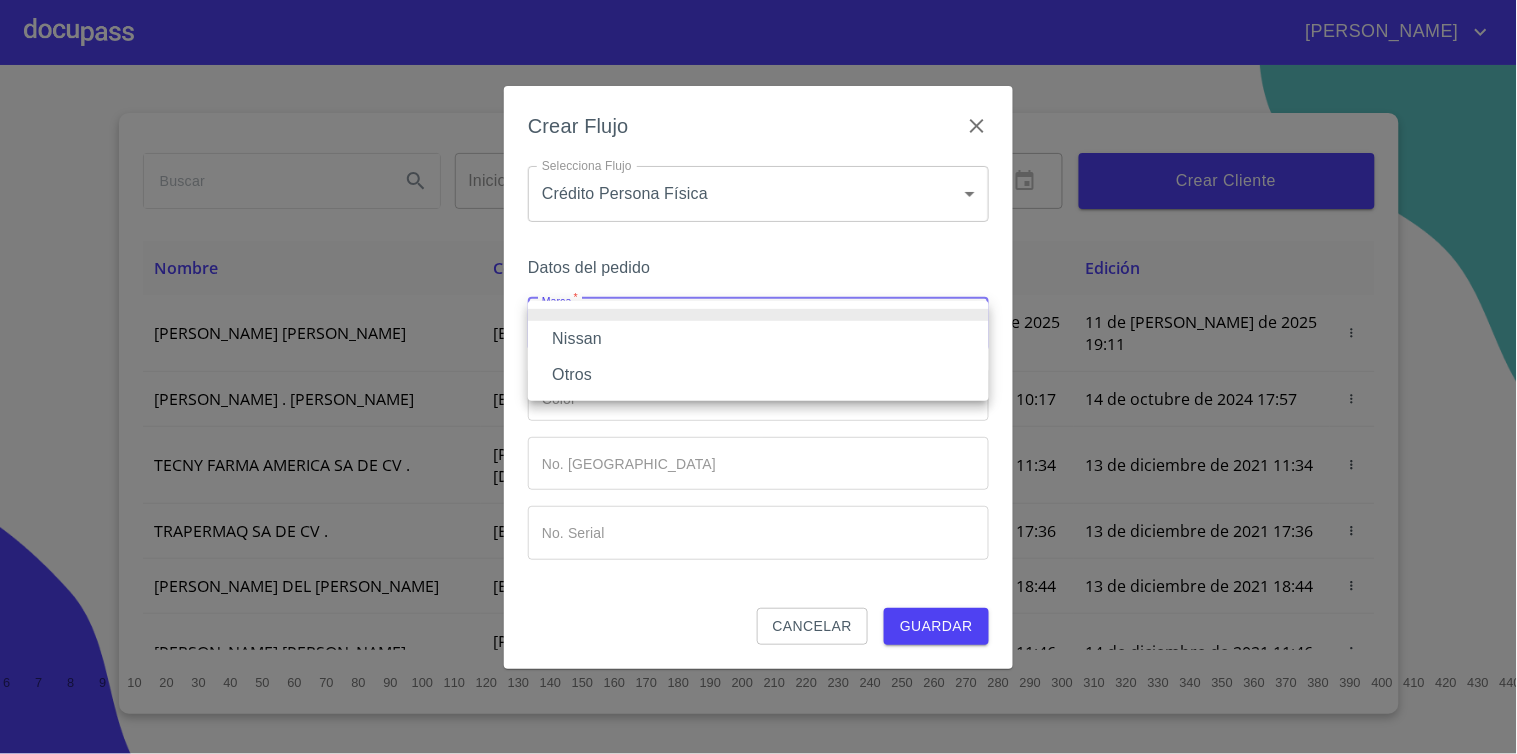 click on "Nissan" at bounding box center [758, 339] 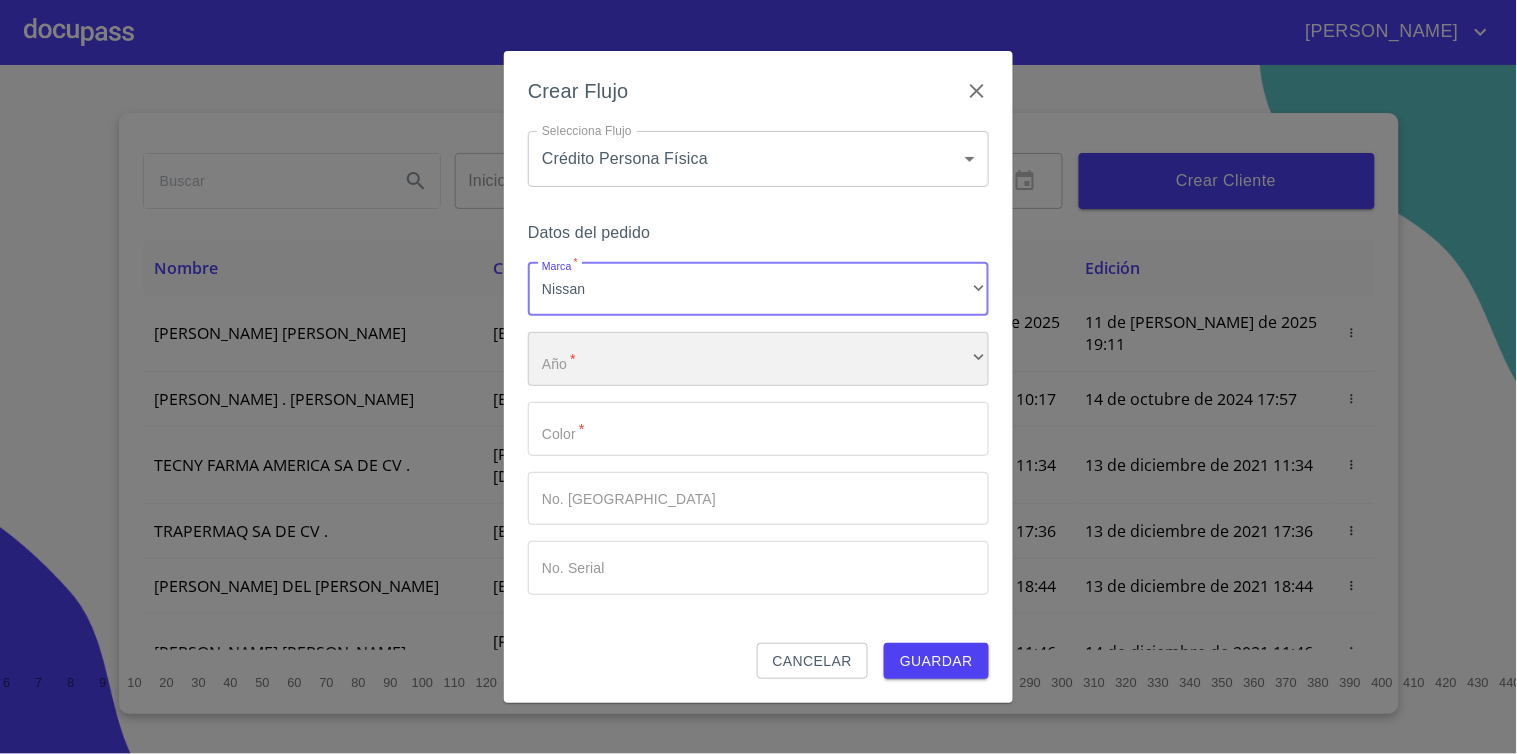 click on "​" at bounding box center [758, 359] 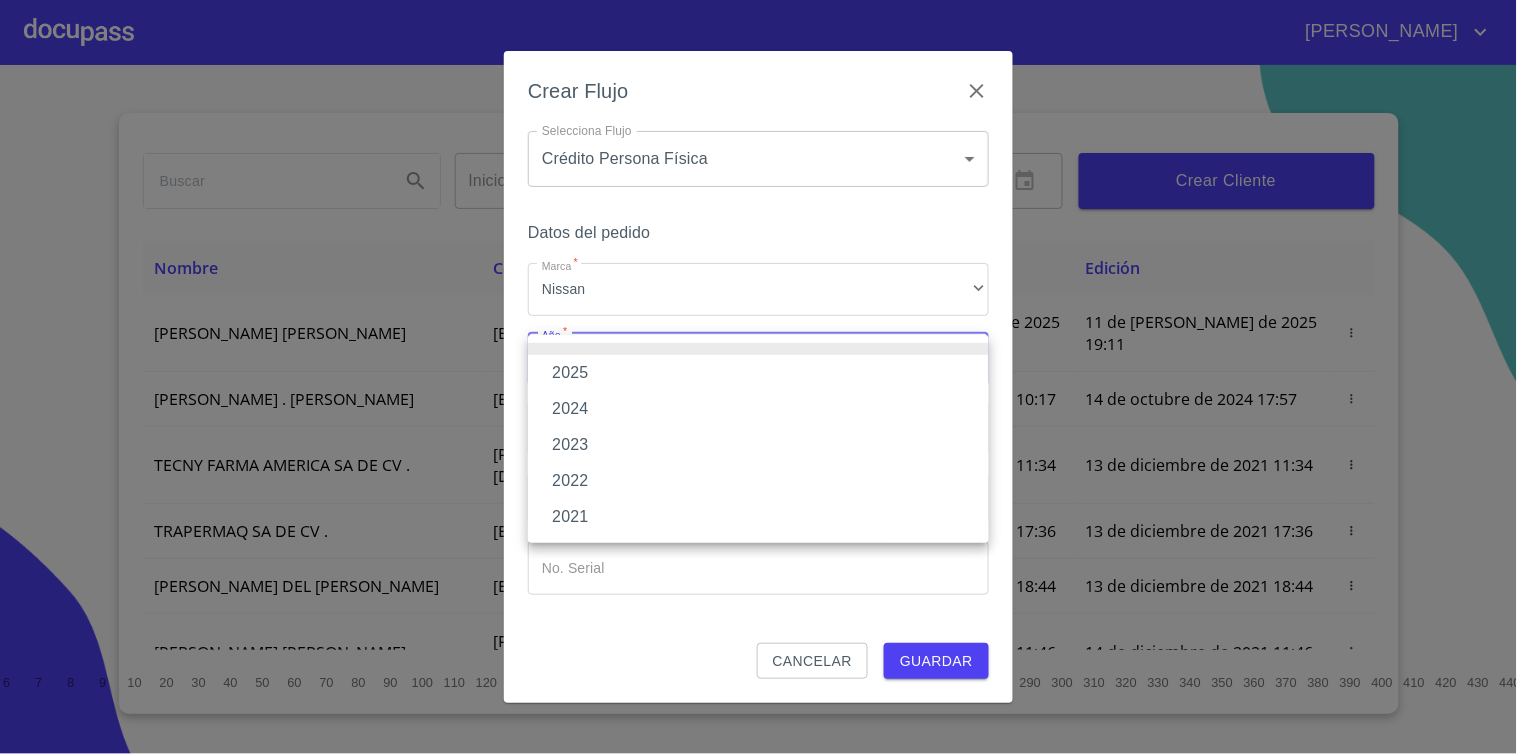 click on "2025" at bounding box center (758, 373) 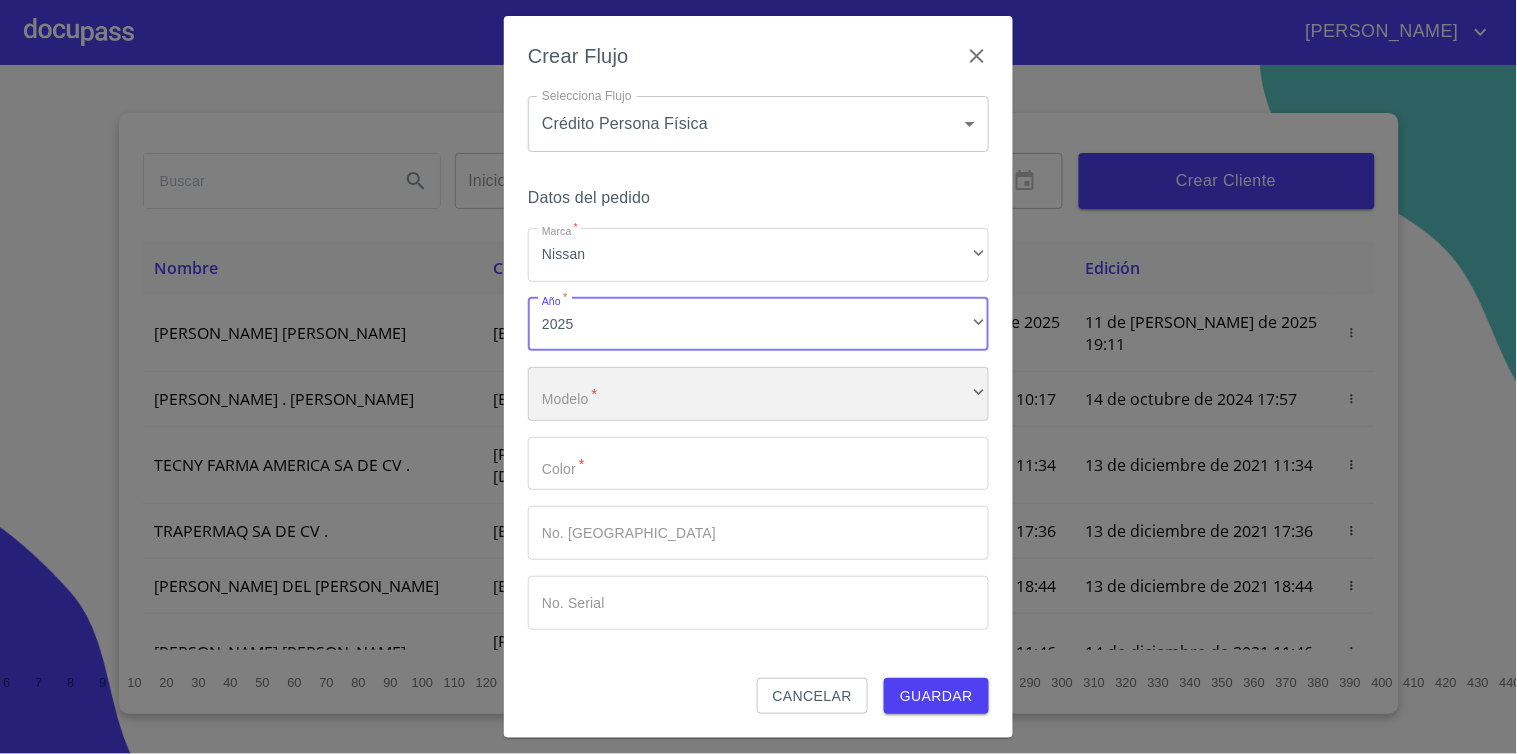 click on "​" at bounding box center [758, 394] 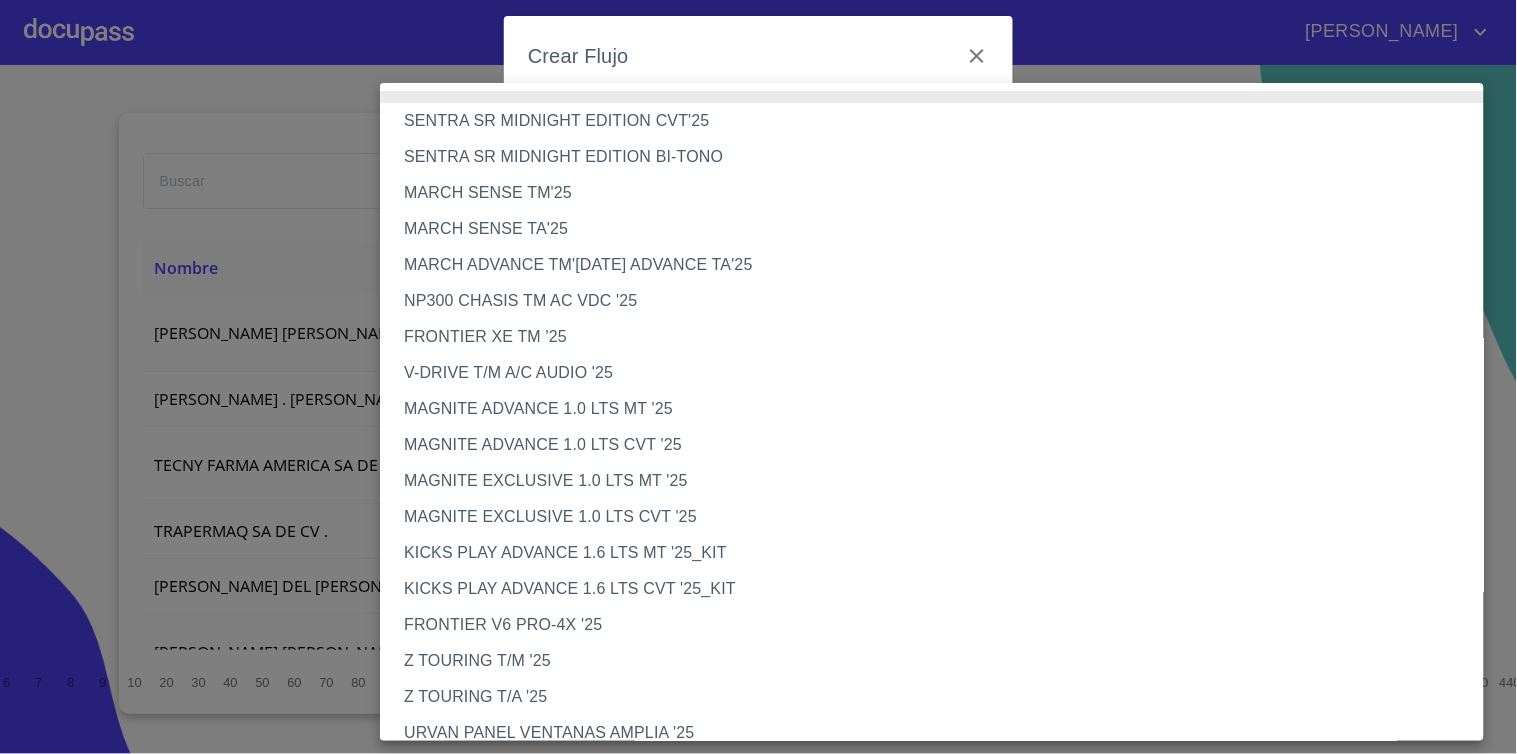 type 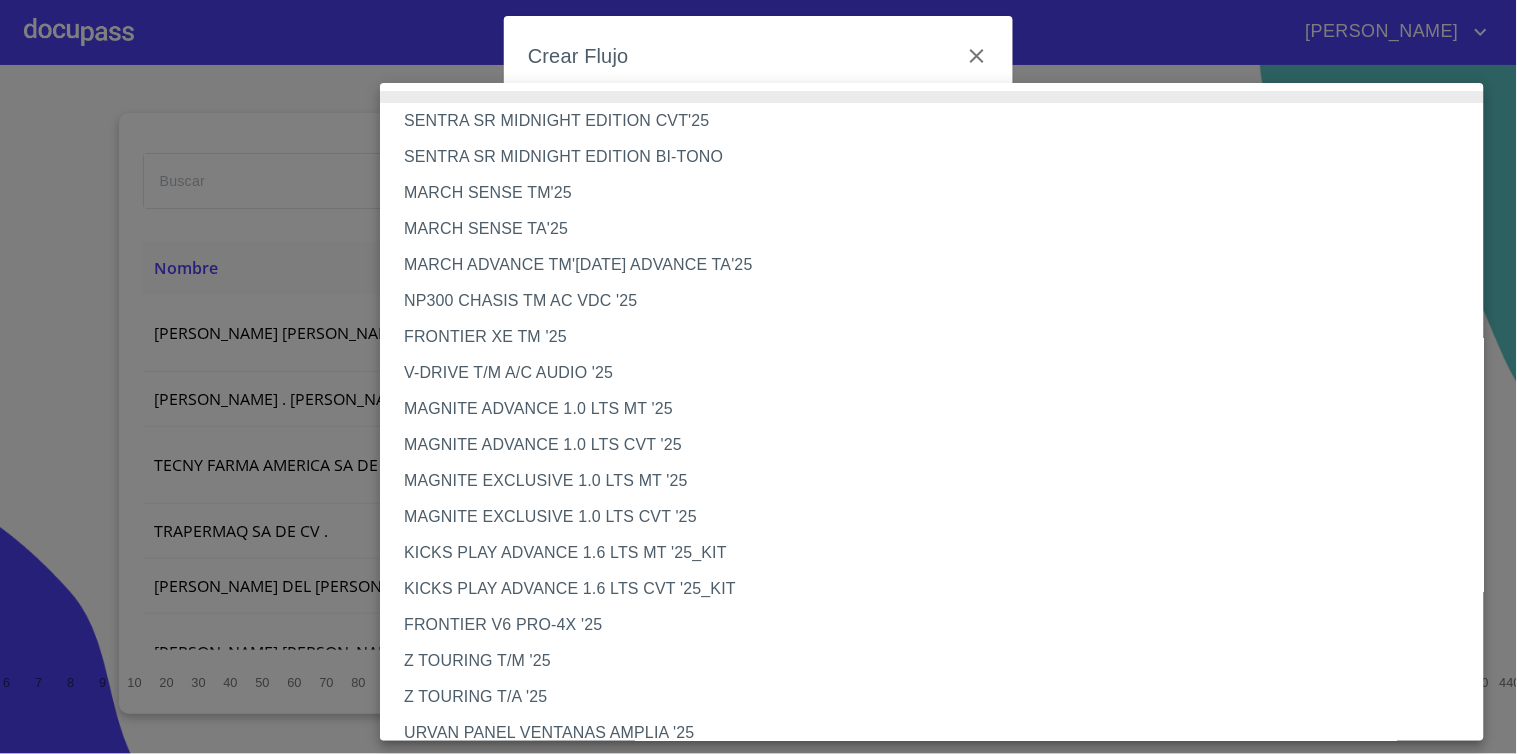 type 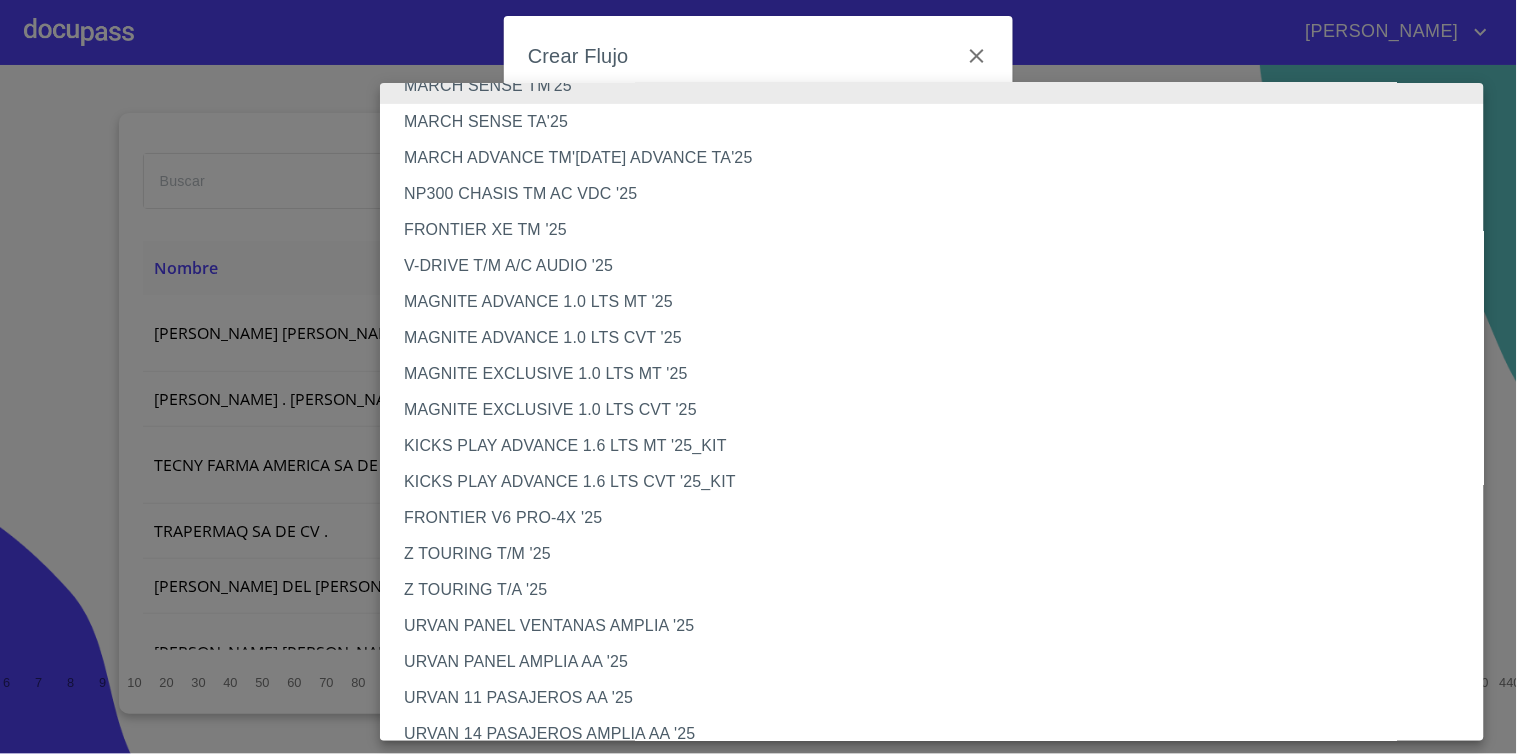 scroll, scrollTop: 0, scrollLeft: 0, axis: both 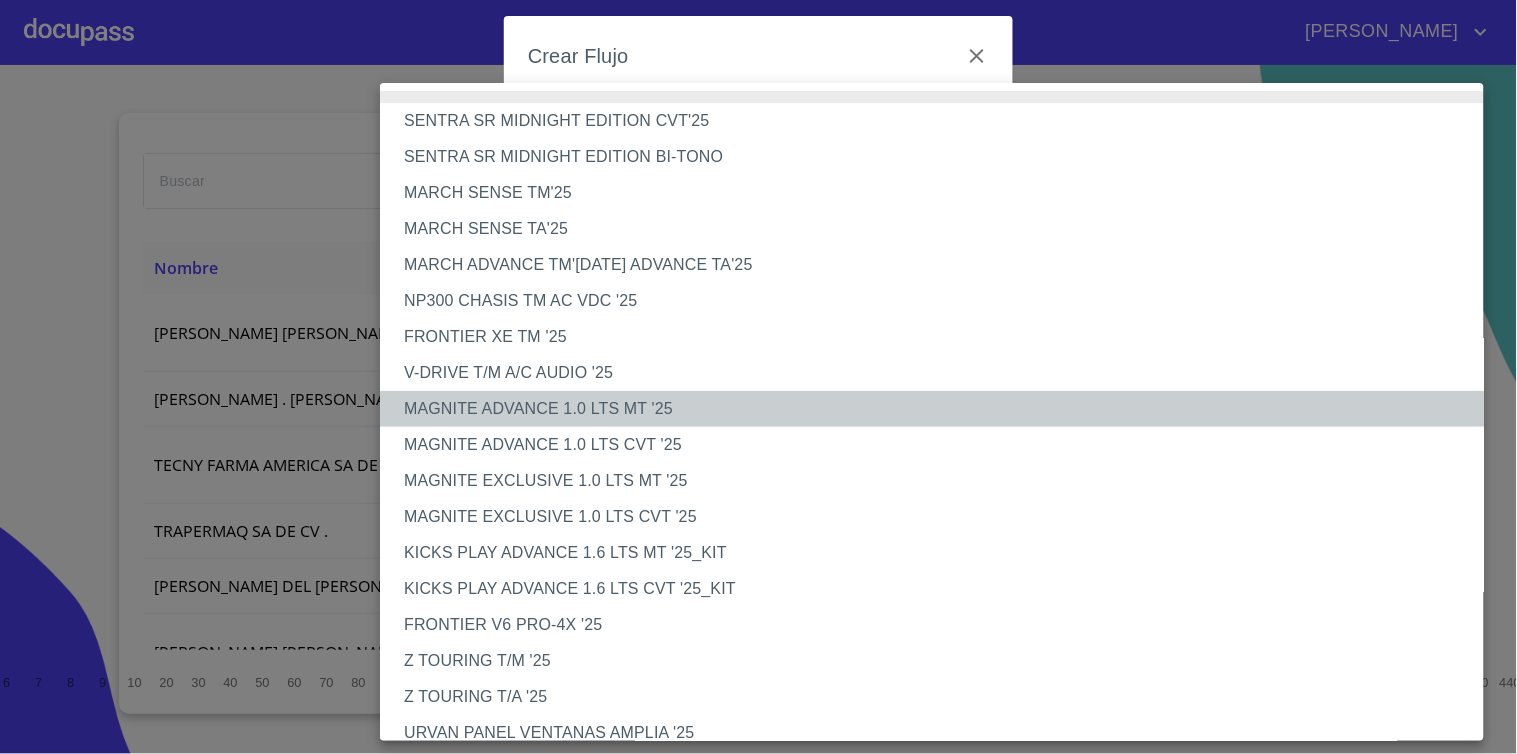click on "MAGNITE ADVANCE 1.0 LTS MT '25" at bounding box center (940, 409) 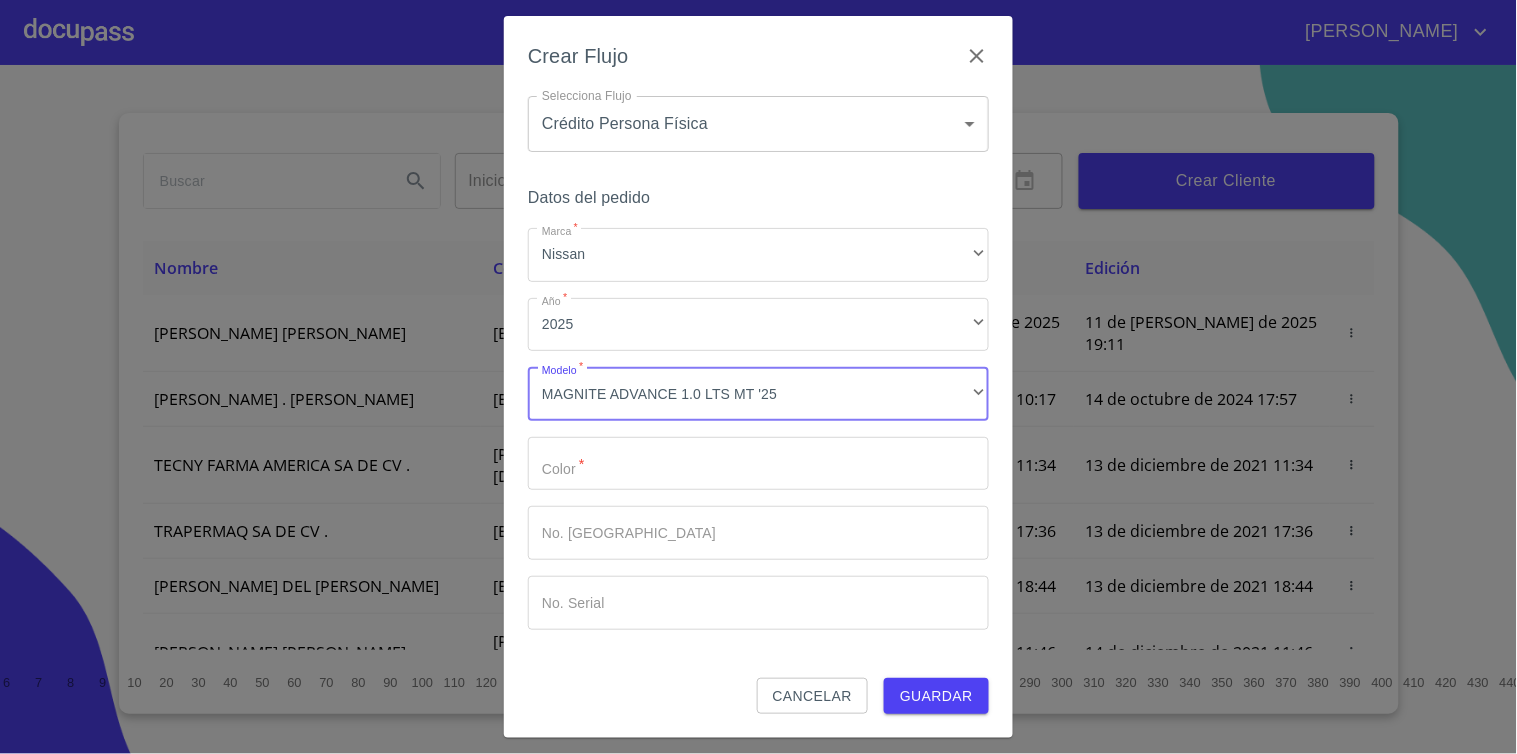 click on "Marca   *" at bounding box center [758, 464] 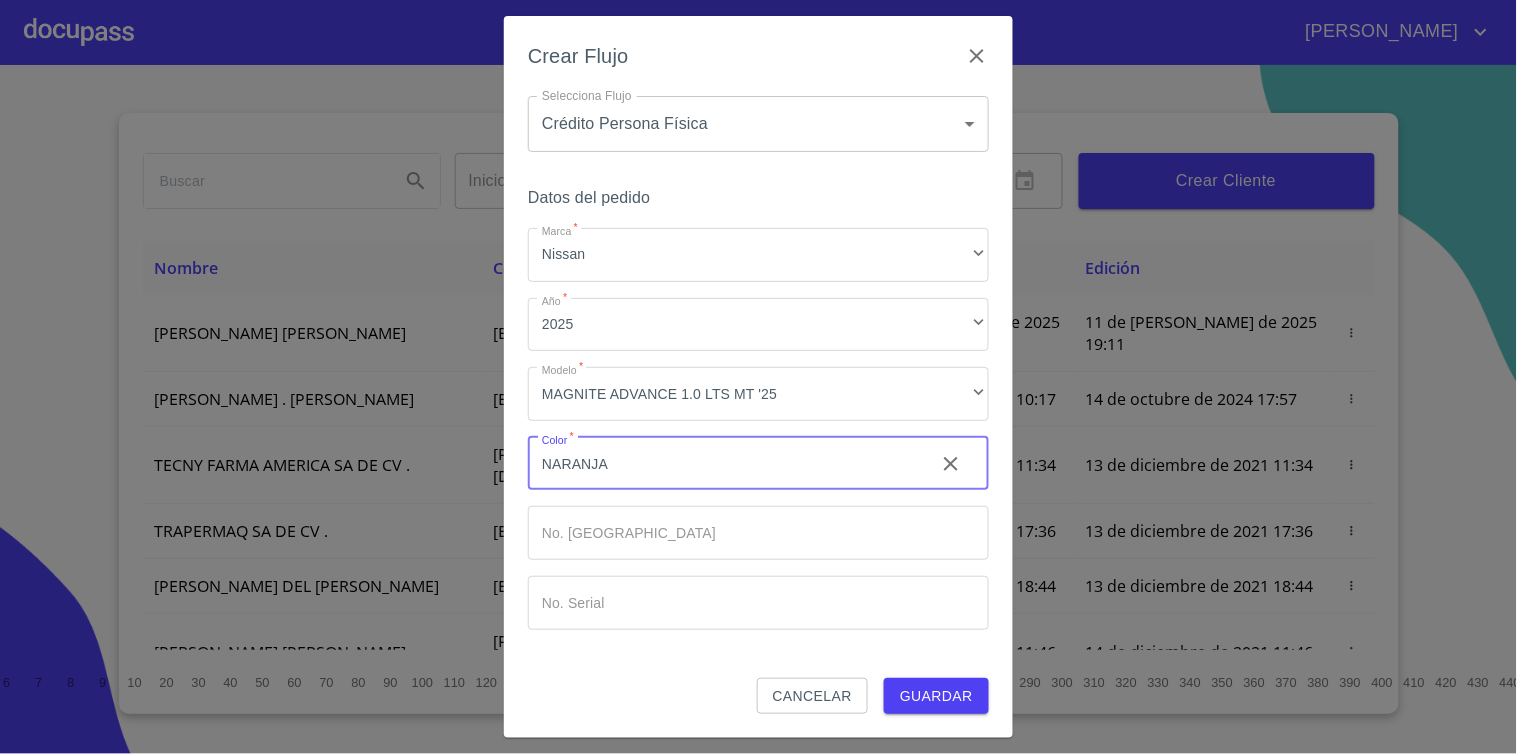 type on "NARANJA" 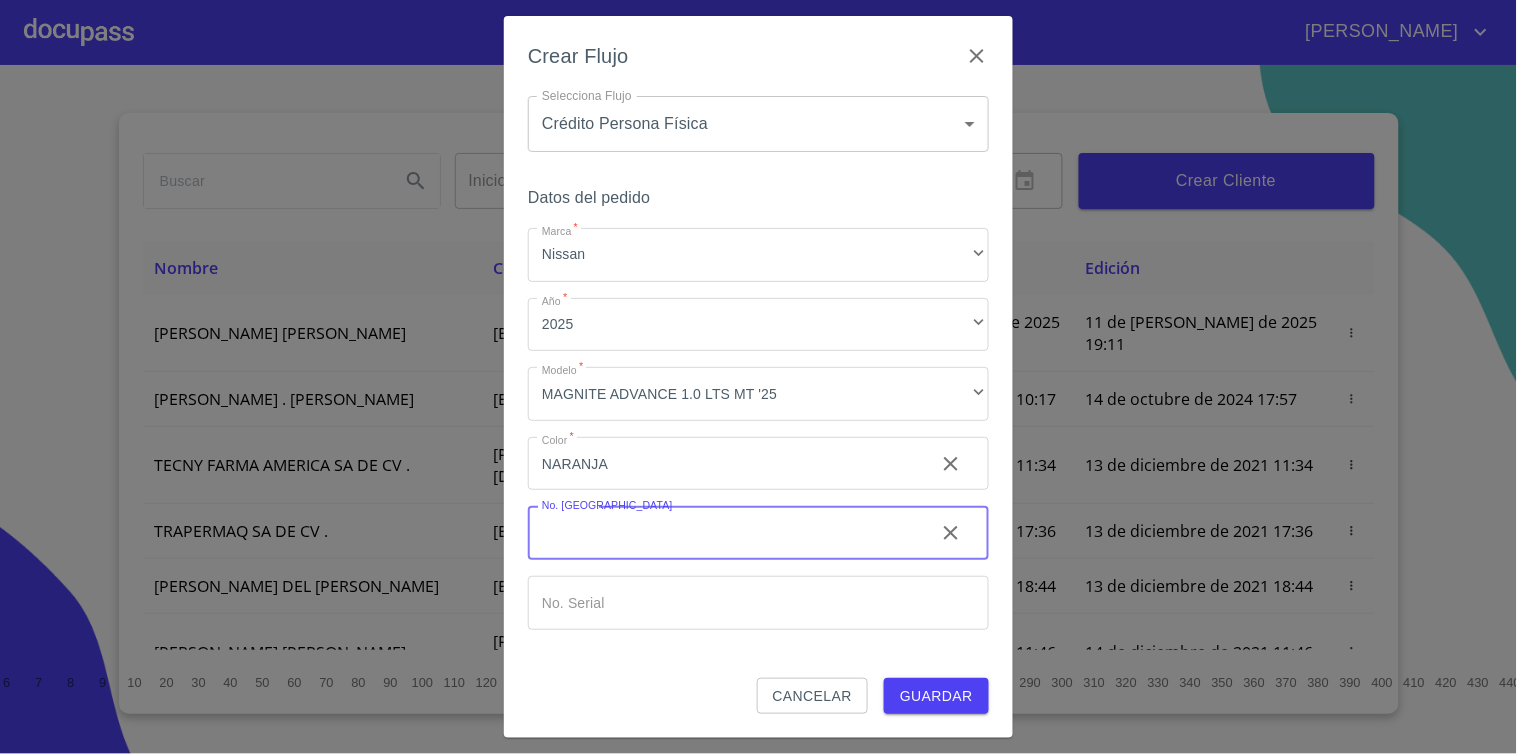 type 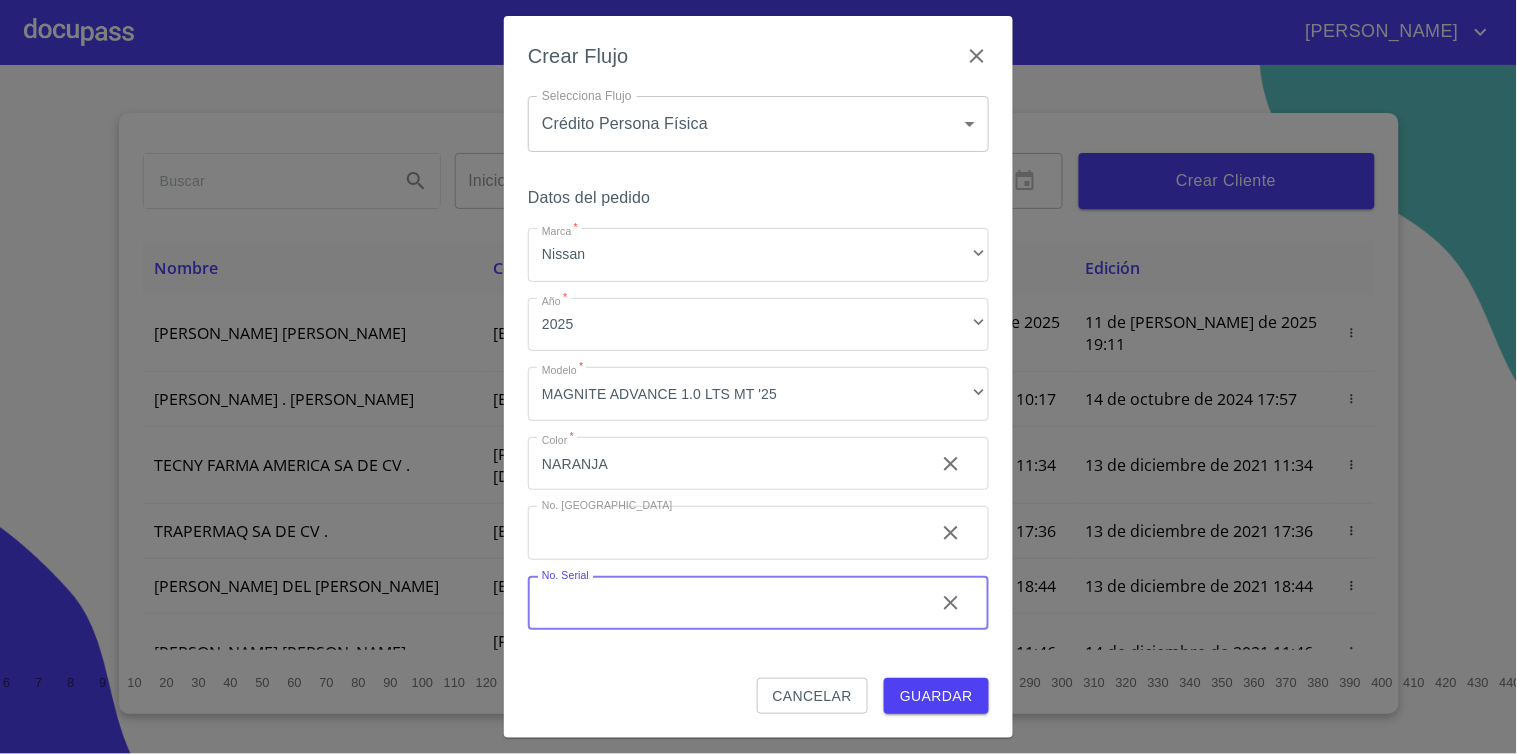 type 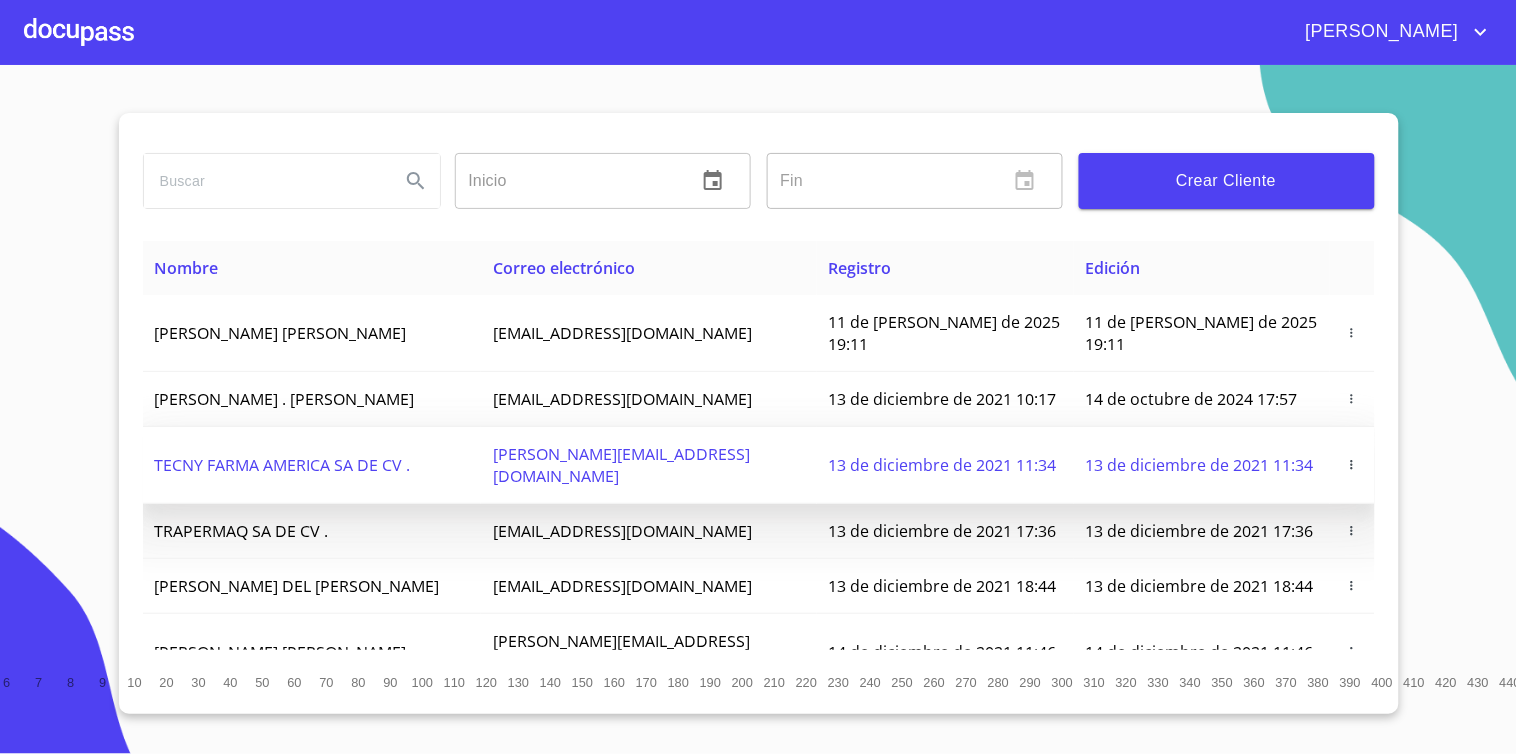 scroll, scrollTop: 111, scrollLeft: 0, axis: vertical 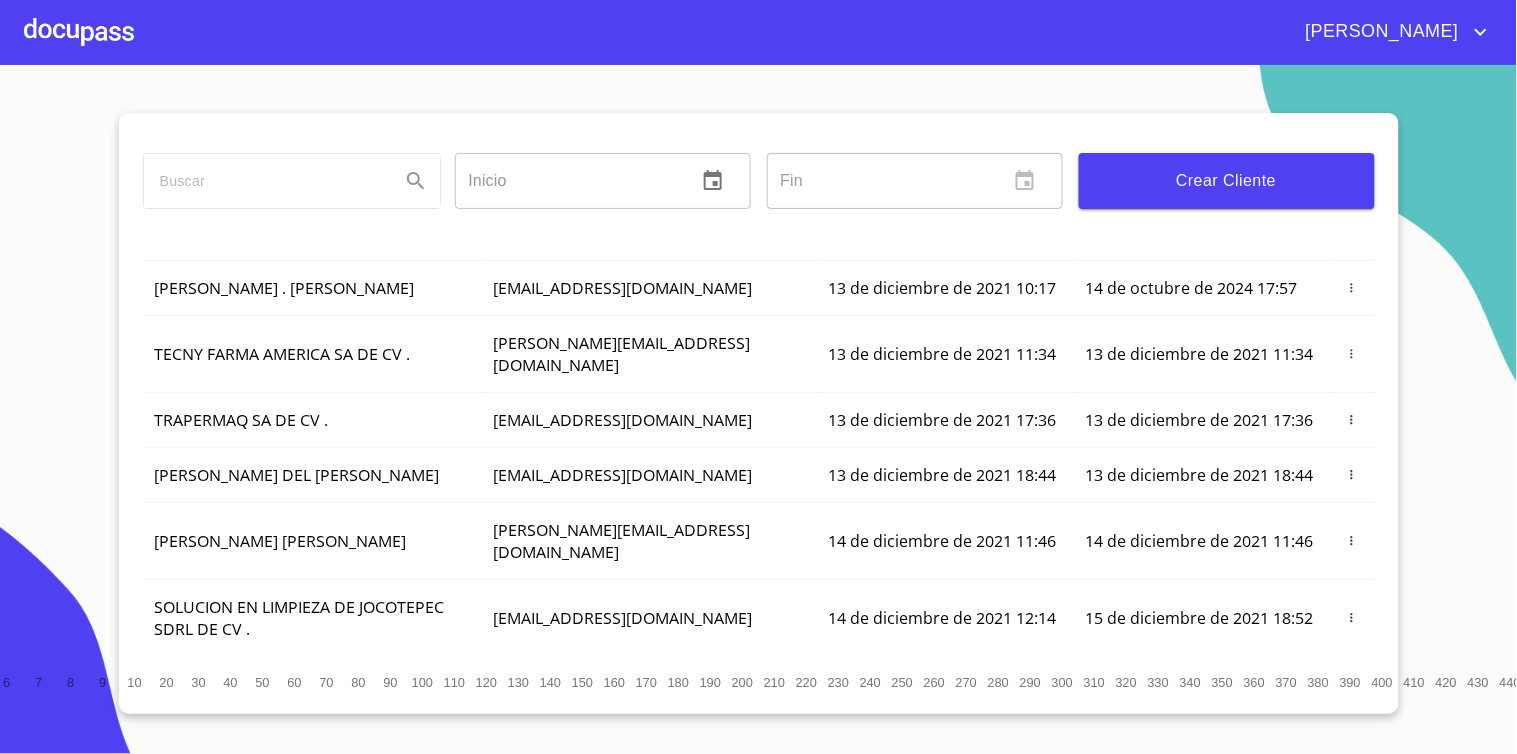click on "[PERSON_NAME]" at bounding box center [758, 32] 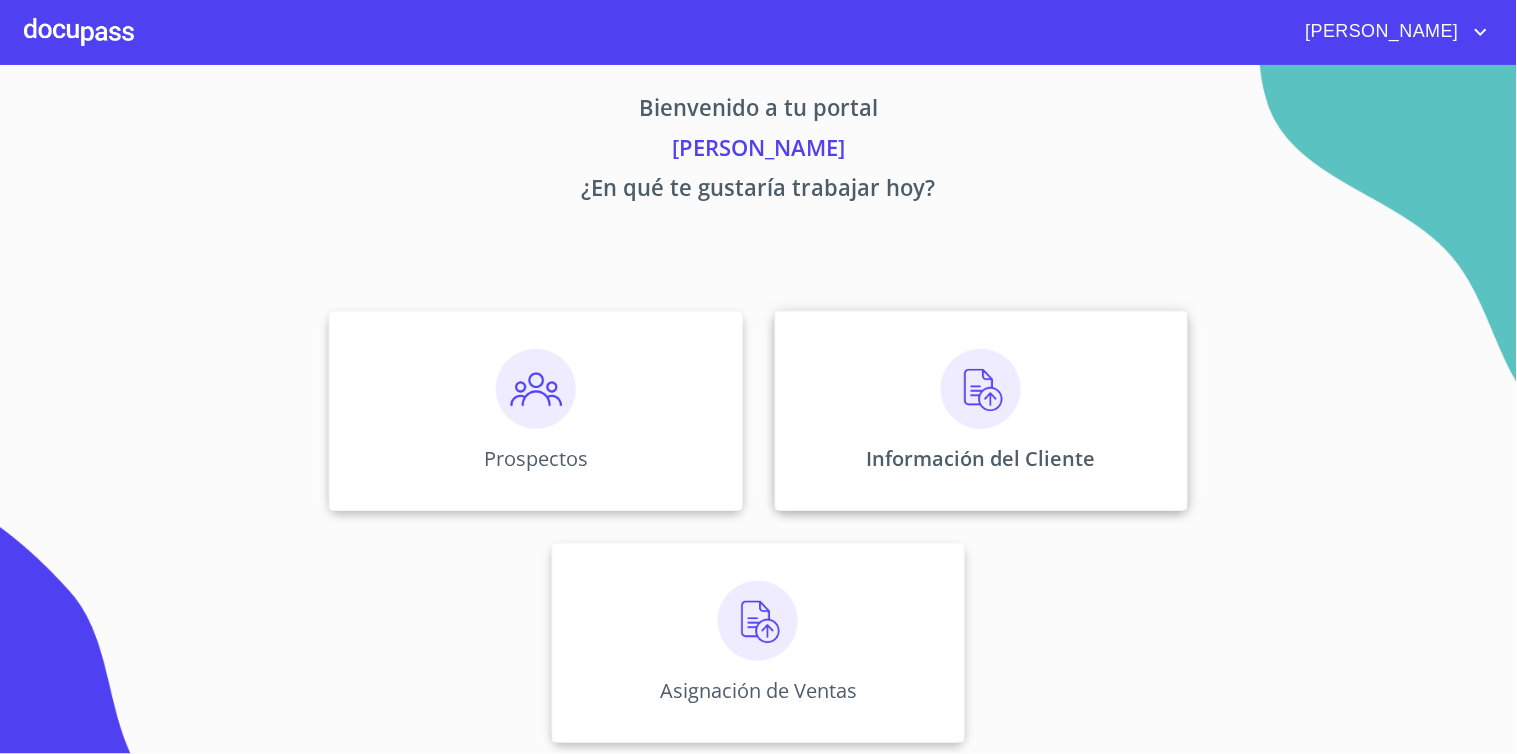 scroll, scrollTop: 17, scrollLeft: 0, axis: vertical 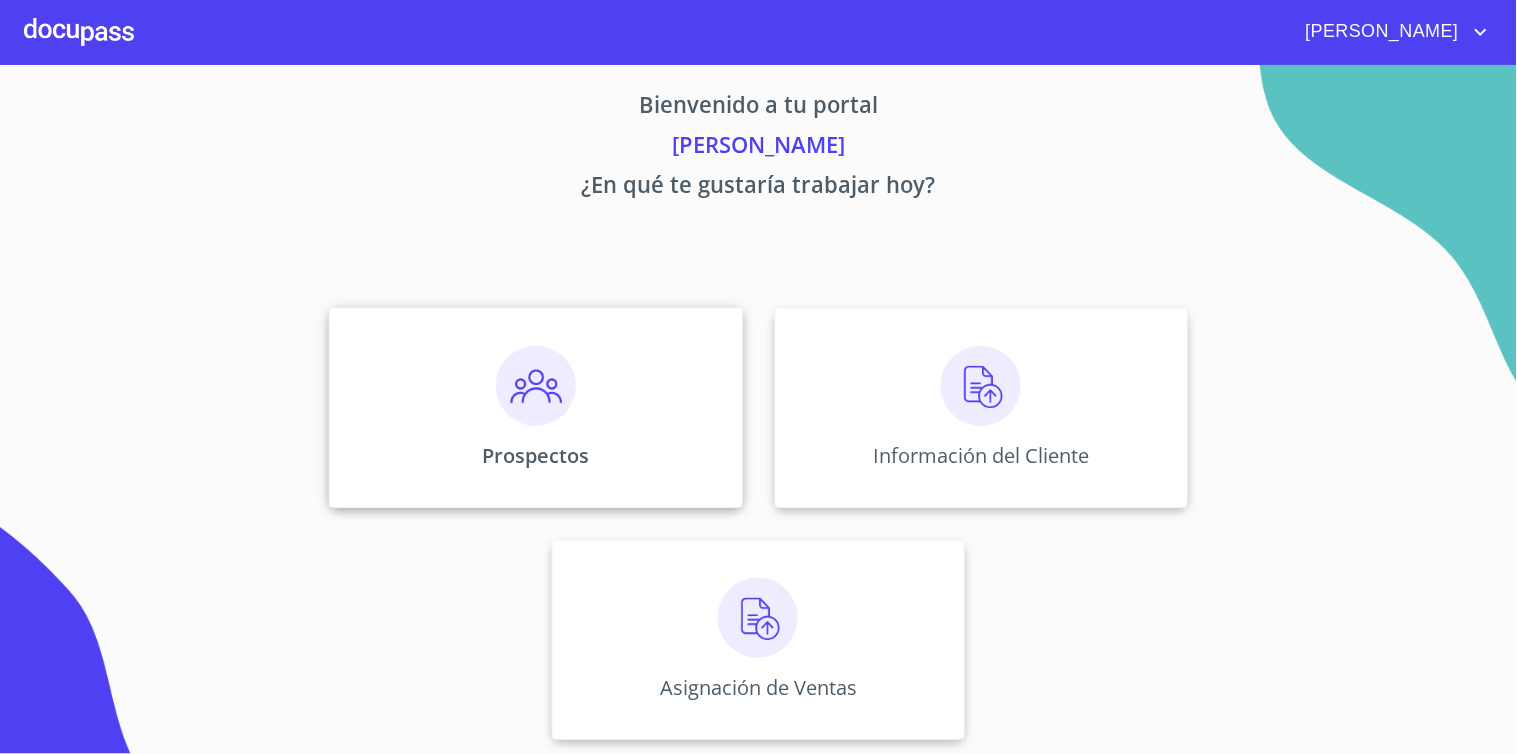 click on "Prospectos" at bounding box center (535, 408) 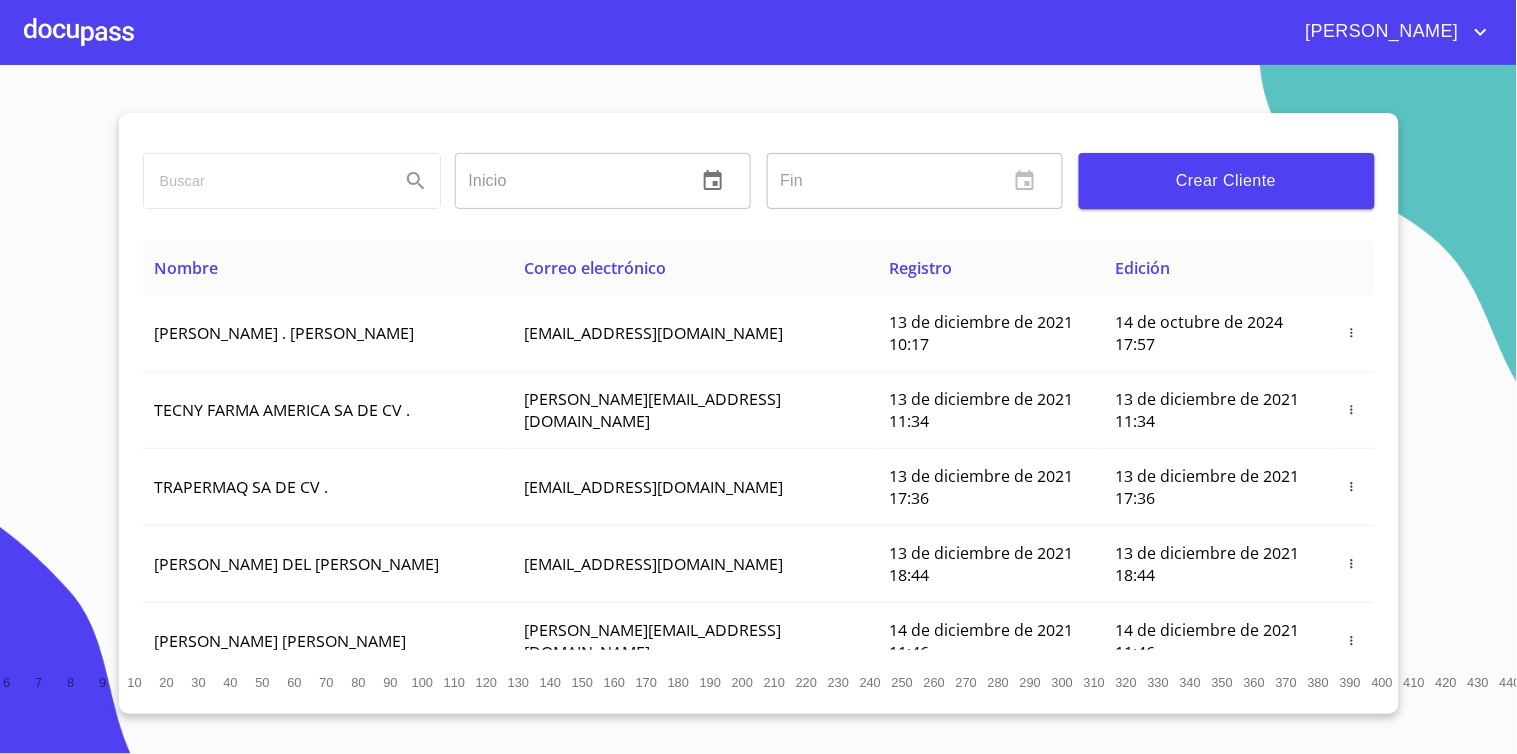 click at bounding box center (79, 32) 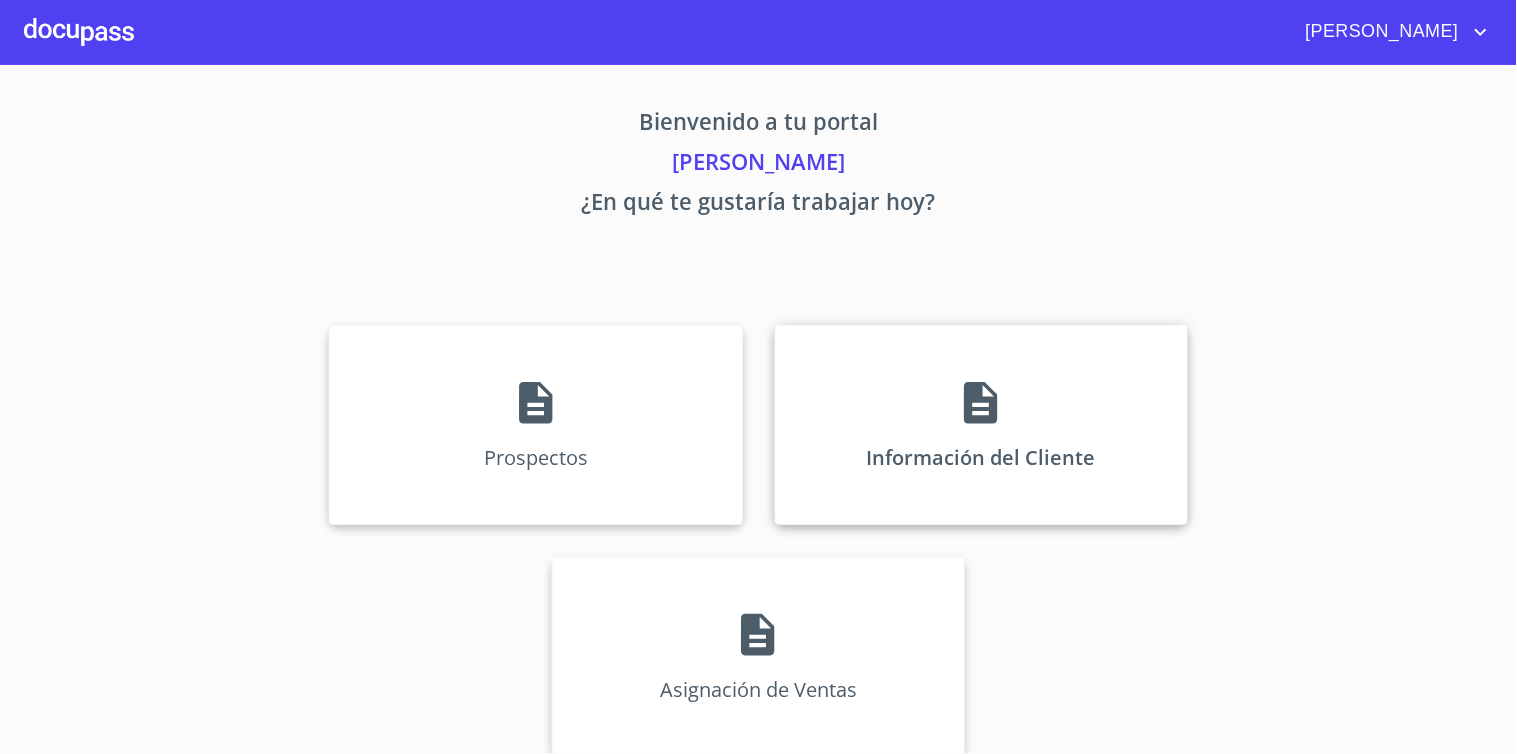 click on "Información del Cliente" at bounding box center (981, 425) 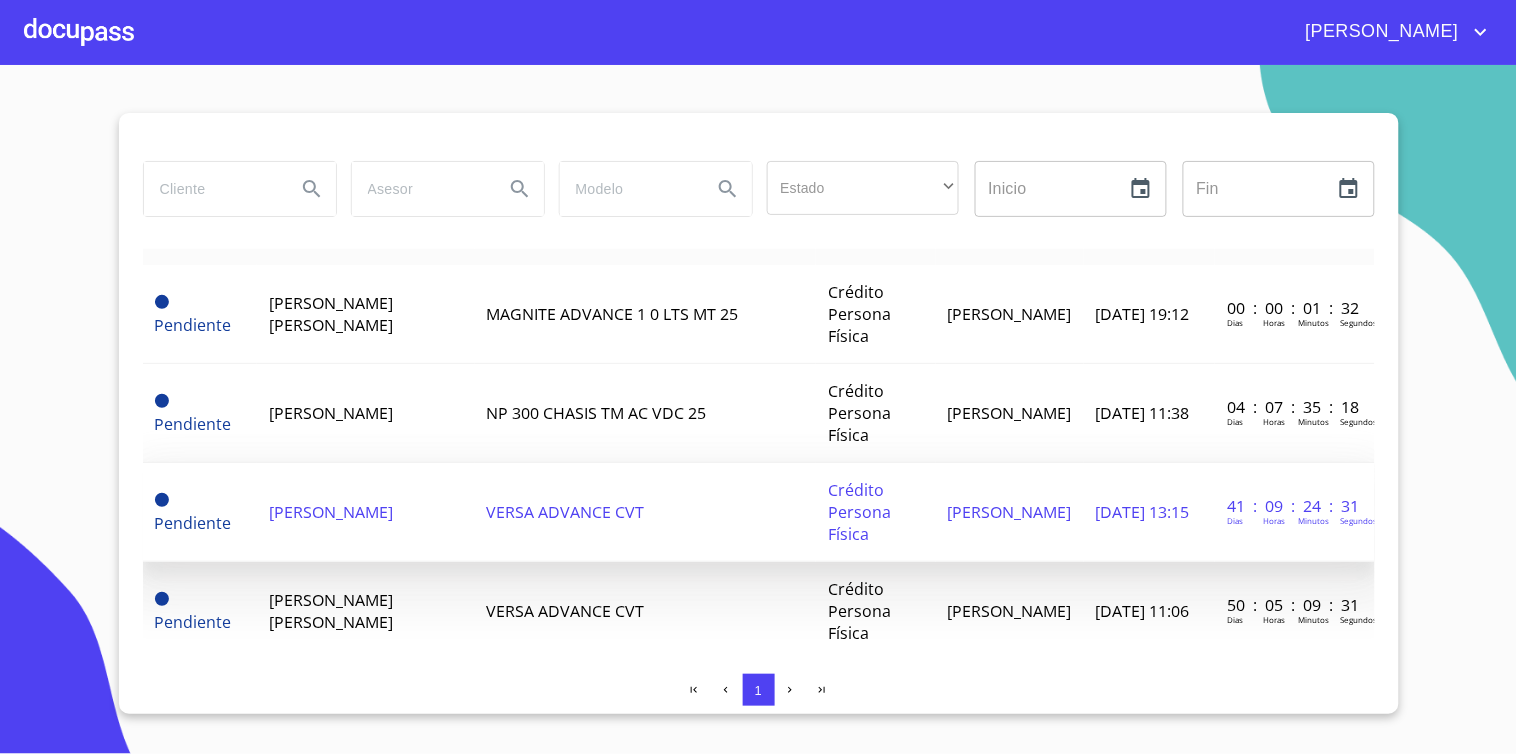 scroll, scrollTop: 0, scrollLeft: 0, axis: both 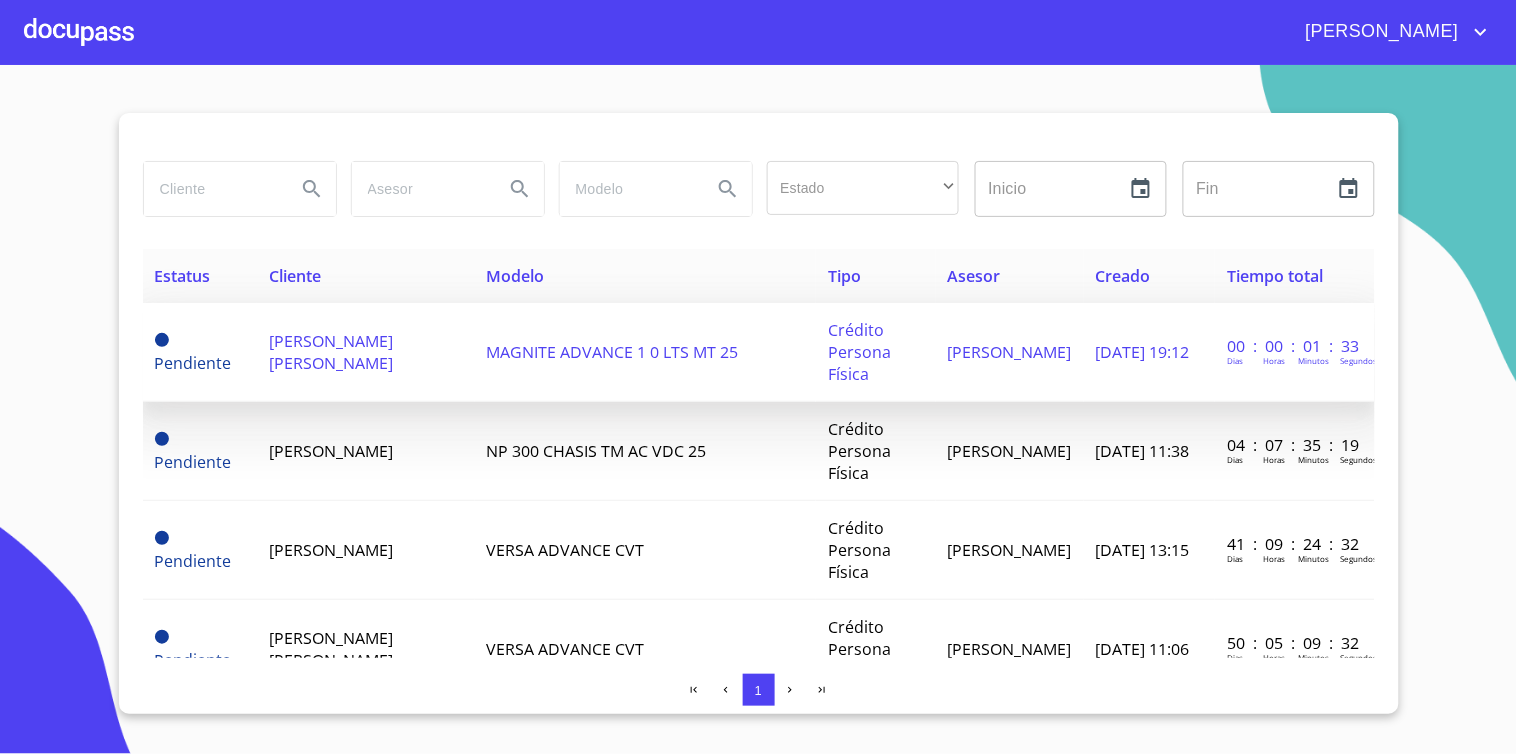 click on "[PERSON_NAME]  [PERSON_NAME]" at bounding box center (365, 352) 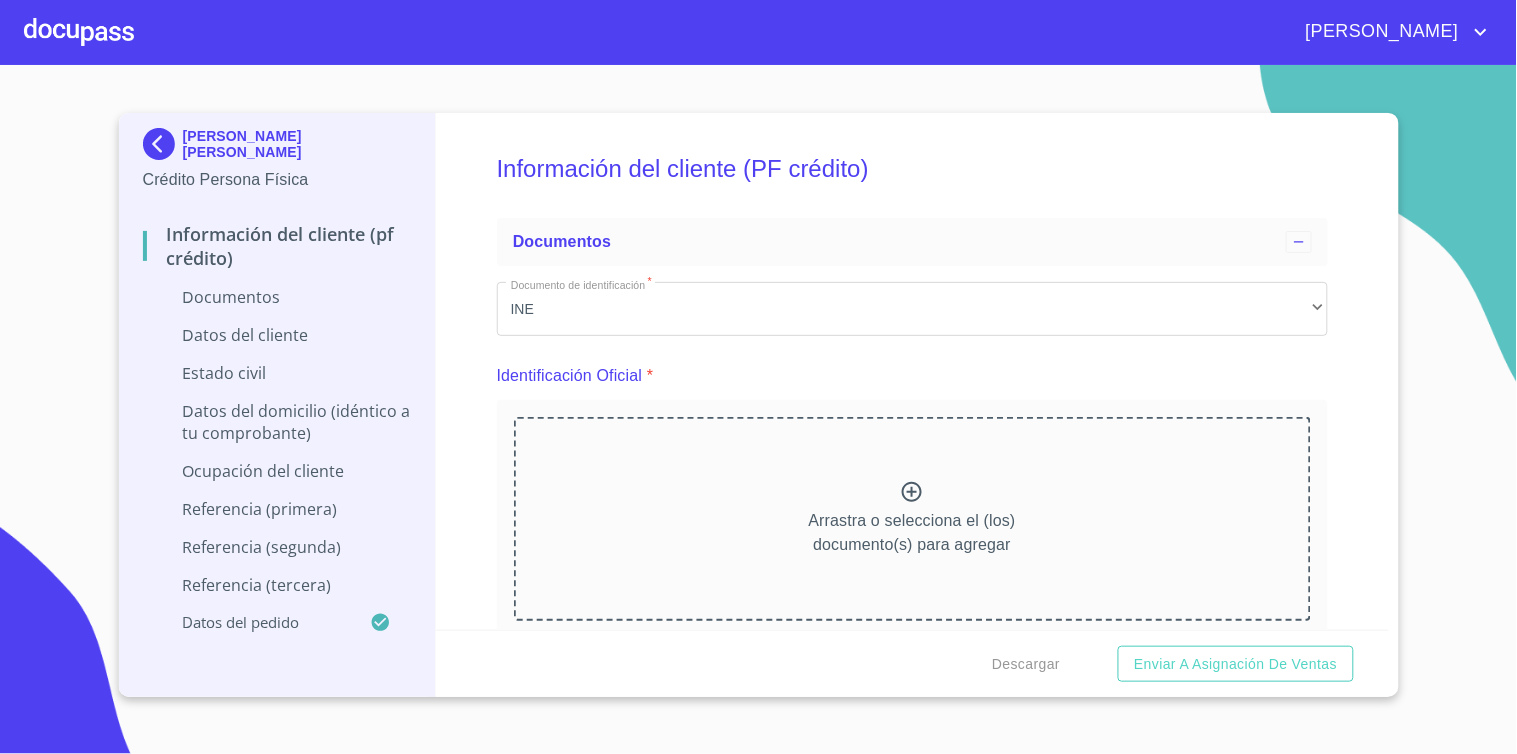 click on "Datos del cliente" at bounding box center [277, 335] 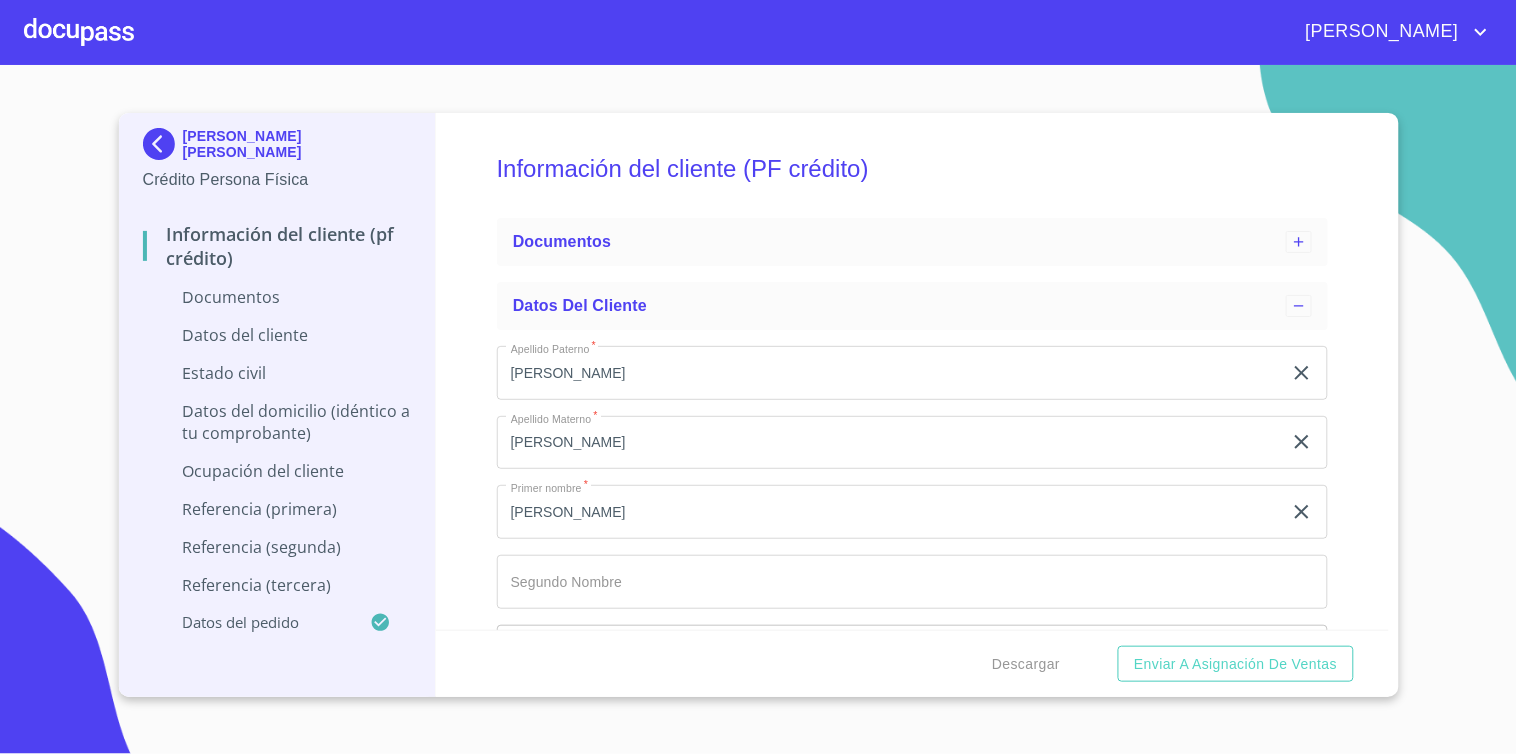 click on "Datos del cliente" at bounding box center [277, 335] 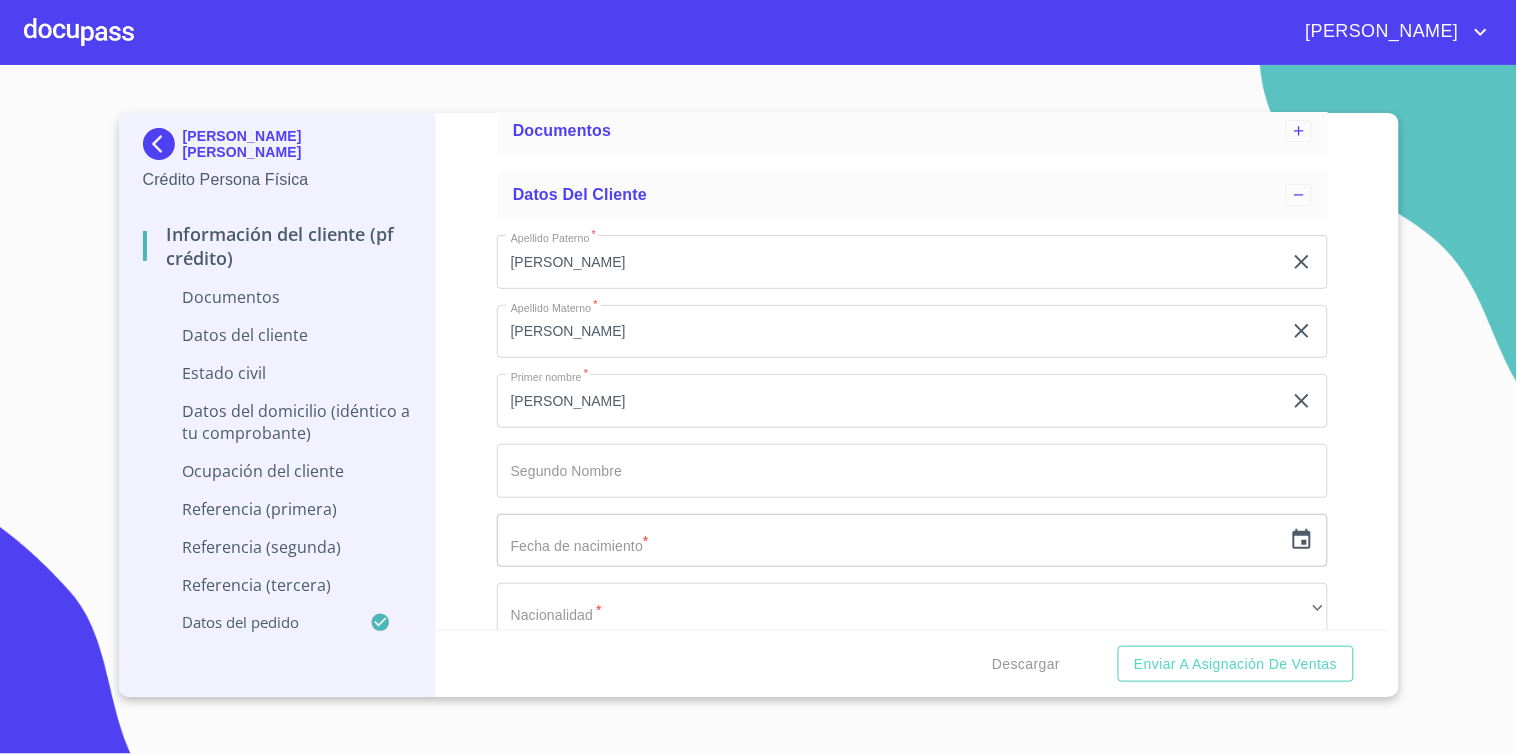 scroll, scrollTop: 222, scrollLeft: 0, axis: vertical 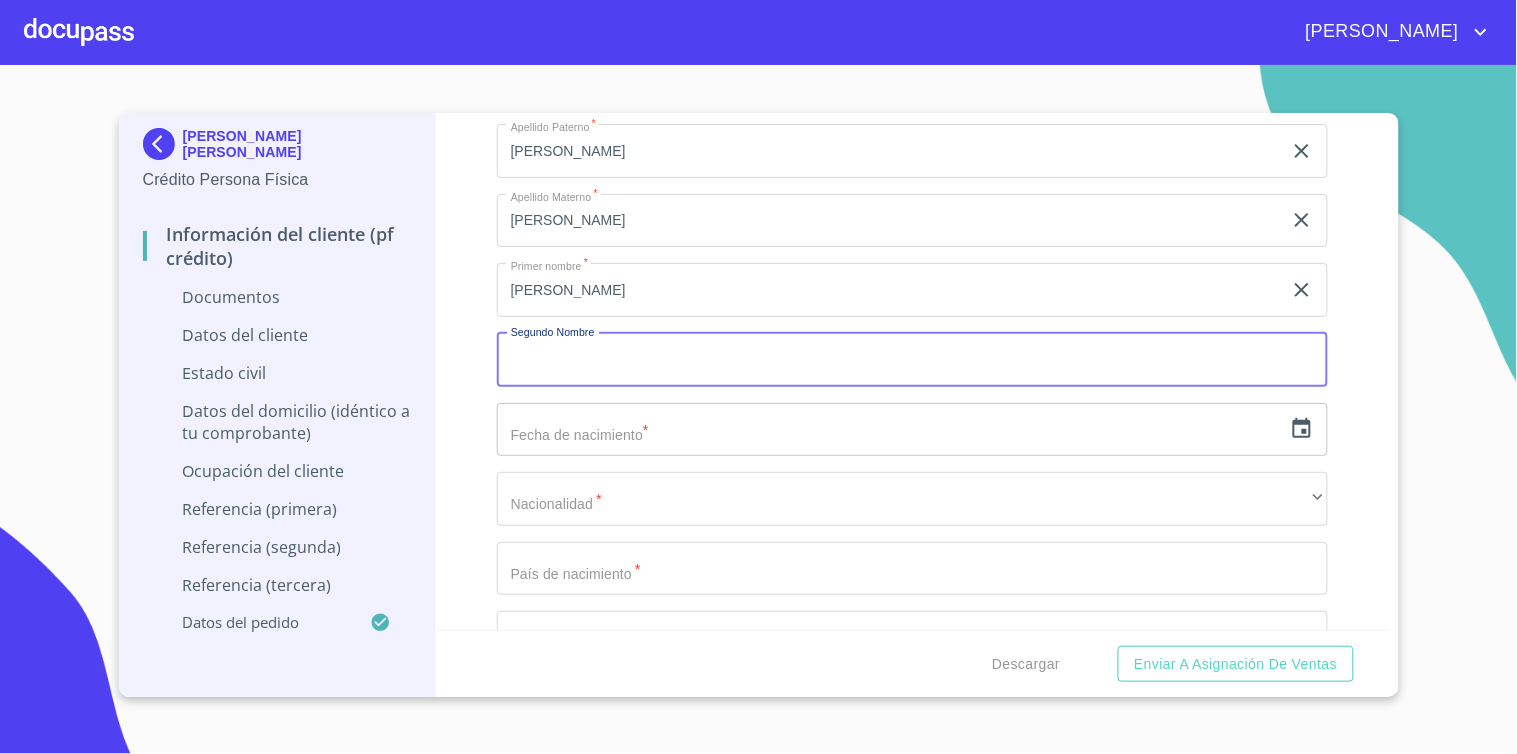 click on "Apellido Paterno   *" at bounding box center (912, 360) 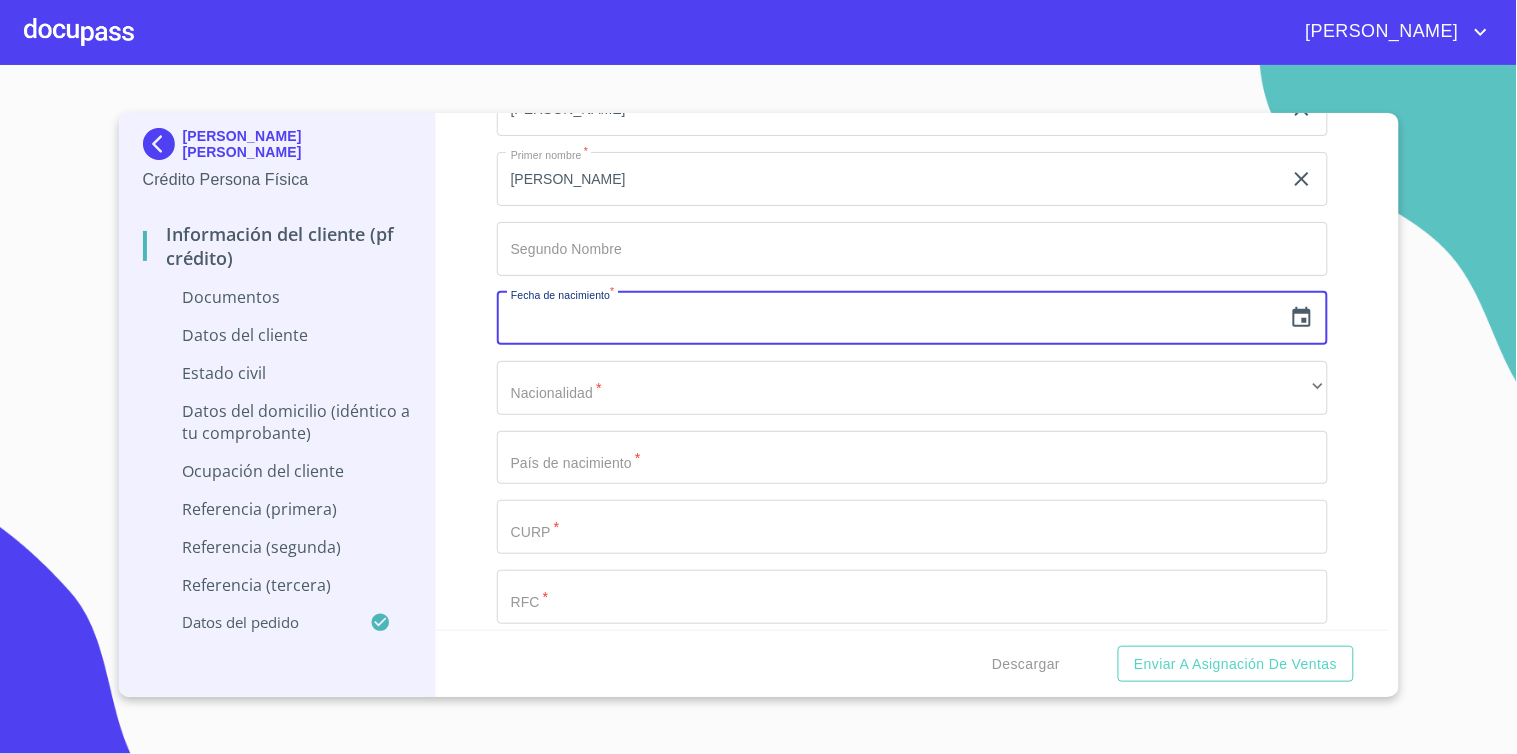click at bounding box center (889, 319) 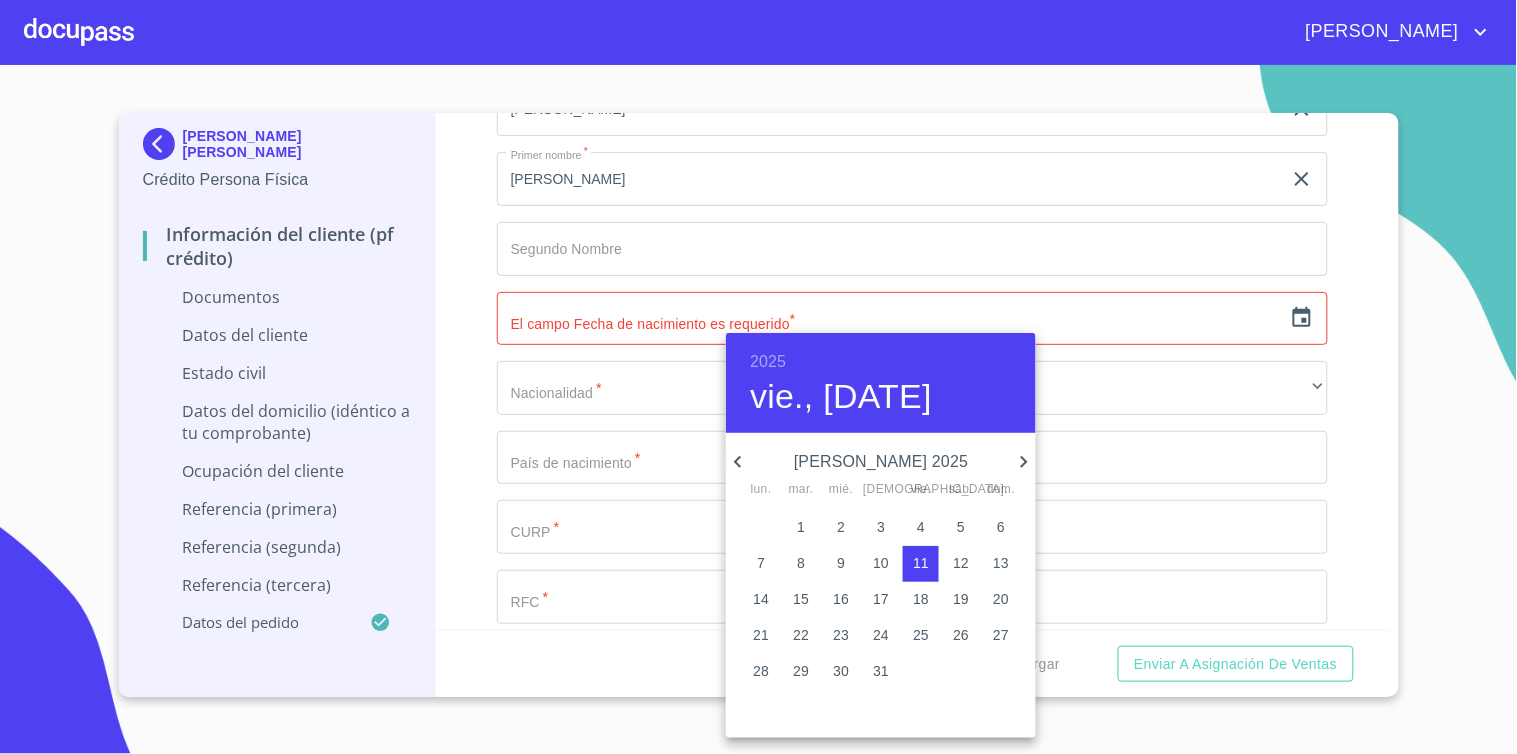 click on "31" at bounding box center (881, 671) 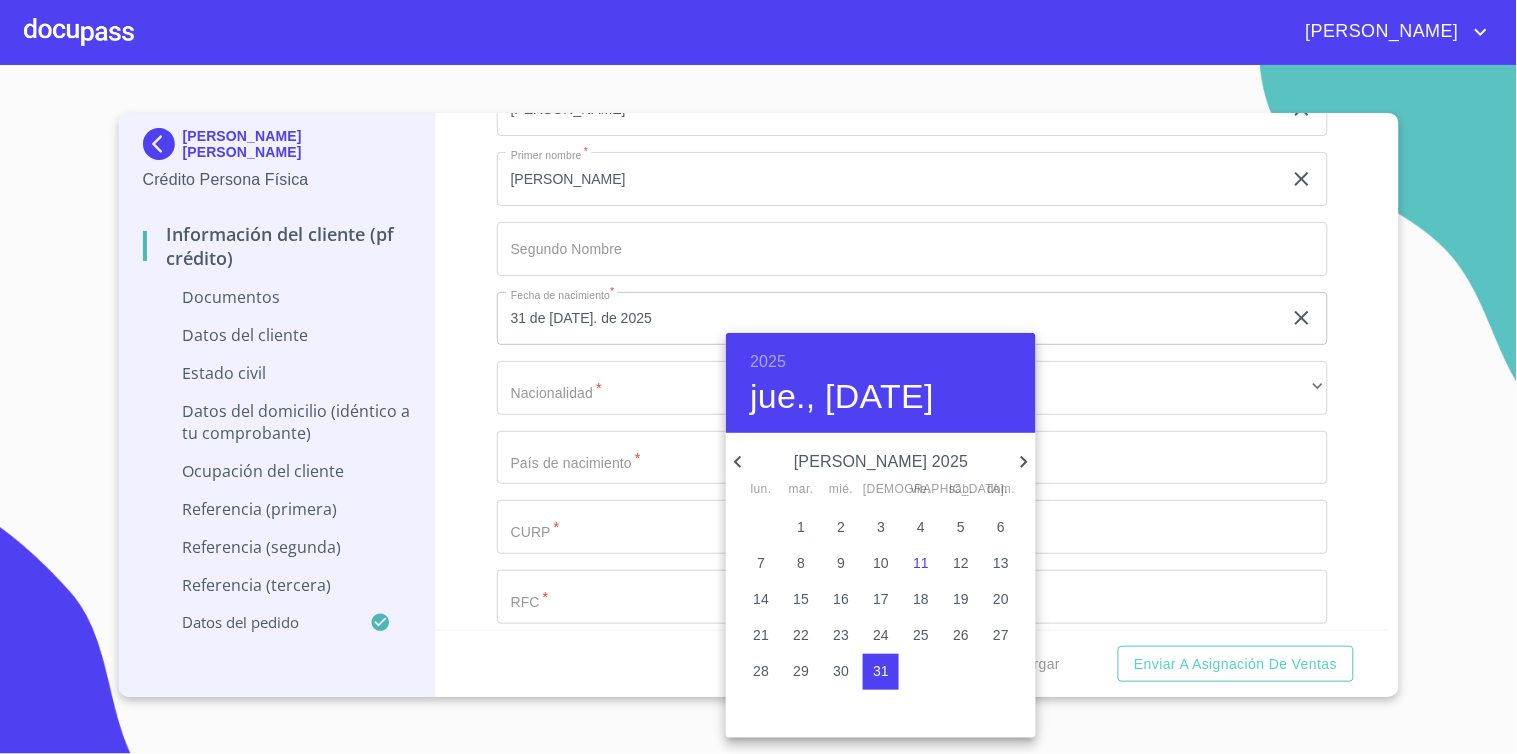click on "2025" at bounding box center (768, 362) 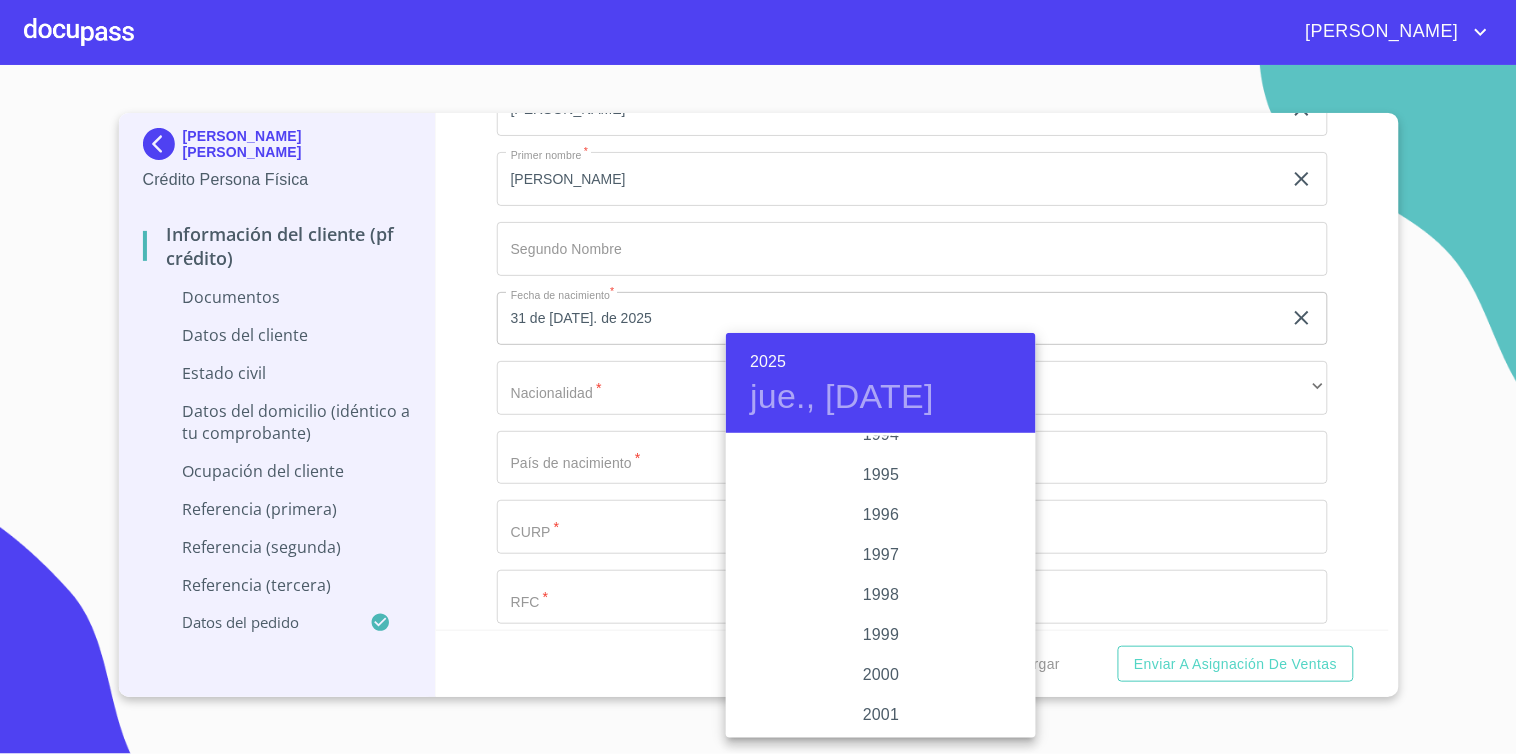 scroll, scrollTop: 2880, scrollLeft: 0, axis: vertical 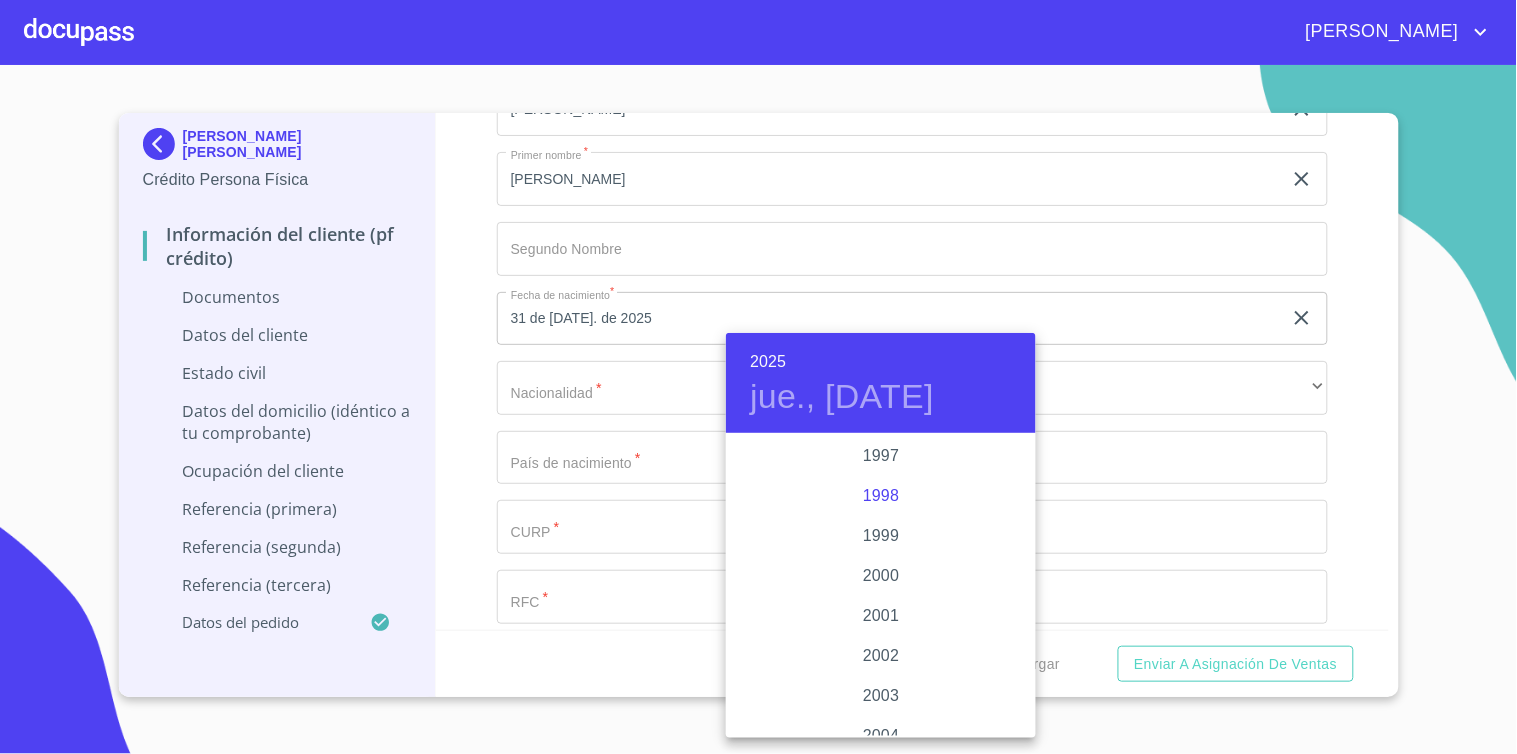 click on "1998" at bounding box center (881, 496) 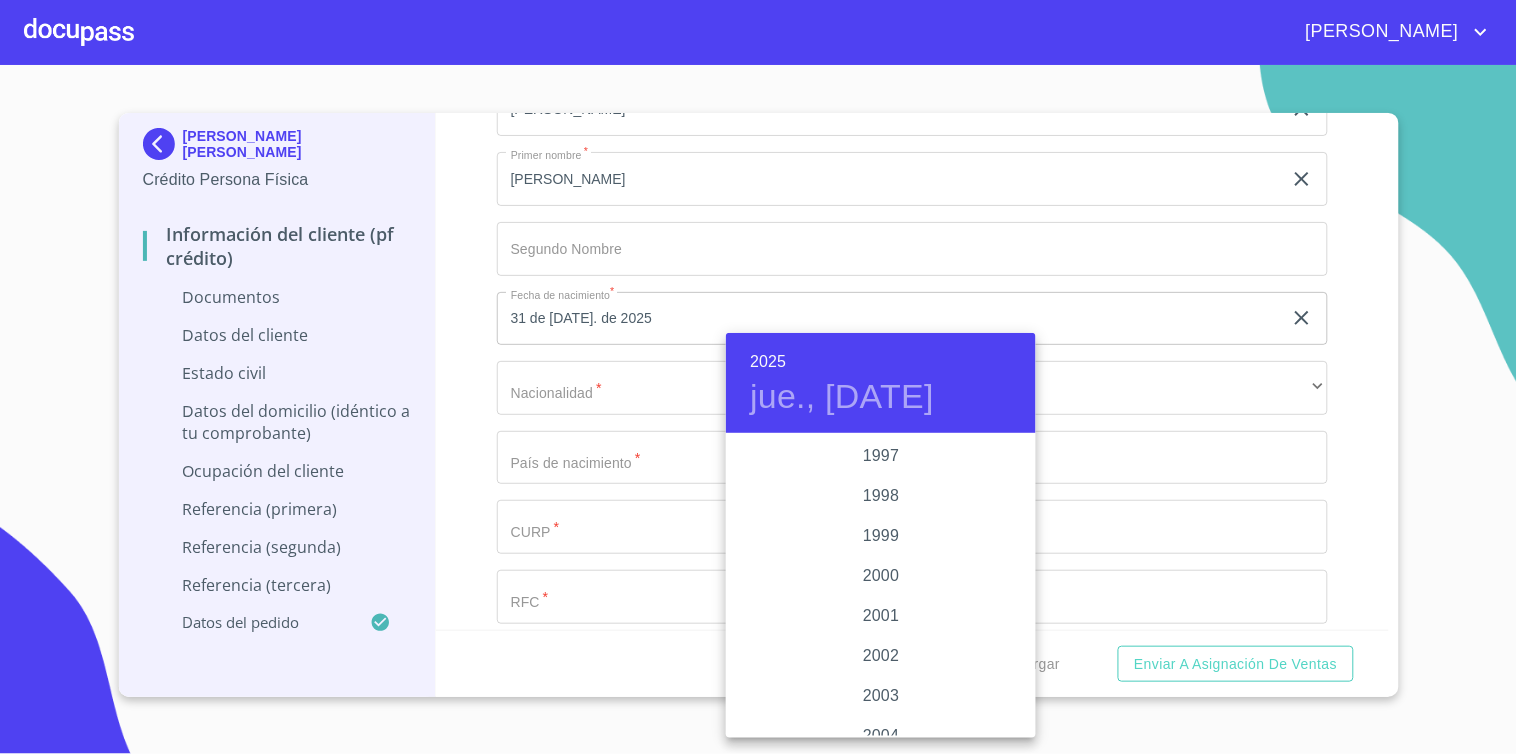 type on "31 de [DATE]. de 1998" 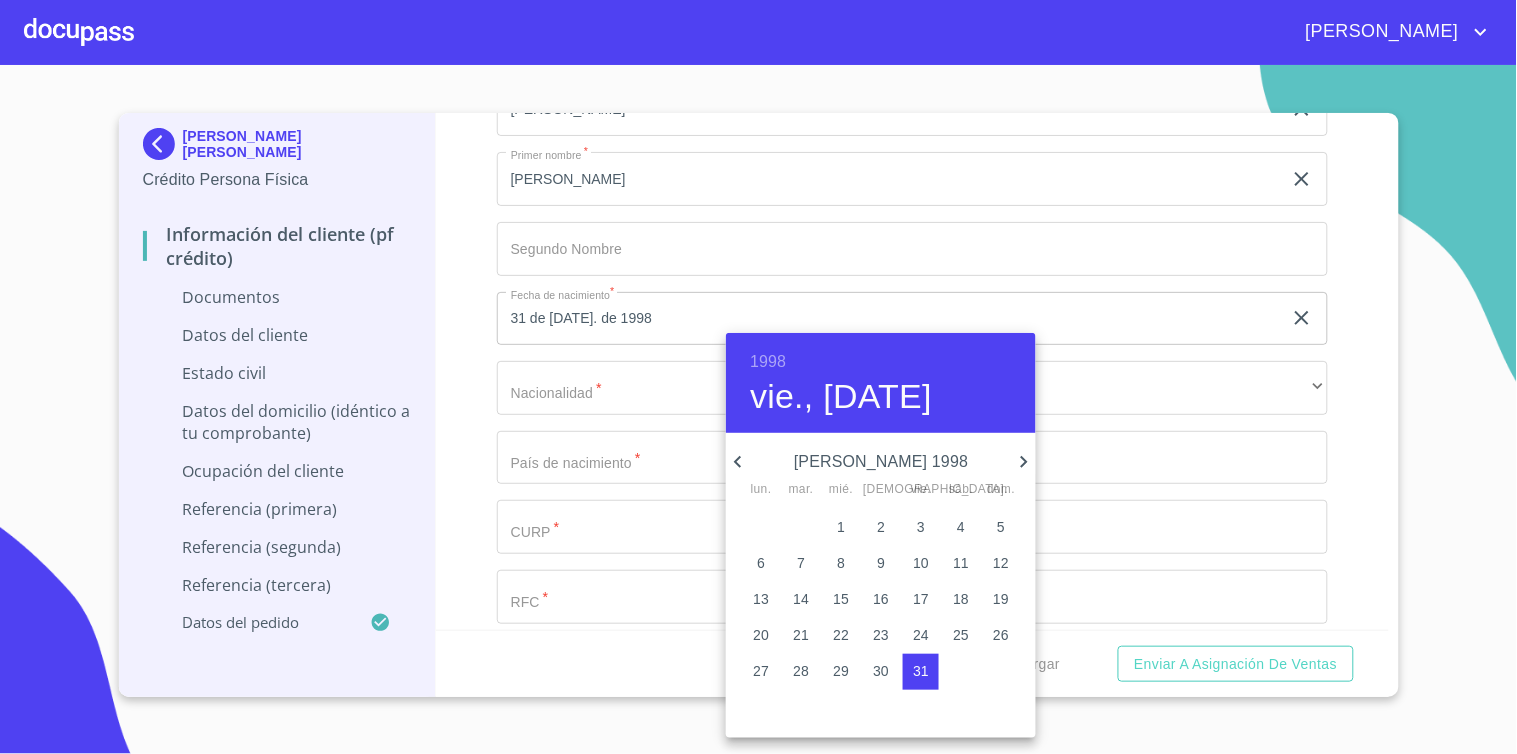 click at bounding box center (758, 377) 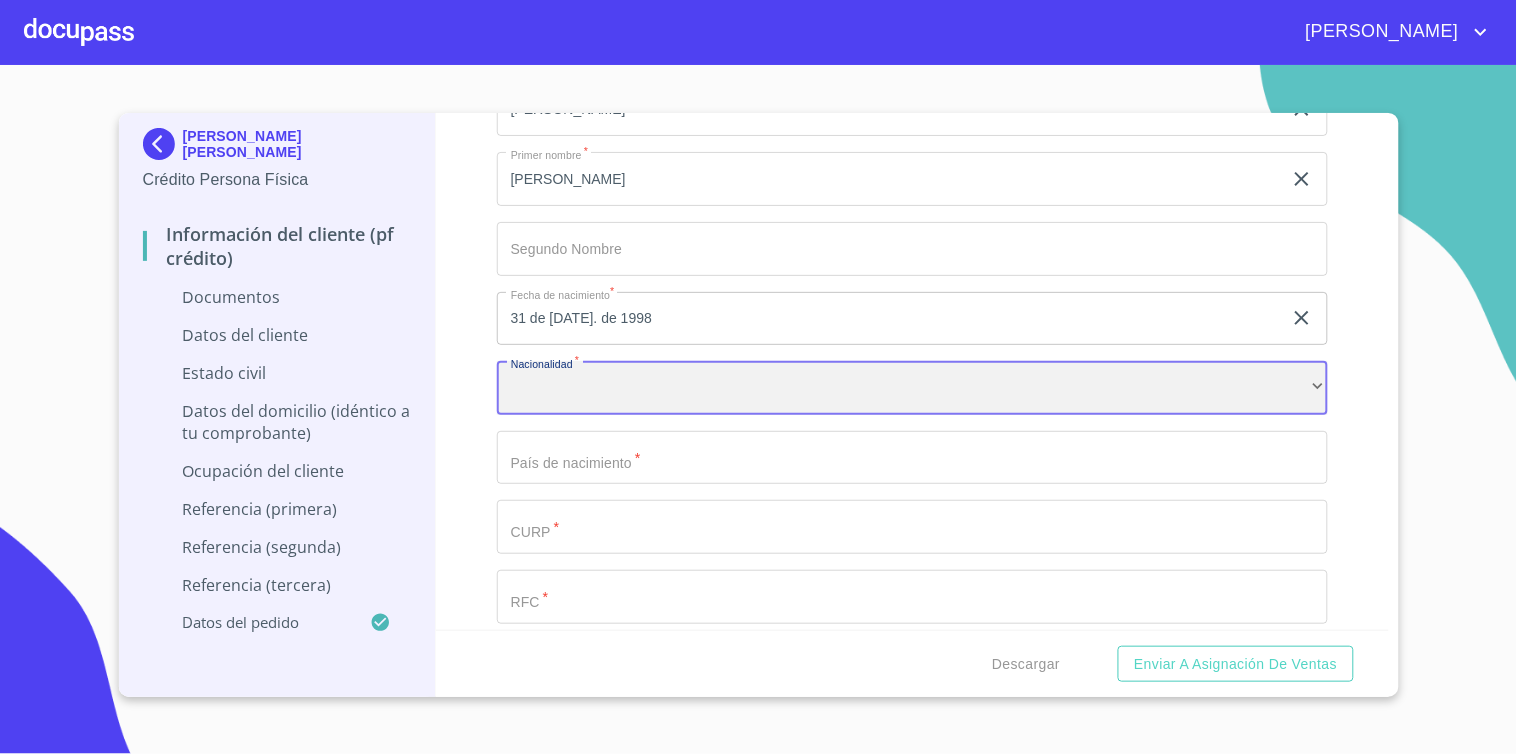 click on "​" at bounding box center [912, 388] 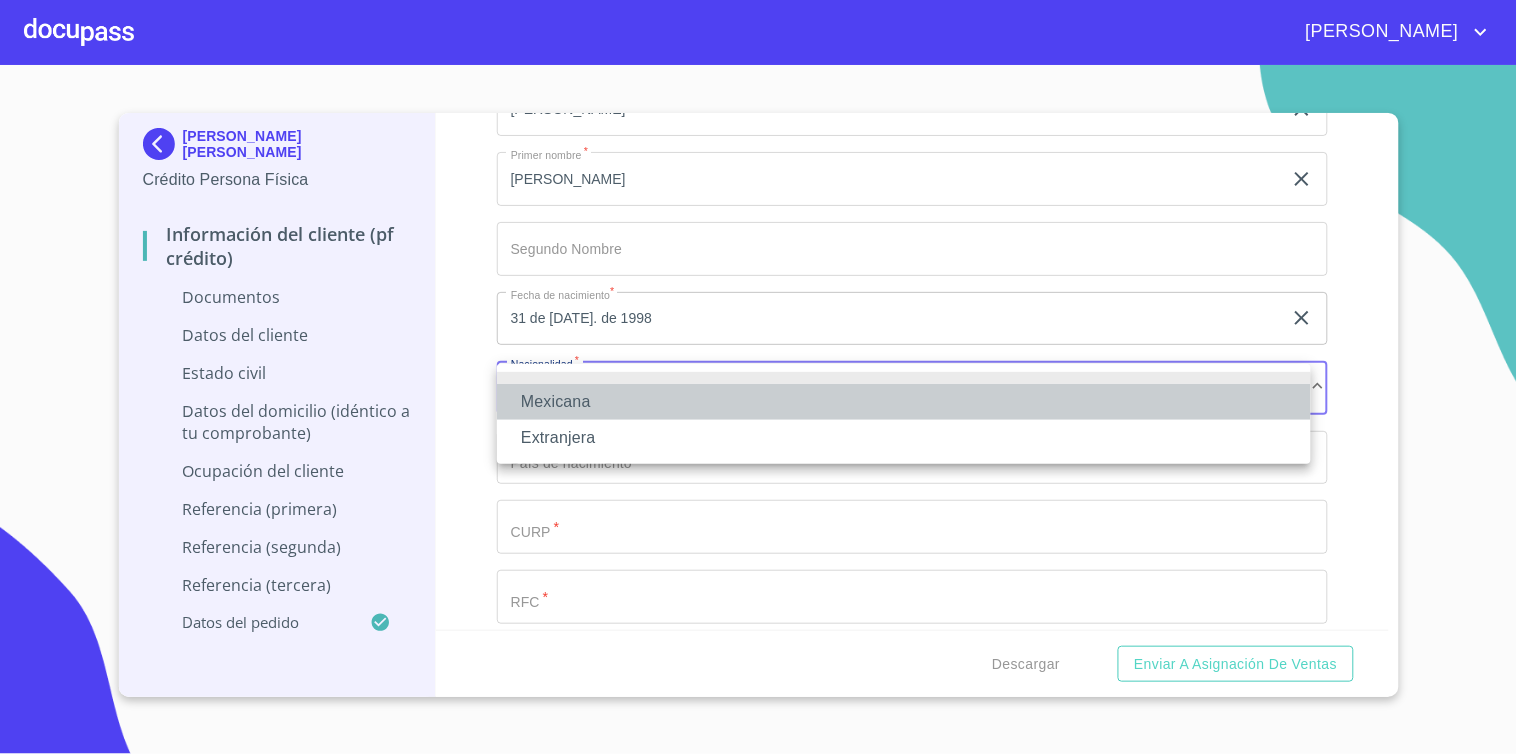 click on "Mexicana" at bounding box center [904, 402] 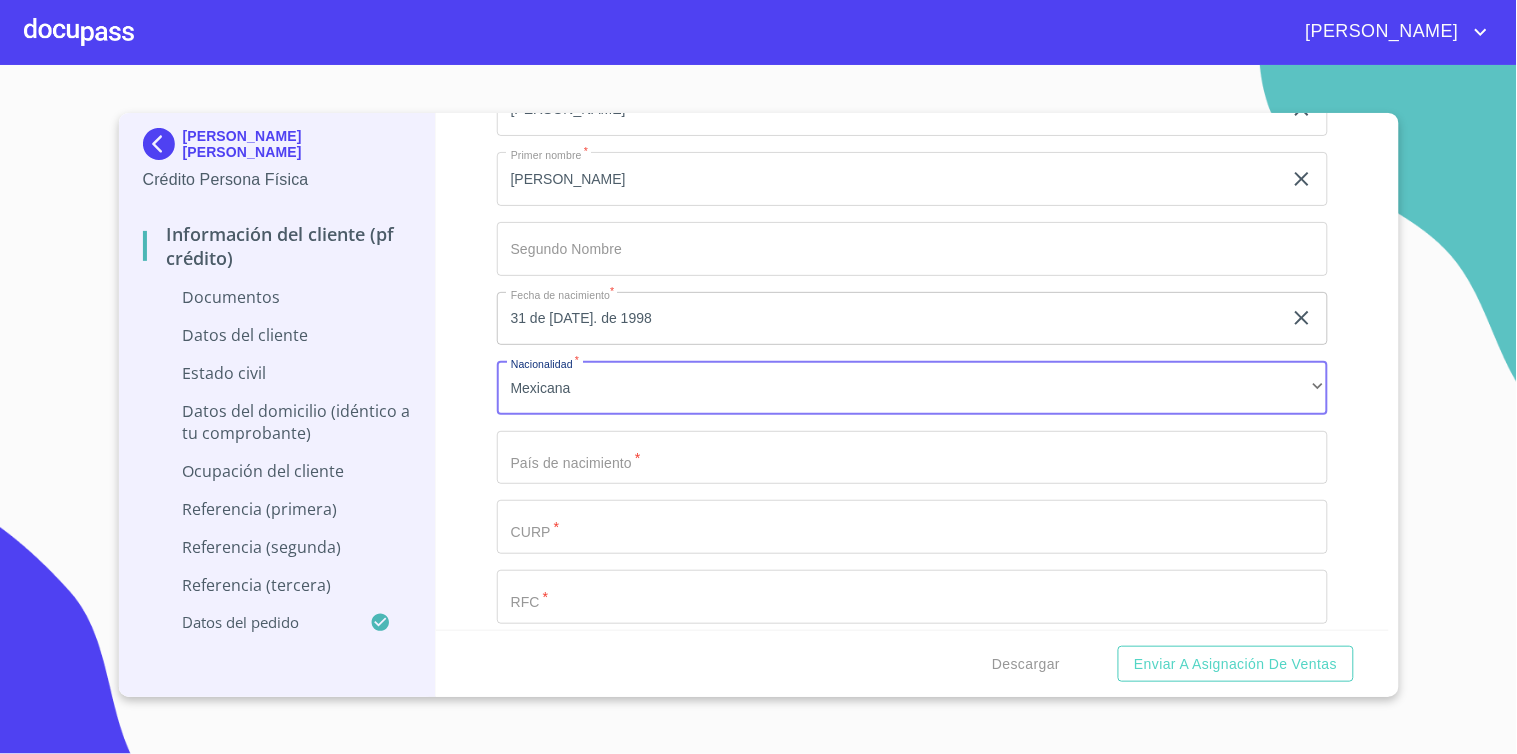 click on "Apellido Paterno   *" at bounding box center (889, 40) 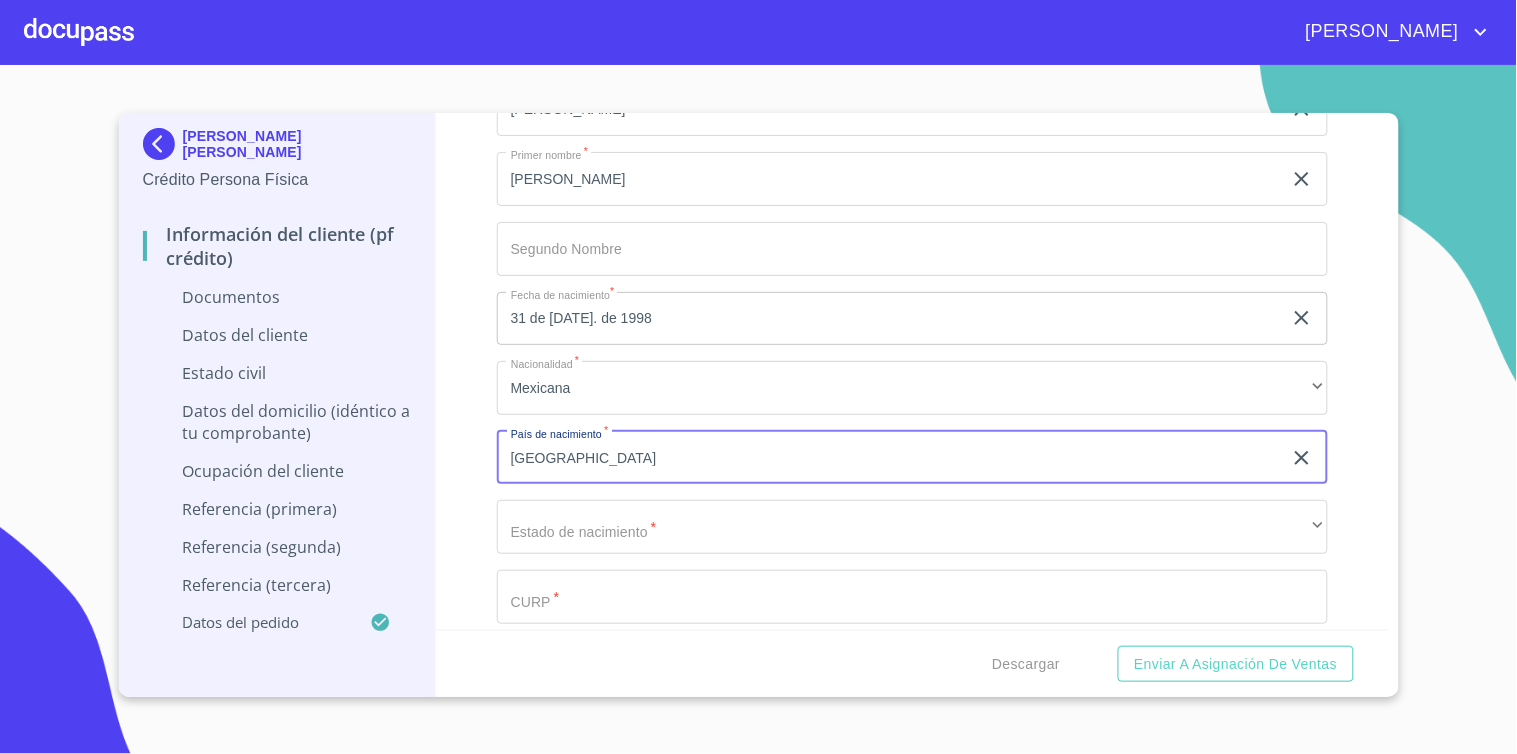 type on "[GEOGRAPHIC_DATA]" 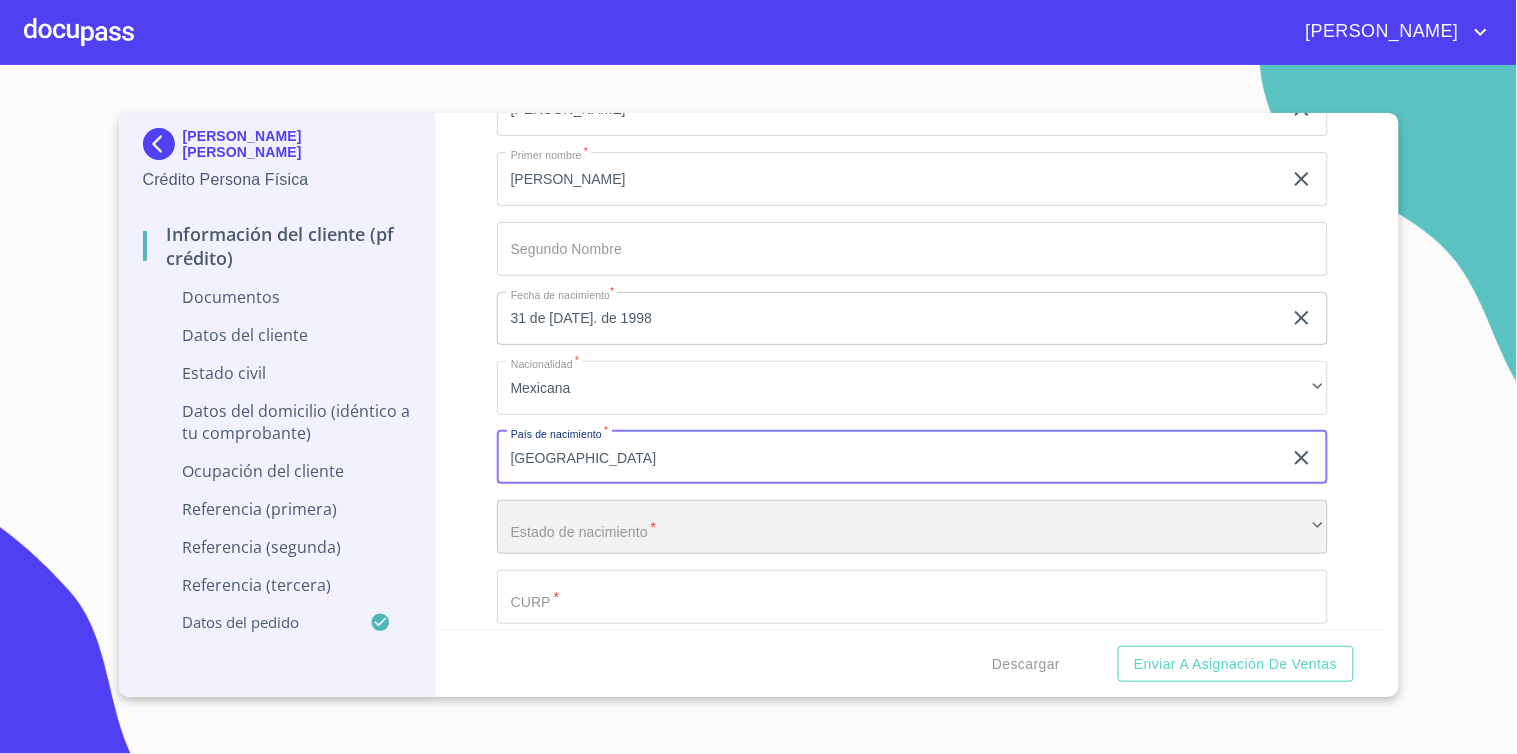 click on "​" at bounding box center [912, 527] 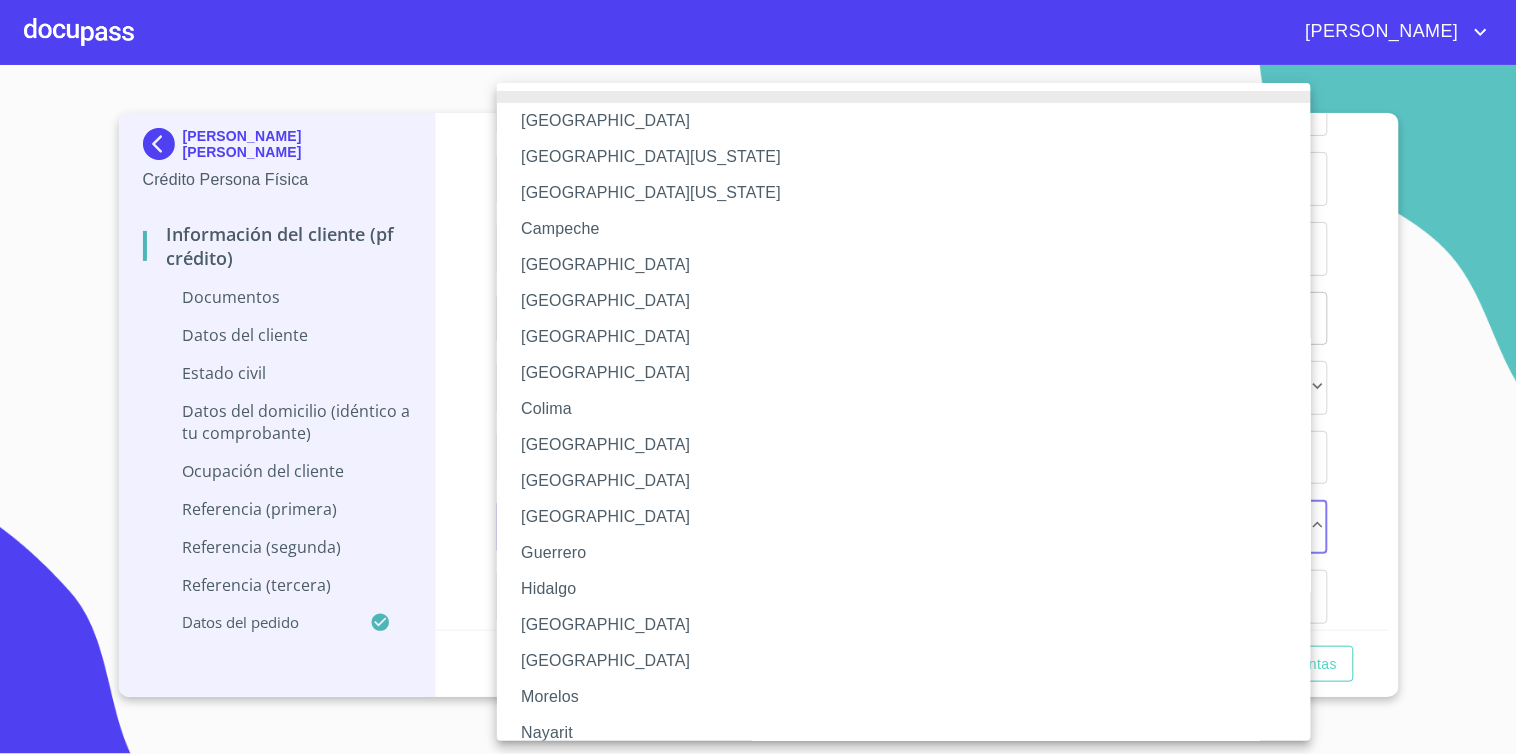 type 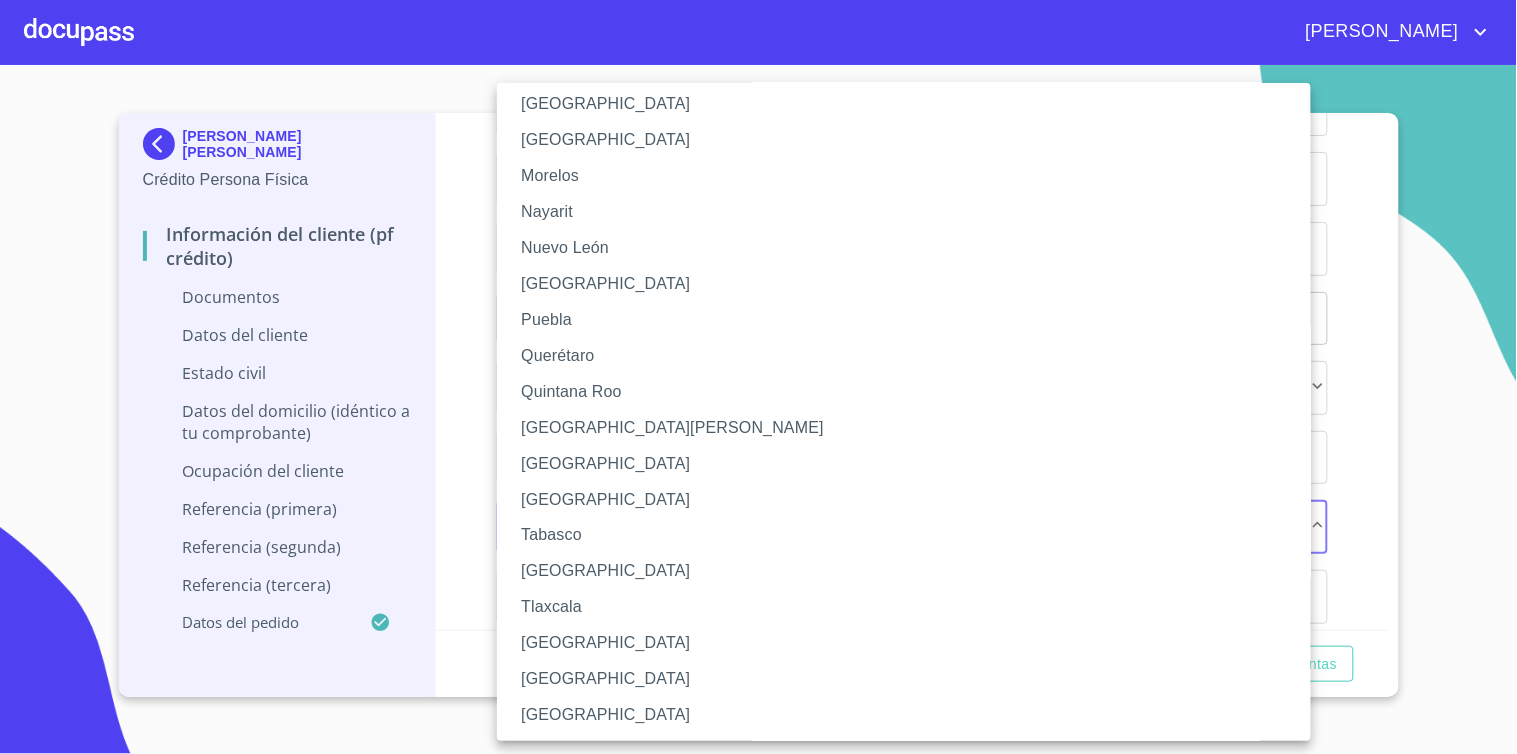 type 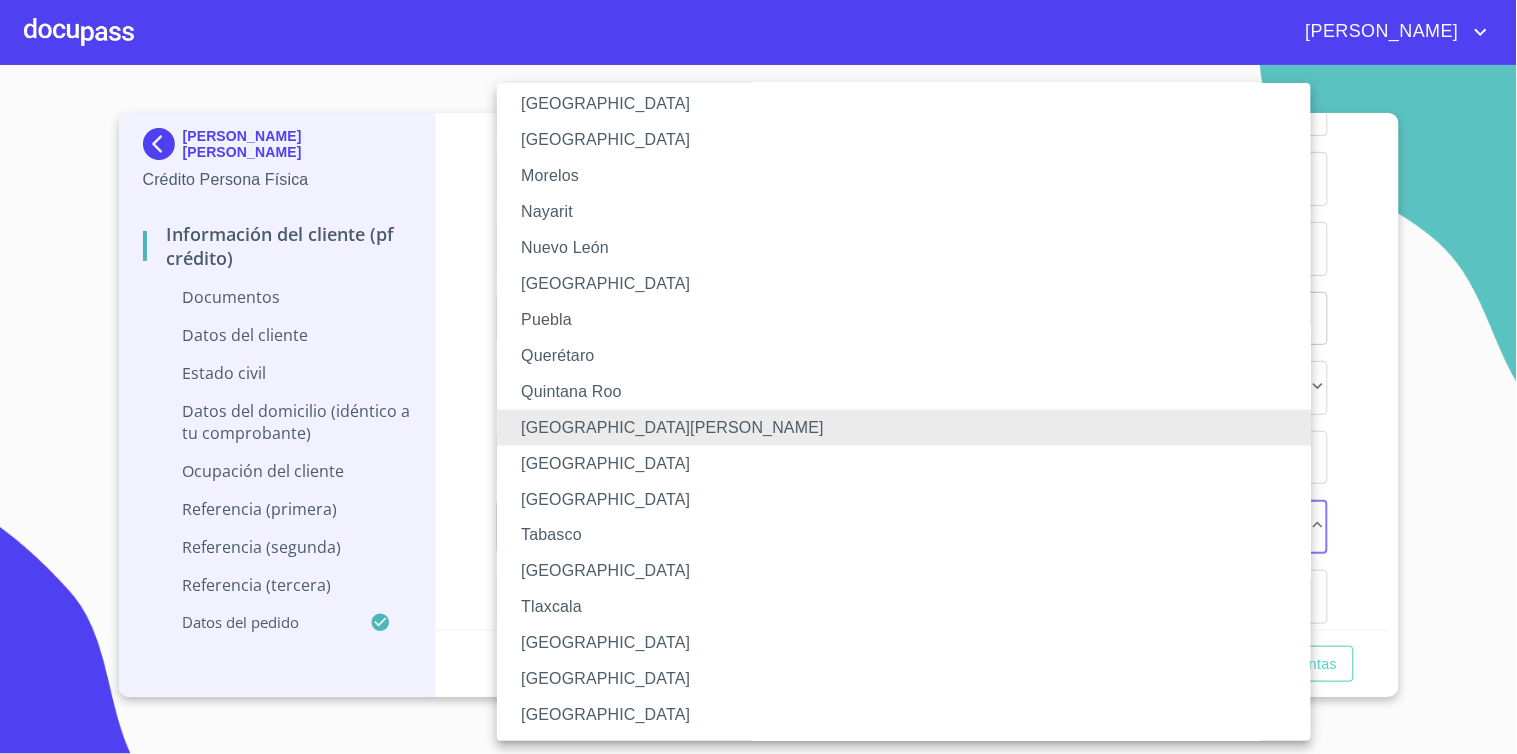 type 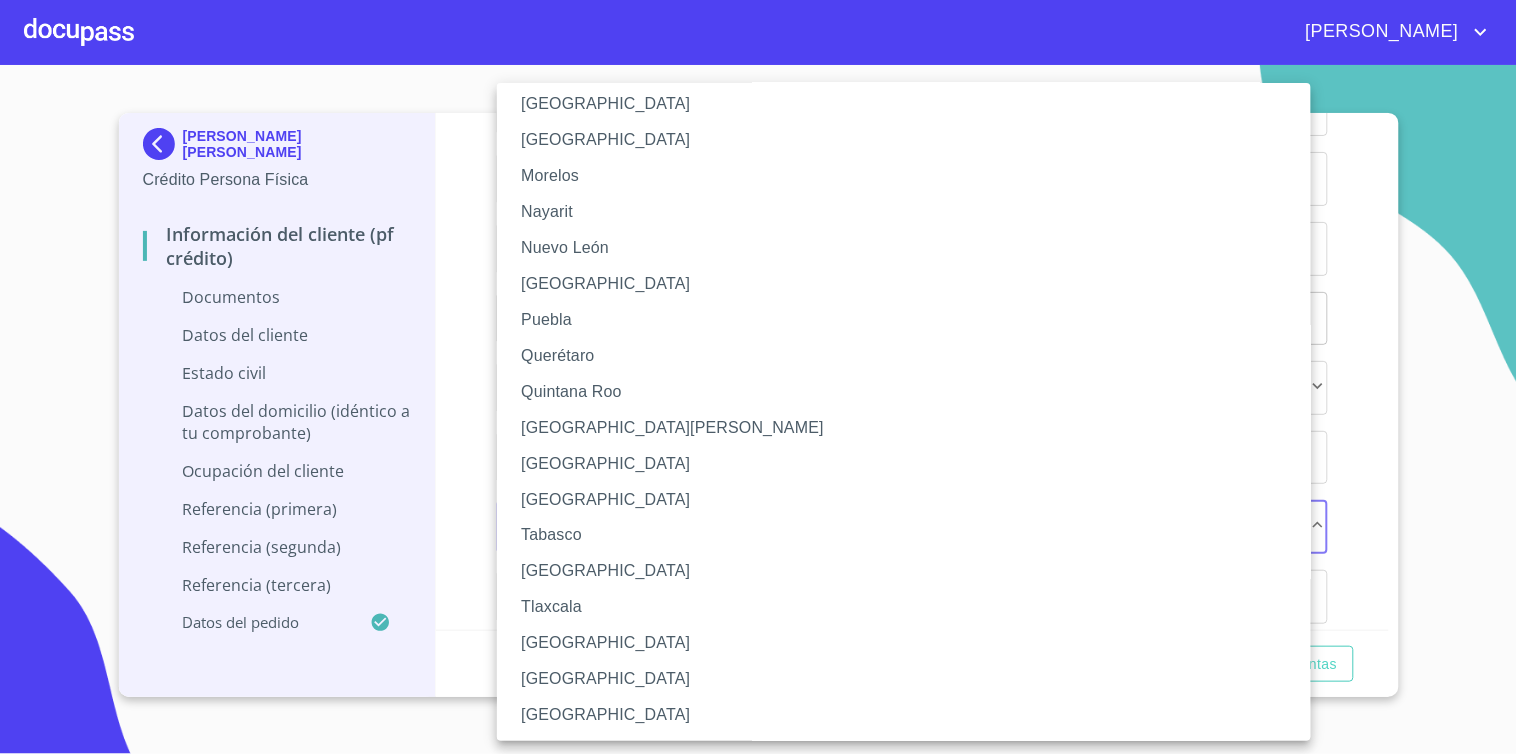 click on "[GEOGRAPHIC_DATA]" at bounding box center [912, 464] 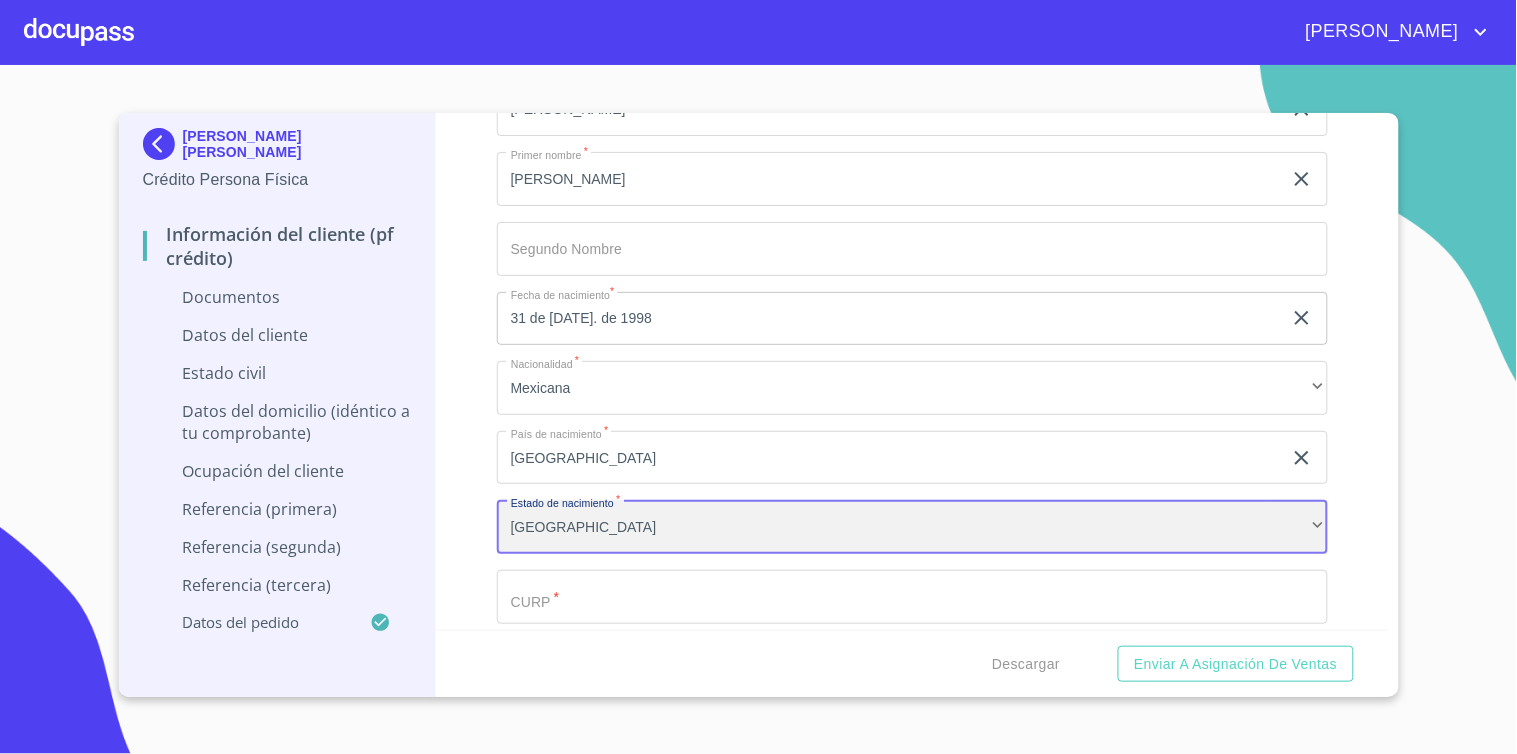 scroll, scrollTop: 520, scrollLeft: 0, axis: vertical 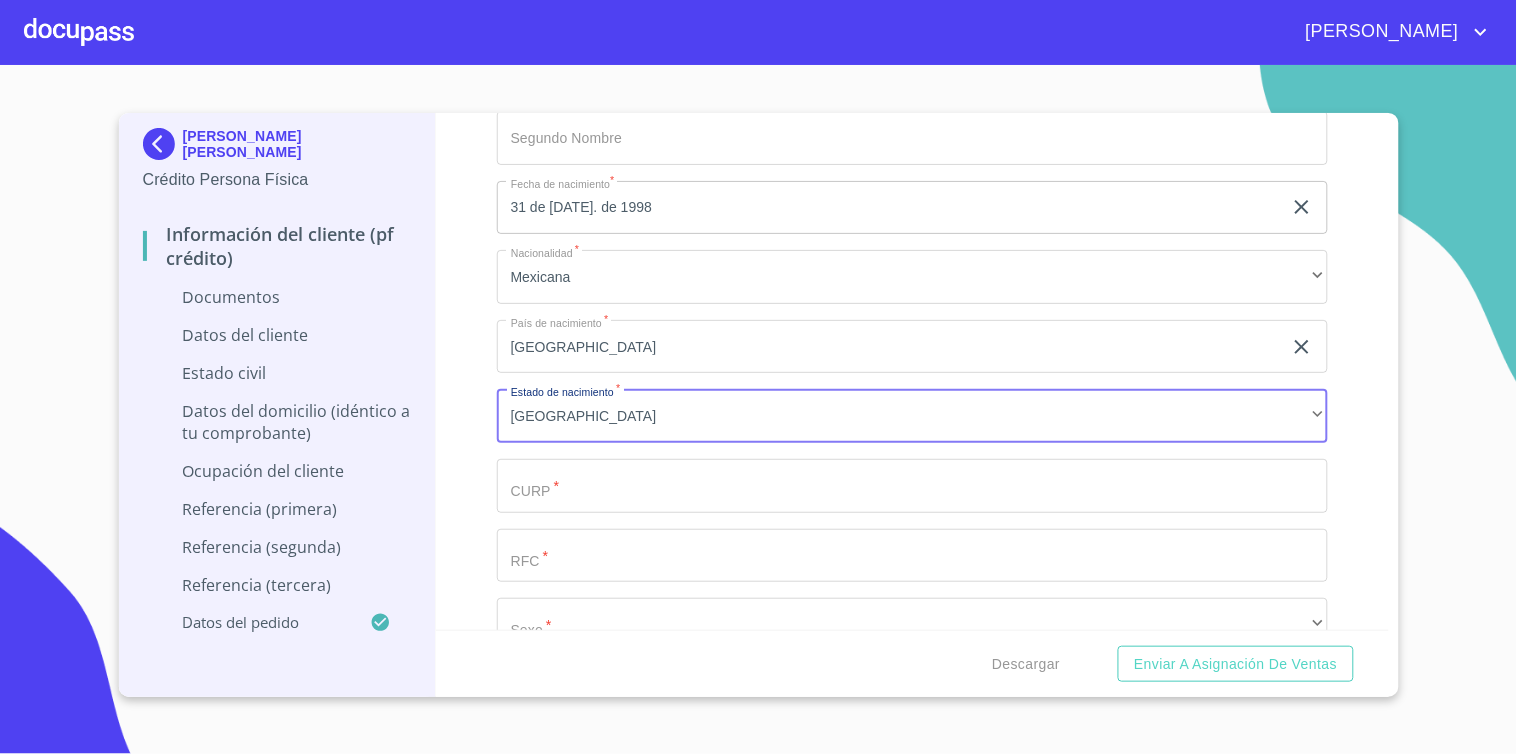 click on "Apellido Paterno   *" at bounding box center [889, -71] 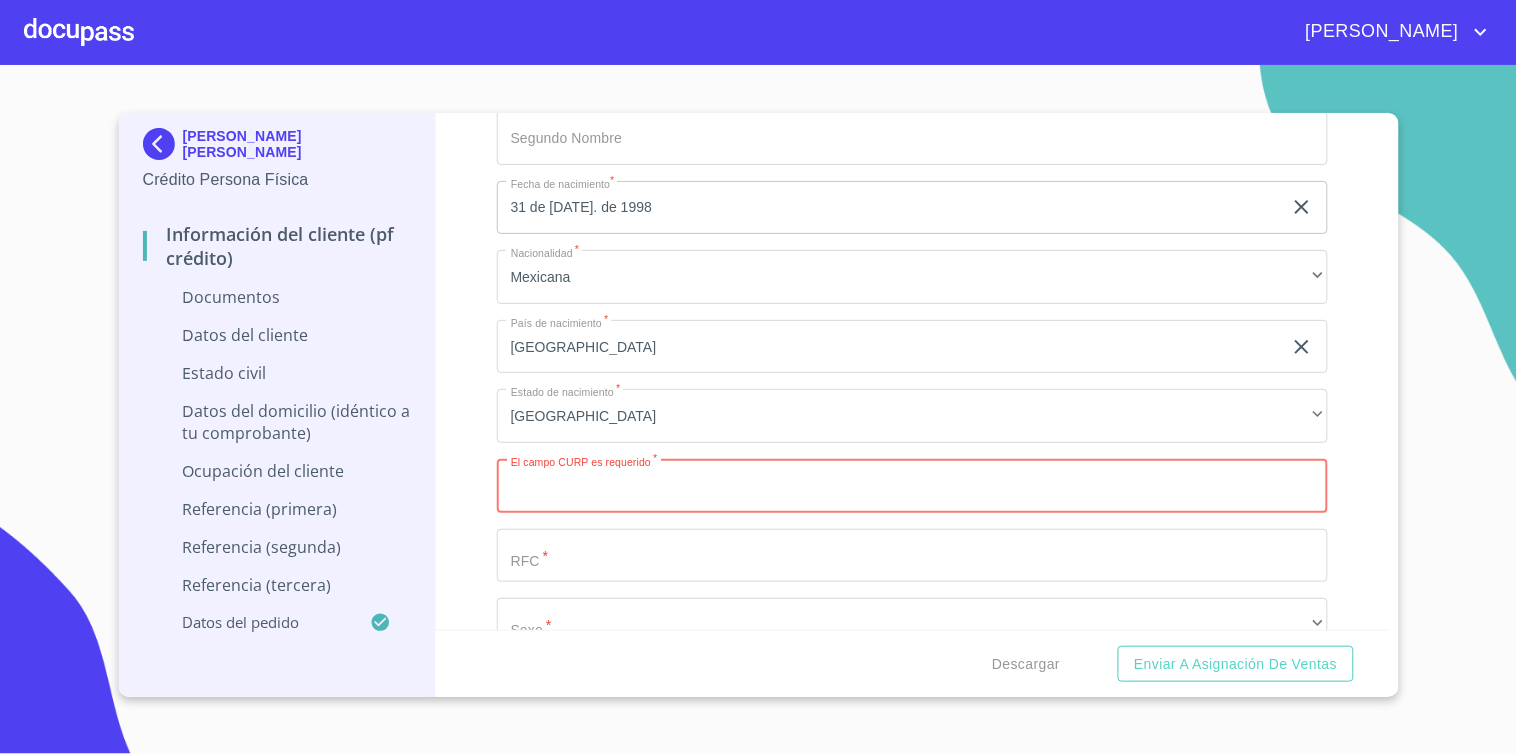 click on "Apellido Paterno   *" at bounding box center [912, 486] 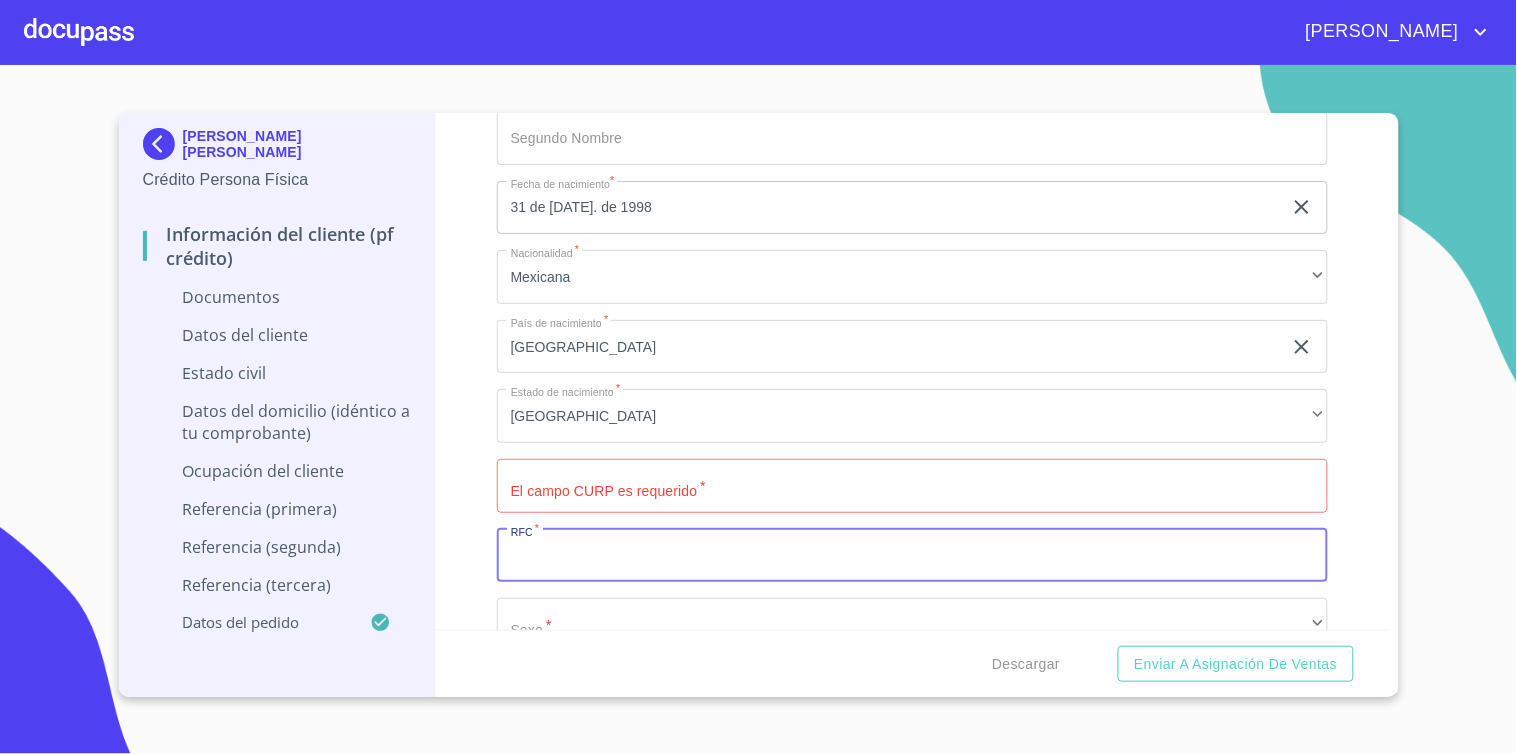 paste on "LEOP9807318V6" 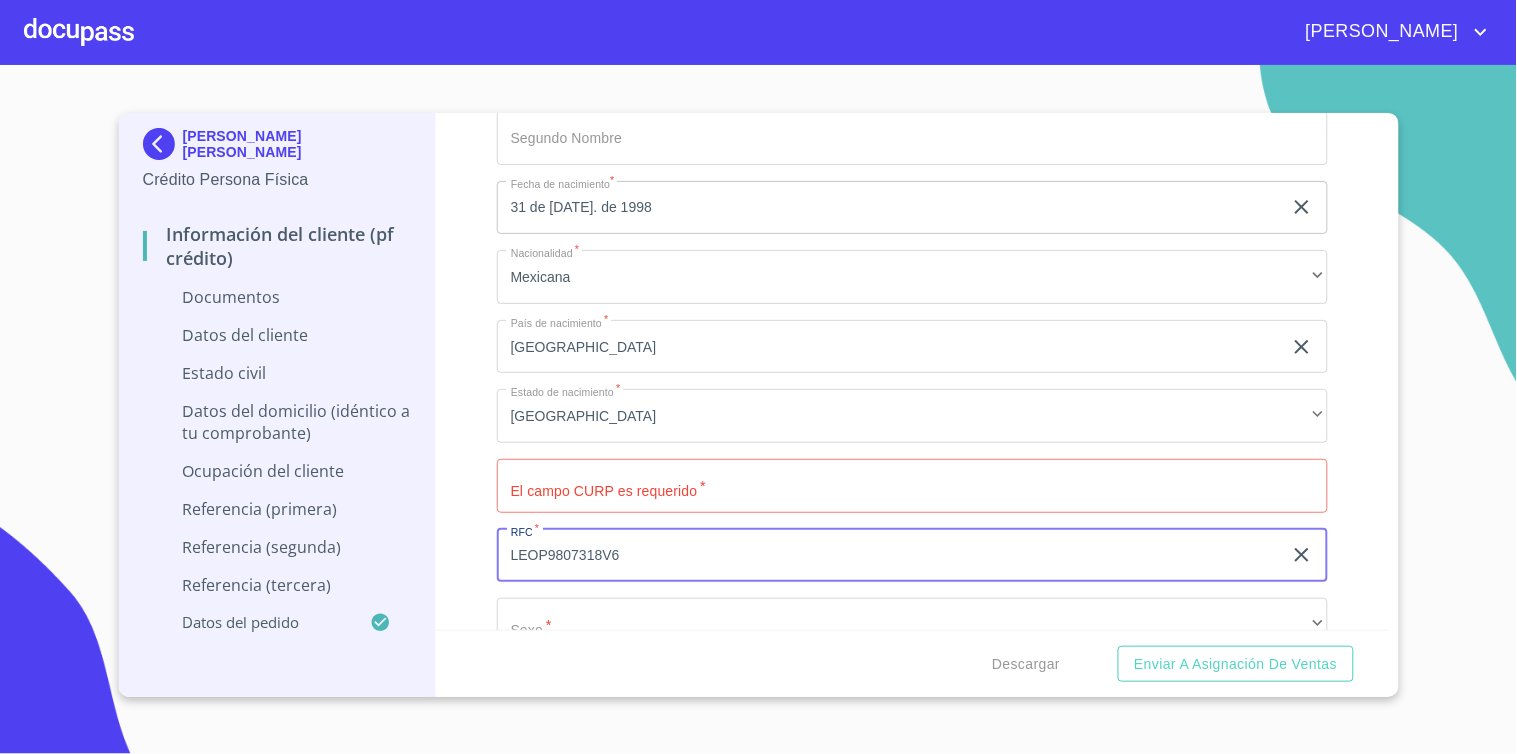 type on "LEOP9807318V6" 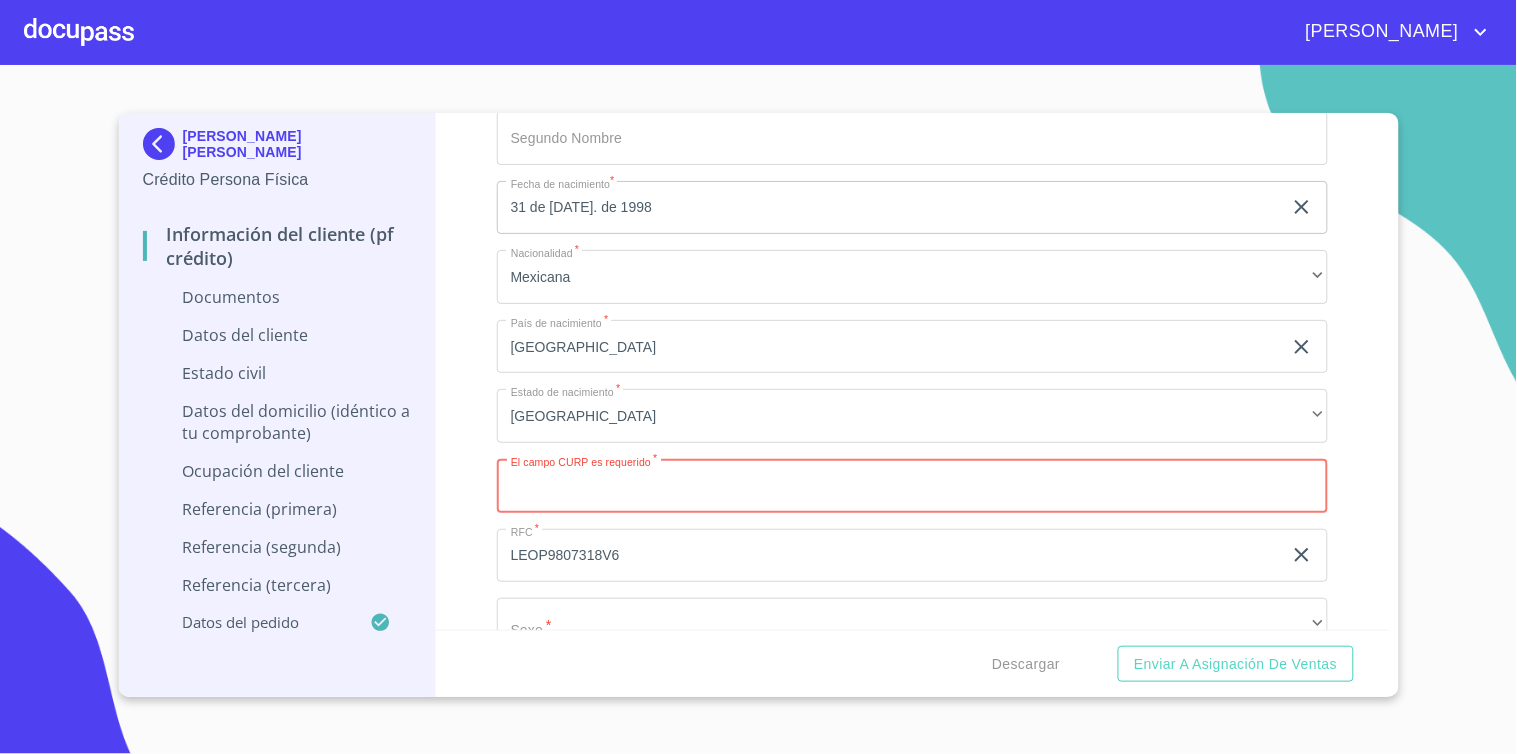 click on "Apellido Paterno   *" at bounding box center (912, 486) 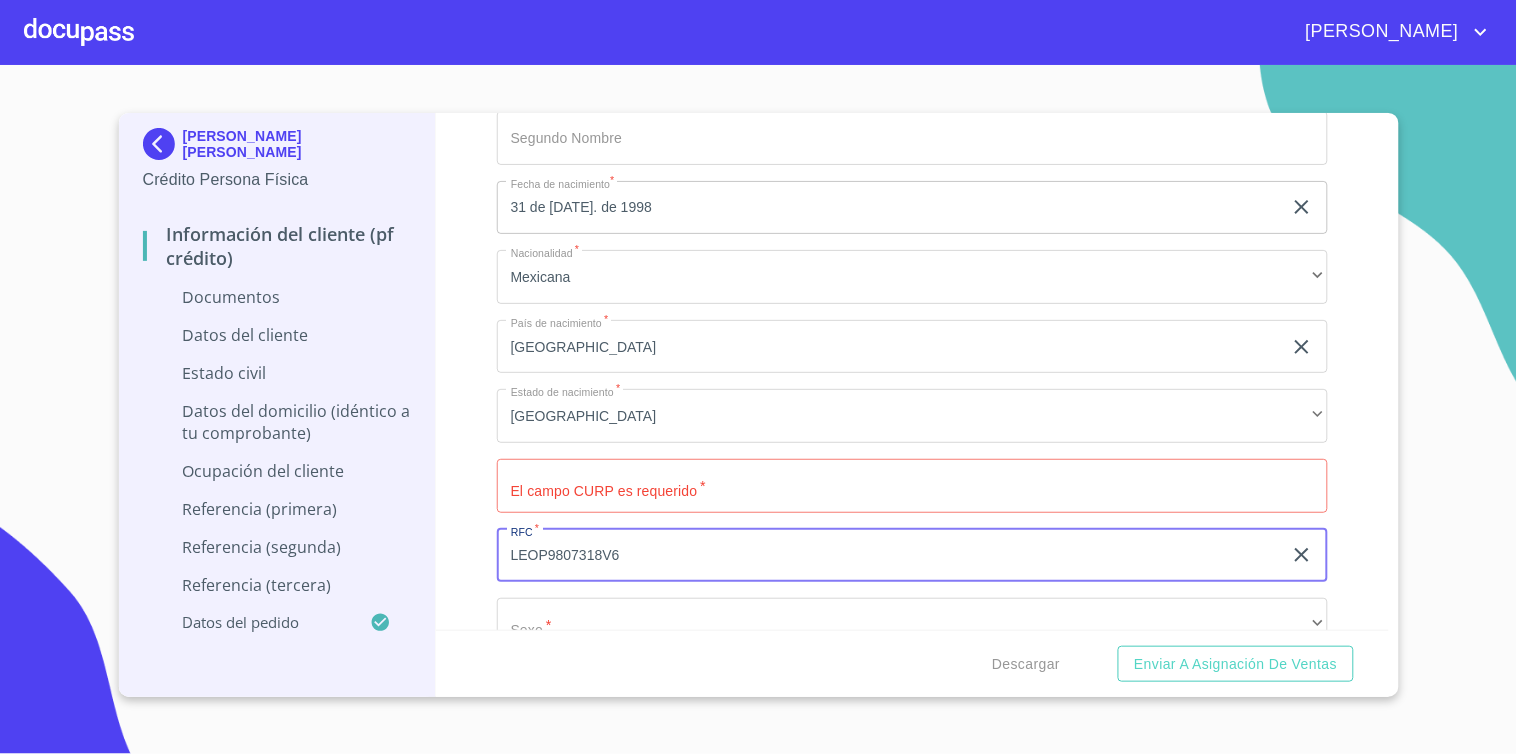 click on "LEOP9807318V6" at bounding box center (889, 556) 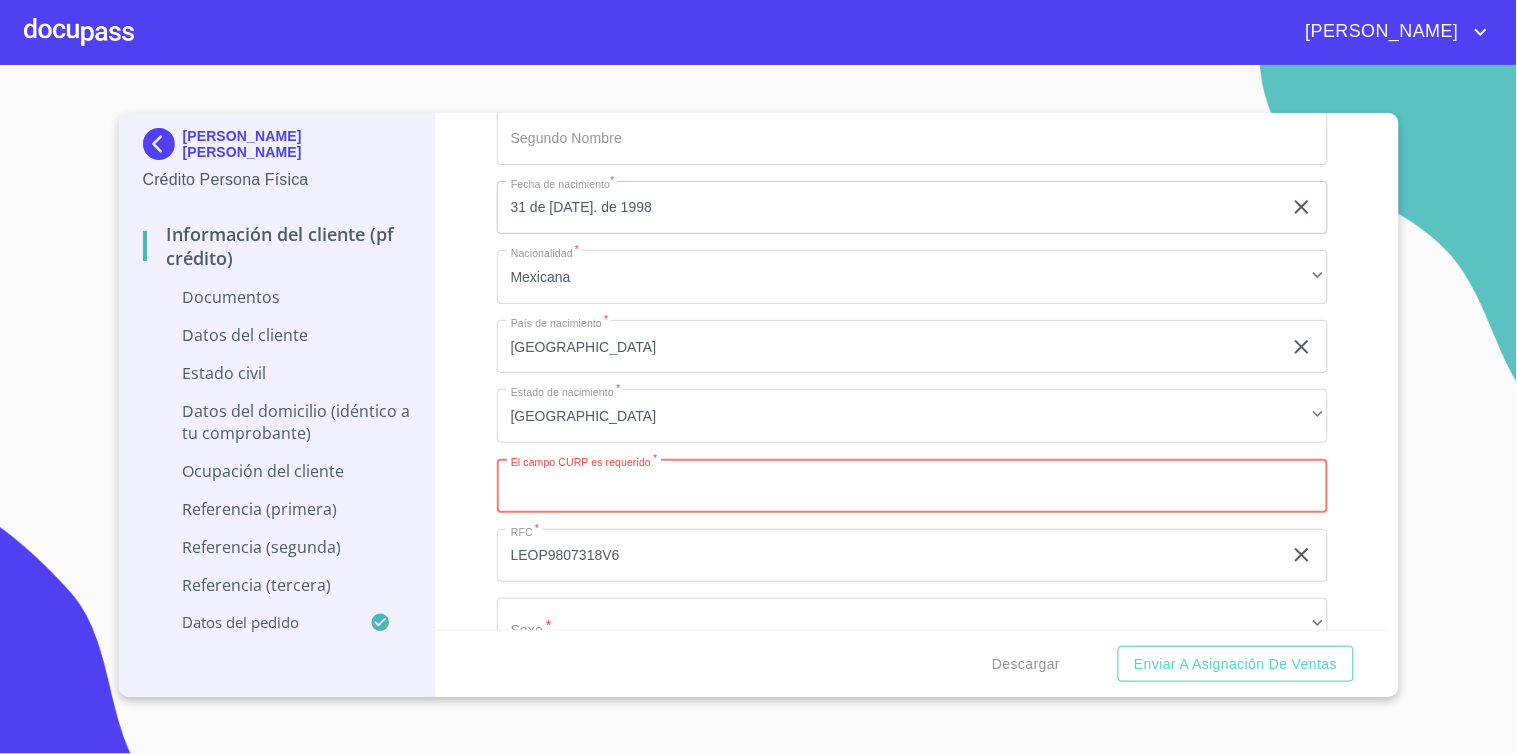 click on "Apellido Paterno   *" at bounding box center (912, 486) 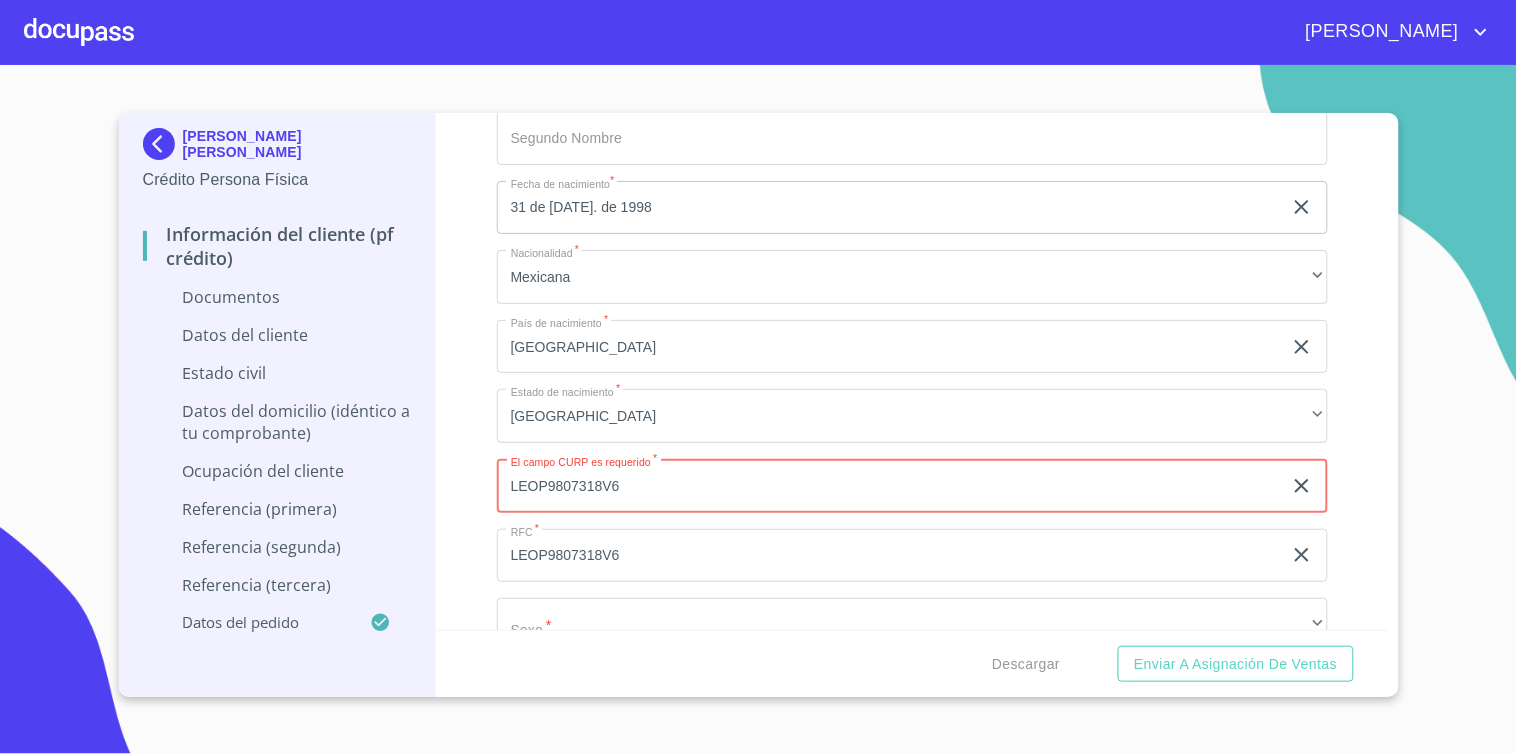 click on "LEOP9807318V6" at bounding box center [889, 486] 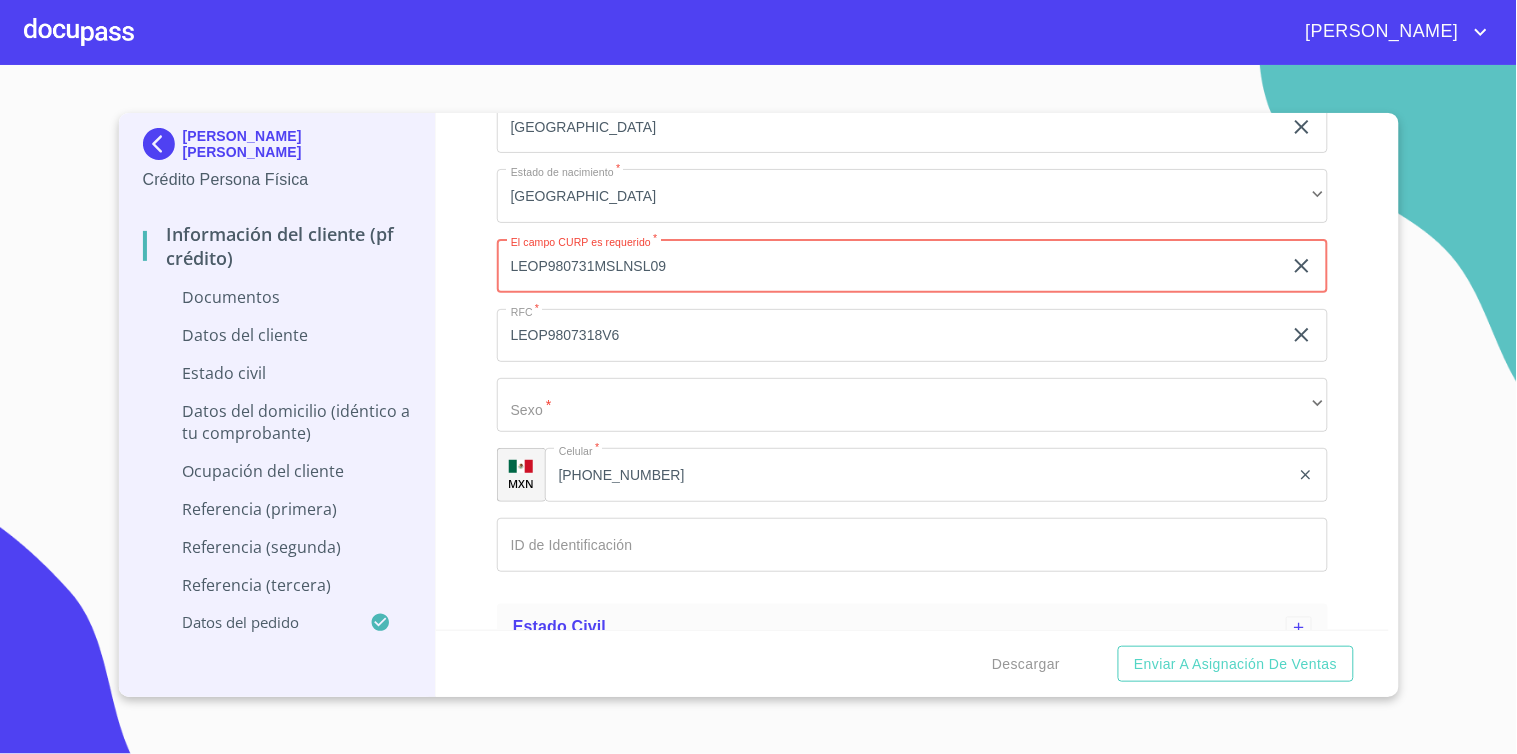 scroll, scrollTop: 666, scrollLeft: 0, axis: vertical 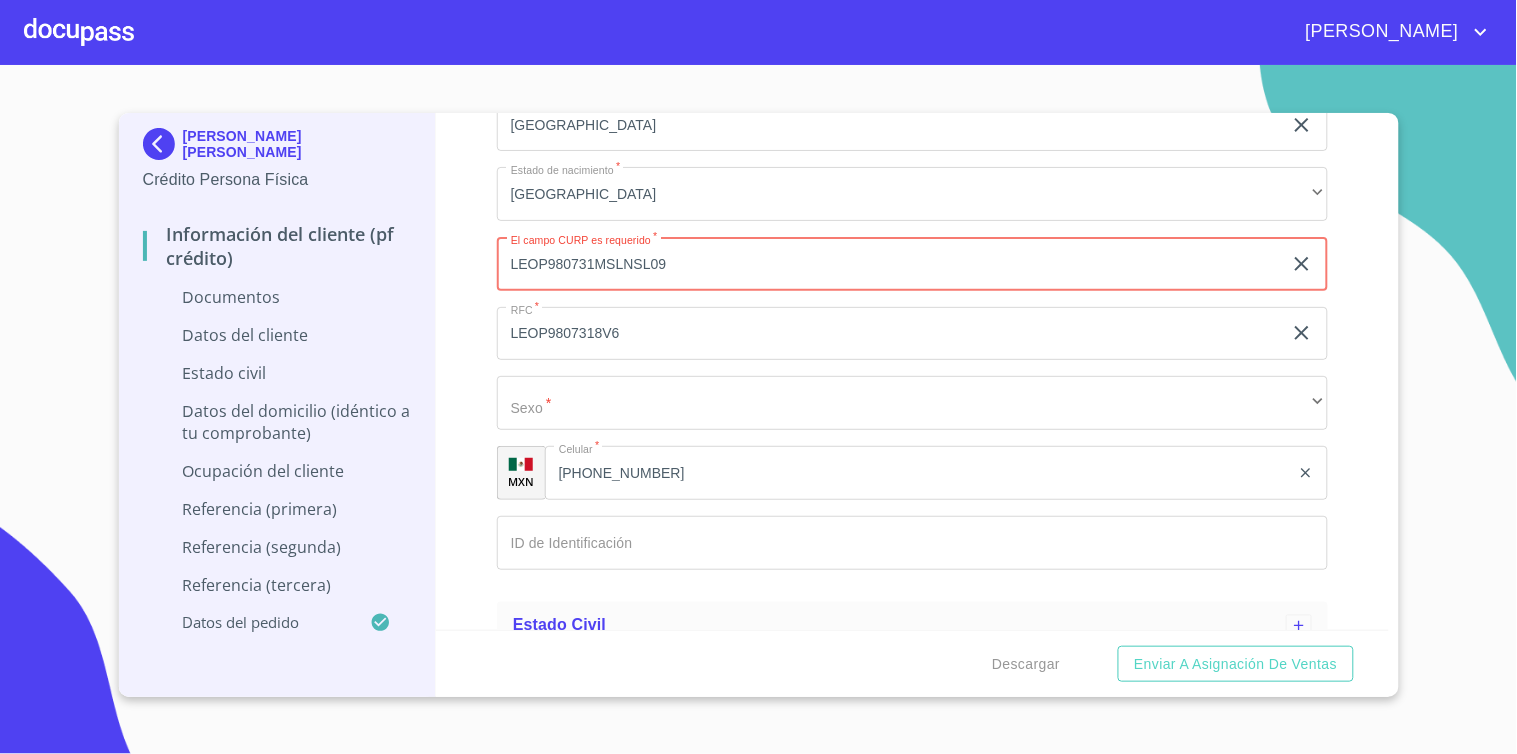 type on "LEOP980731MSLNSL09" 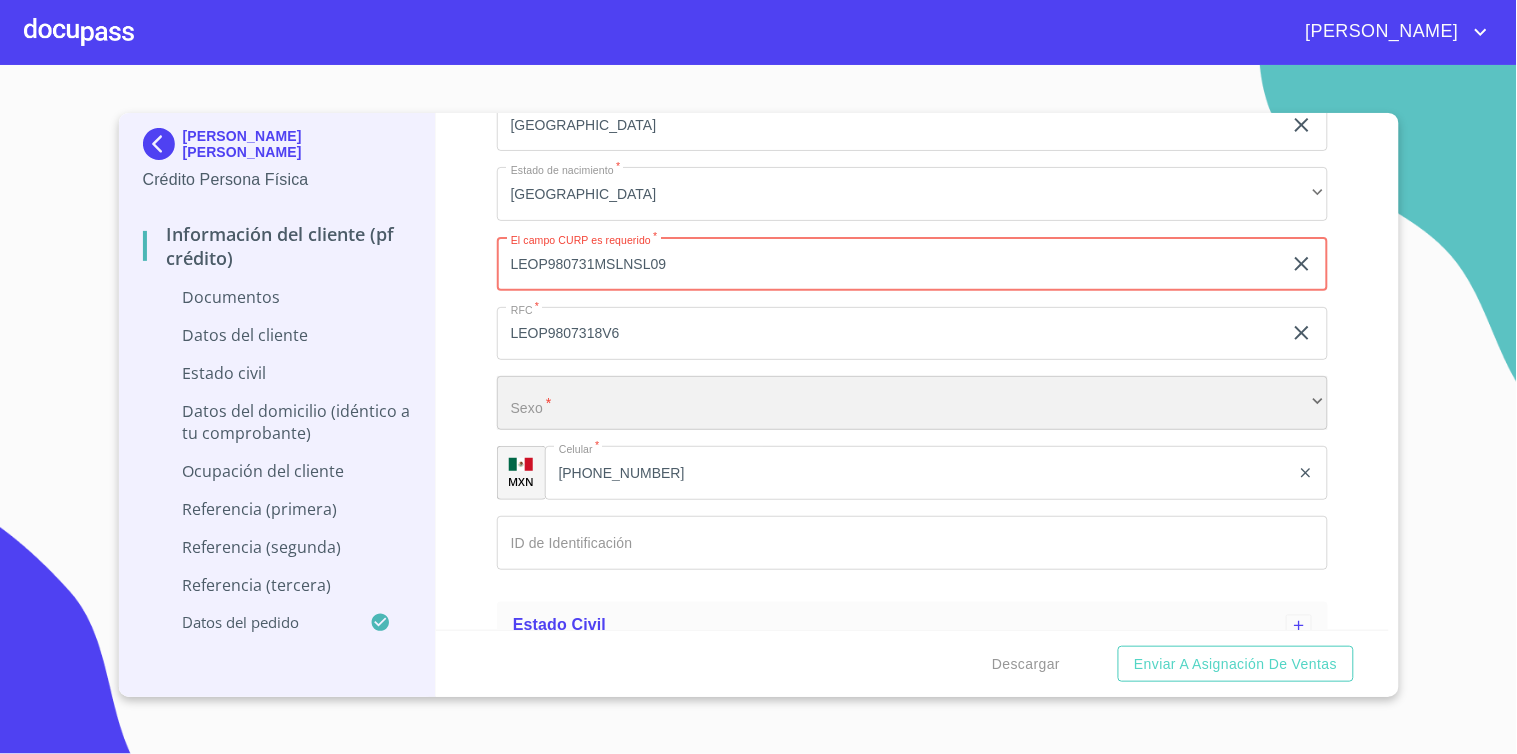 click on "​" at bounding box center [912, 403] 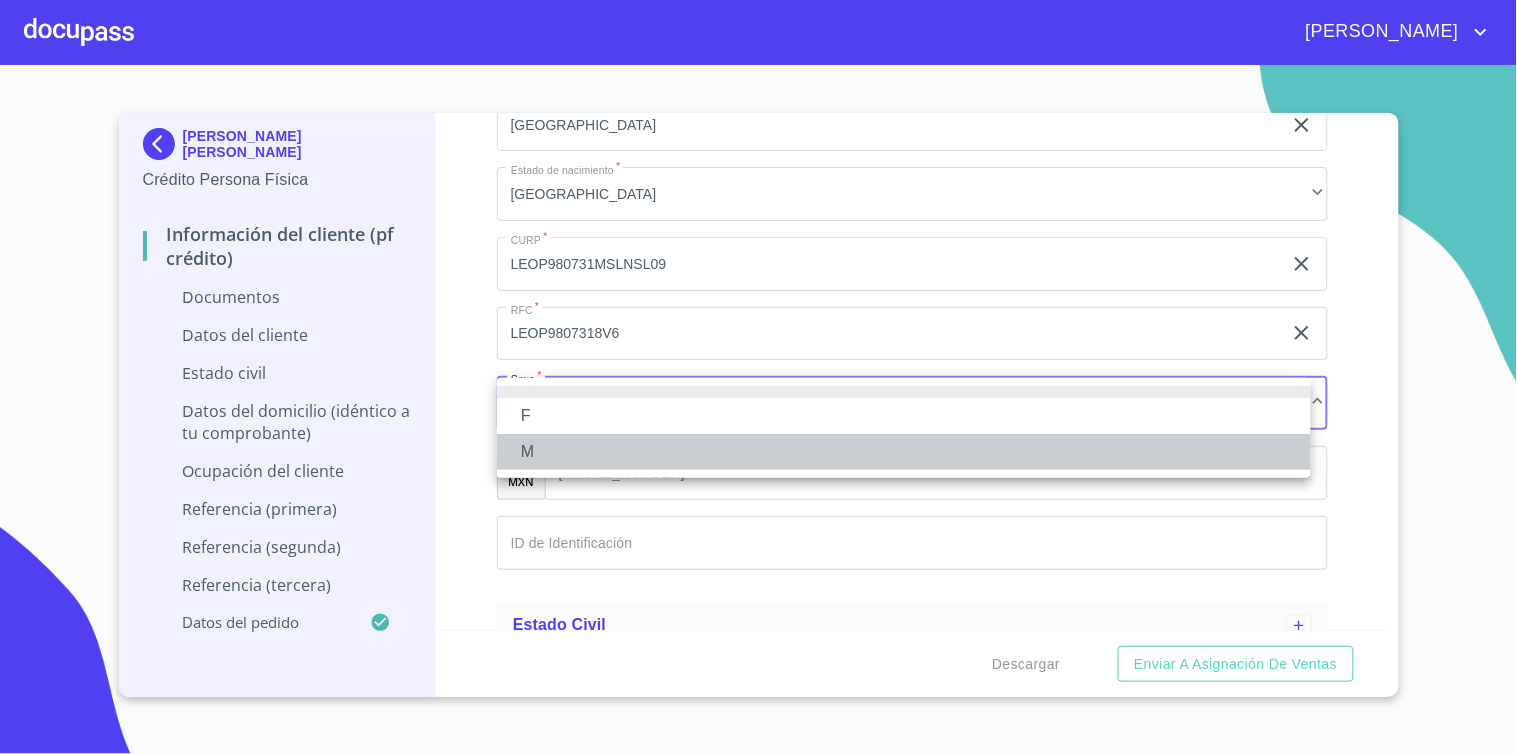 click on "M" at bounding box center [904, 452] 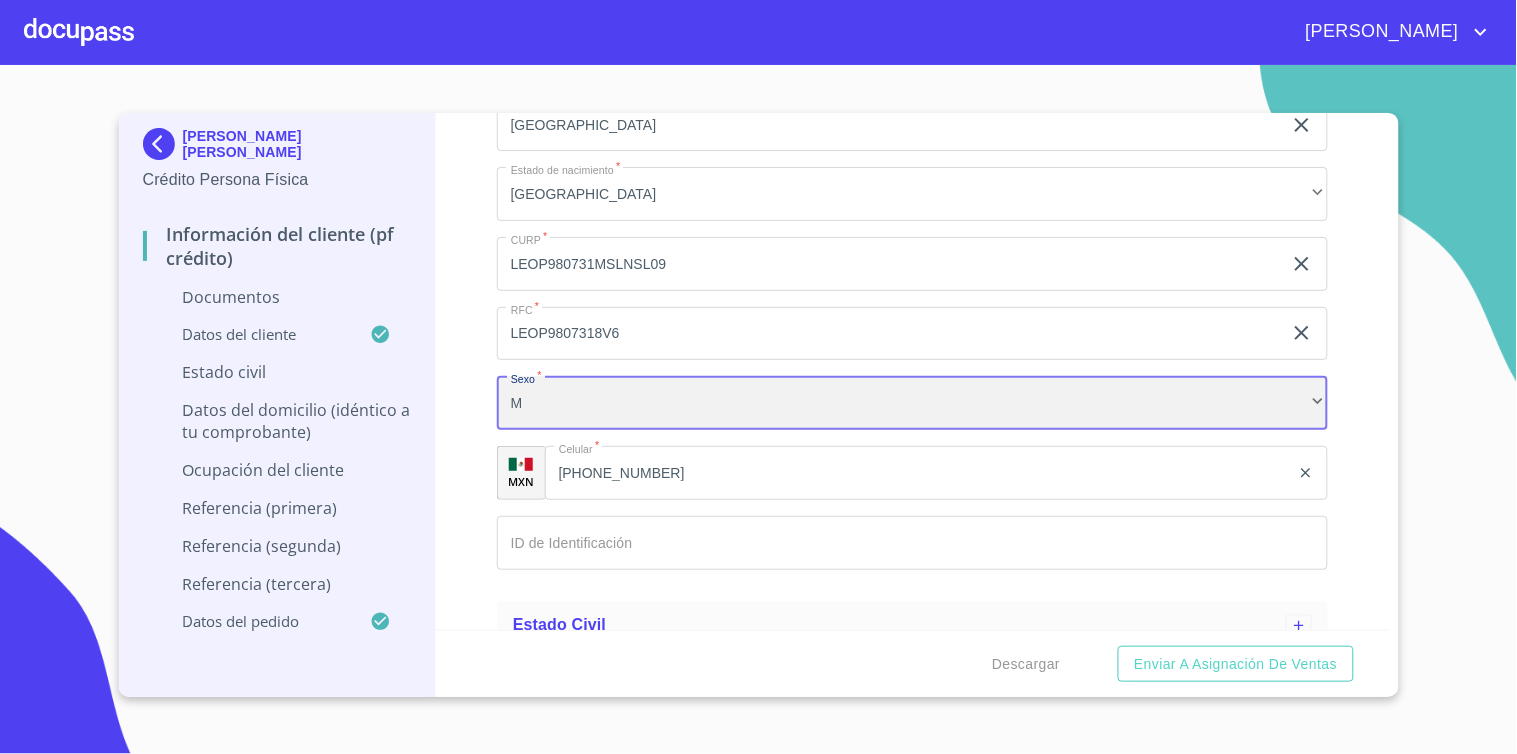 scroll, scrollTop: 777, scrollLeft: 0, axis: vertical 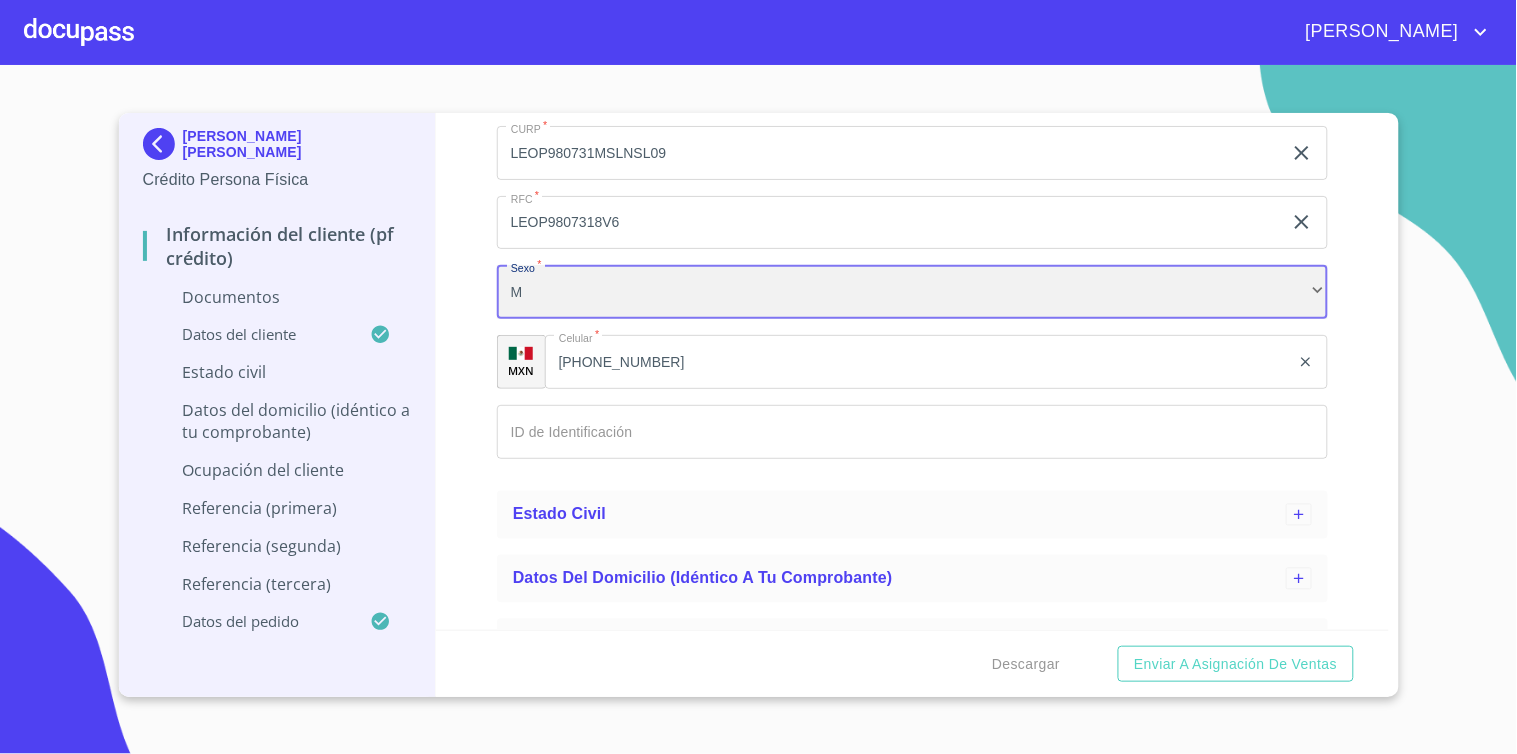 click on "M" at bounding box center (912, 292) 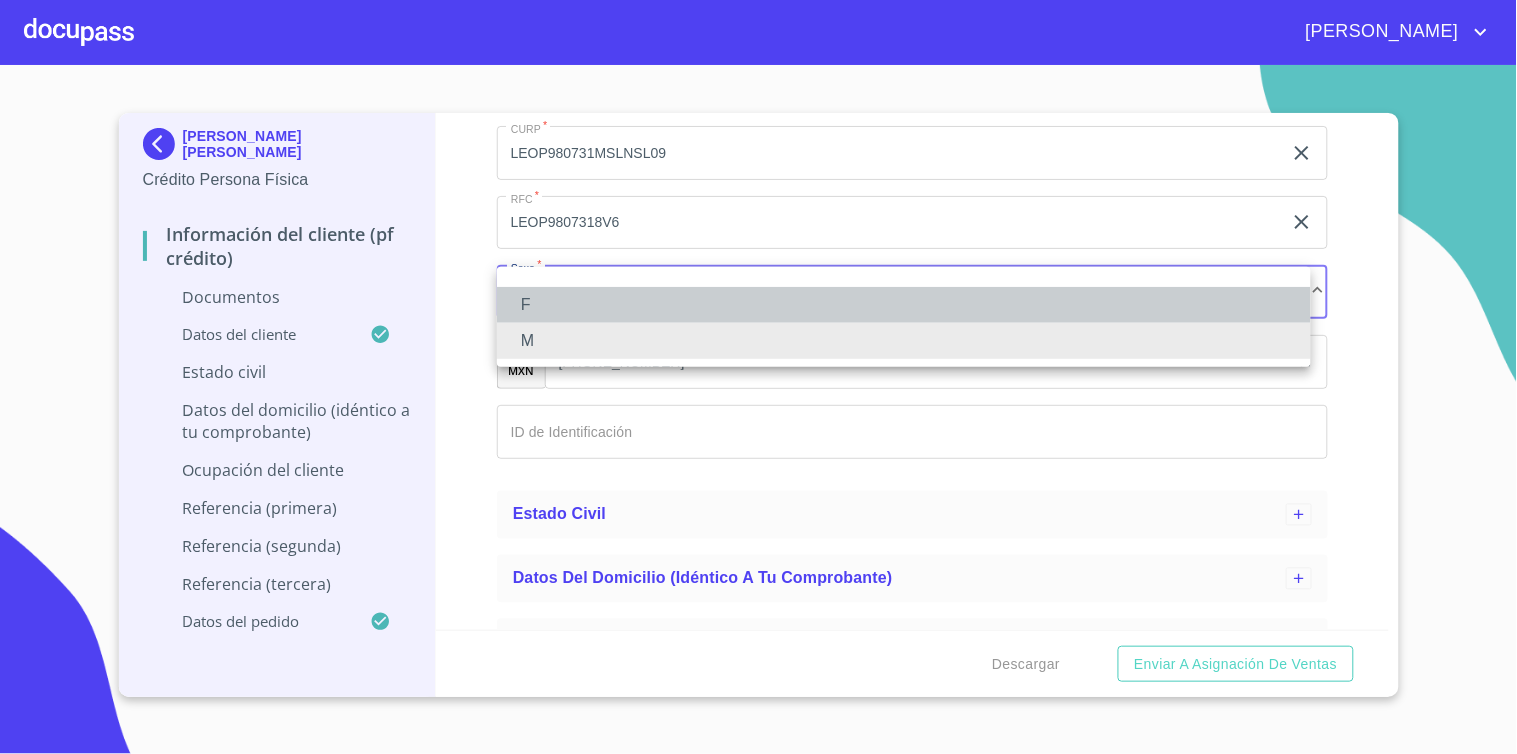 click on "F" at bounding box center (904, 305) 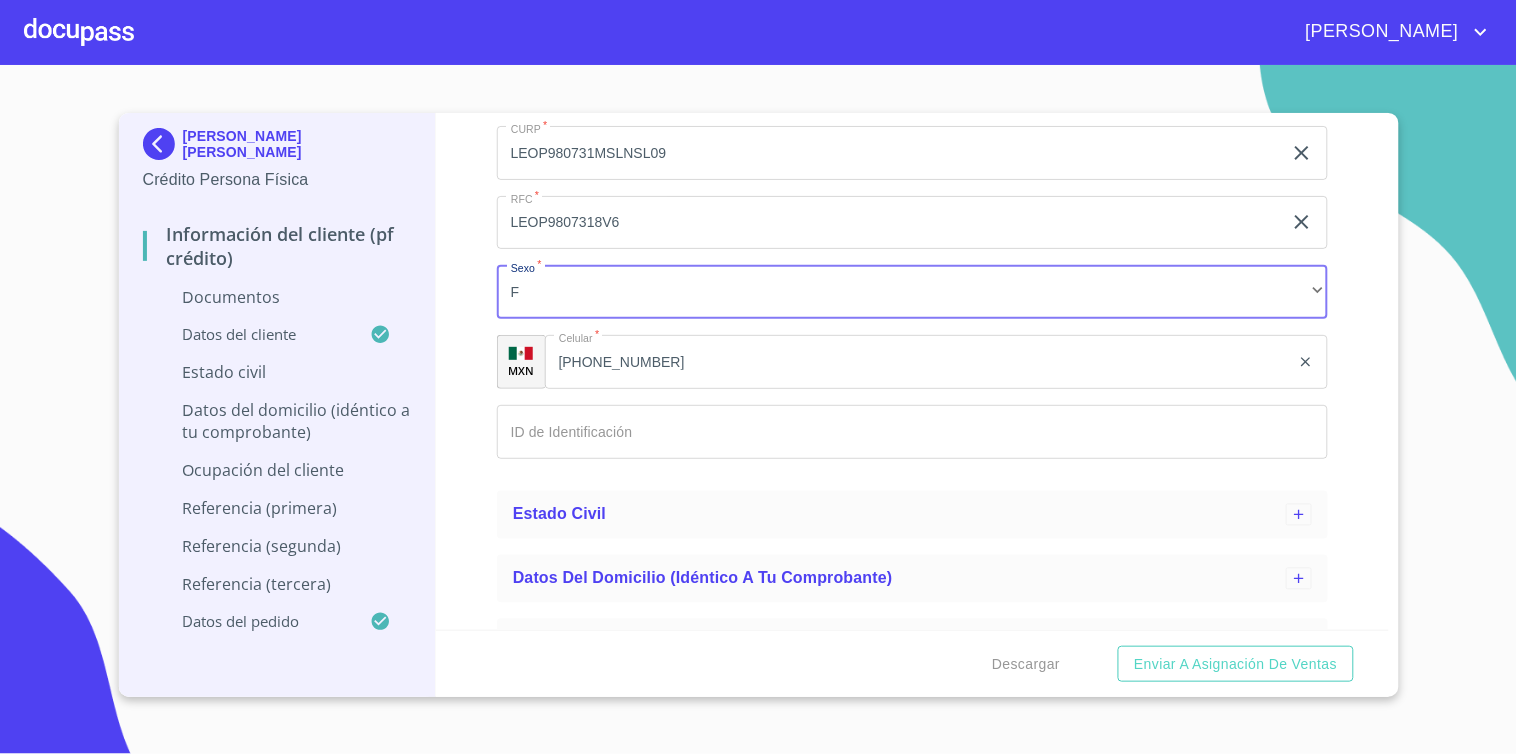 click on "[PHONE_NUMBER]" 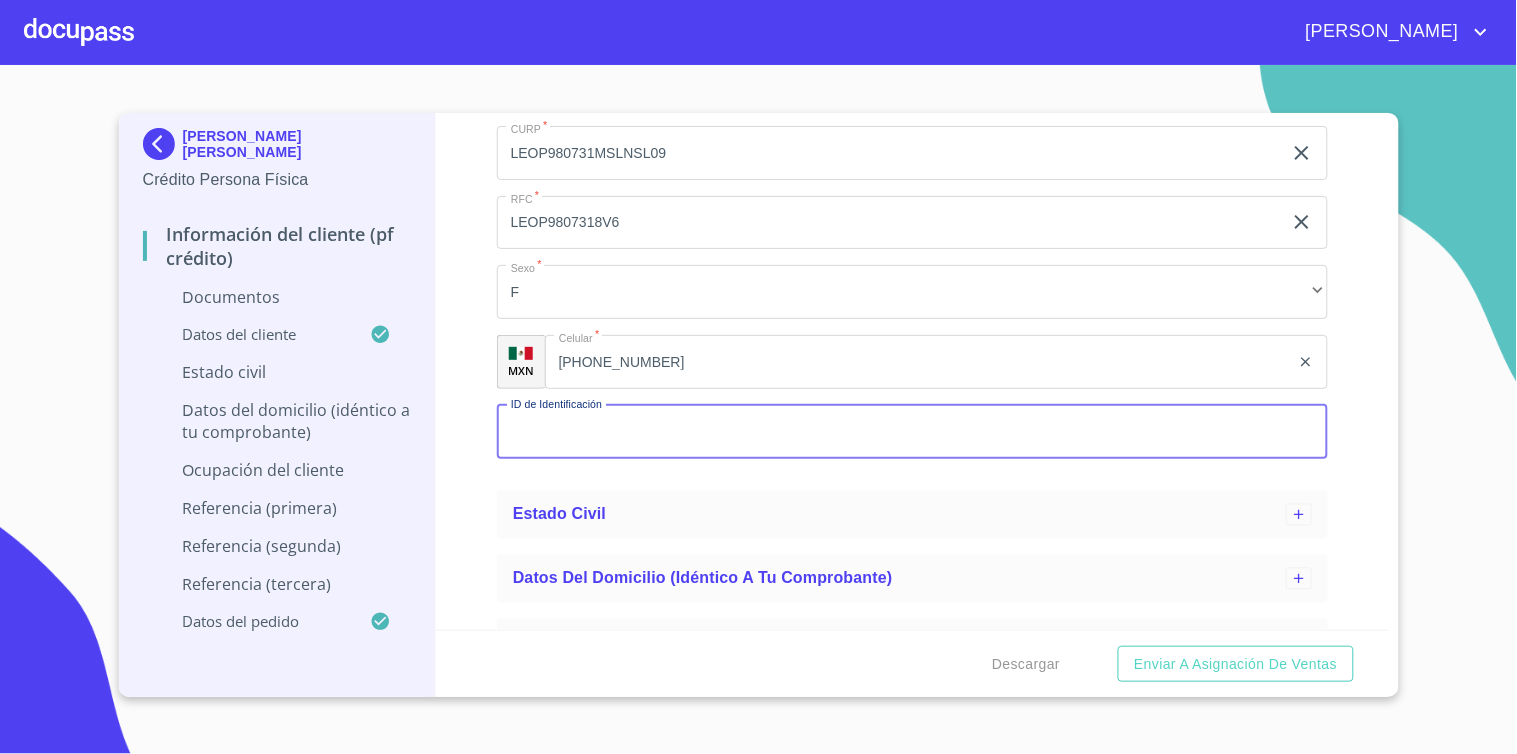 click on "Apellido Paterno   *" at bounding box center [912, 432] 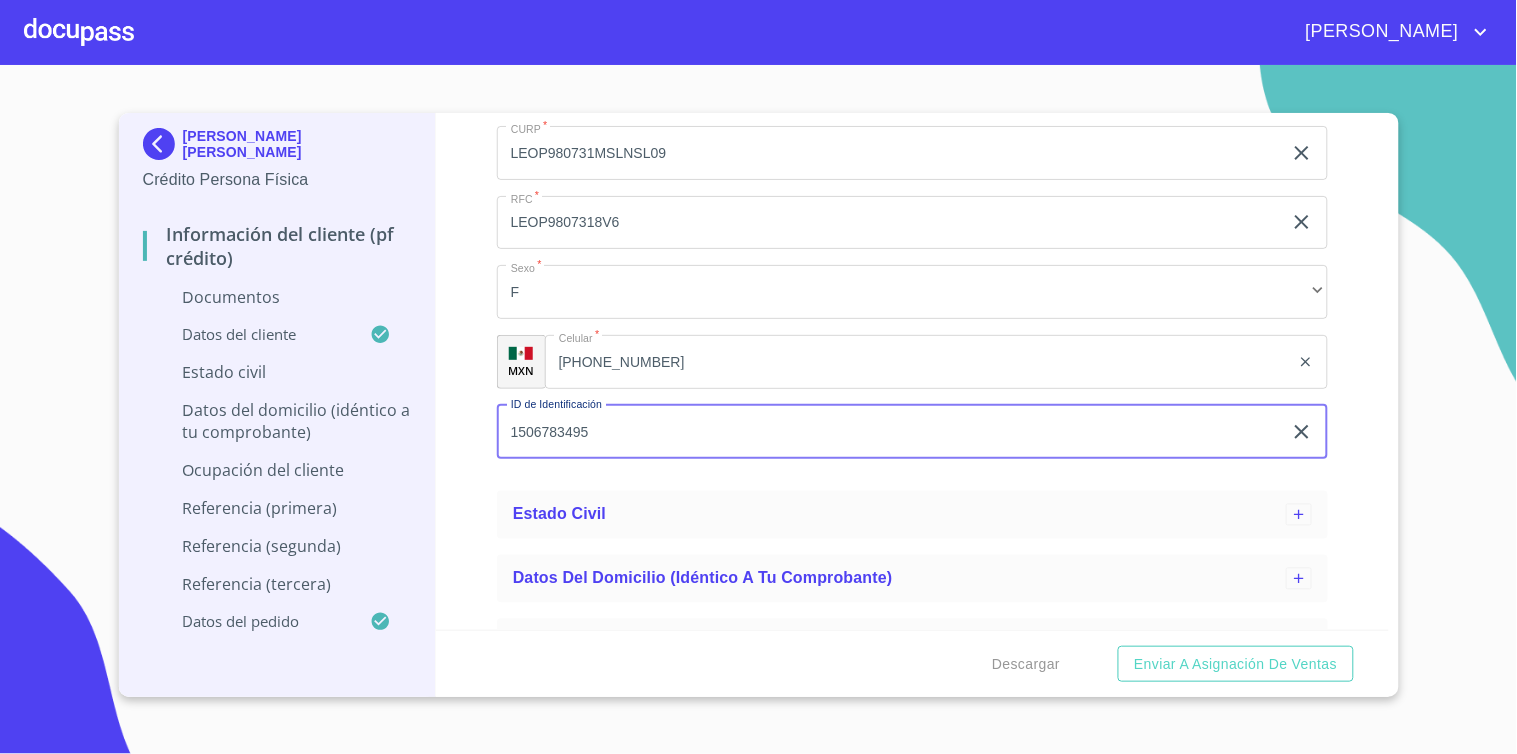 scroll, scrollTop: 888, scrollLeft: 0, axis: vertical 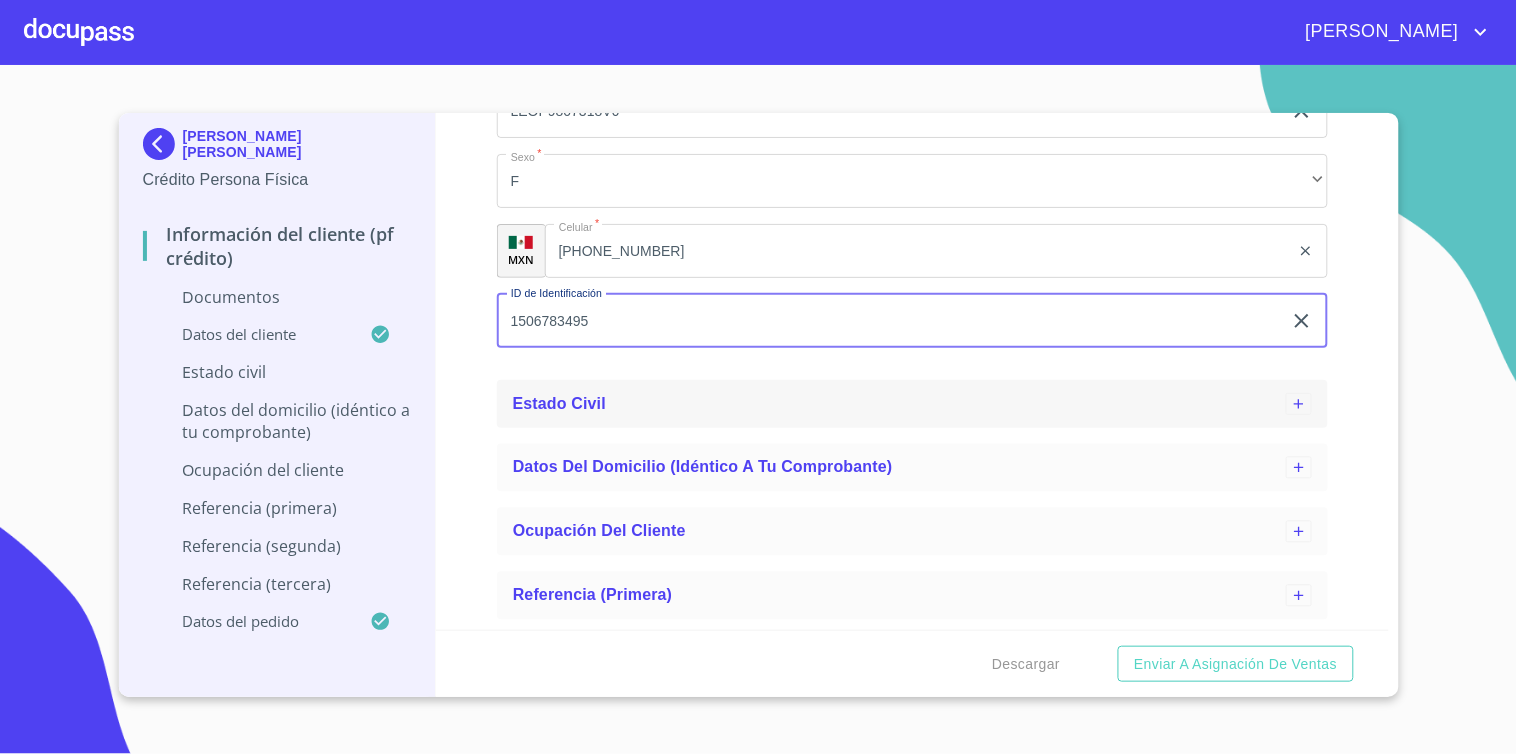 type on "1506783495" 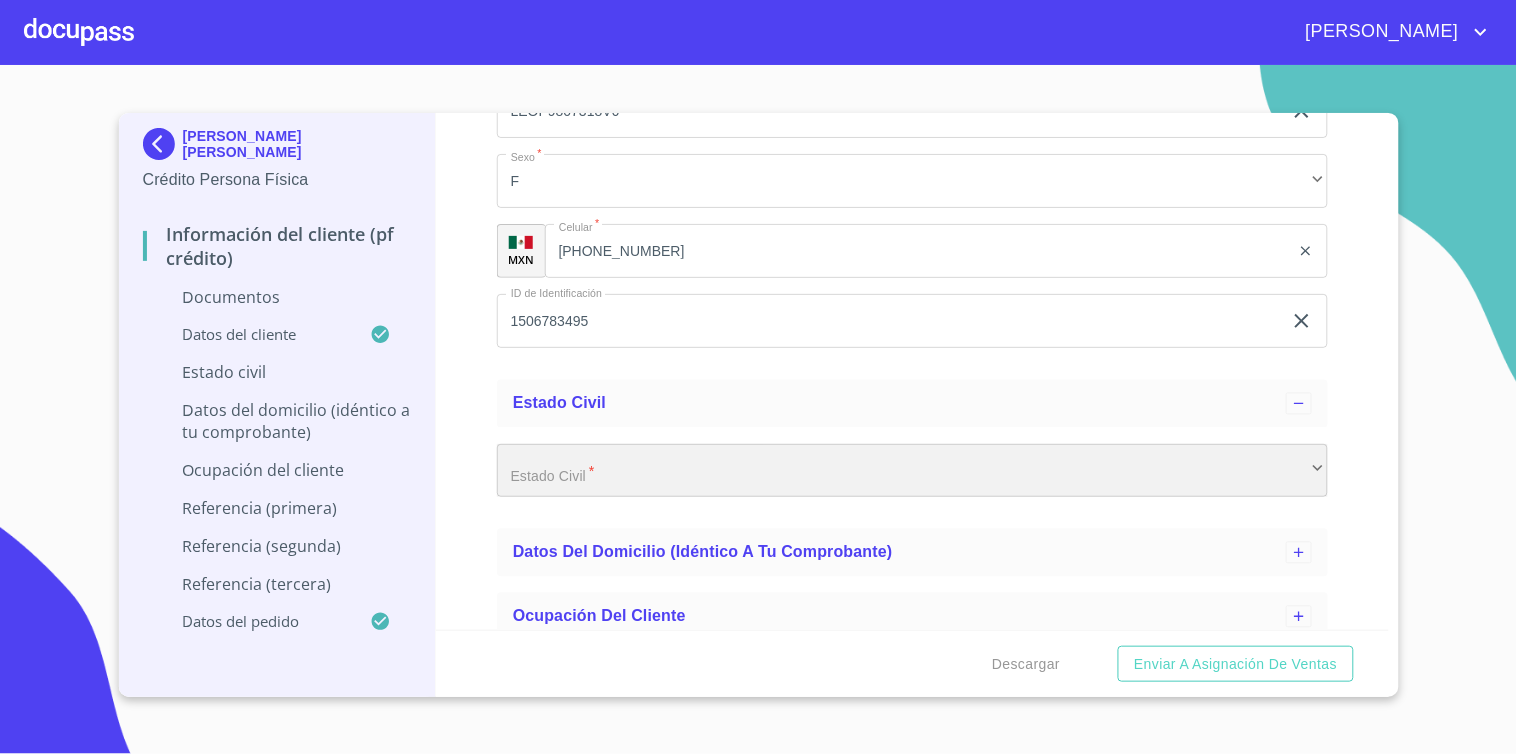 click on "​" at bounding box center [912, 471] 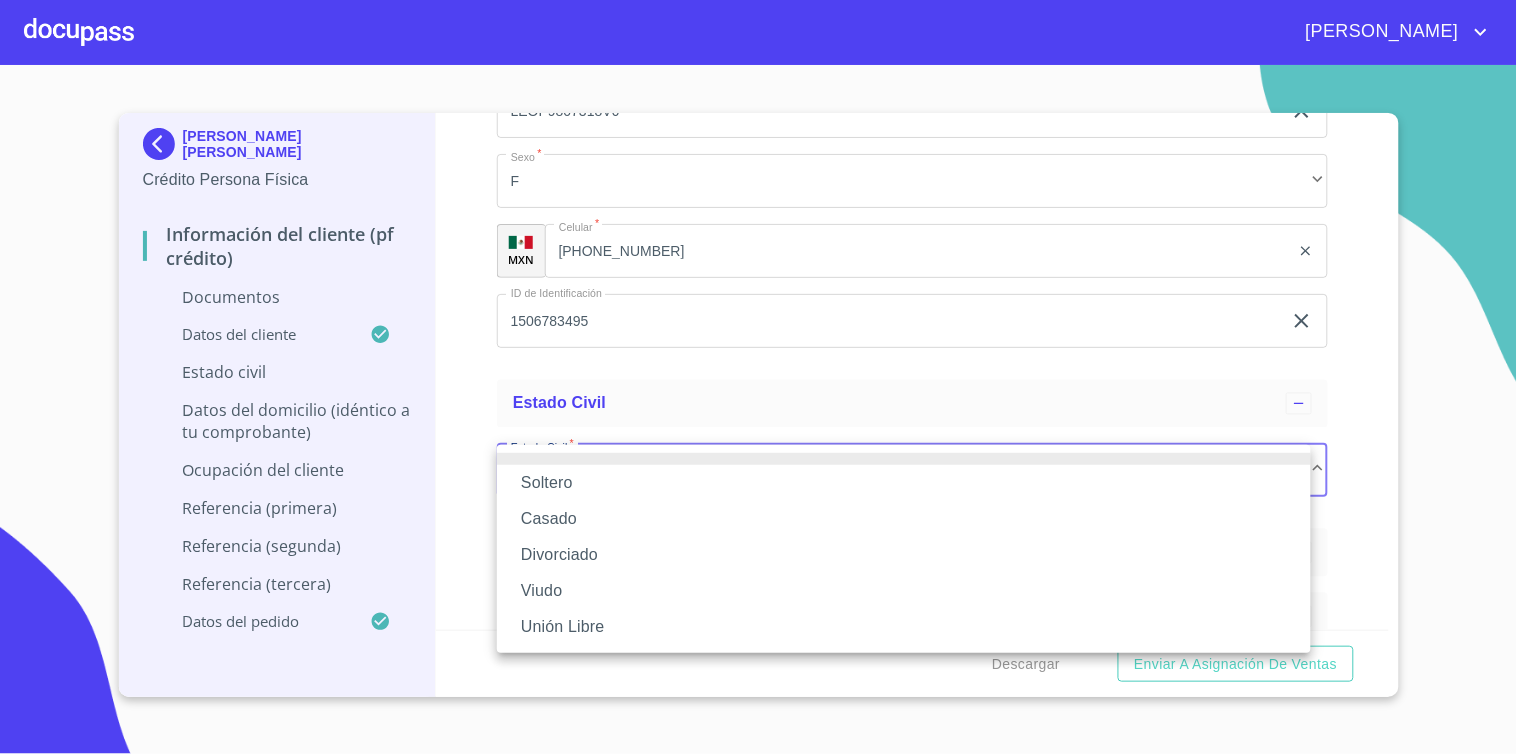 click on "Soltero" at bounding box center [904, 483] 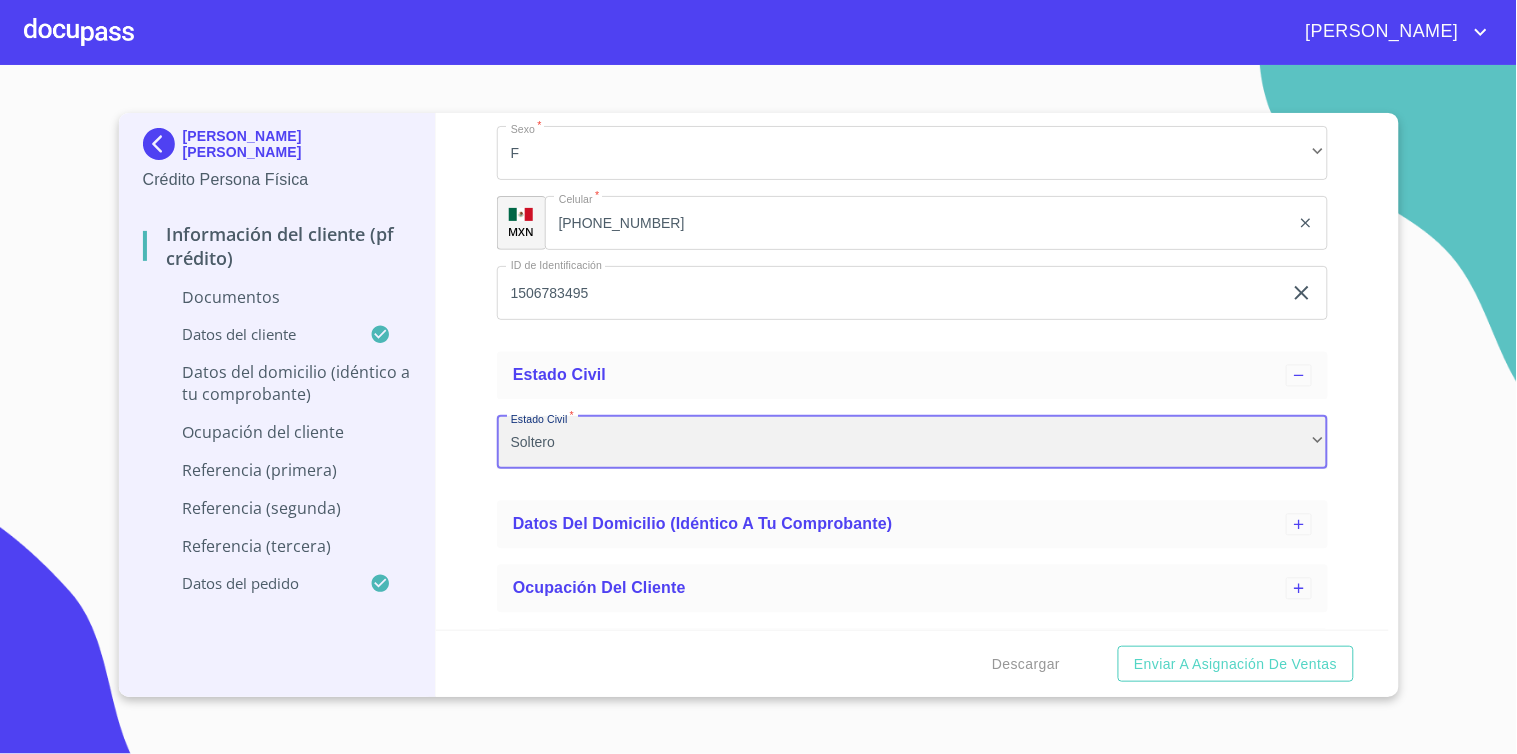 scroll, scrollTop: 1111, scrollLeft: 0, axis: vertical 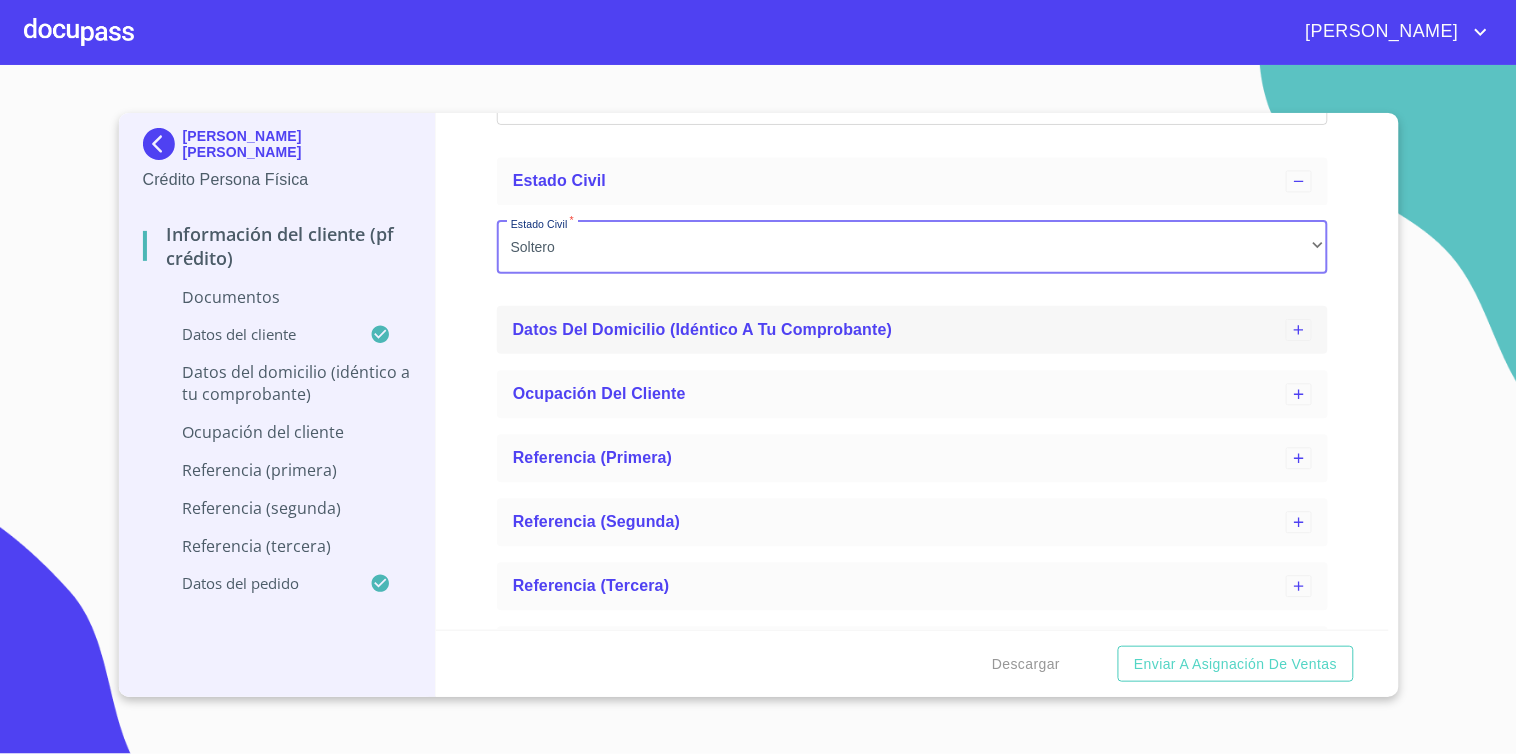 click on "Datos del domicilio (idéntico a tu comprobante)" at bounding box center (703, 329) 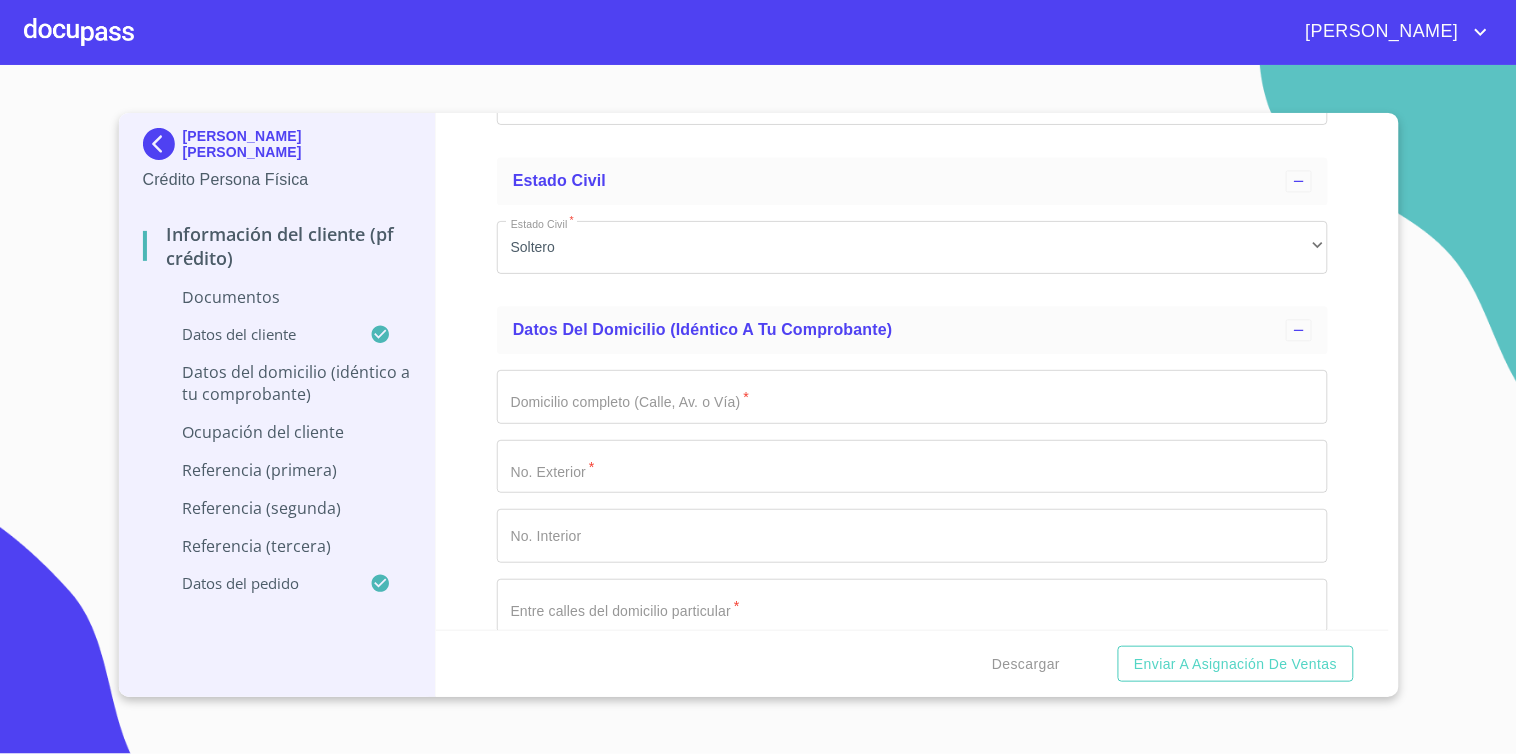 click on "Apellido Paterno   *" at bounding box center (889, -738) 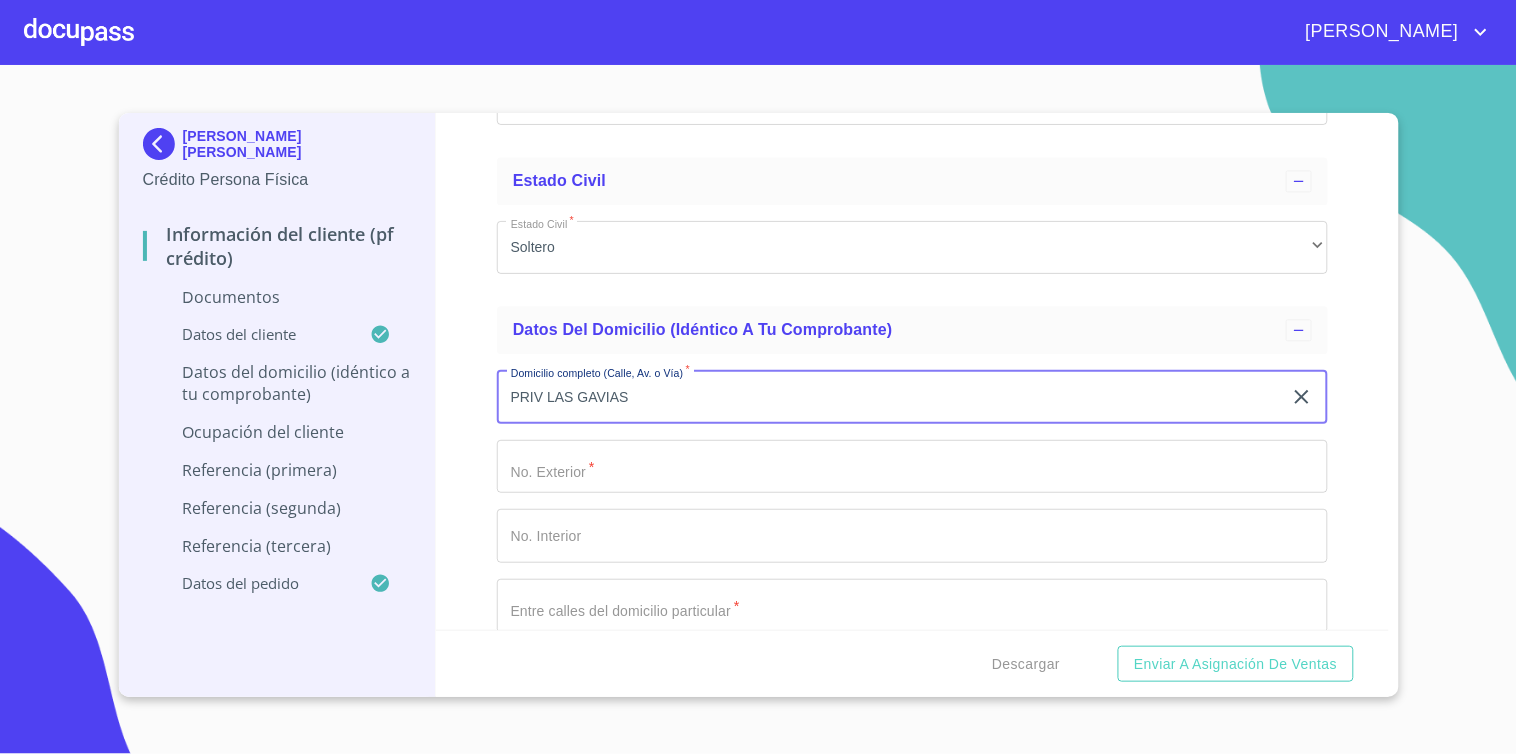 type on "PRIV LAS GAVIAS" 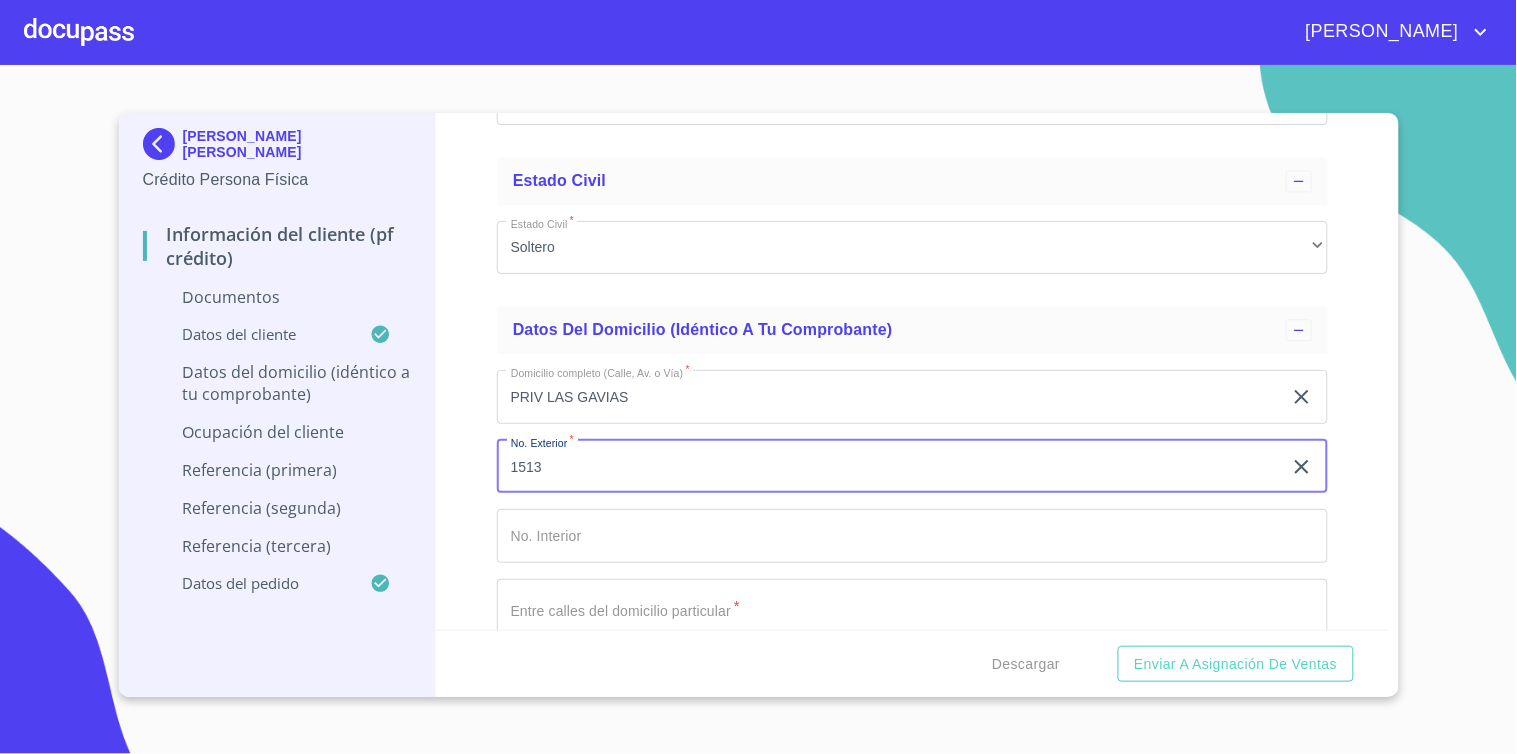 type on "1513" 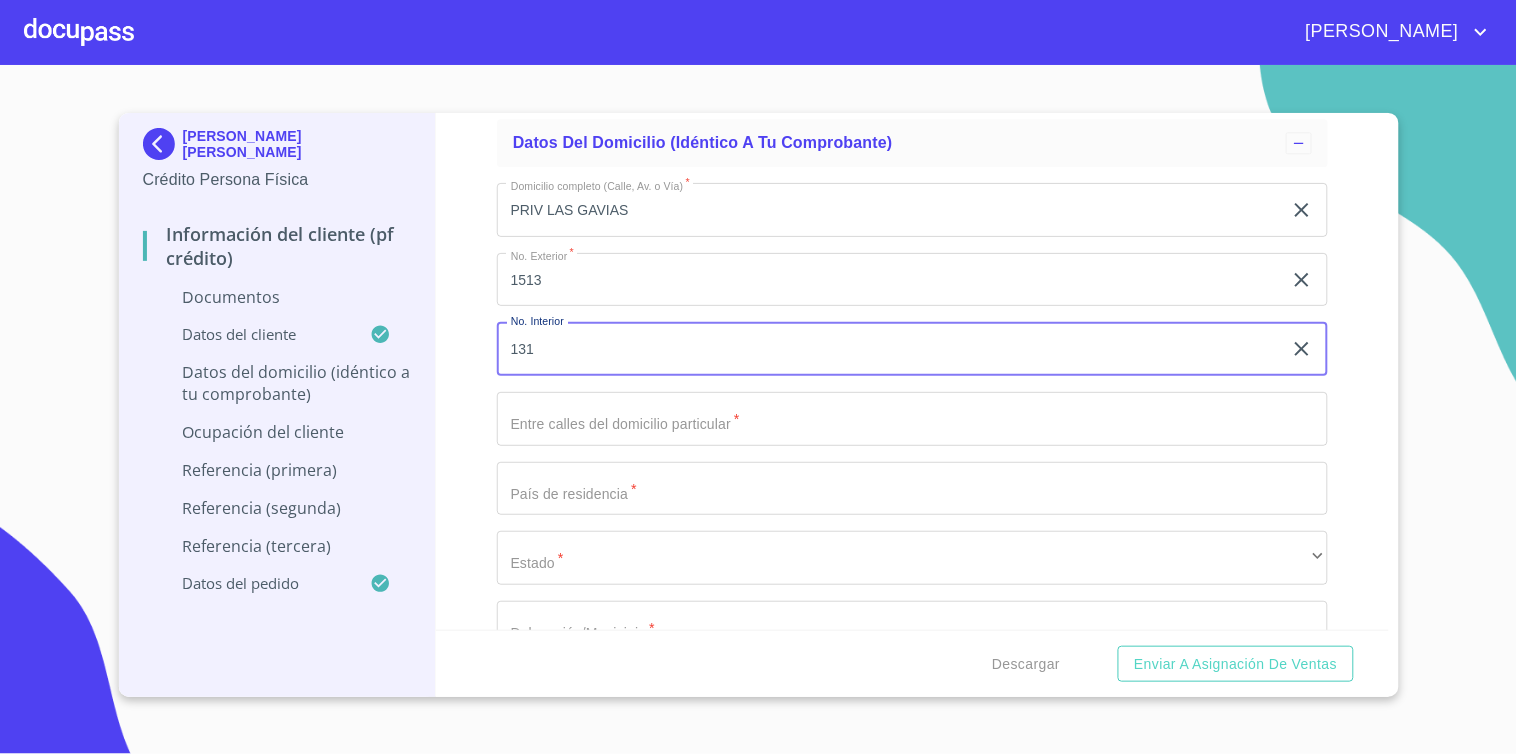 scroll, scrollTop: 1333, scrollLeft: 0, axis: vertical 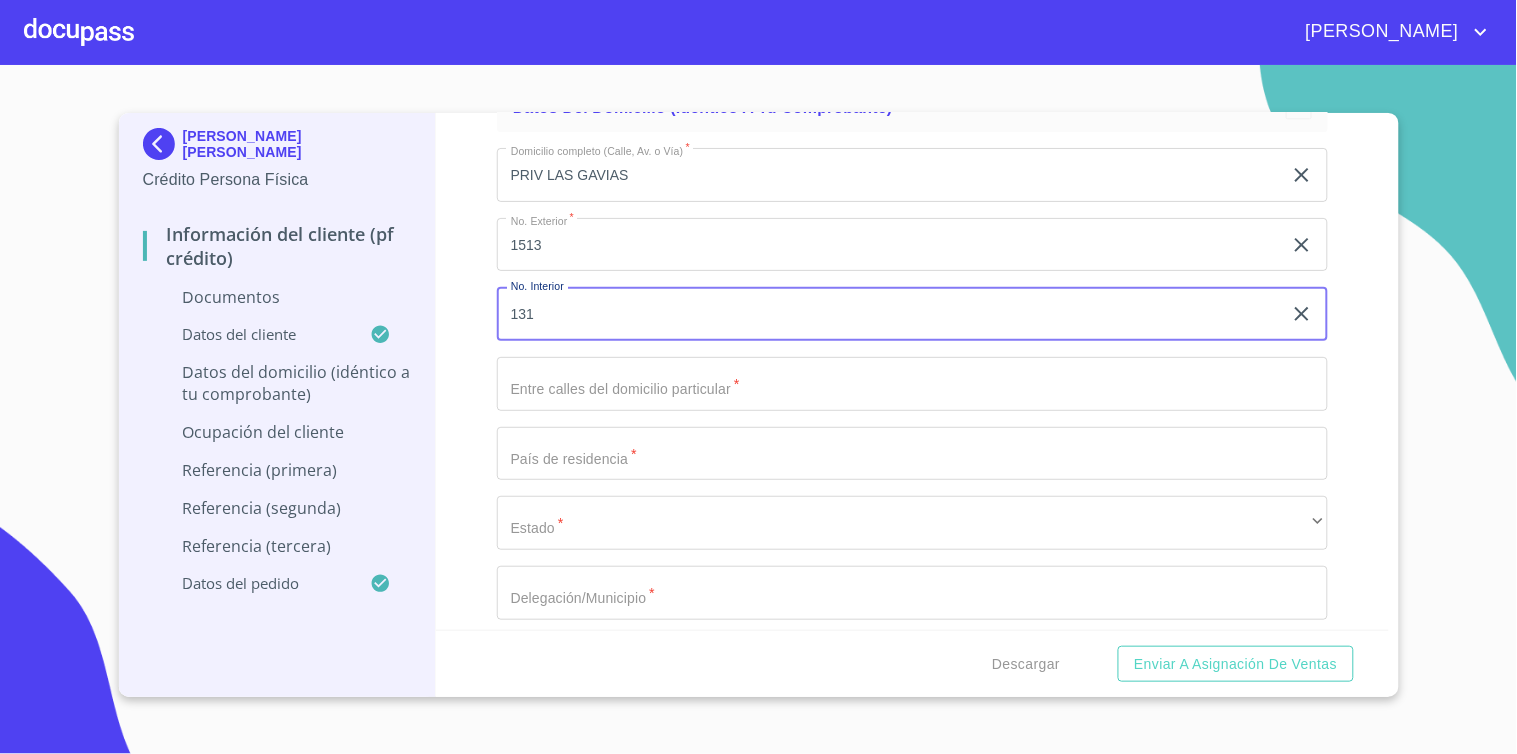 type on "131" 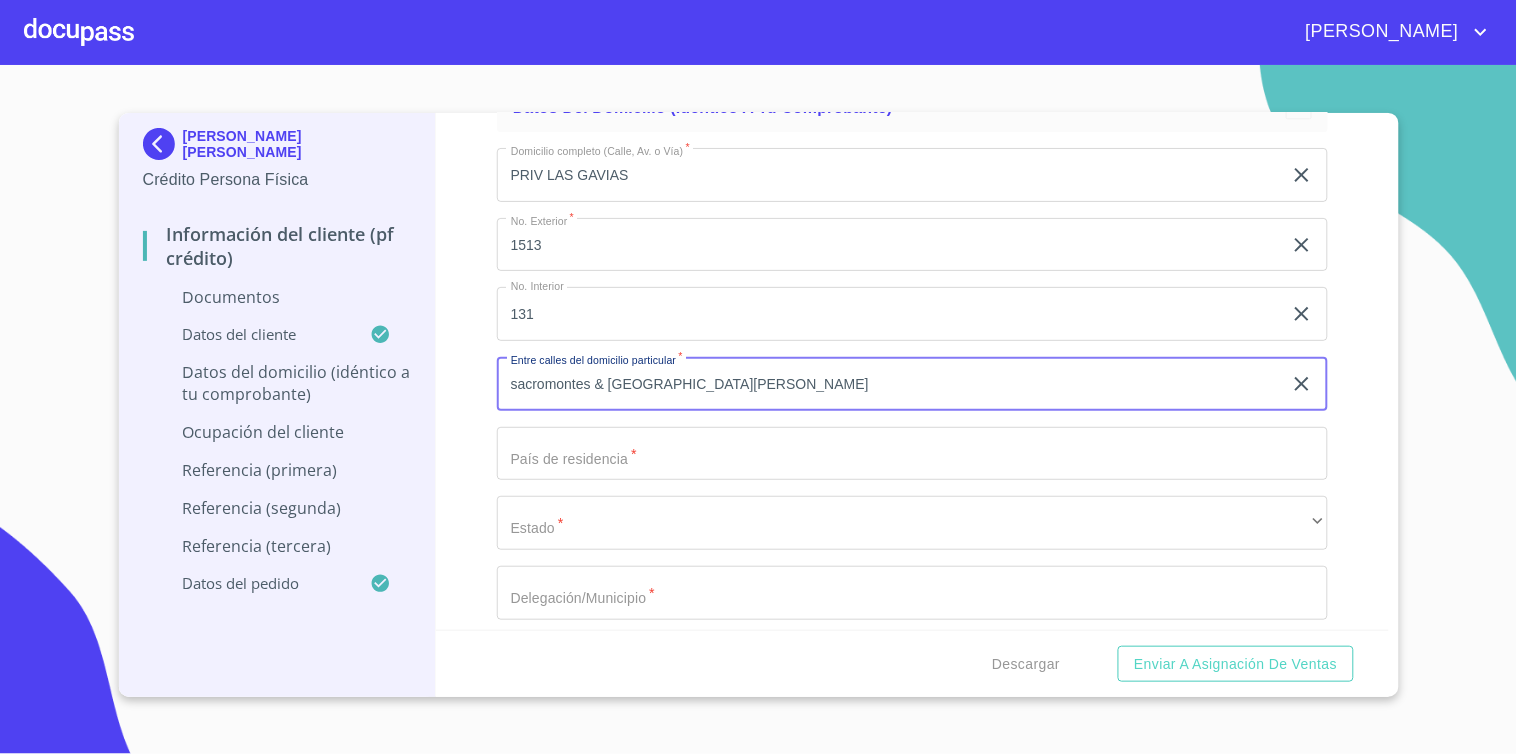 type on "sacromontes & [GEOGRAPHIC_DATA][PERSON_NAME]" 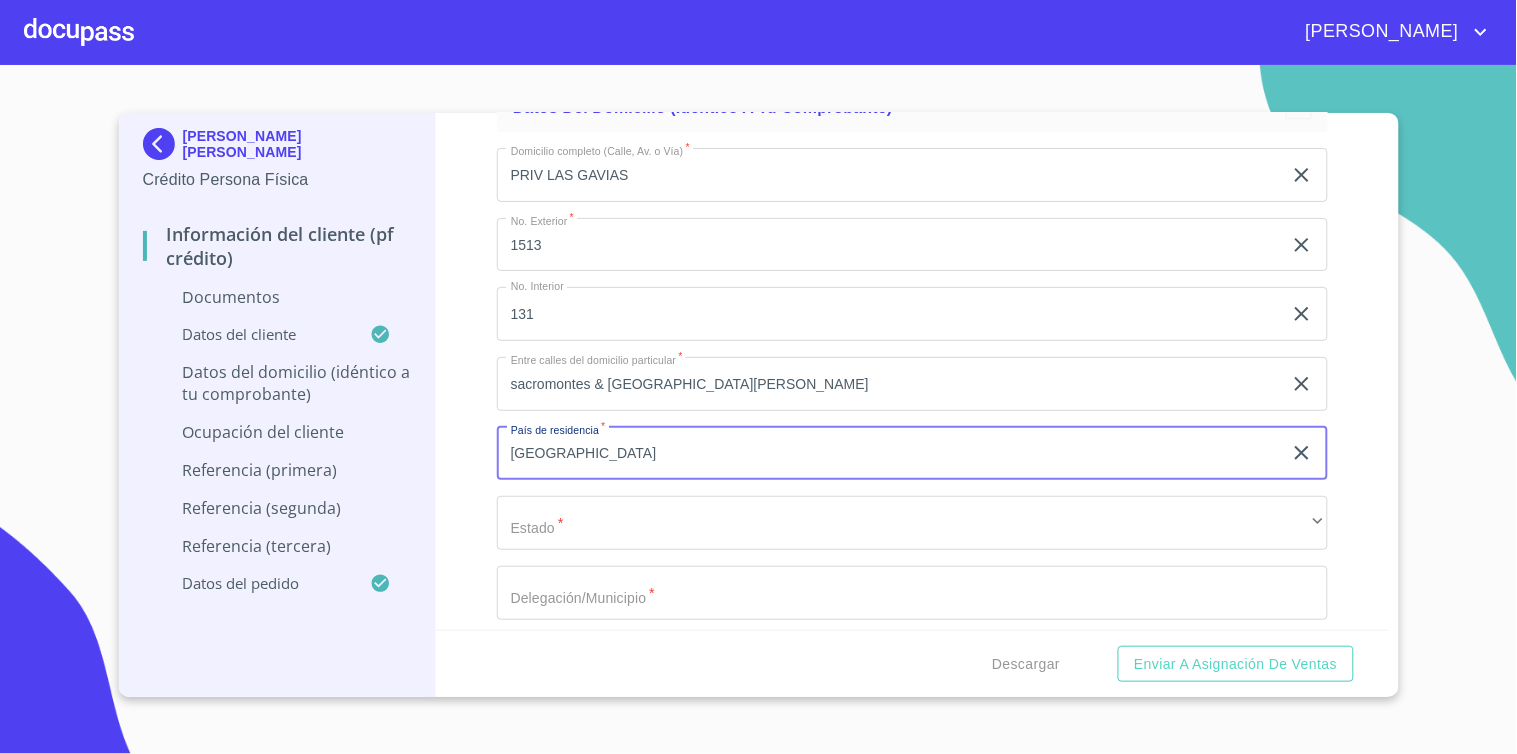 type on "[GEOGRAPHIC_DATA]" 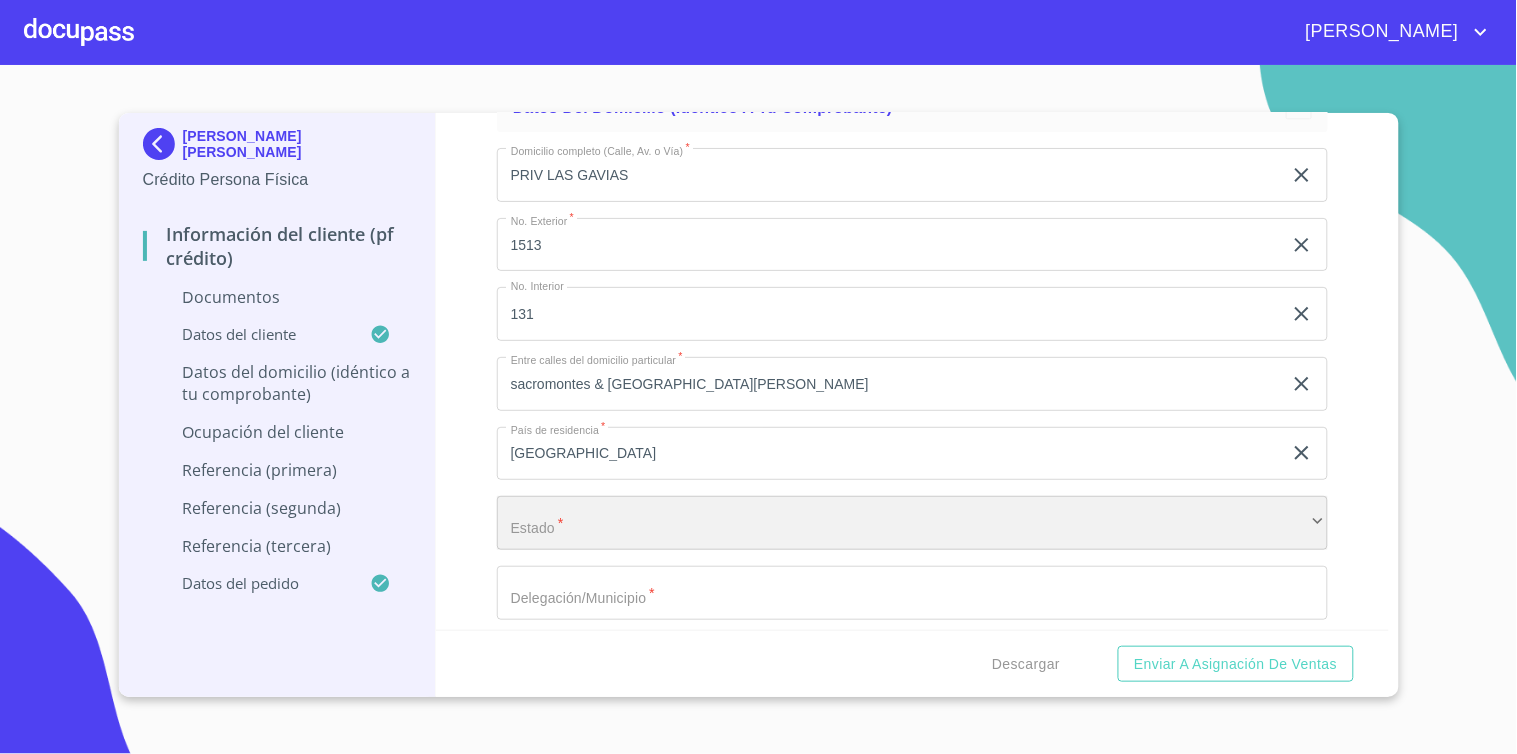click on "​" at bounding box center (912, 523) 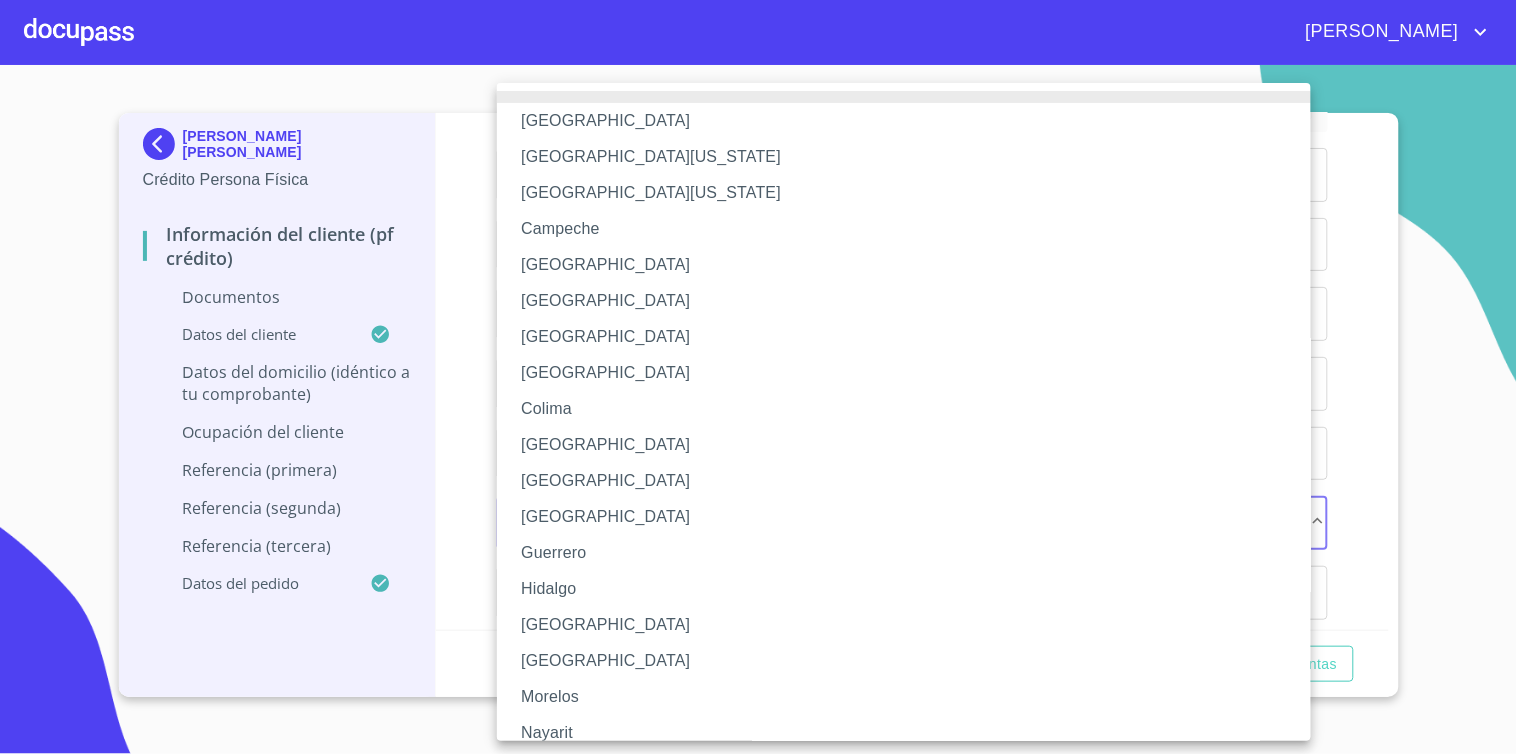 click on "[GEOGRAPHIC_DATA]" at bounding box center (912, 625) 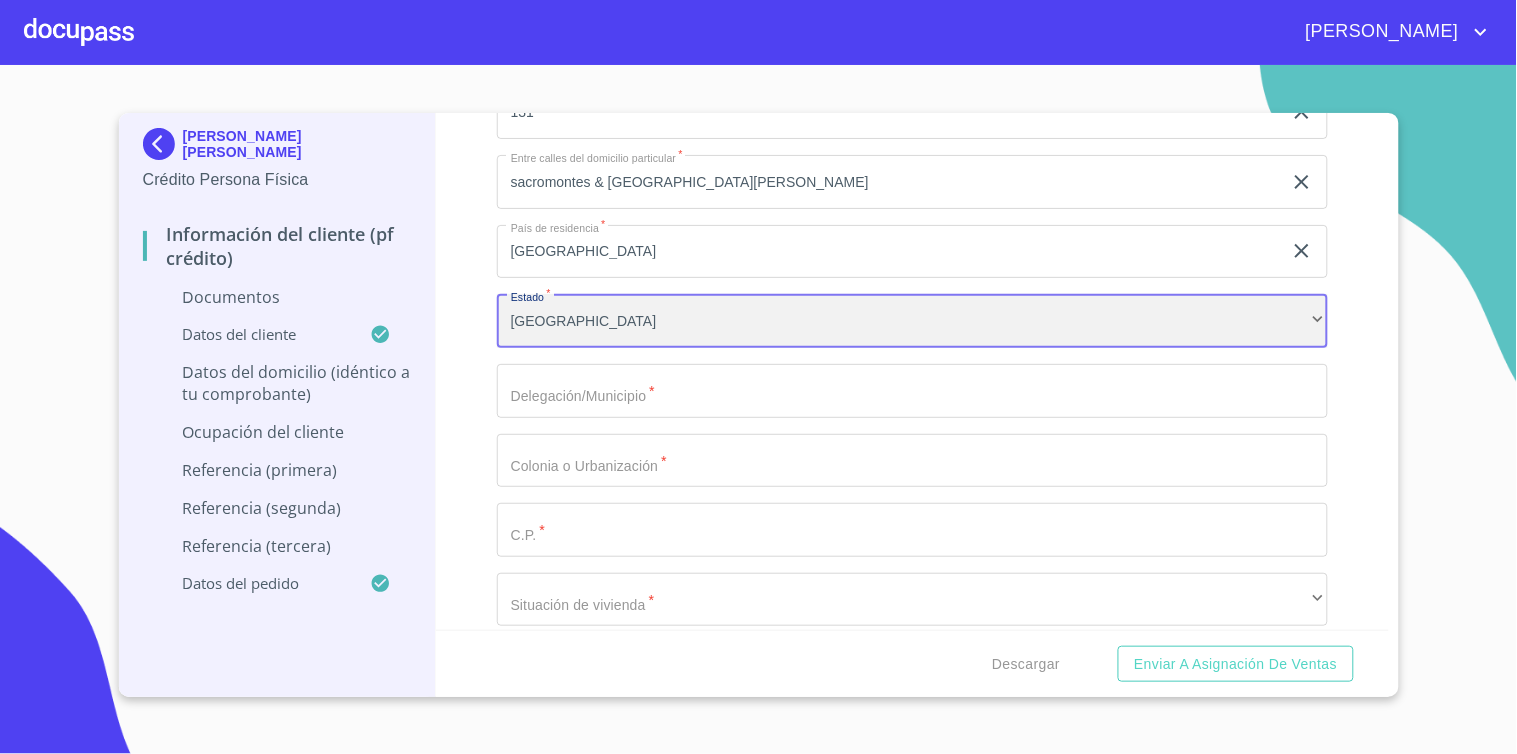 scroll, scrollTop: 1555, scrollLeft: 0, axis: vertical 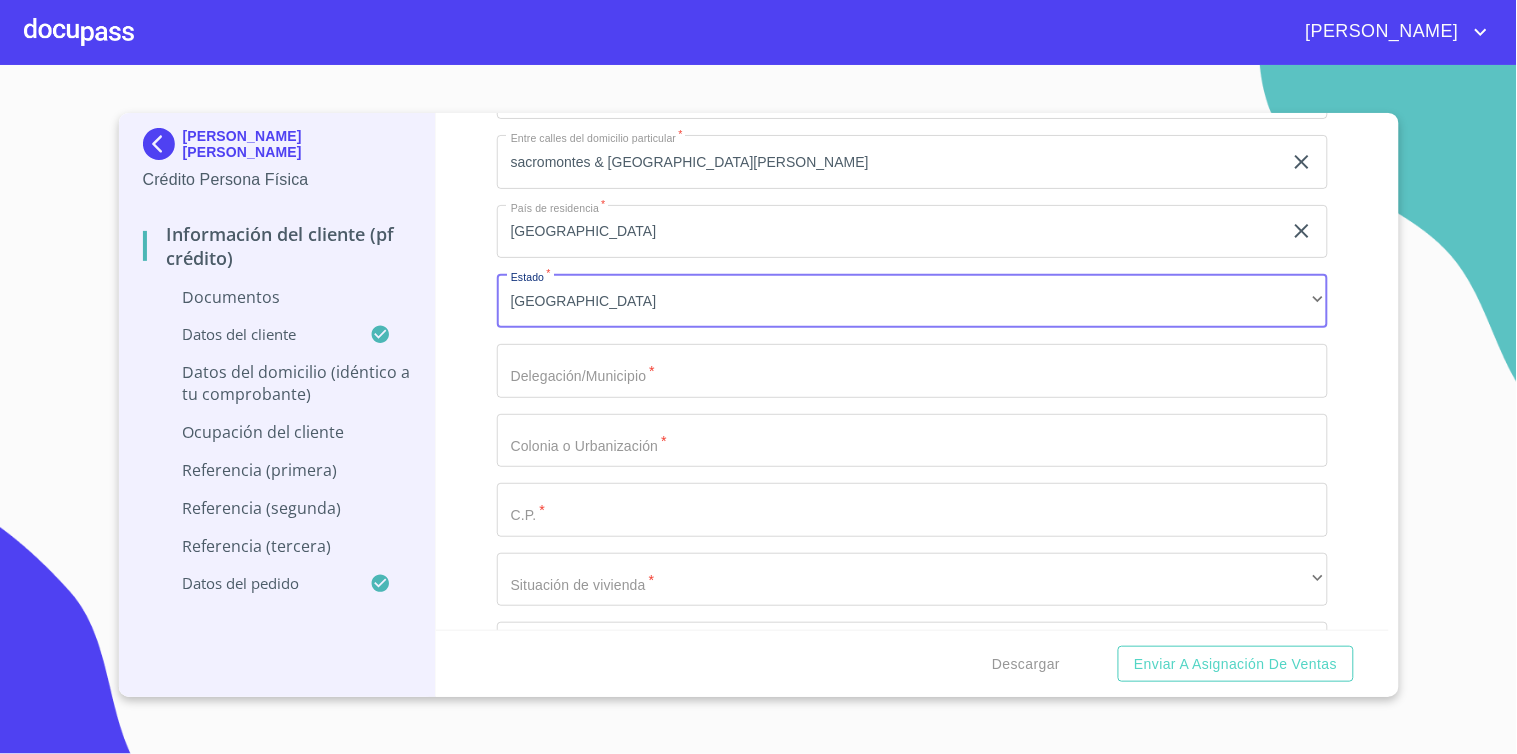 click on "Apellido Paterno   *" at bounding box center (889, -1182) 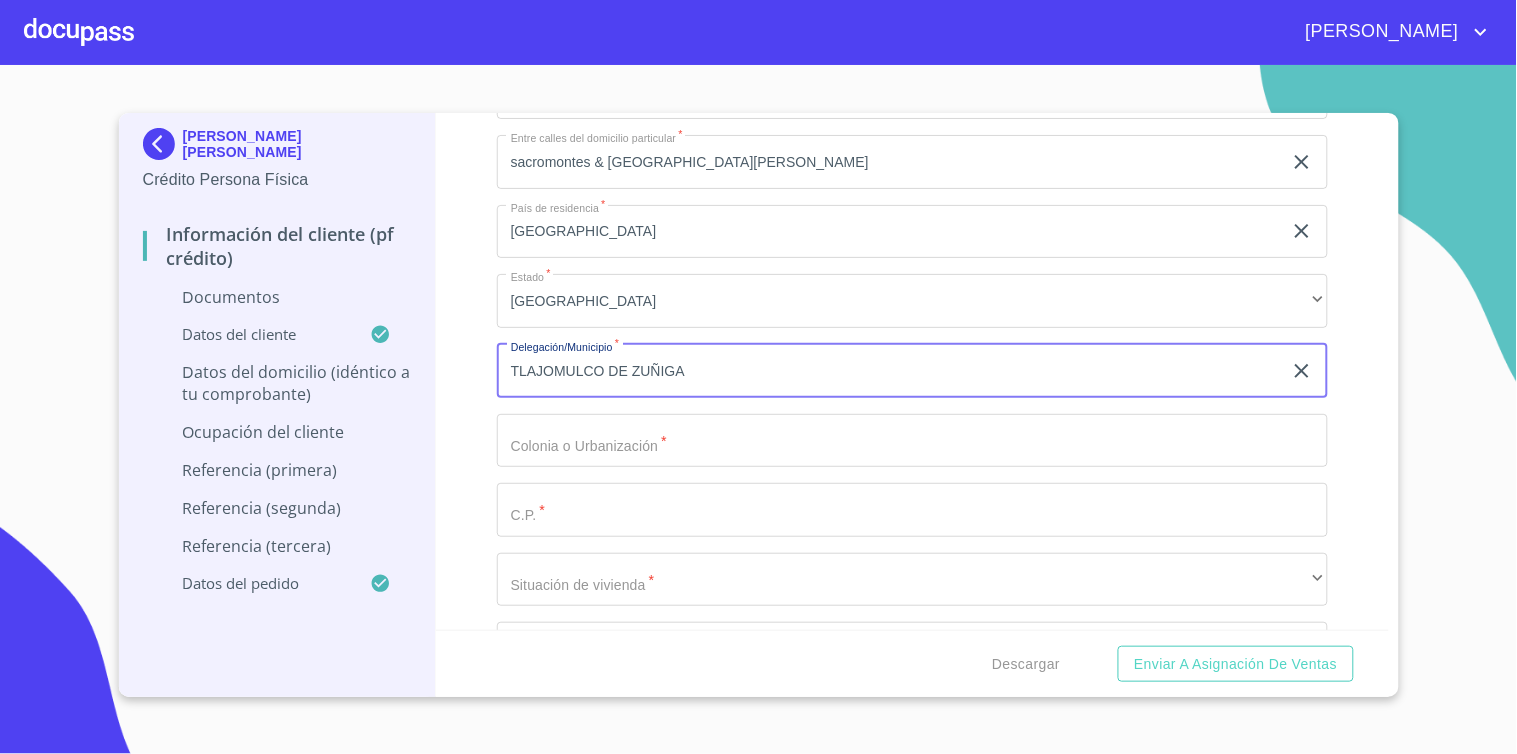 type on "TLAJOMULCO DE ZUÑIGA" 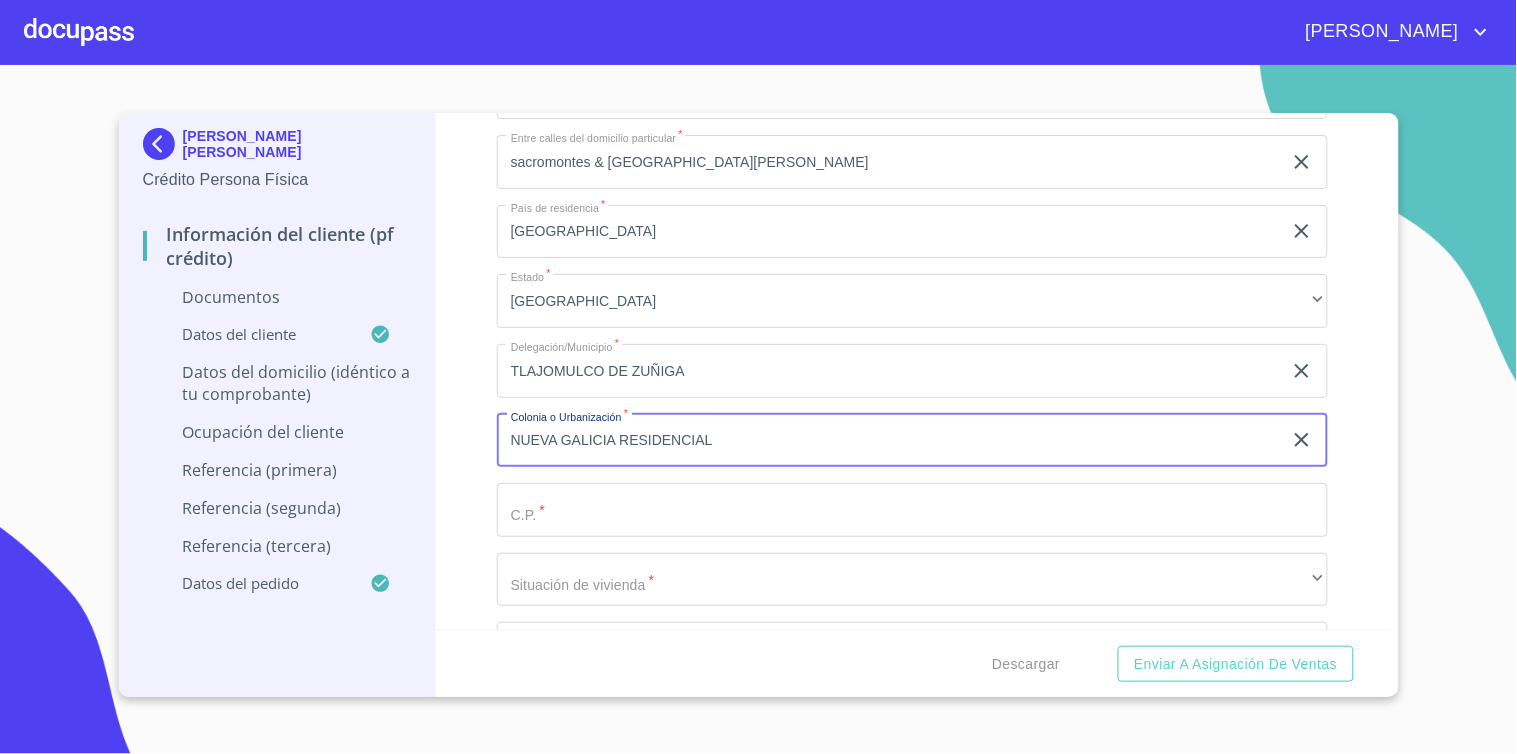 type on "NUEVA GALICIA RESIDENCIAL" 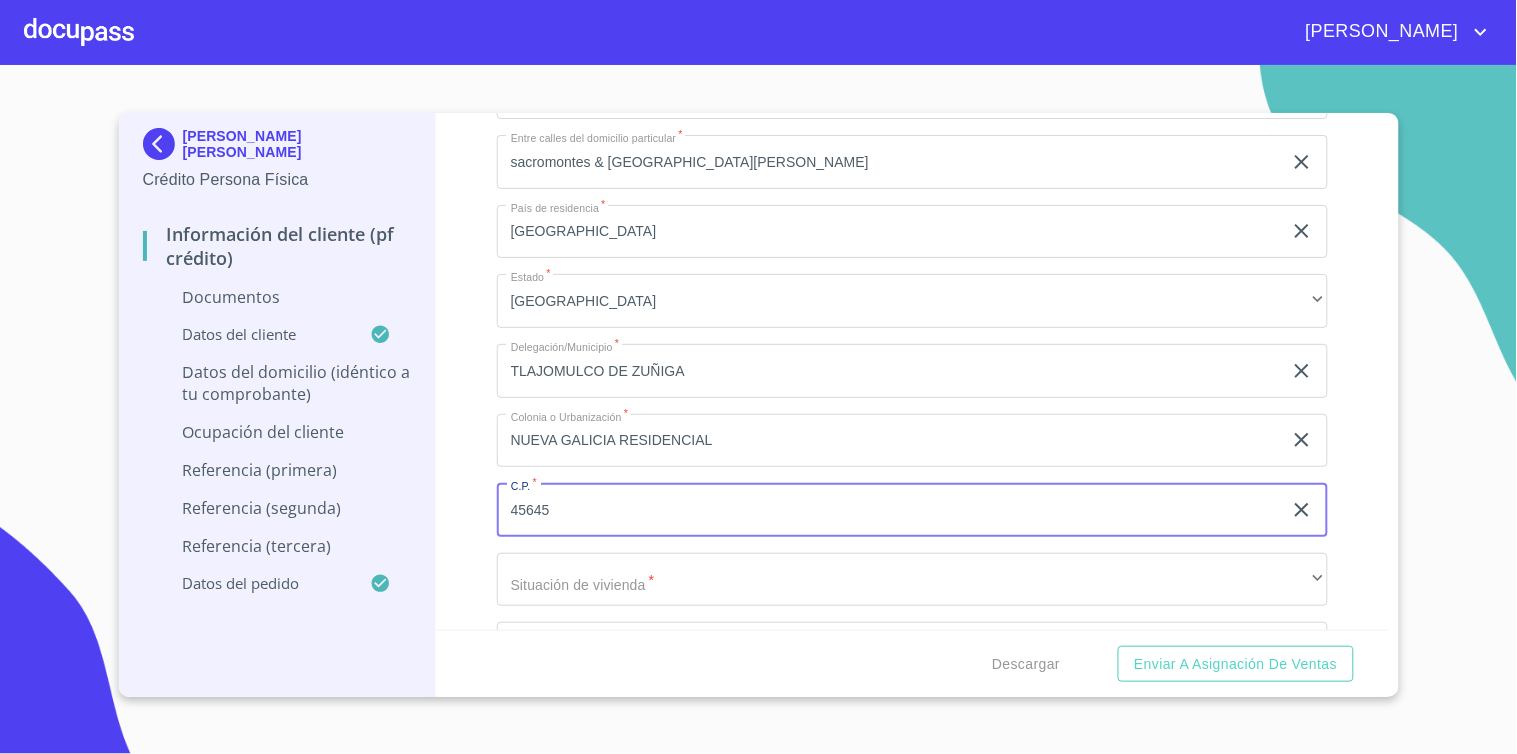 type on "45645" 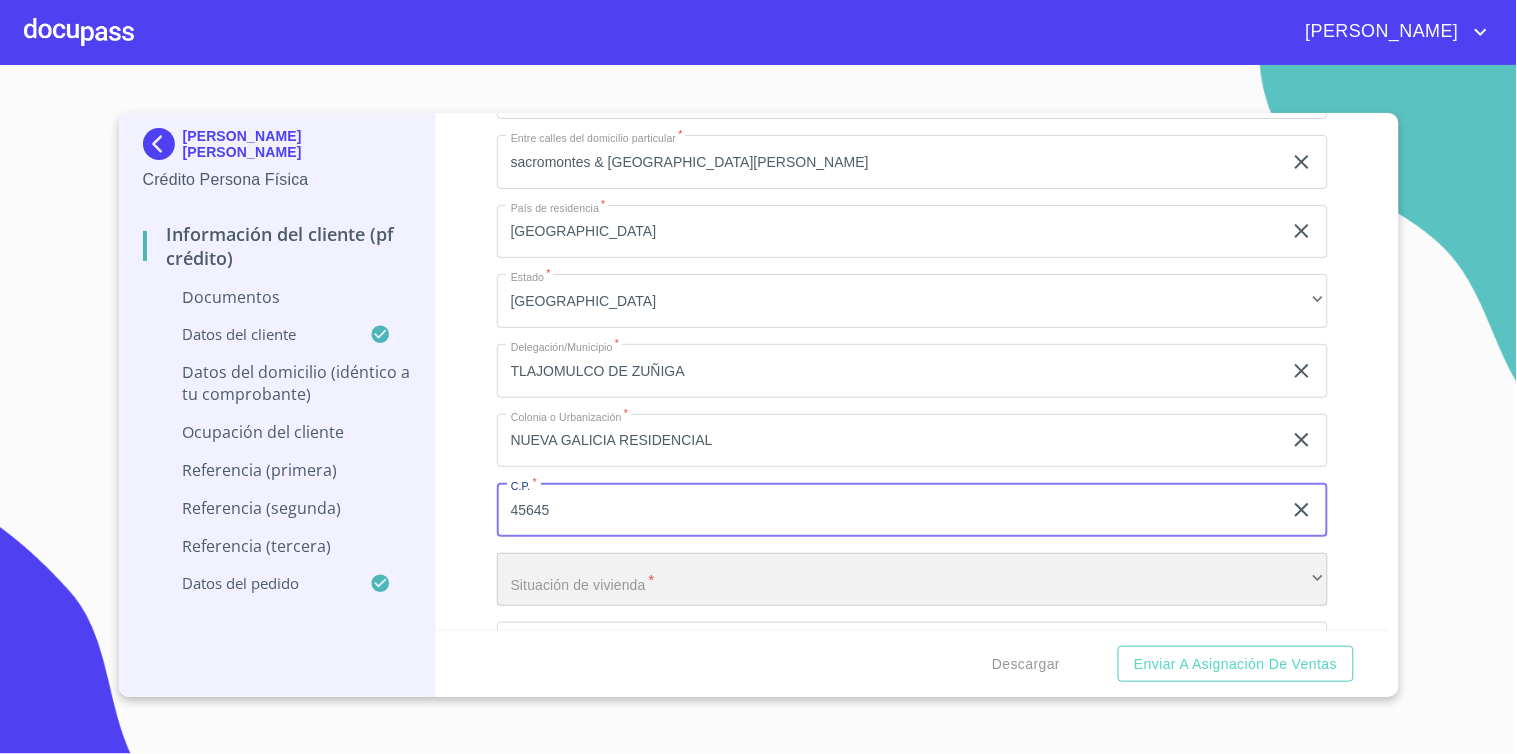 click on "​" at bounding box center (912, 580) 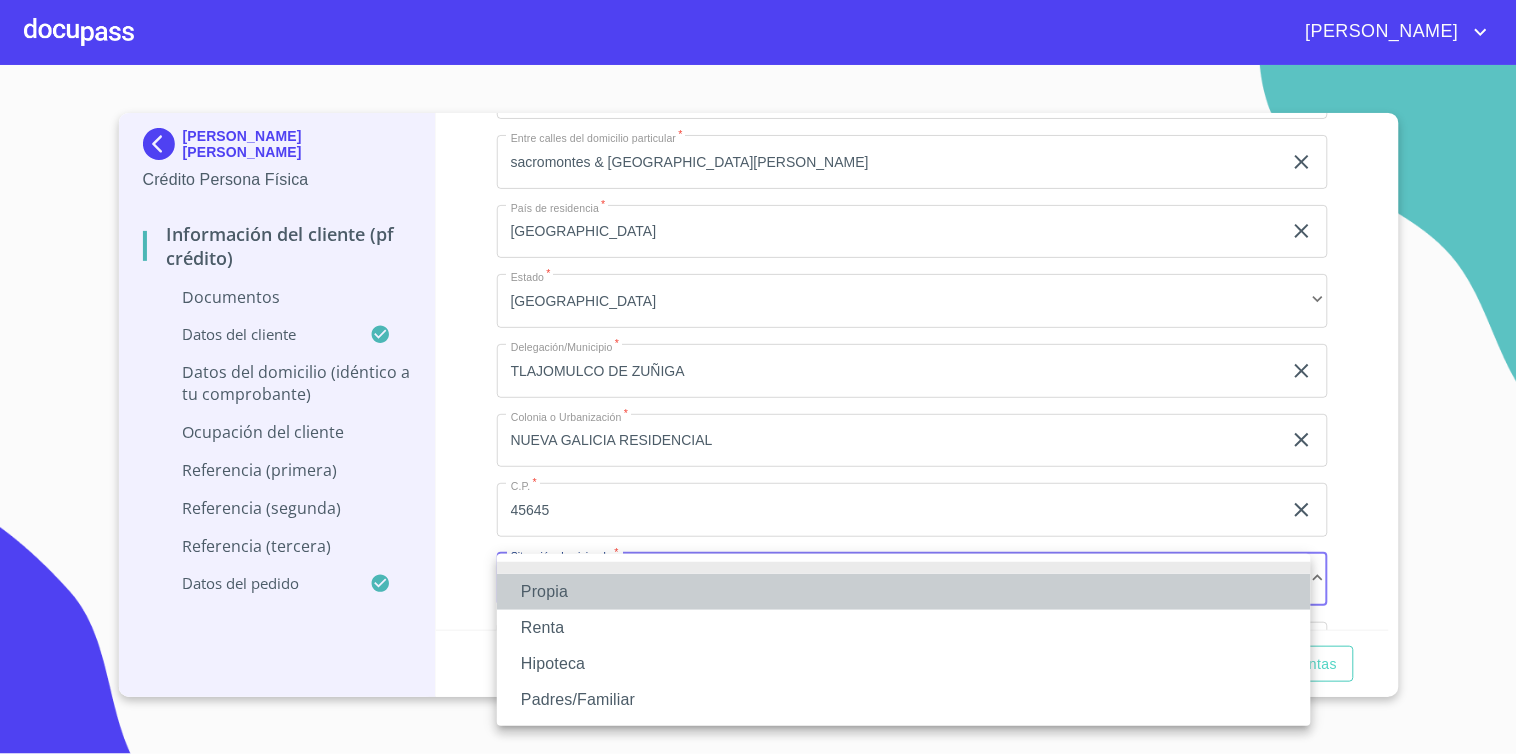 click on "Propia" at bounding box center [904, 592] 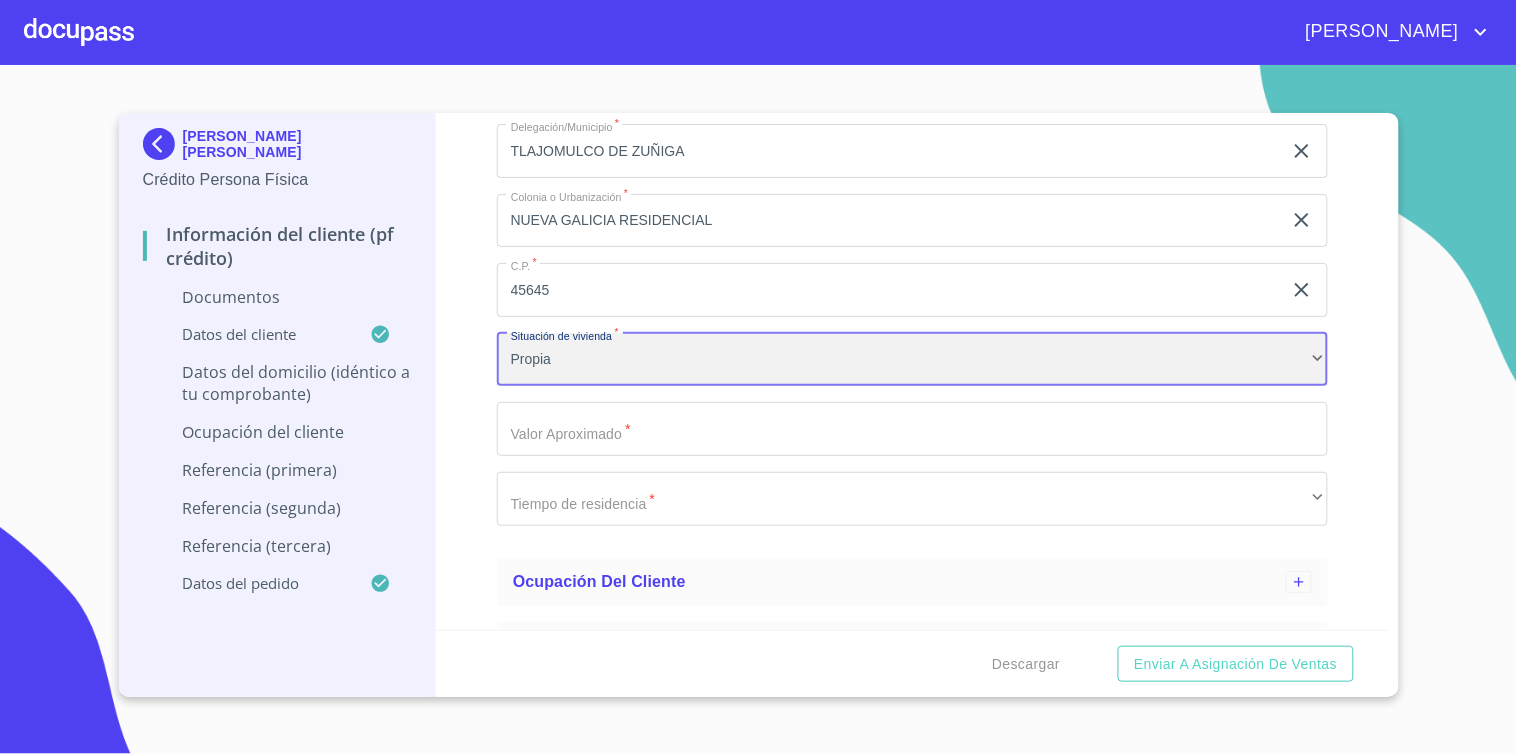 scroll, scrollTop: 1777, scrollLeft: 0, axis: vertical 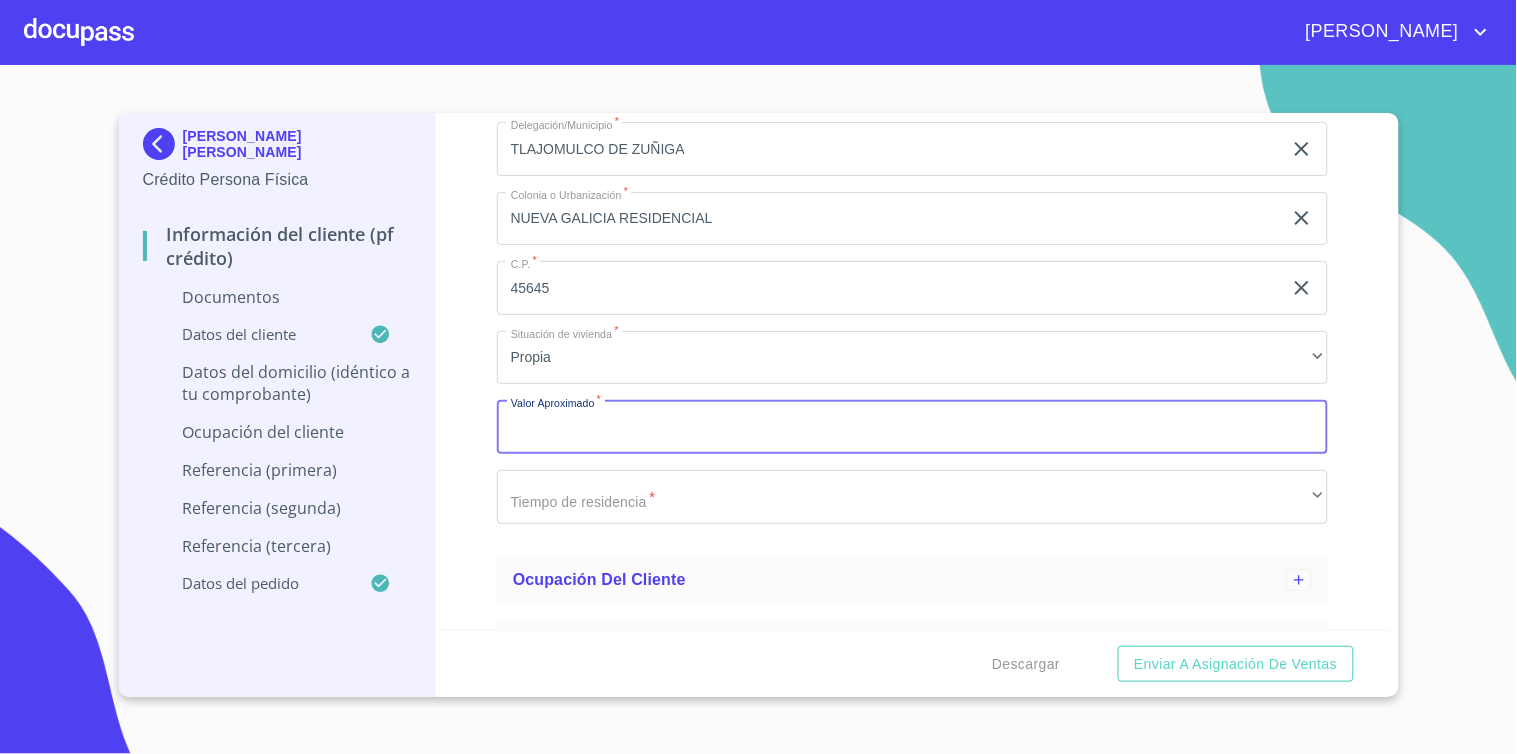 click on "Apellido Paterno   *" at bounding box center (912, 427) 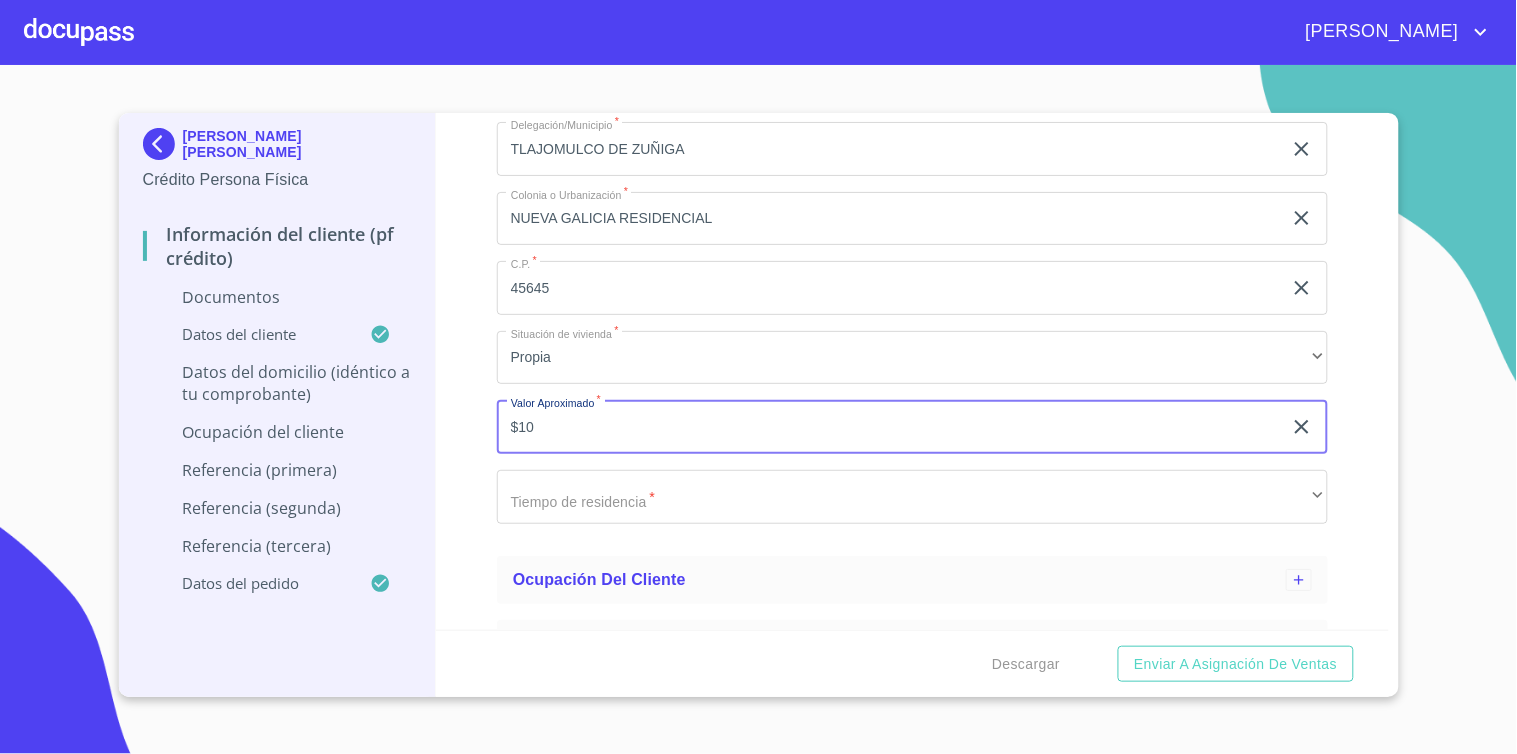 type on "$1" 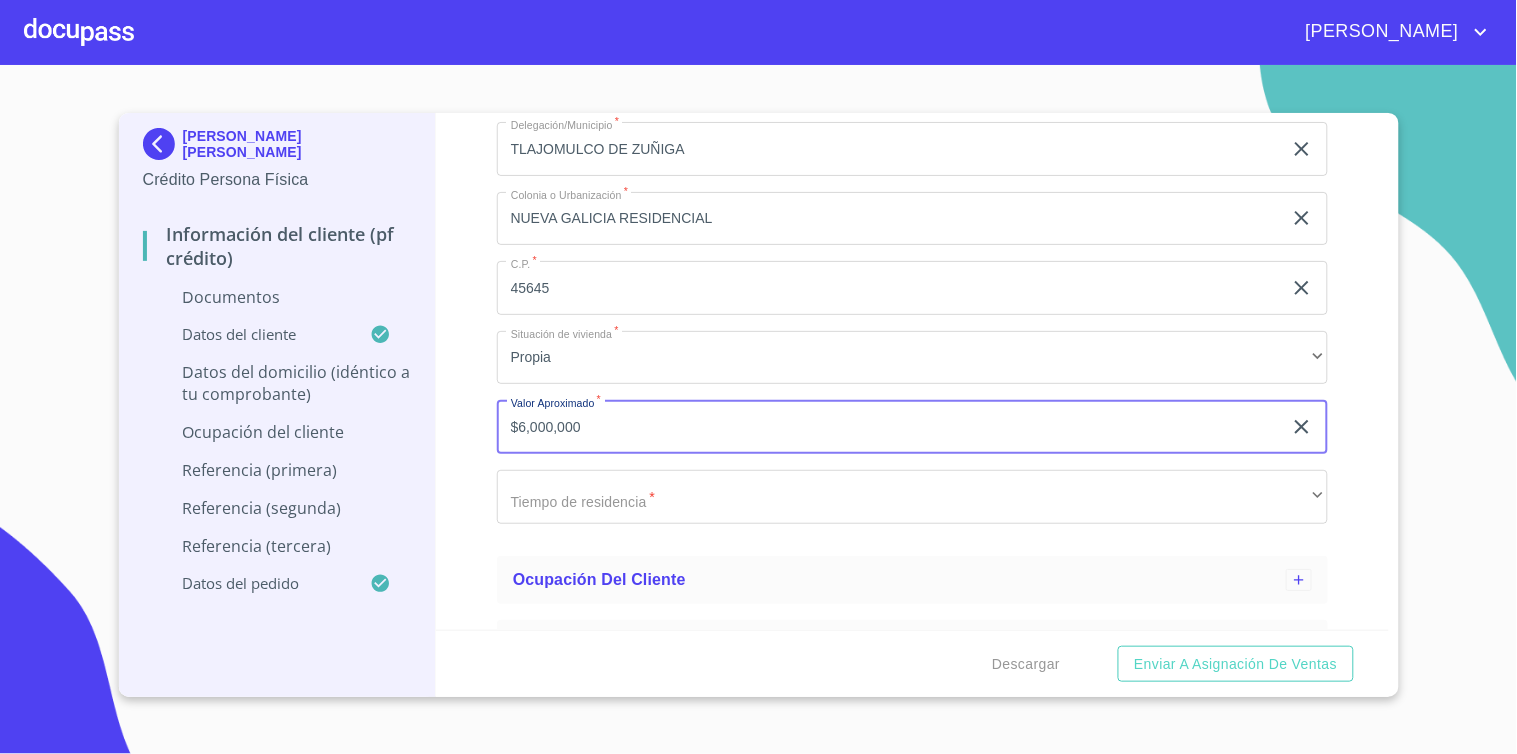 scroll, scrollTop: 1888, scrollLeft: 0, axis: vertical 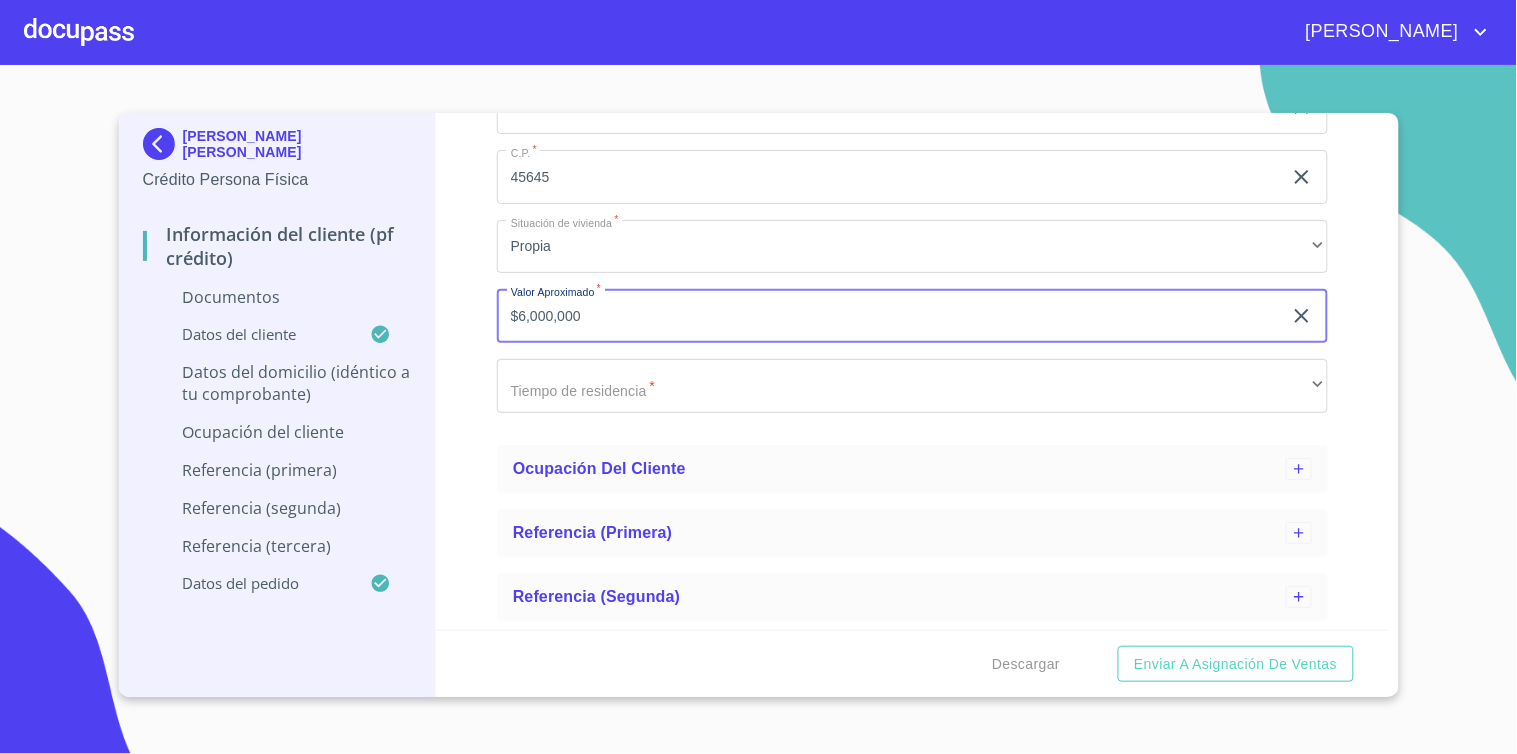 type on "$6,000,000" 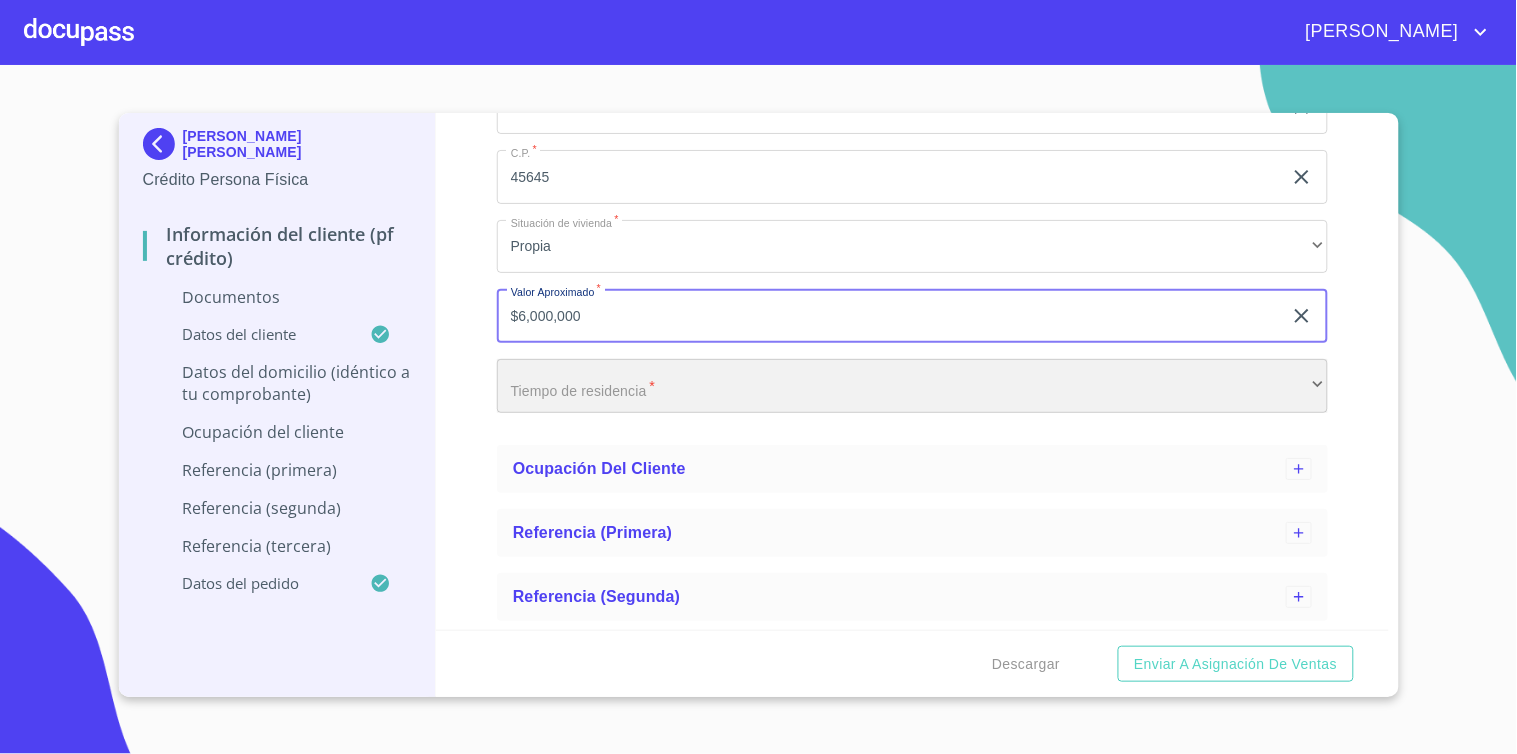 click on "​" at bounding box center [912, 386] 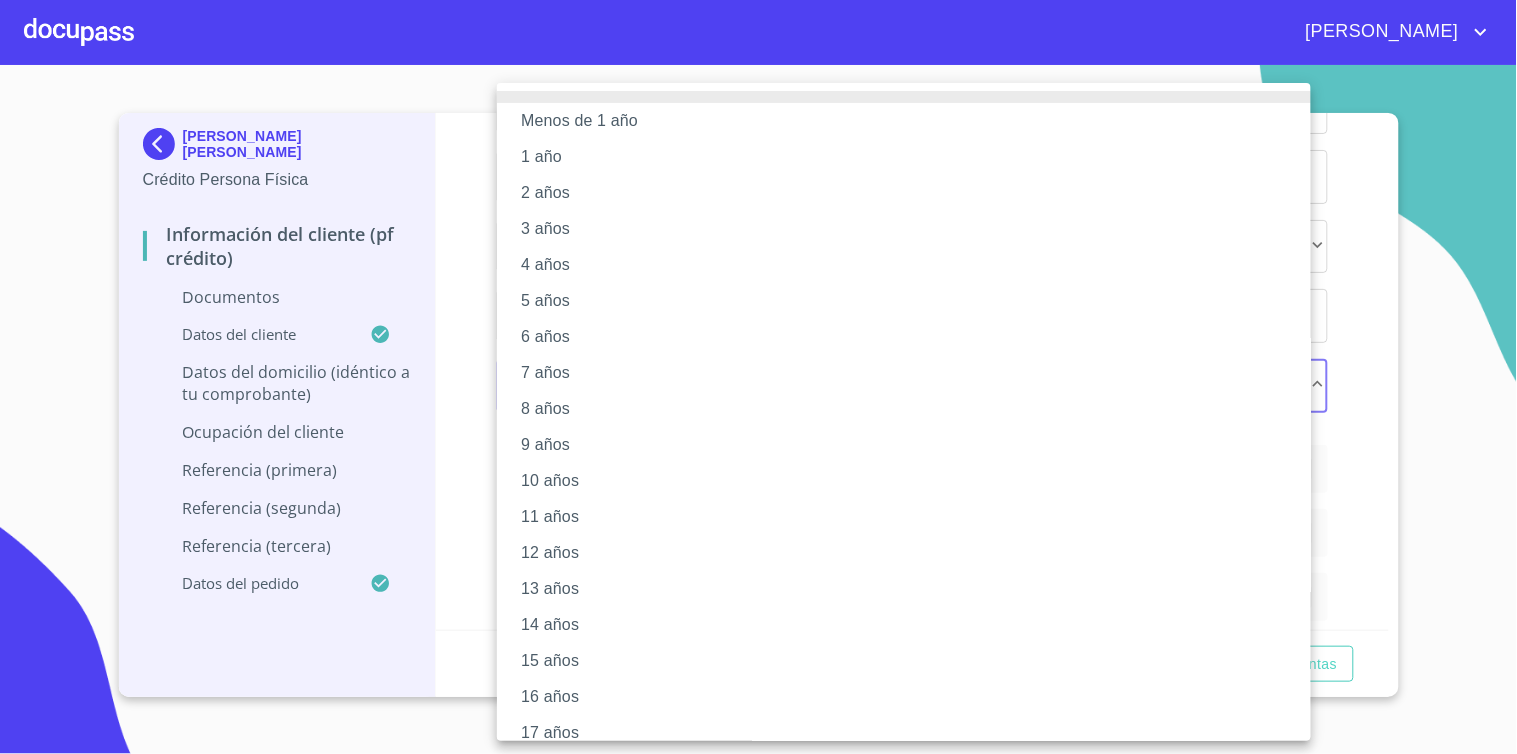 scroll, scrollTop: 124, scrollLeft: 0, axis: vertical 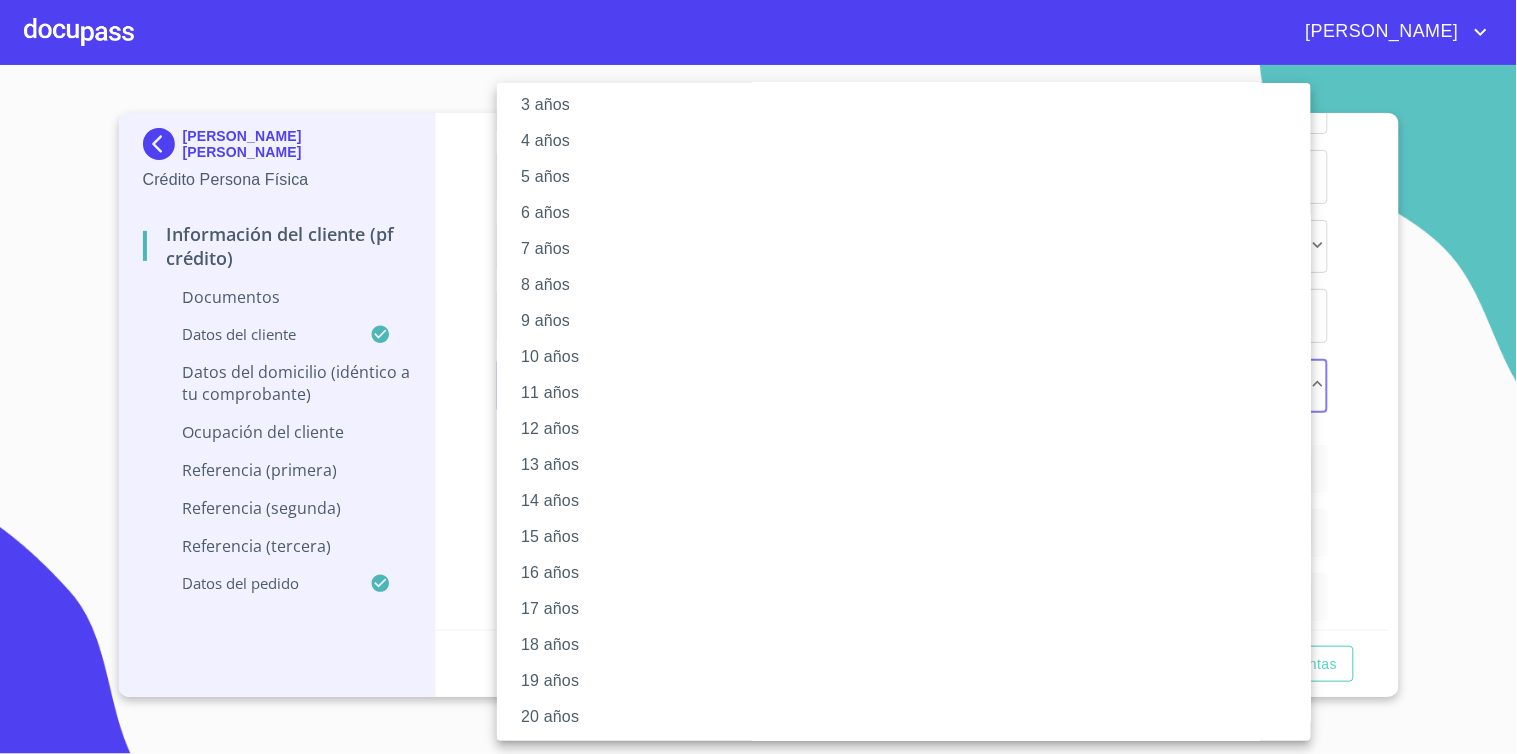 click on "18 años" at bounding box center [912, 645] 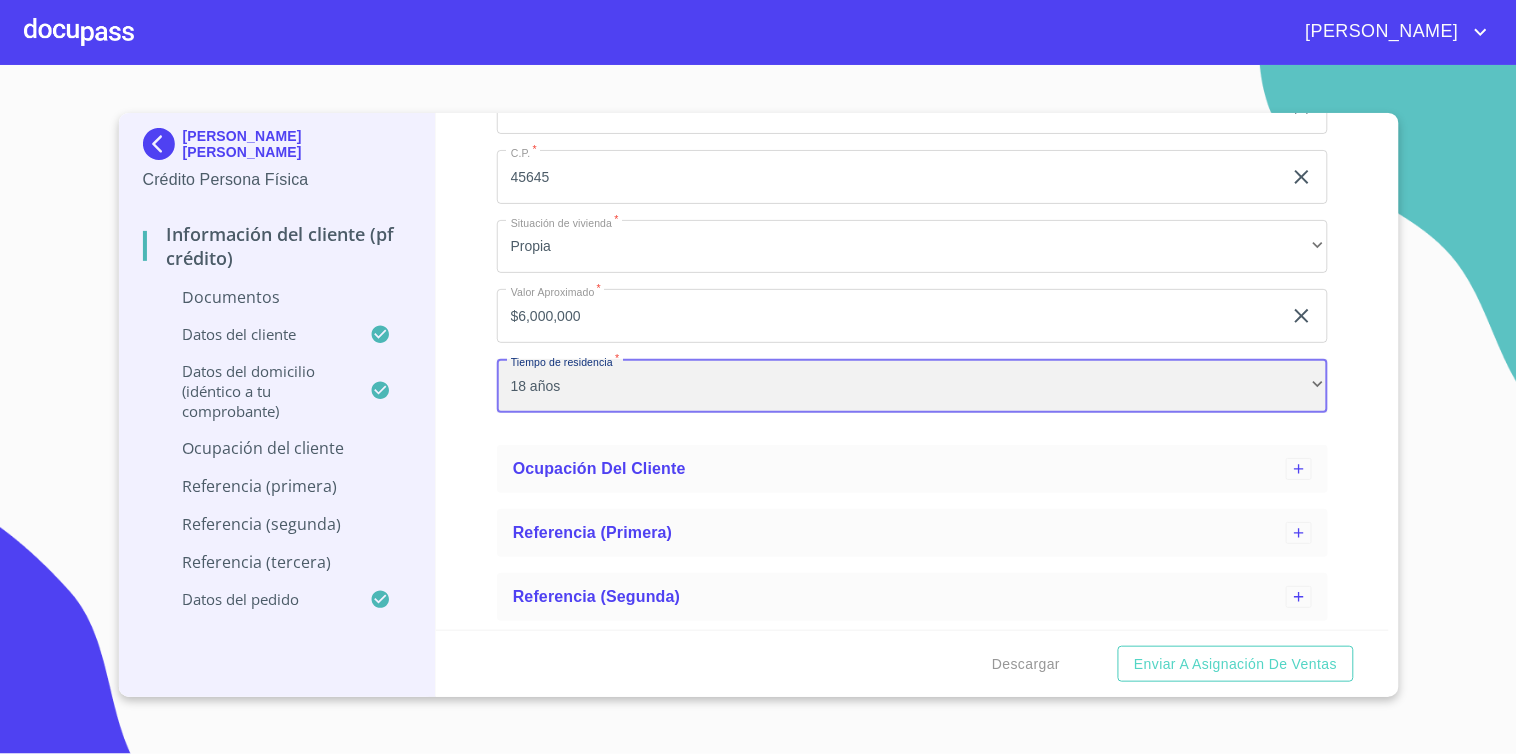 scroll, scrollTop: 123, scrollLeft: 0, axis: vertical 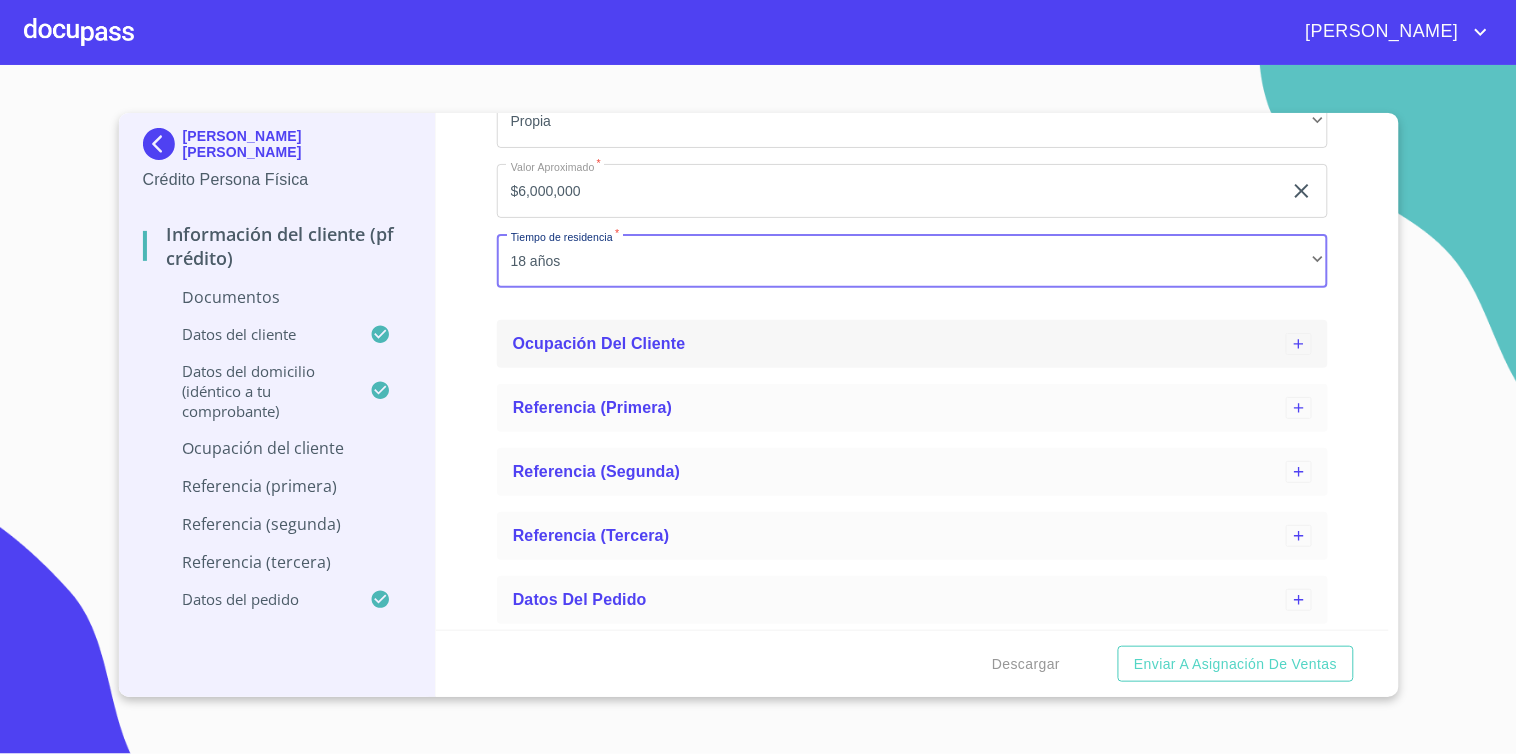click on "Ocupación del Cliente" at bounding box center [912, 344] 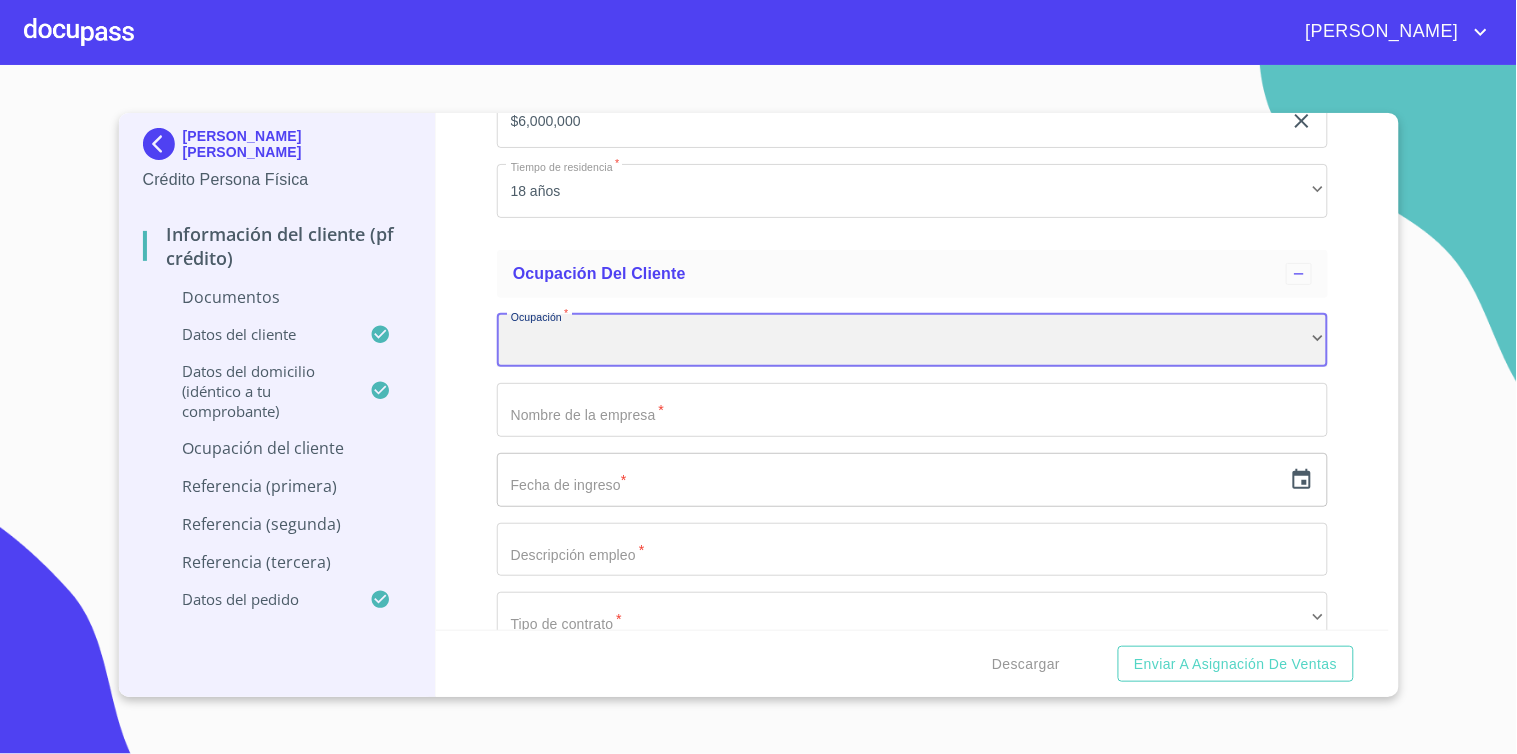 scroll, scrollTop: 2124, scrollLeft: 0, axis: vertical 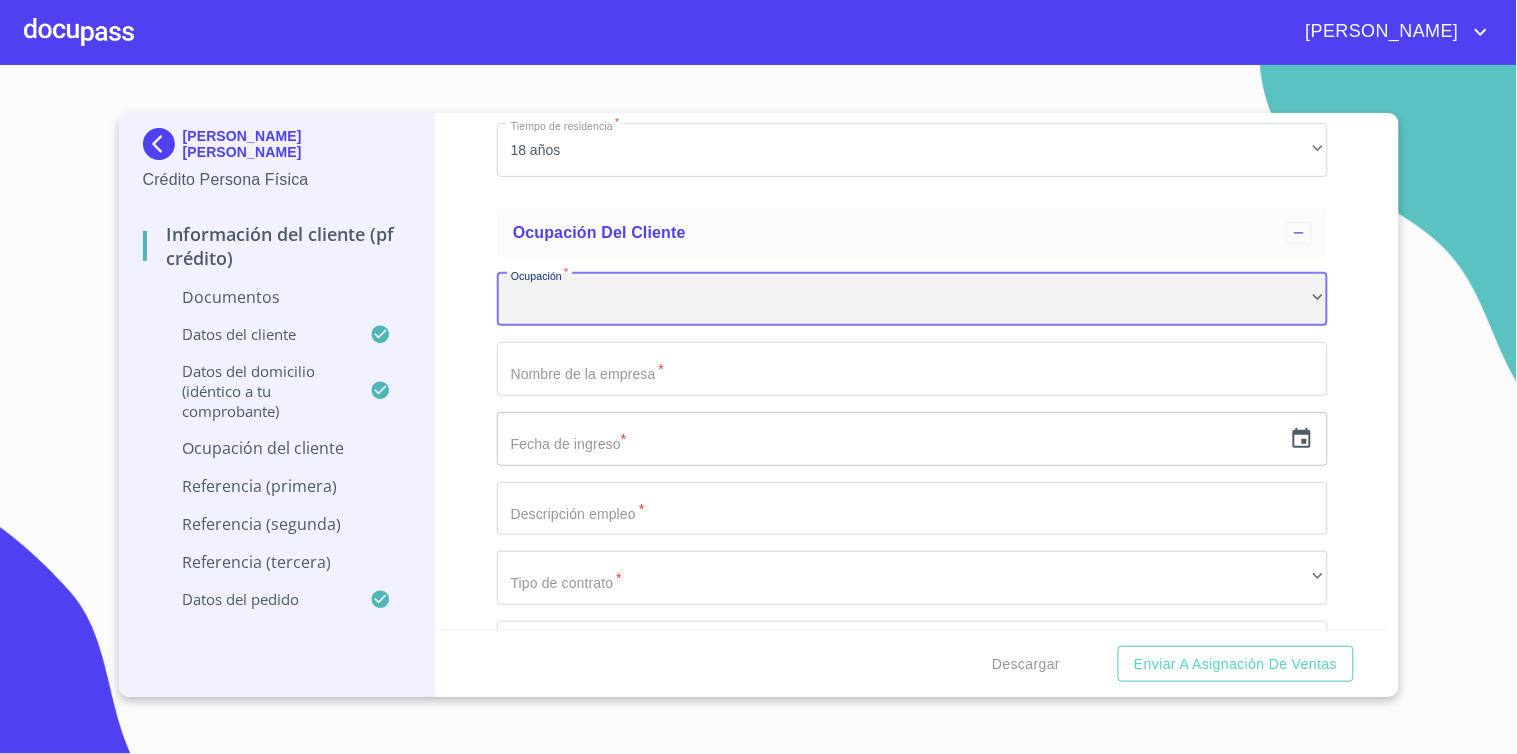 click on "​" at bounding box center [912, 300] 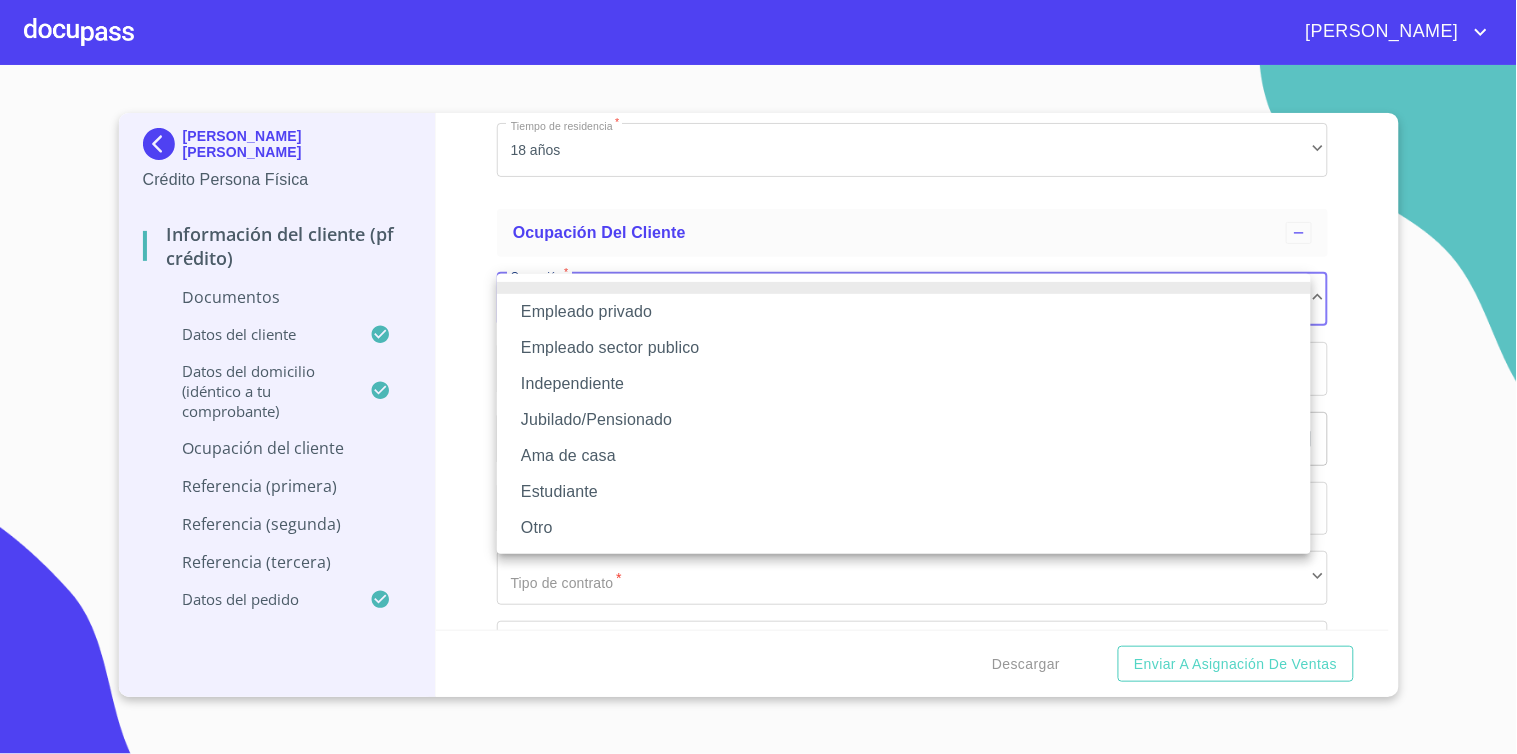 click on "Empleado privado" at bounding box center [904, 312] 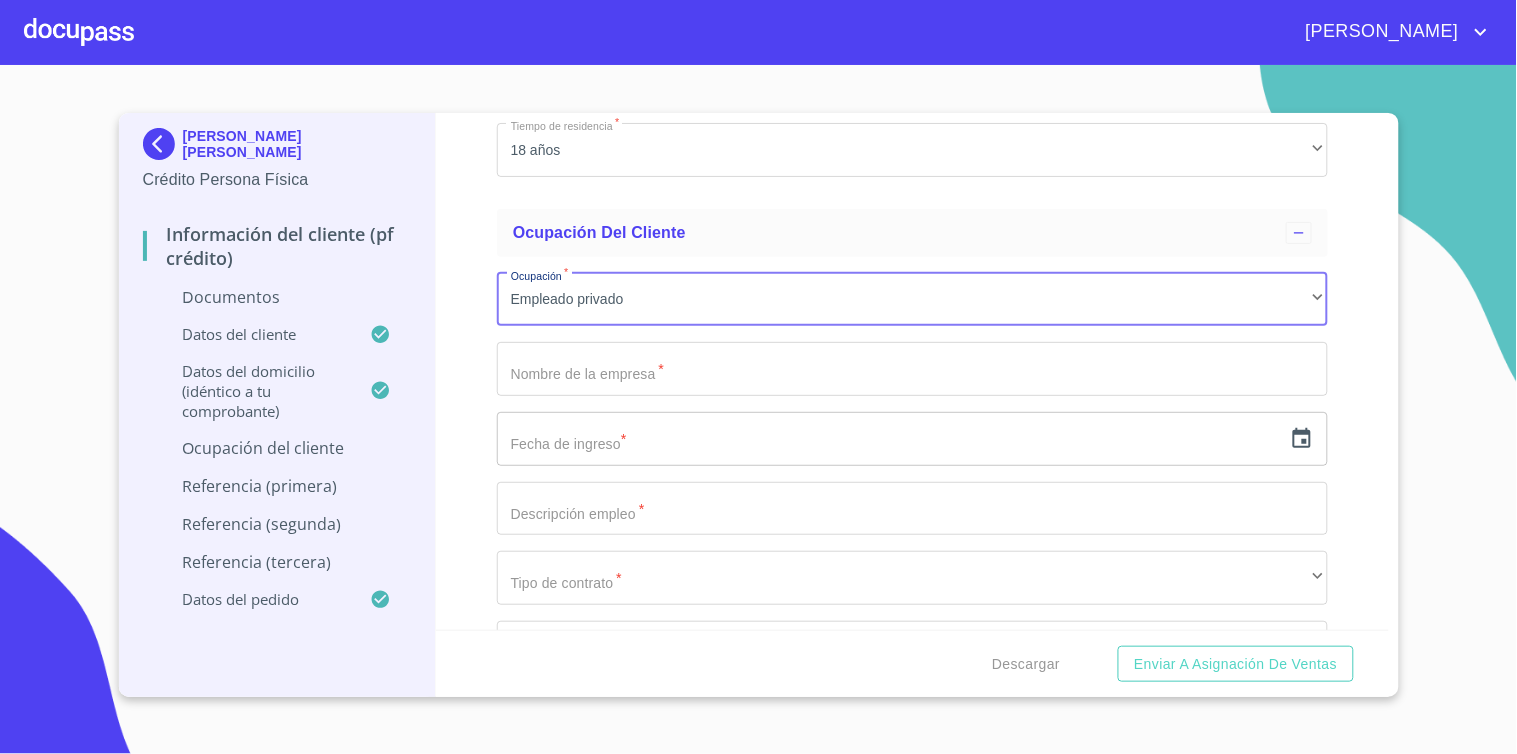 click on "Apellido Paterno   *" at bounding box center (889, -1751) 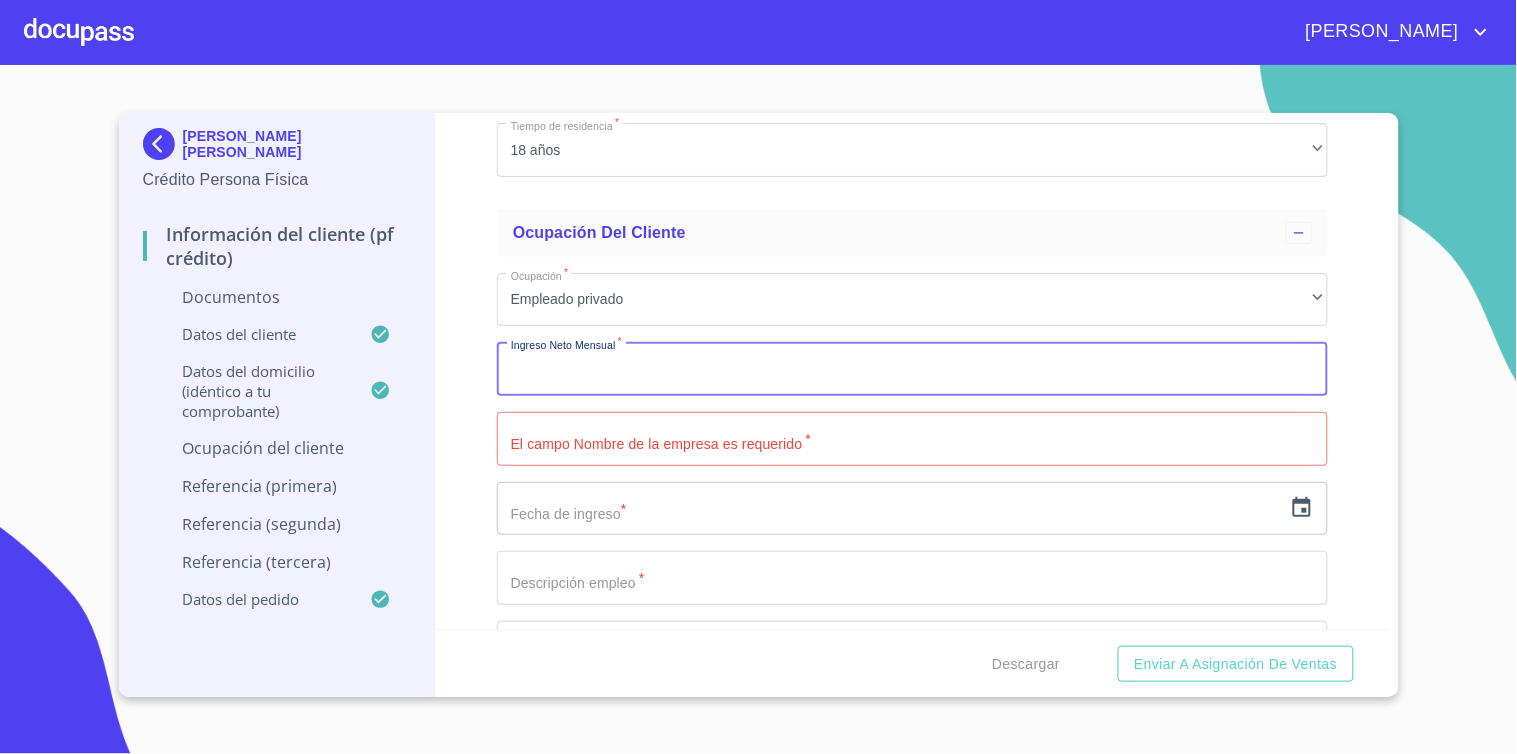 click on "Apellido Paterno   *" at bounding box center (912, 369) 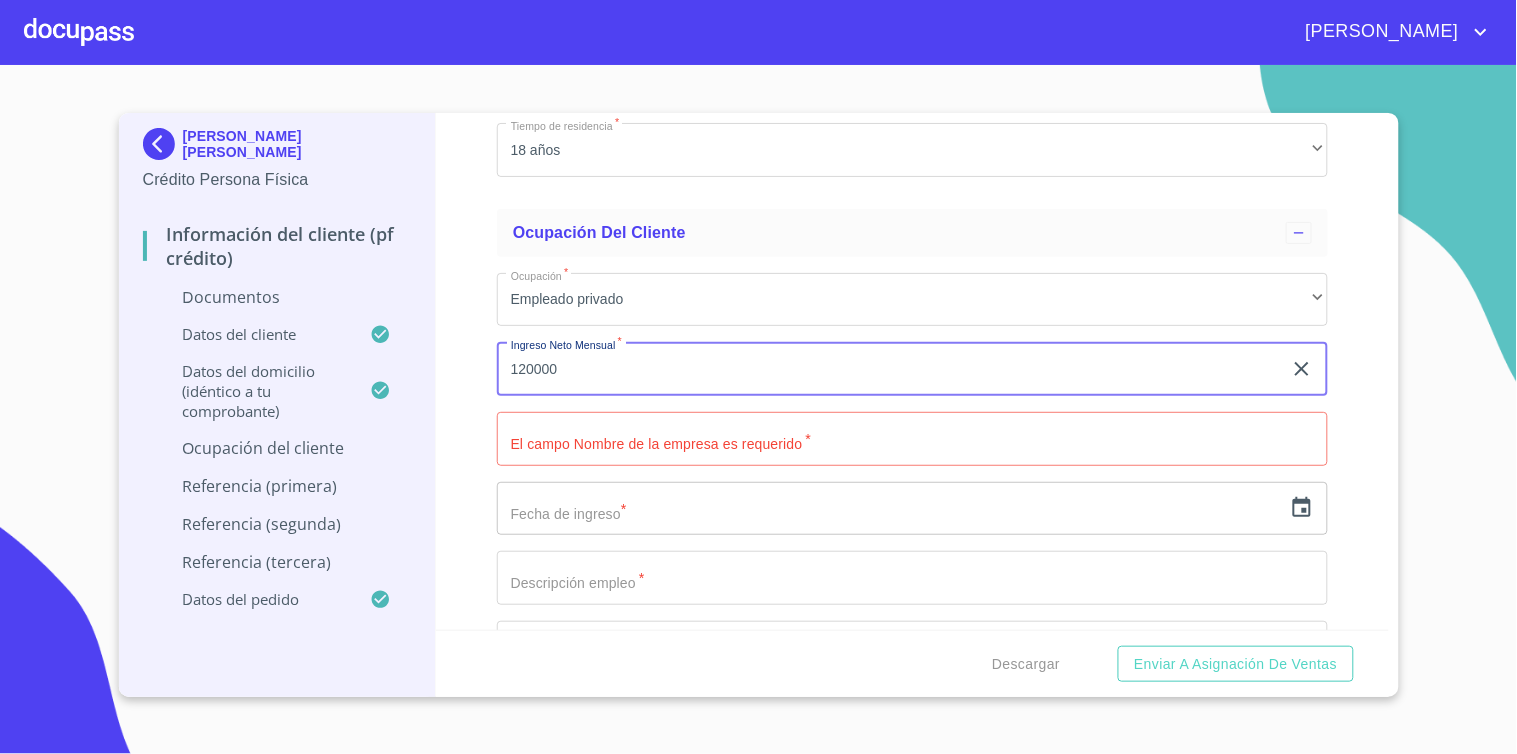 type on "120000" 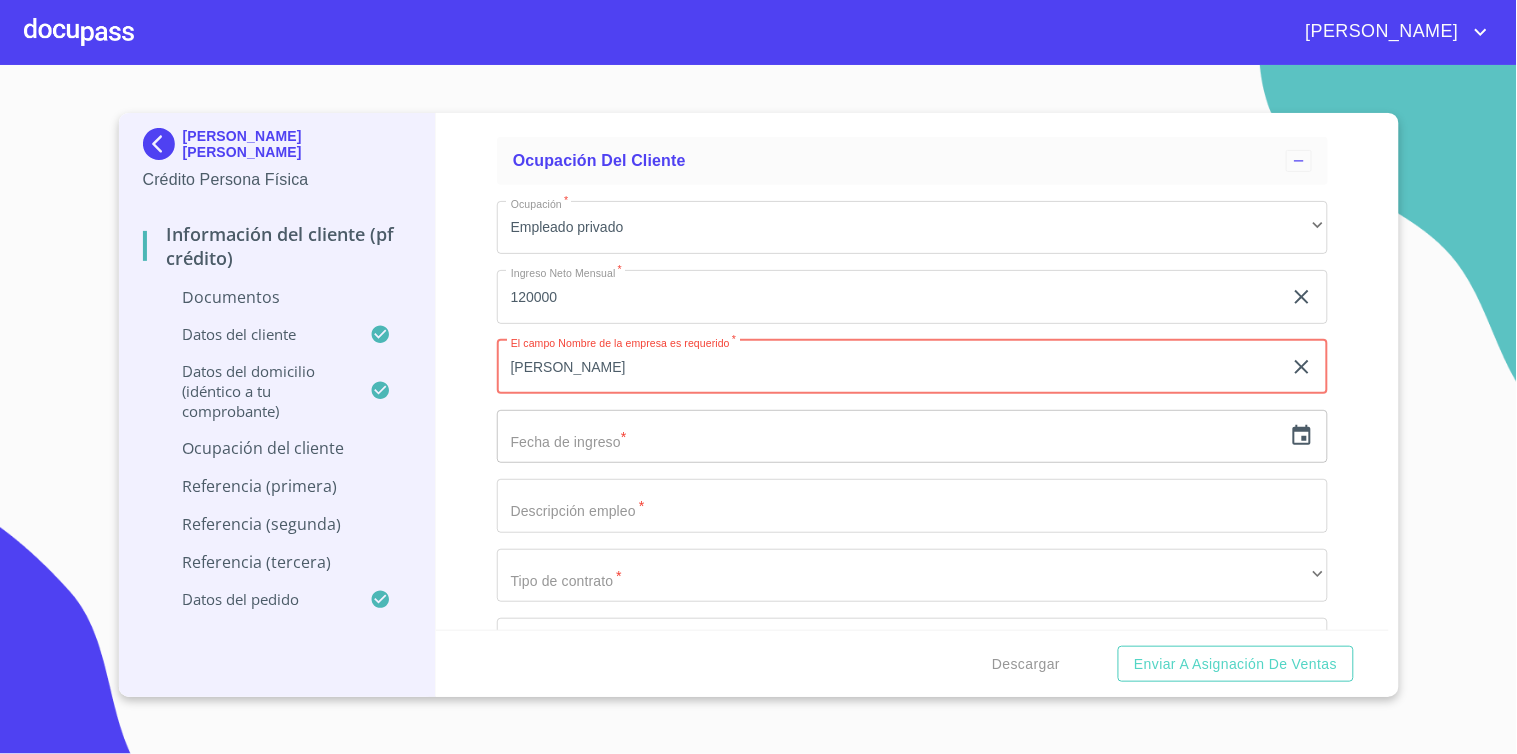 scroll, scrollTop: 2235, scrollLeft: 0, axis: vertical 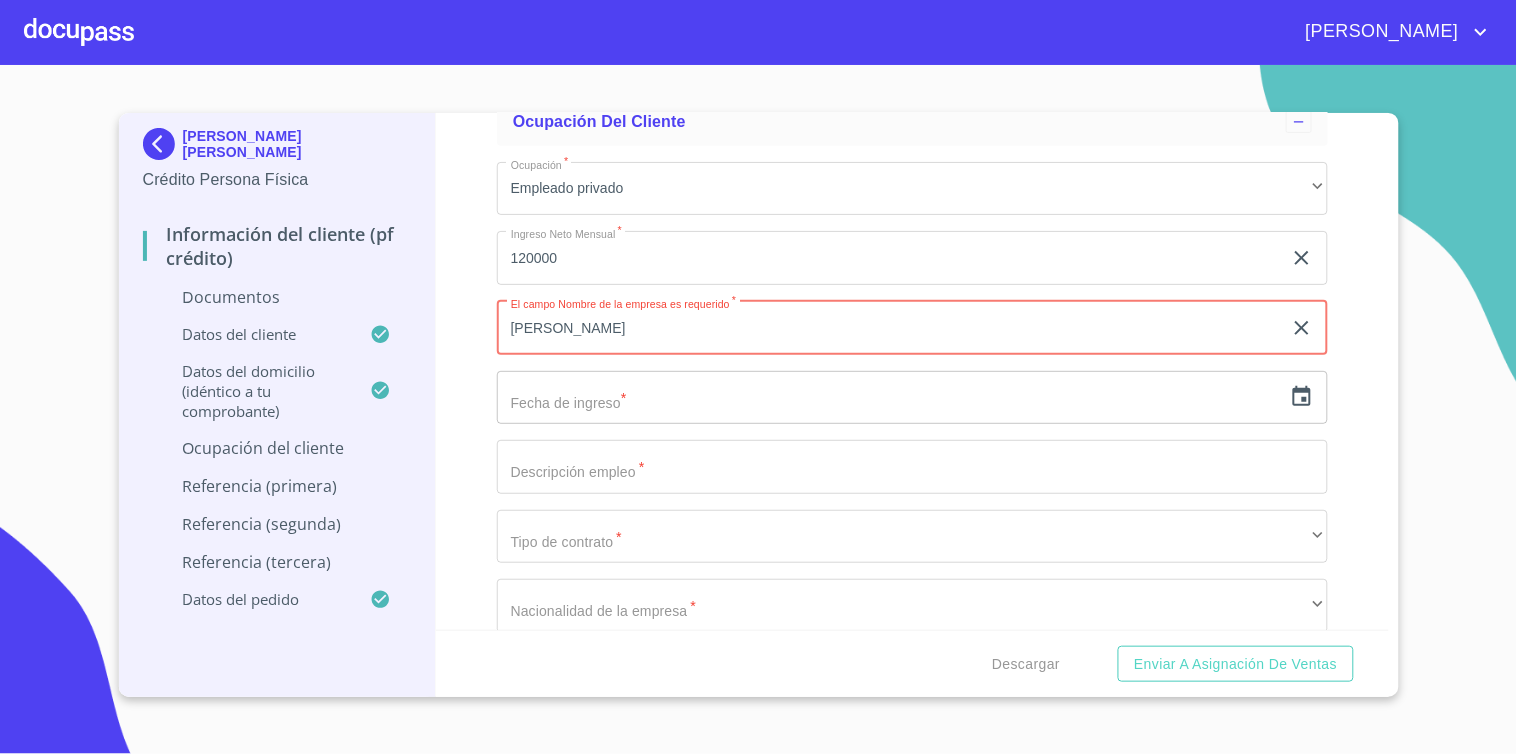 type on "[PERSON_NAME]" 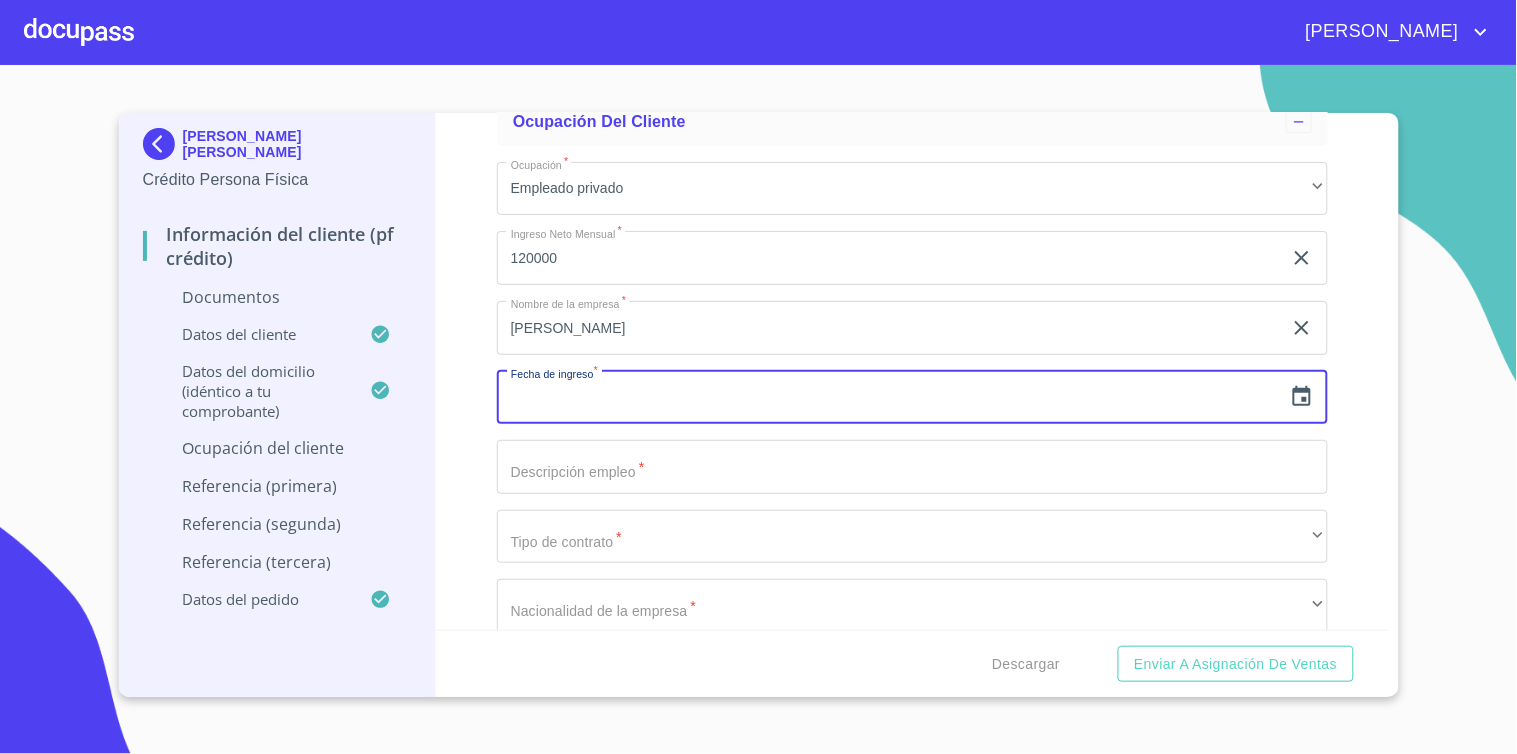 click 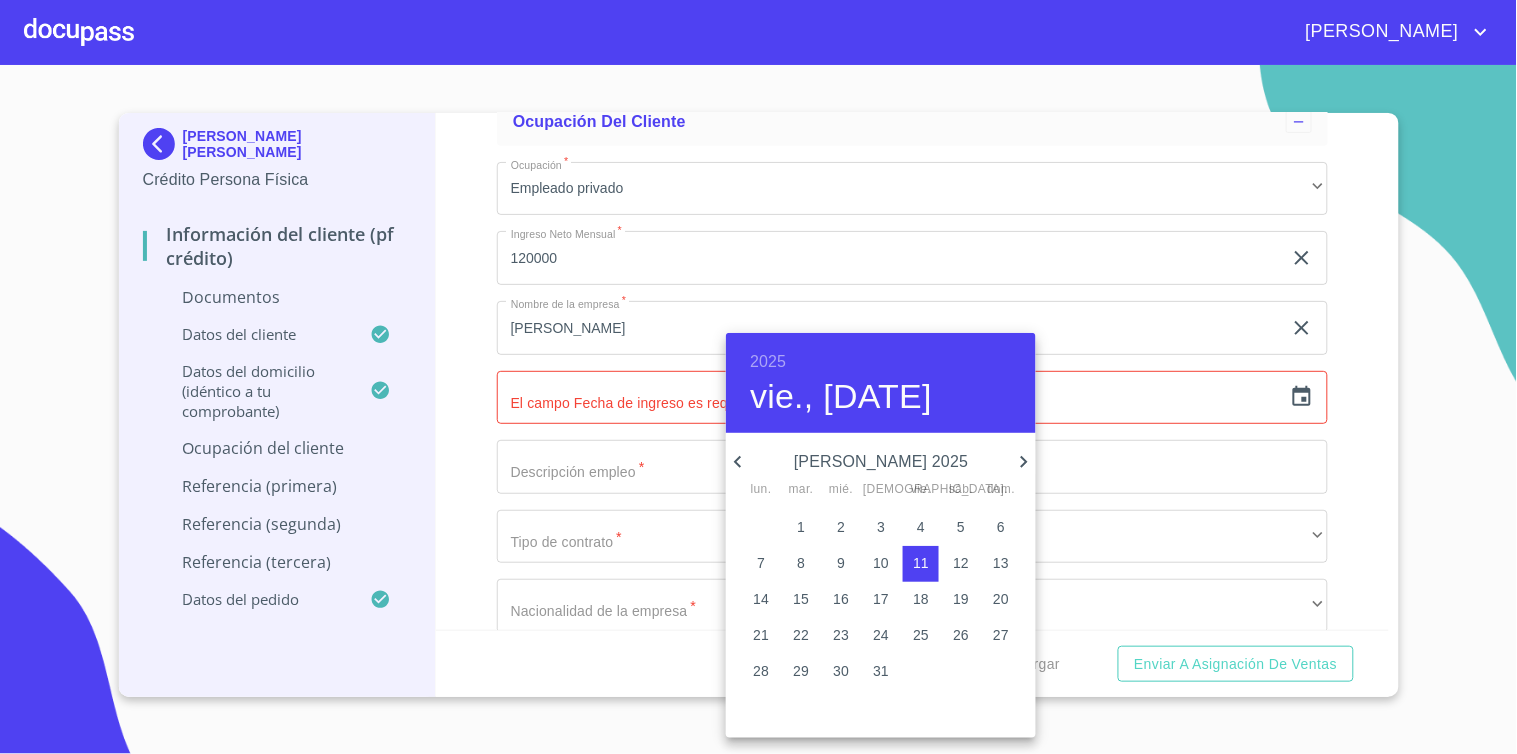 click on "[PERSON_NAME] 2025" at bounding box center [881, 462] 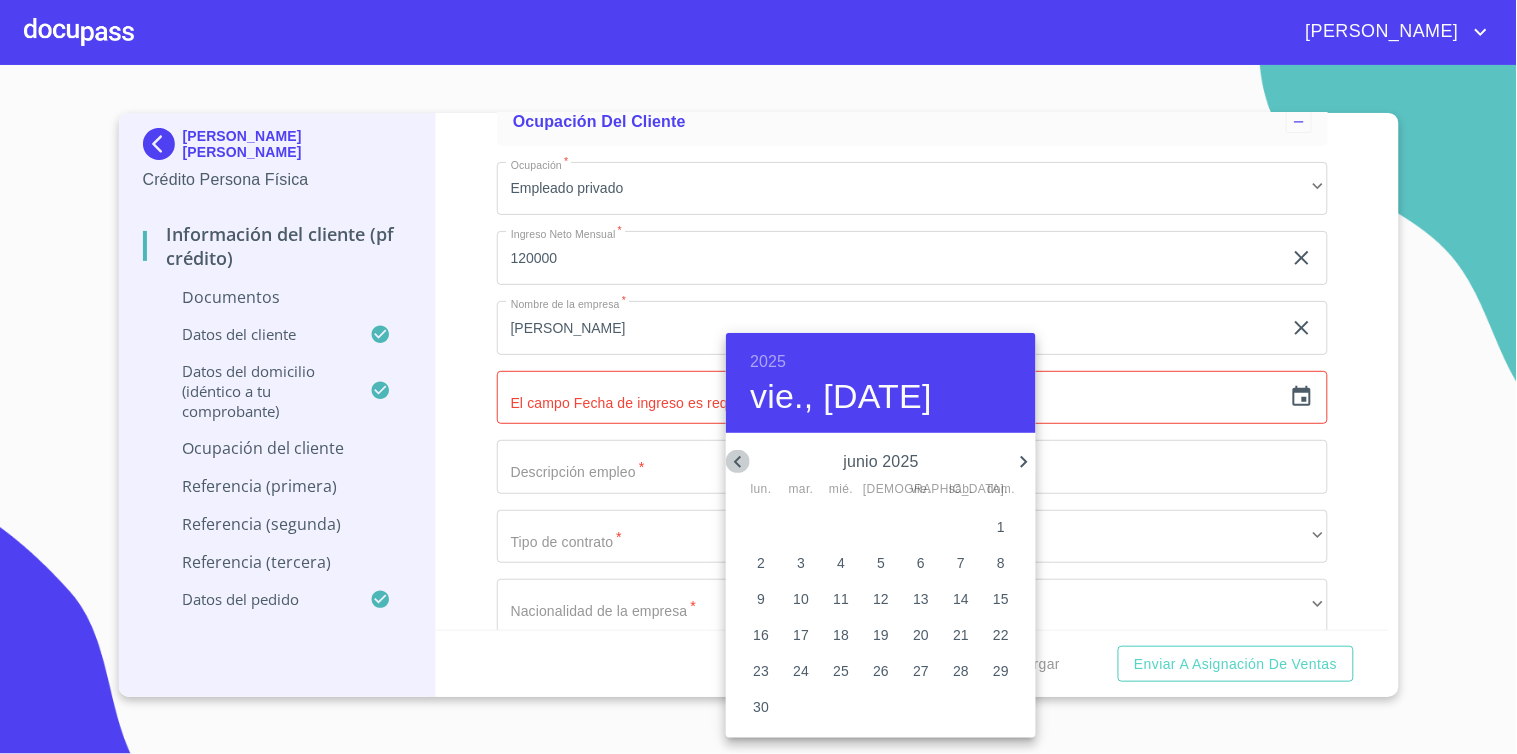 click 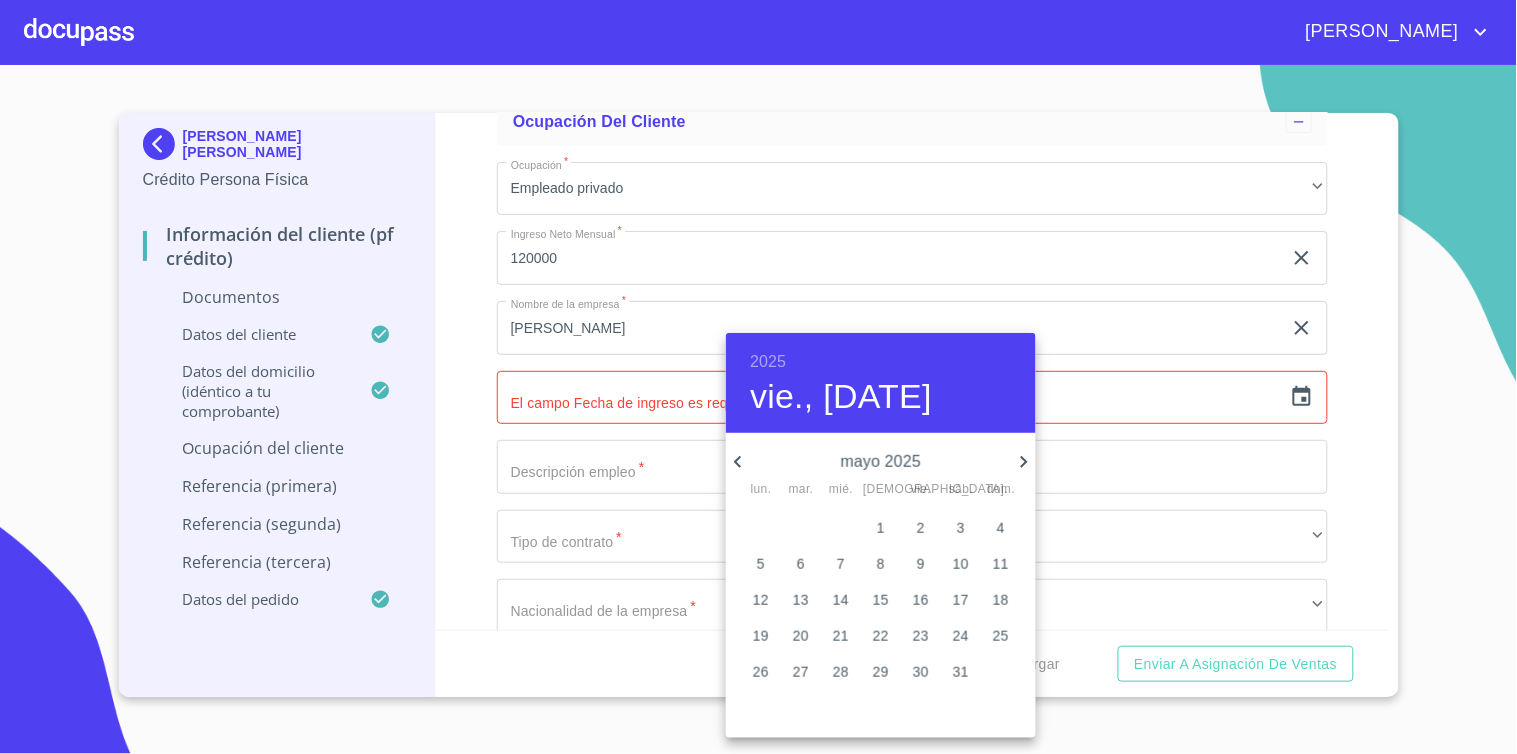 click 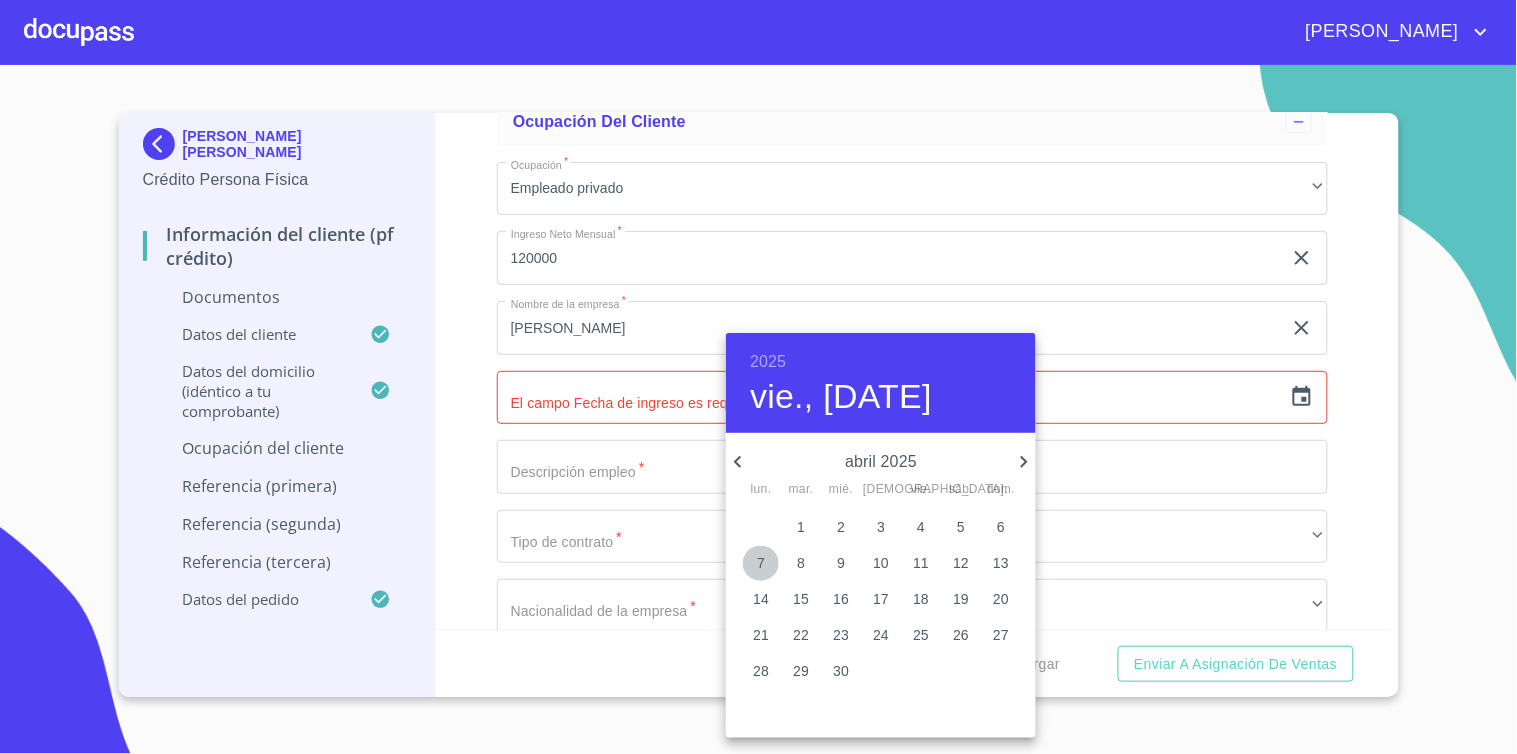 click on "7" at bounding box center (761, 563) 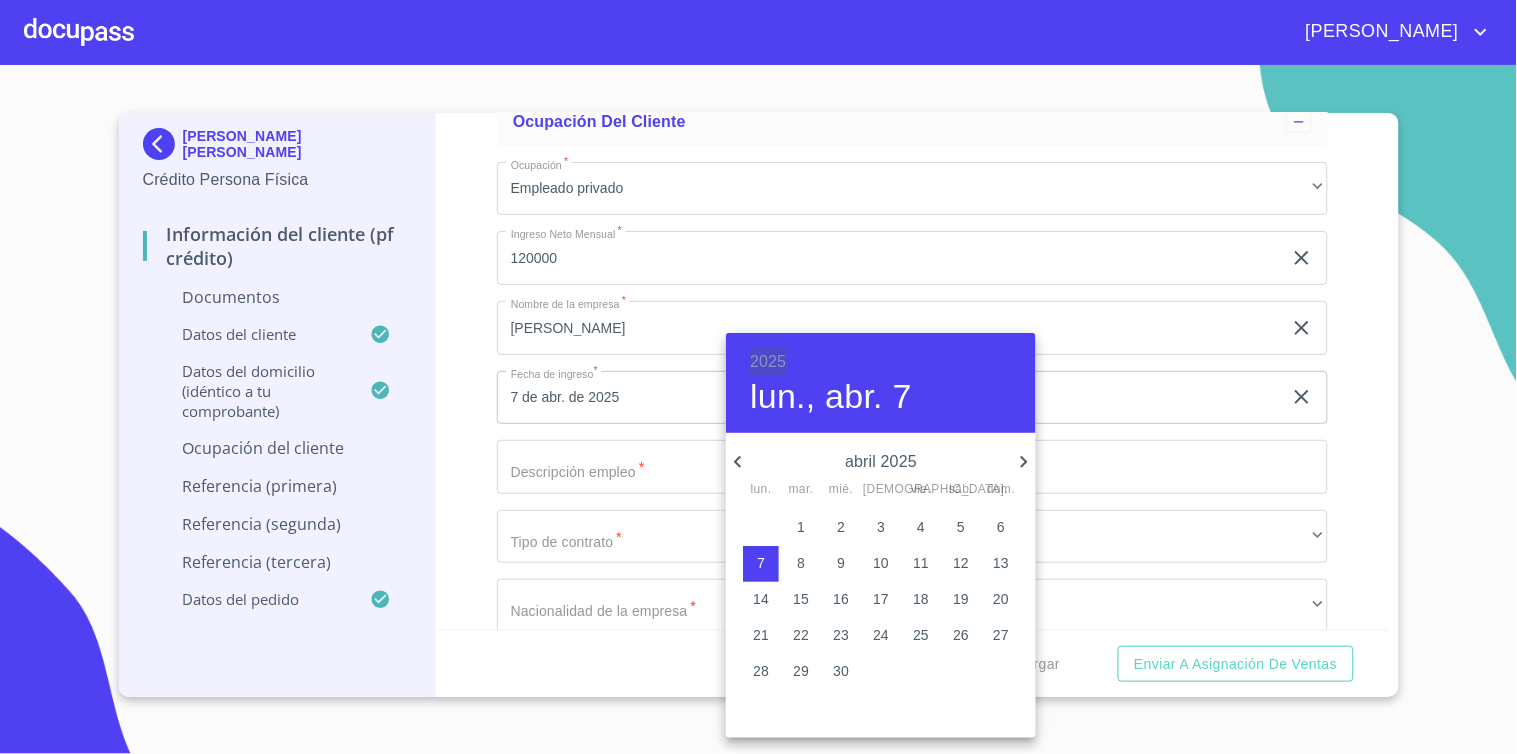 click on "2025" at bounding box center (768, 362) 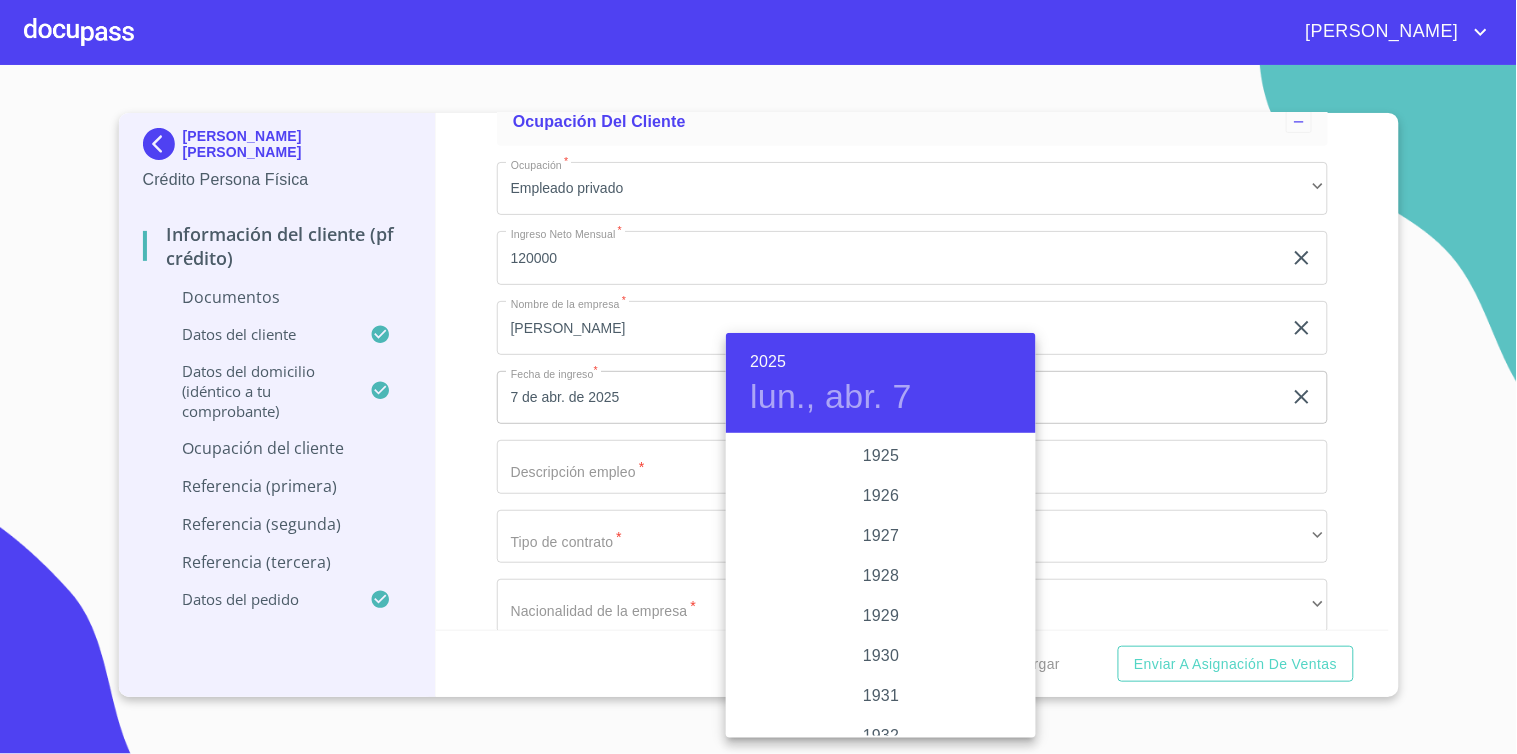 scroll, scrollTop: 3880, scrollLeft: 0, axis: vertical 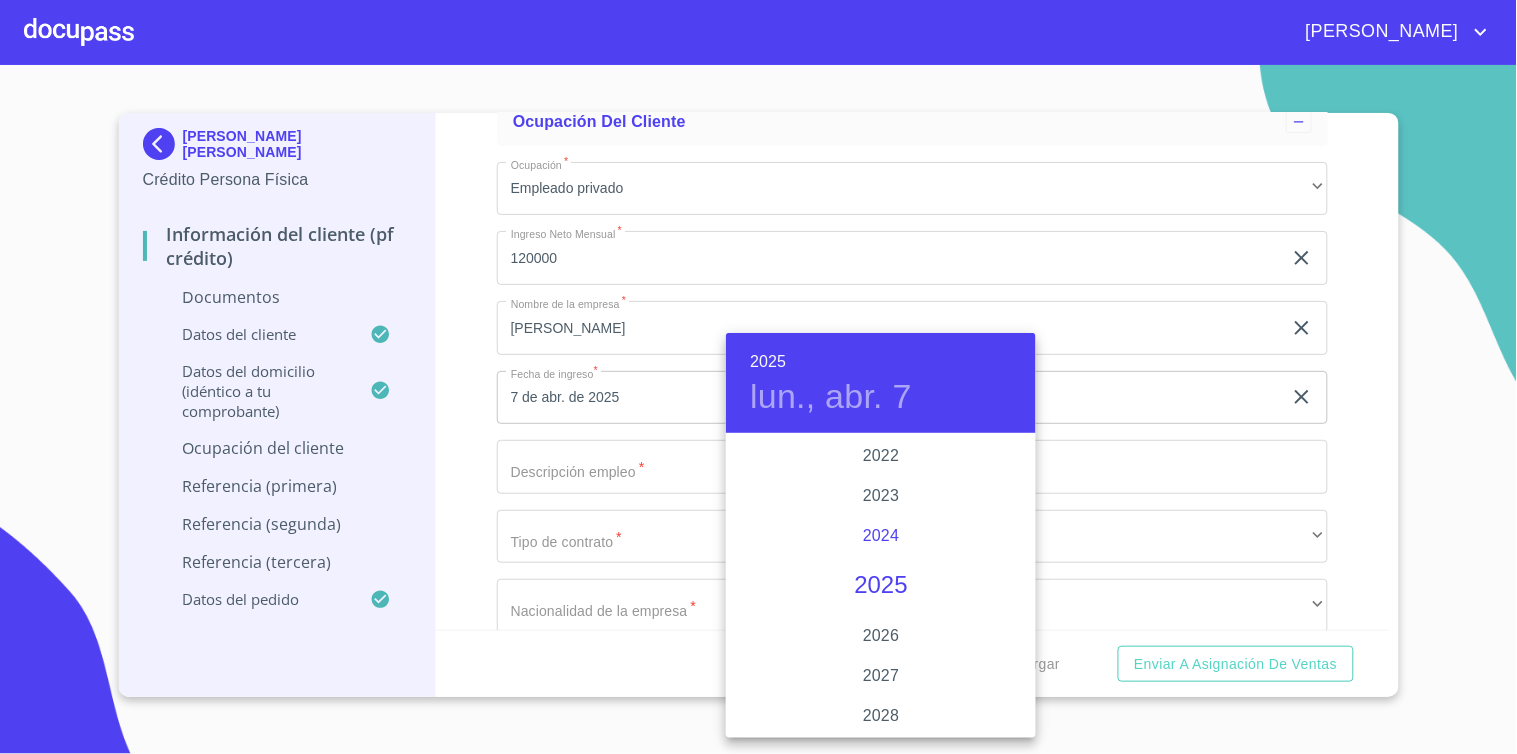 click on "2024" at bounding box center (881, 536) 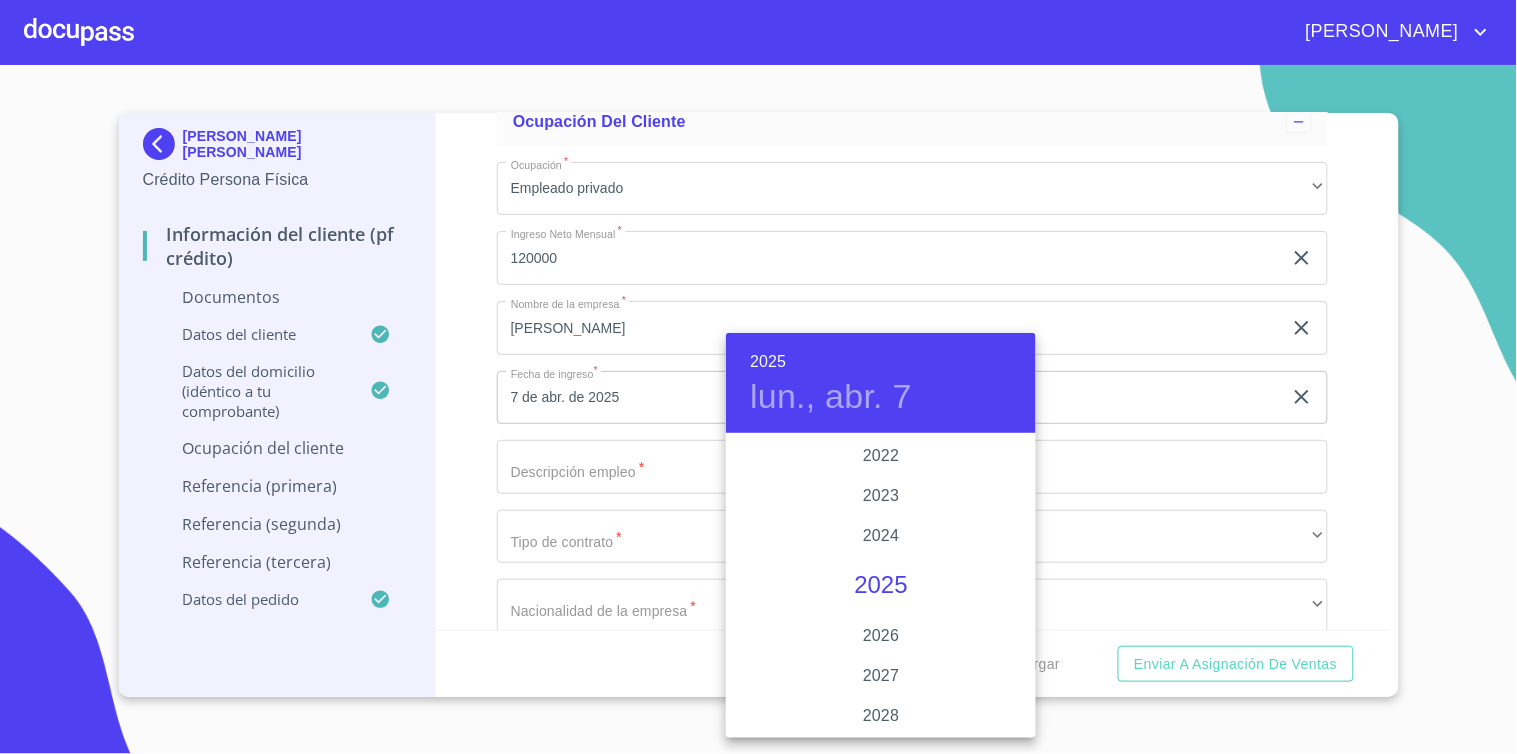 type on "7 de abr. de 2024" 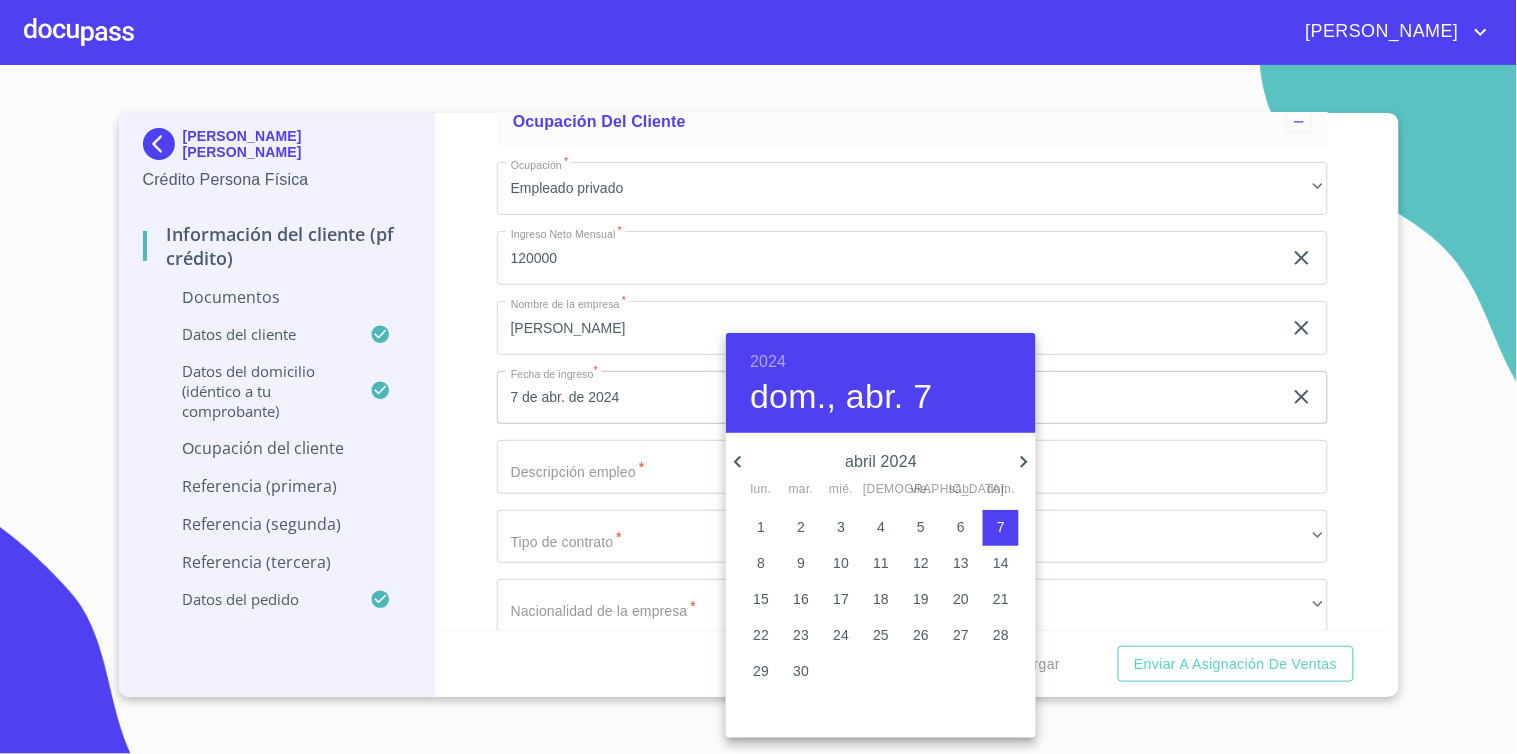 click at bounding box center [758, 377] 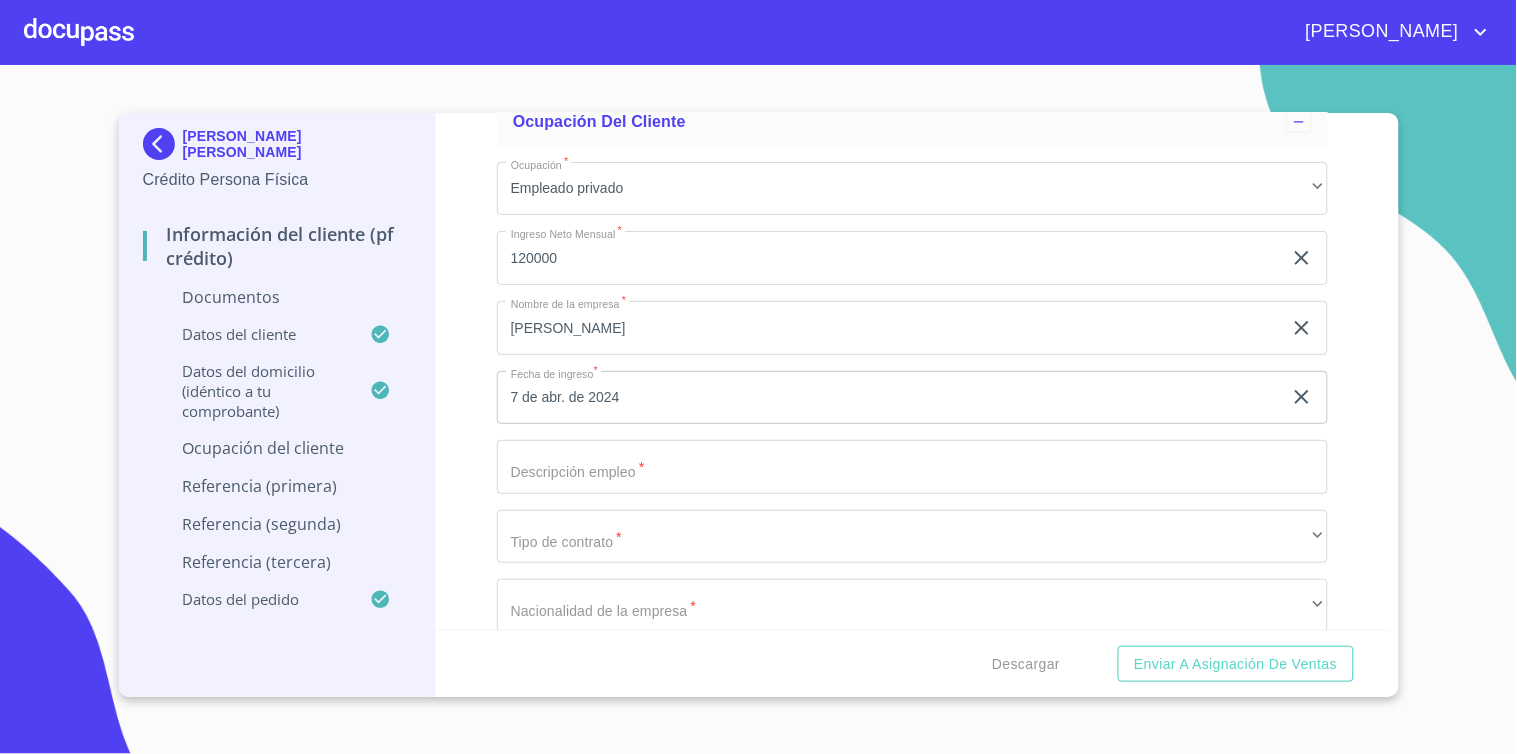 click on "Apellido Paterno   *" at bounding box center [889, -1862] 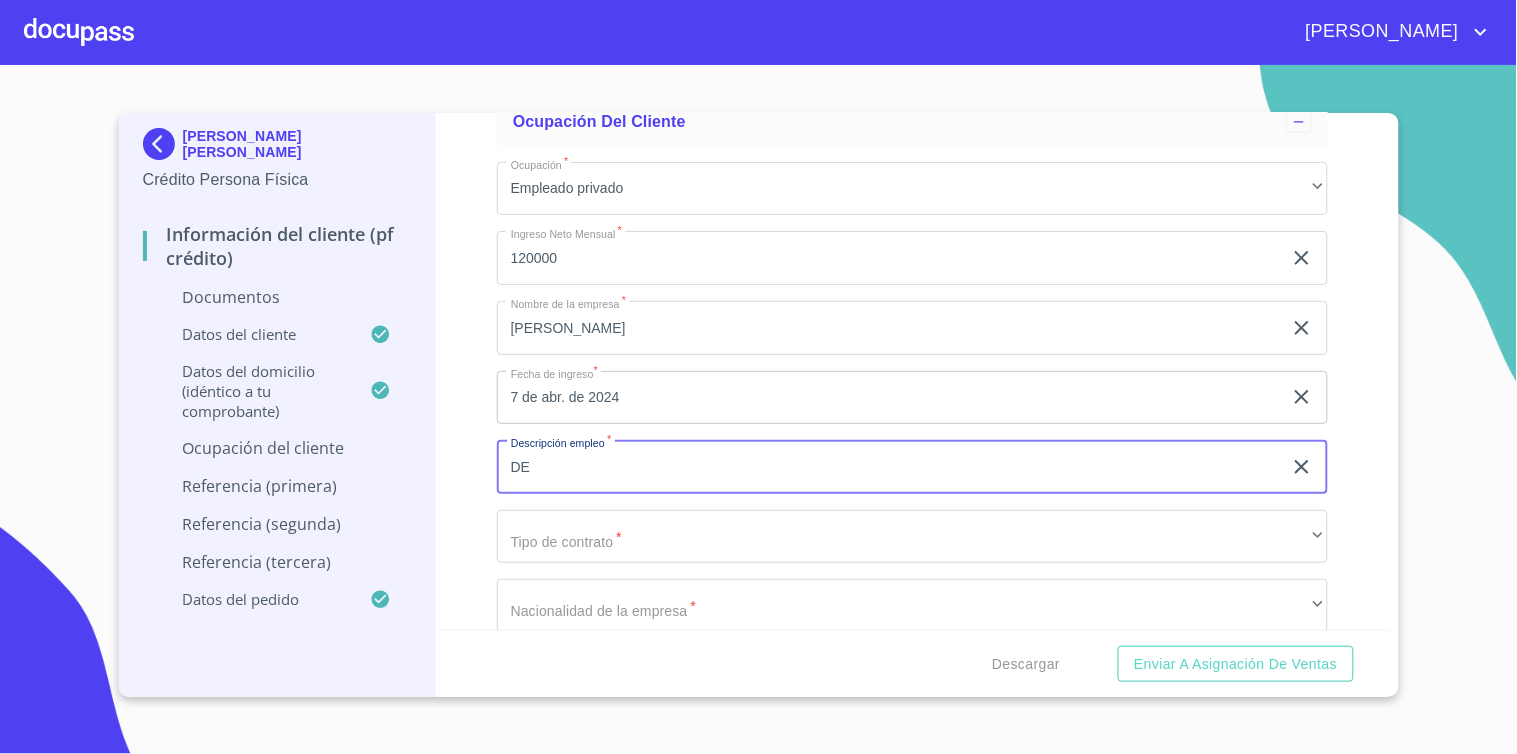 type on "D" 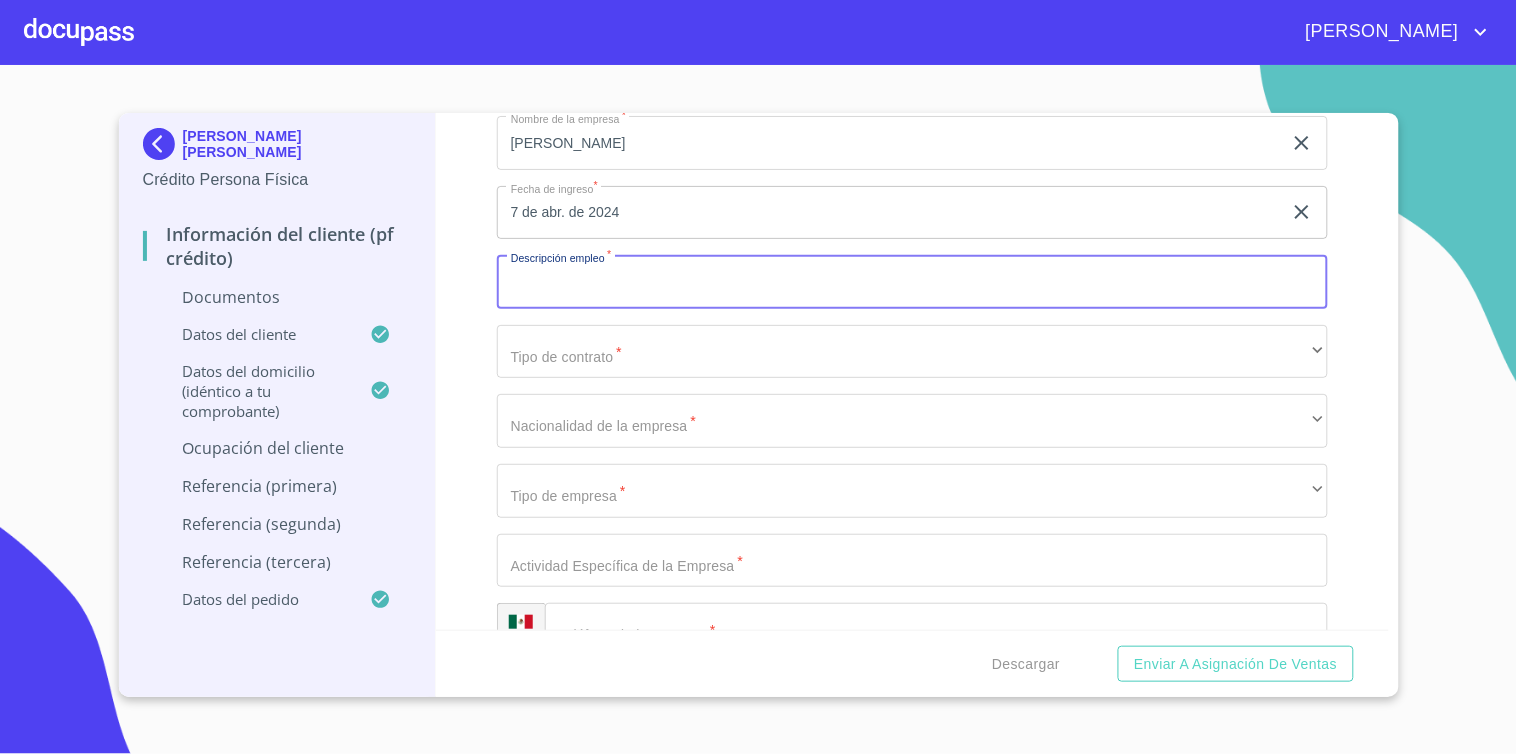 scroll, scrollTop: 2457, scrollLeft: 0, axis: vertical 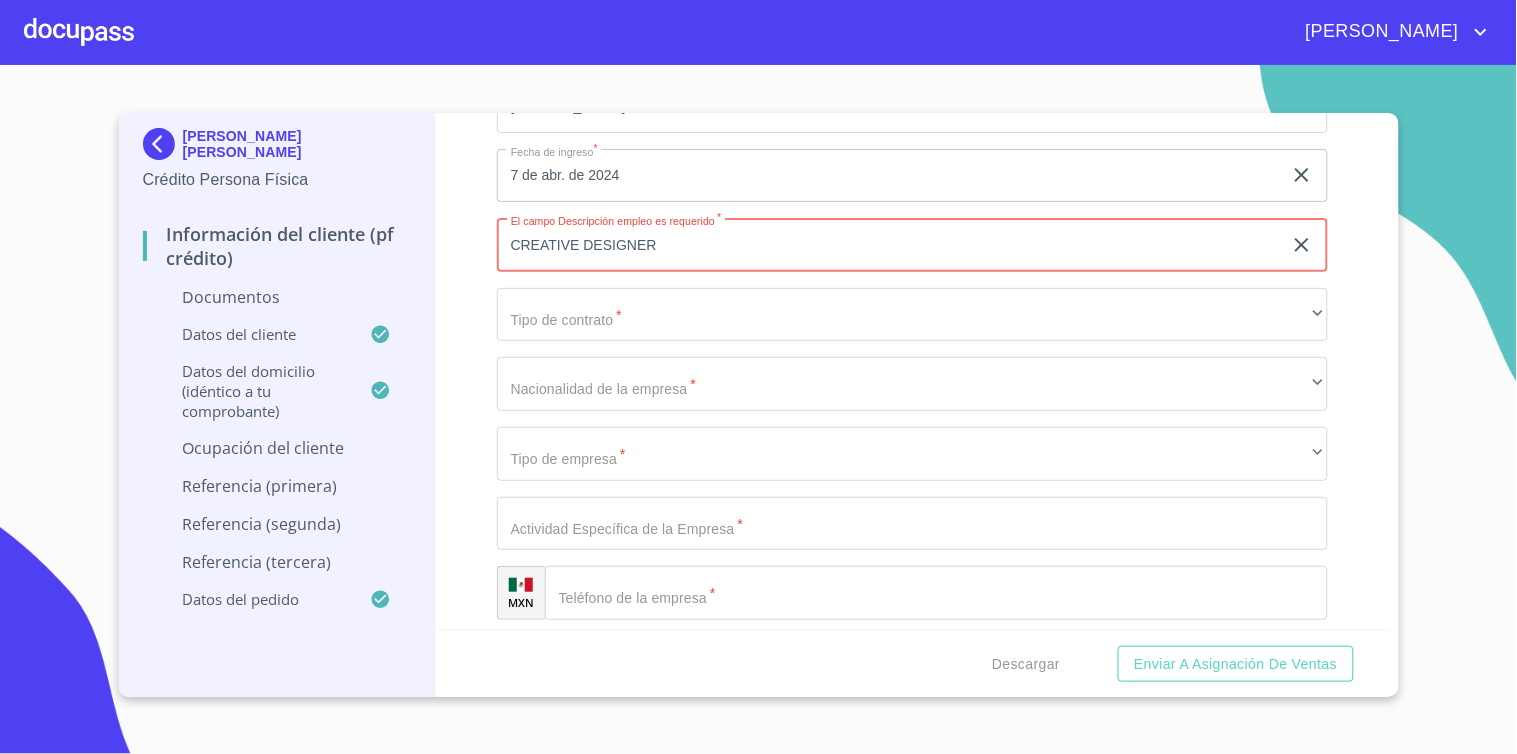 type on "CREATIVE DESIGNER" 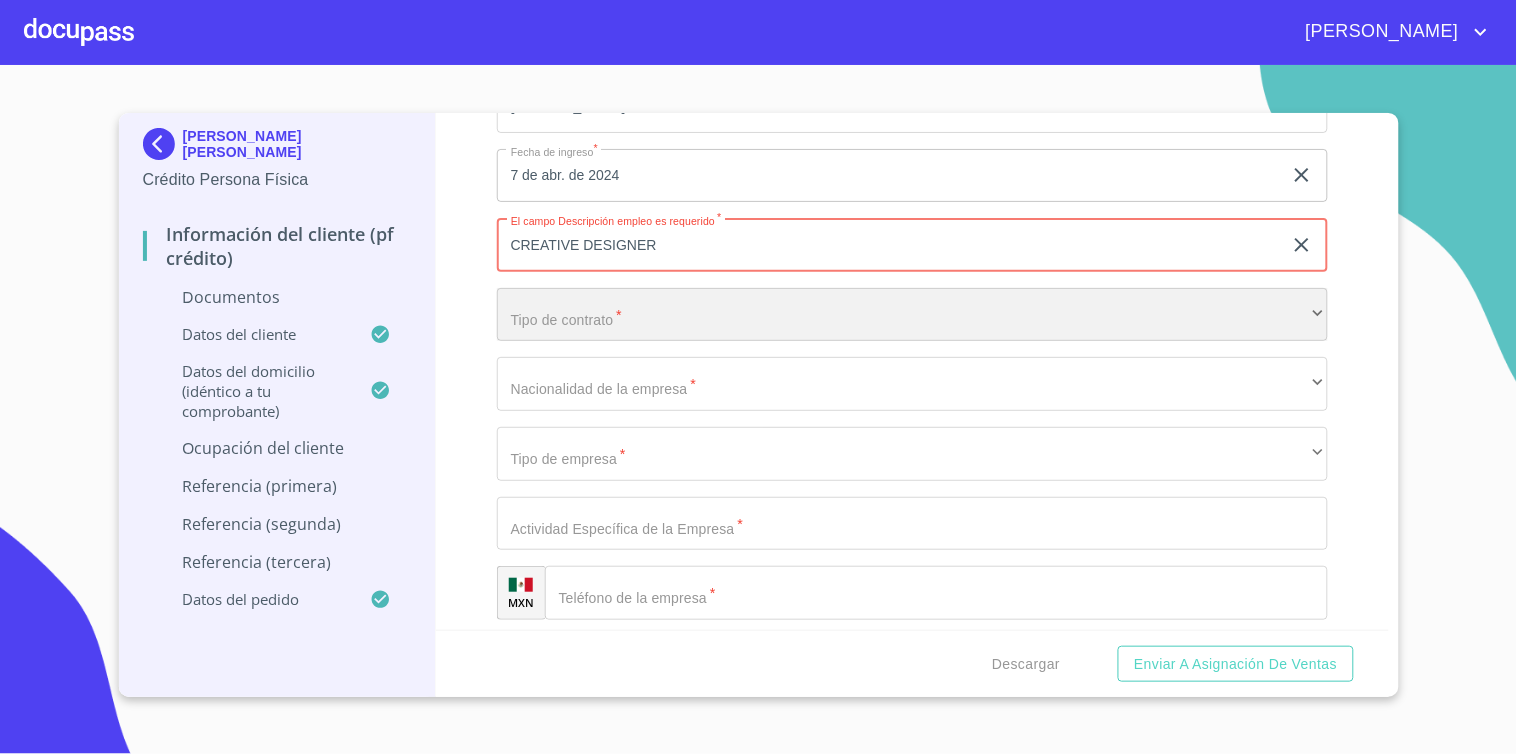click on "​" at bounding box center [912, 315] 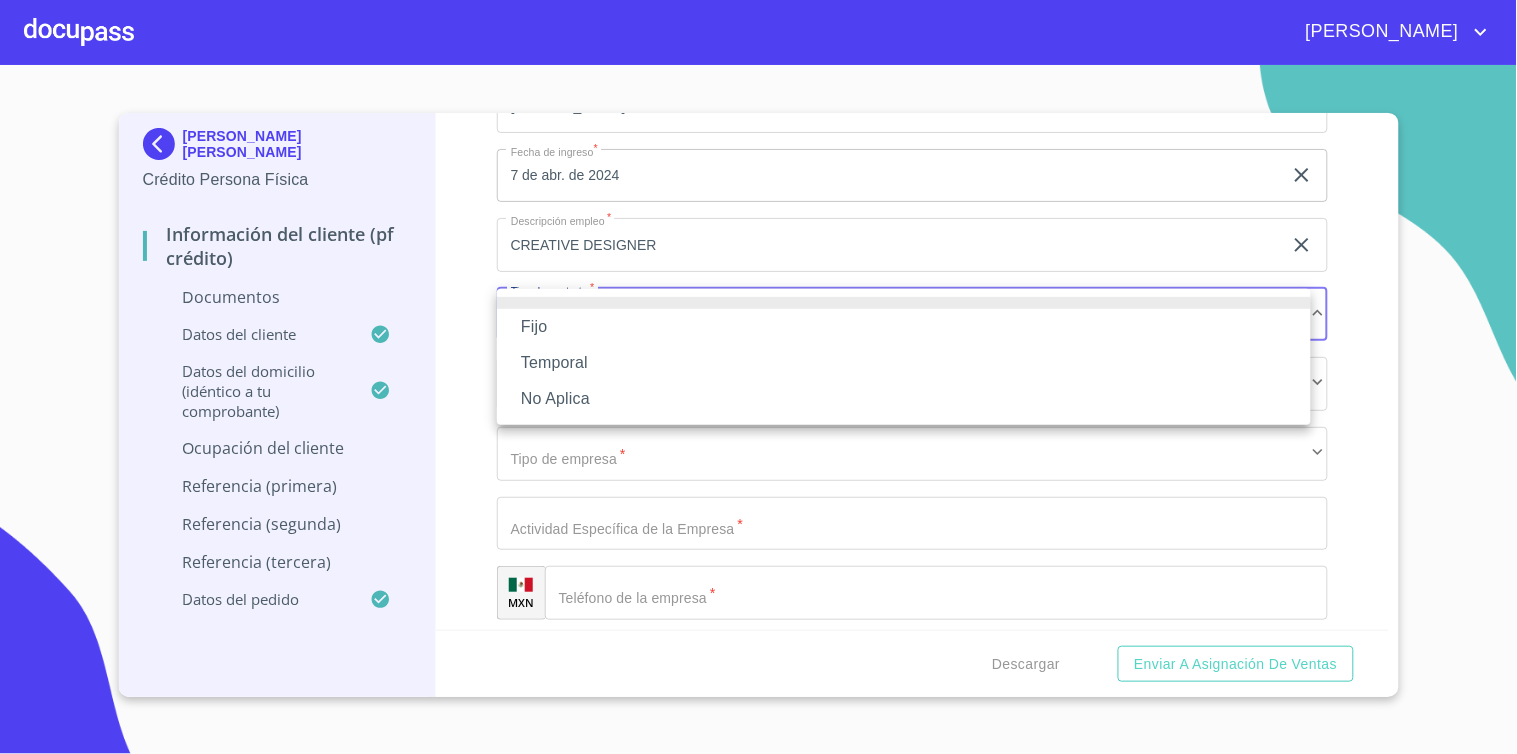 click on "Fijo" at bounding box center [904, 327] 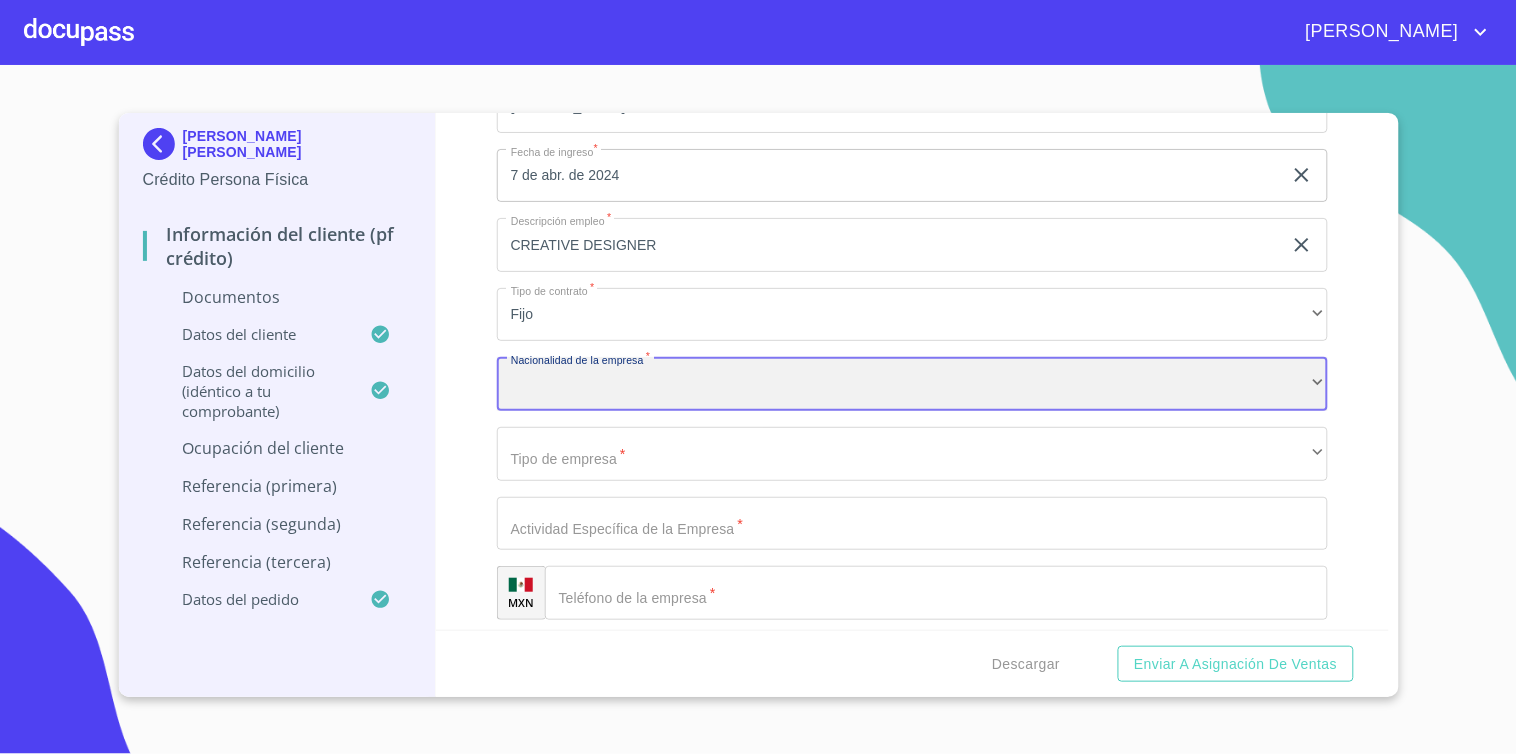 click on "​" at bounding box center (912, 384) 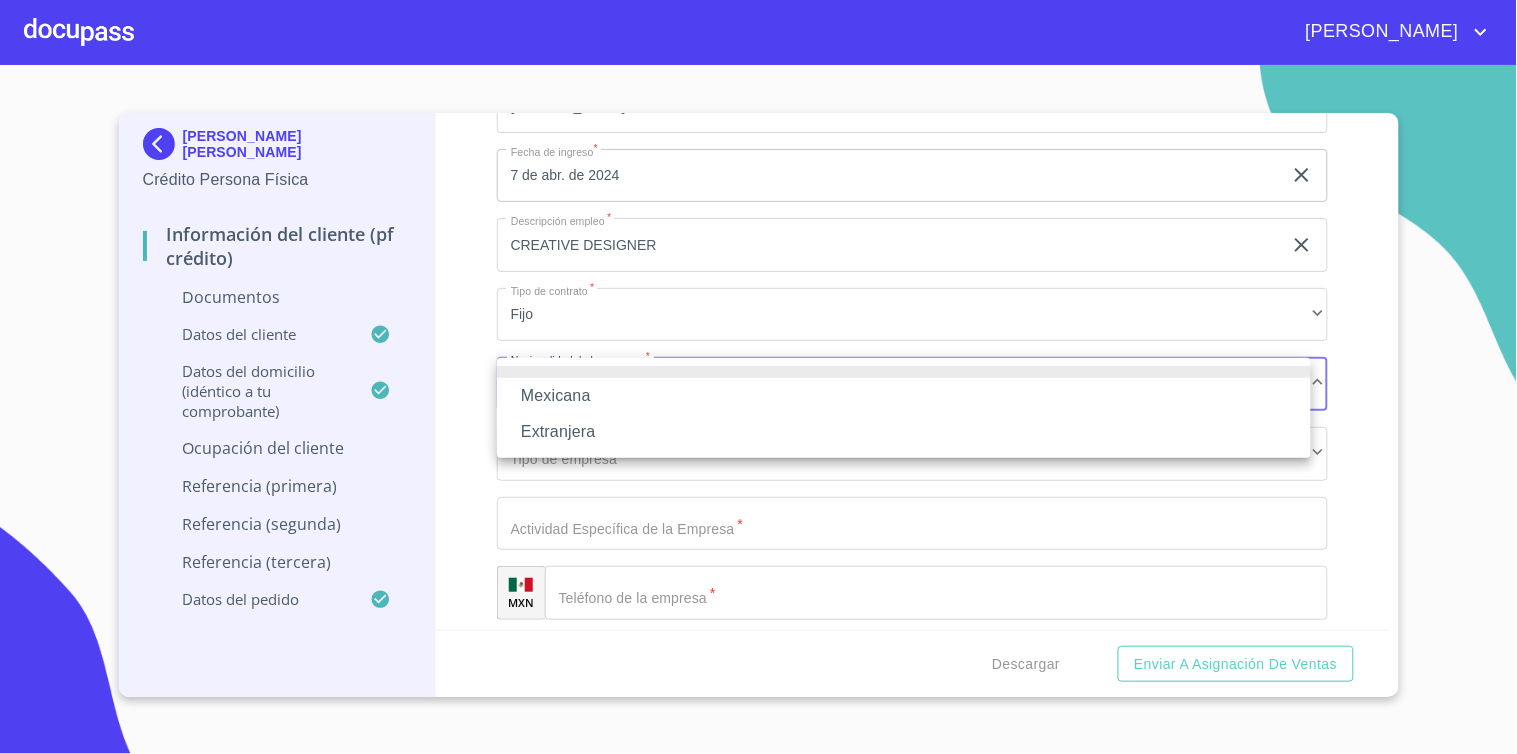 click on "Mexicana" at bounding box center (904, 396) 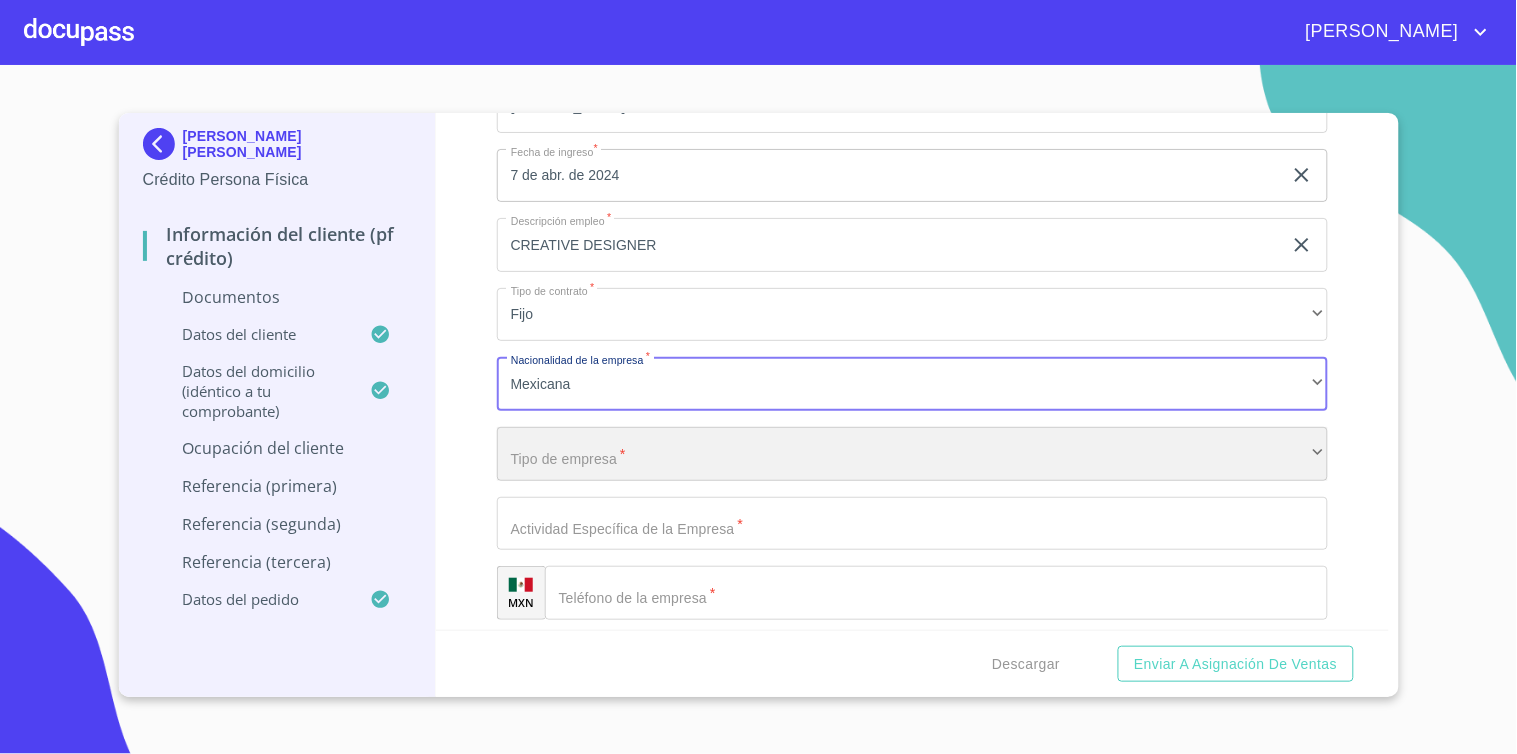 click on "​" at bounding box center [912, 454] 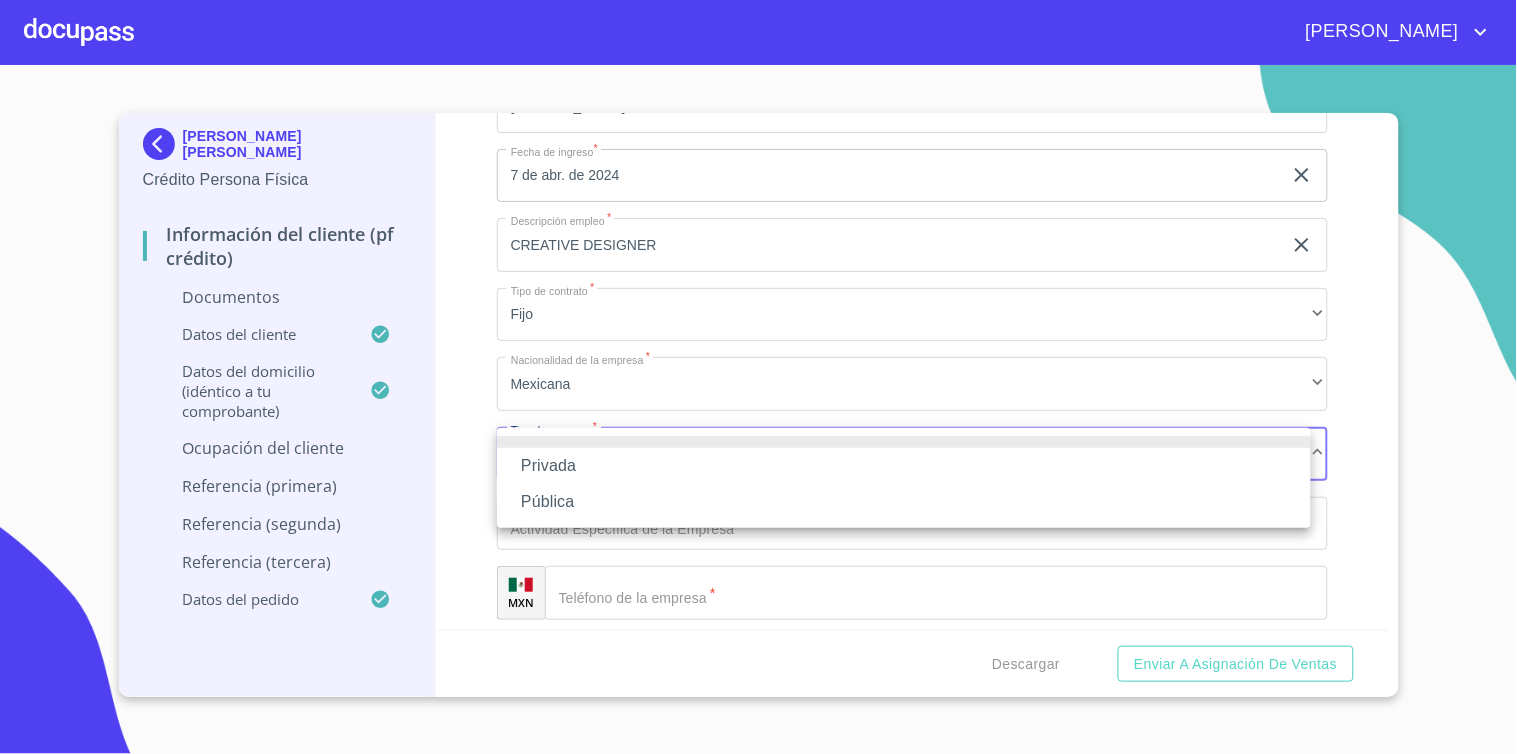 click on "Privada" at bounding box center [904, 466] 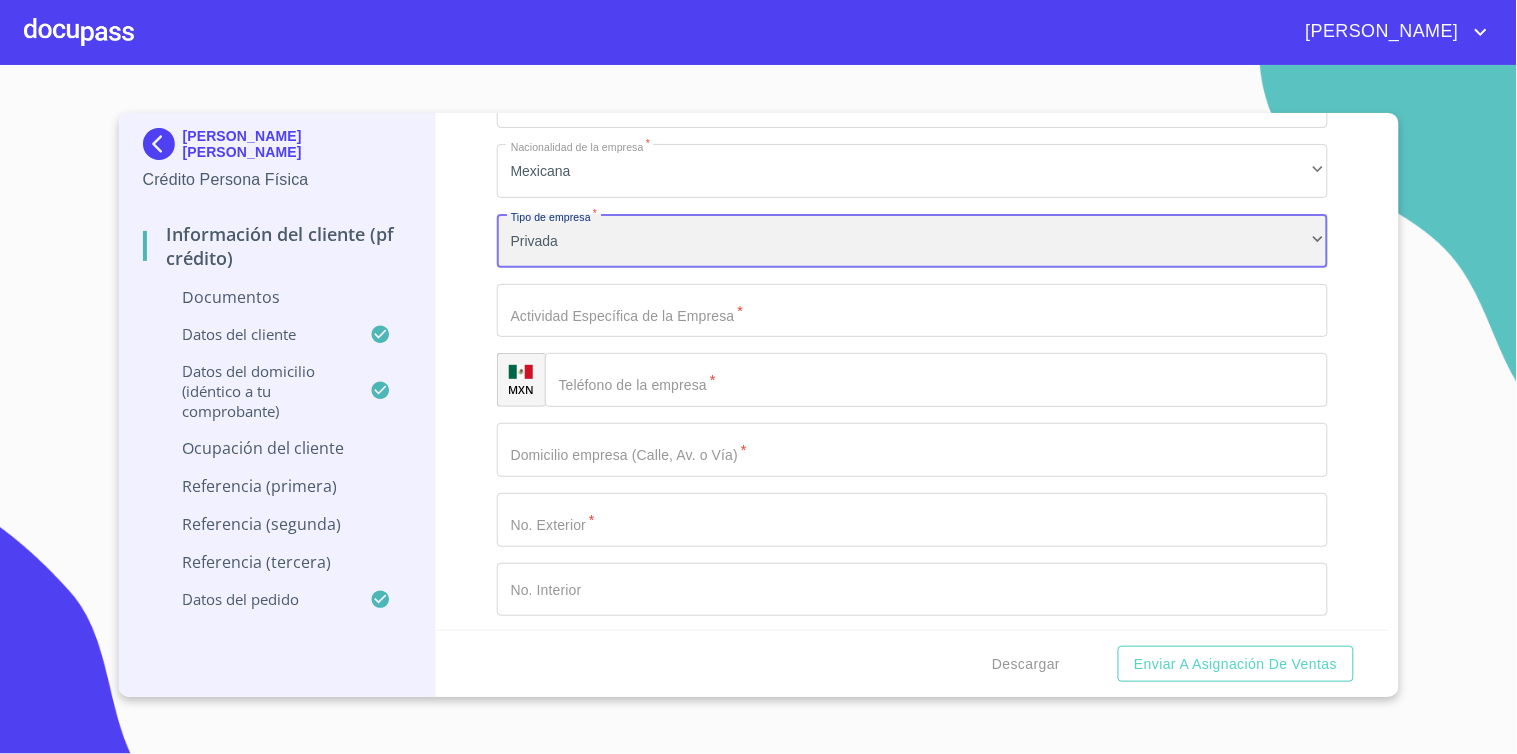 scroll, scrollTop: 2680, scrollLeft: 0, axis: vertical 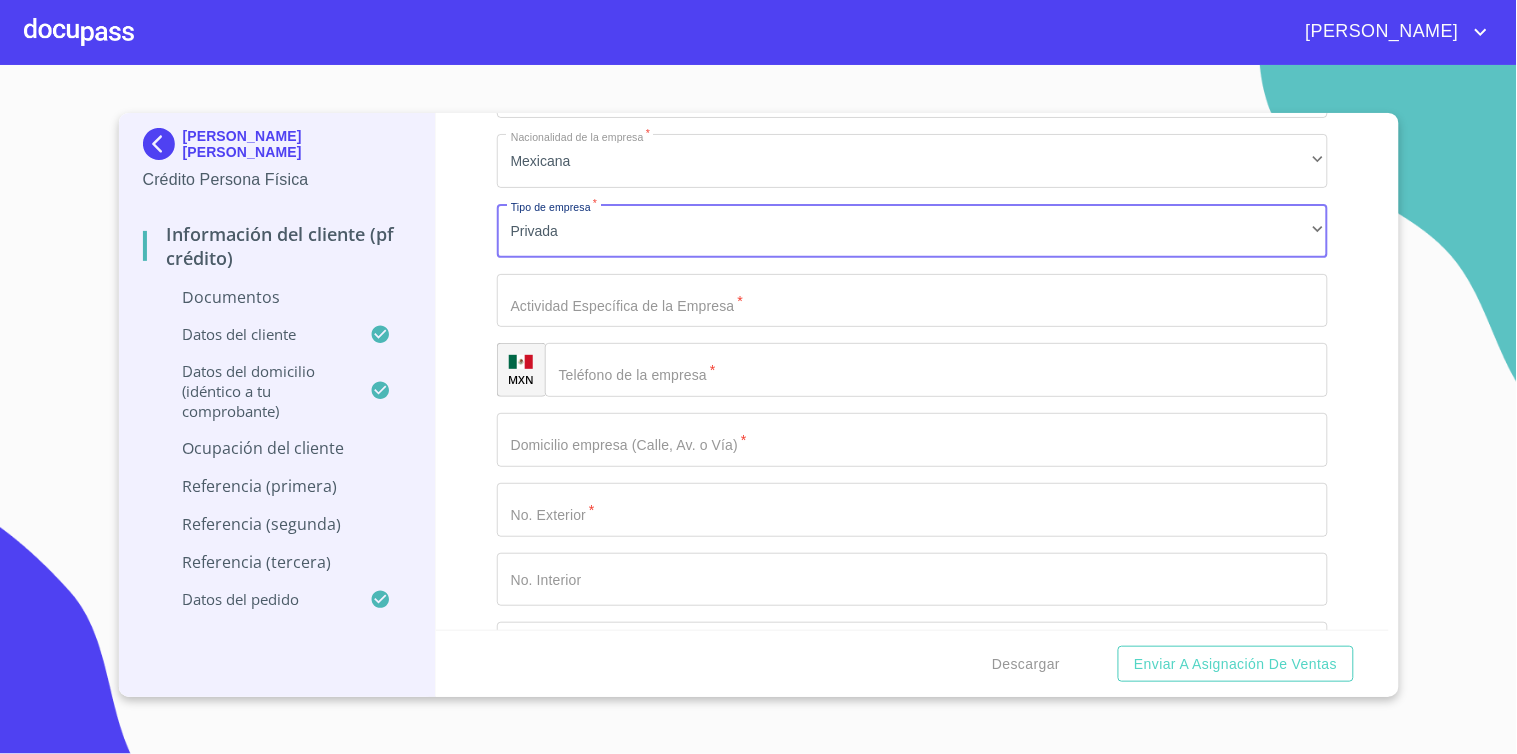 click on "Apellido Paterno   *" at bounding box center (889, -2307) 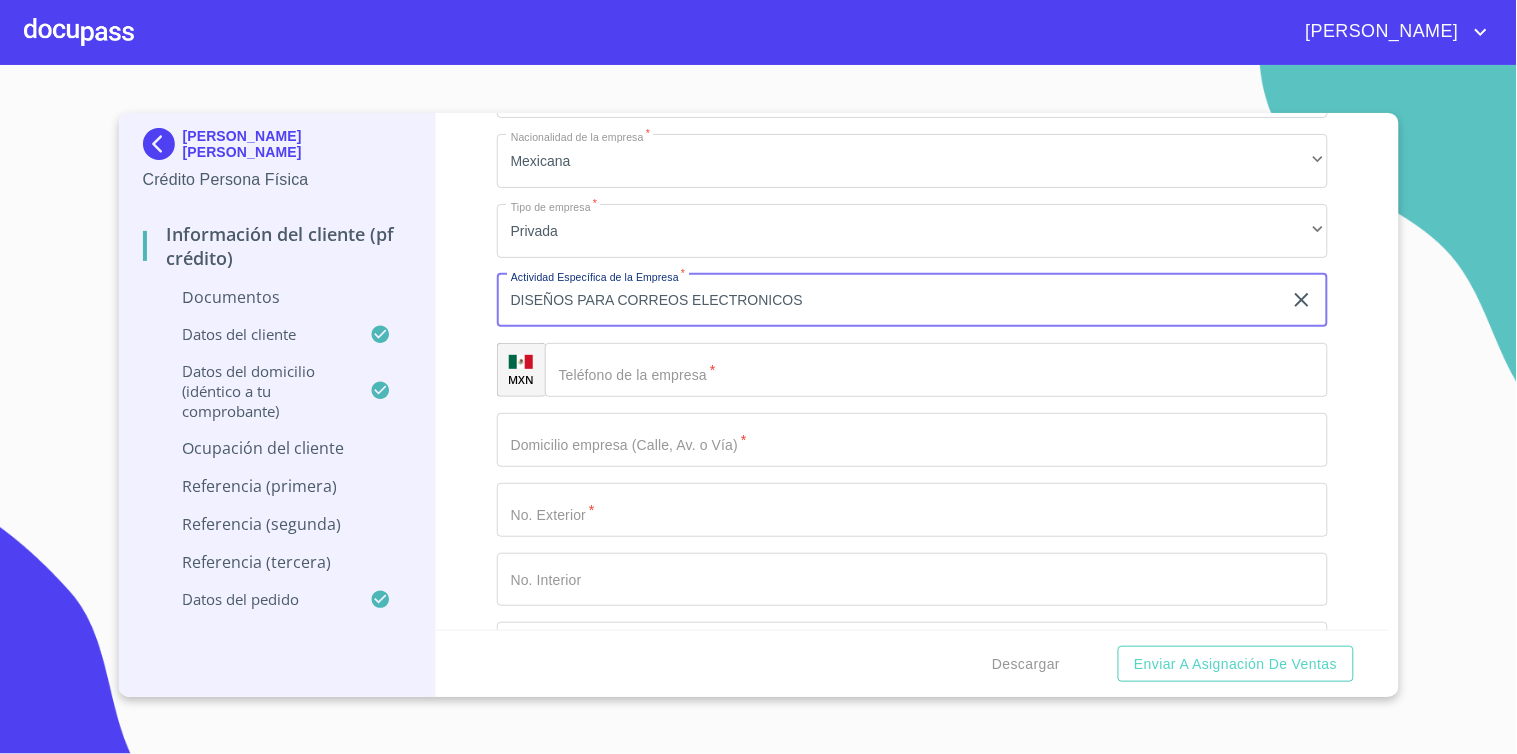 type on "DISEÑOS PARA CORREOS ELECTRONICOS" 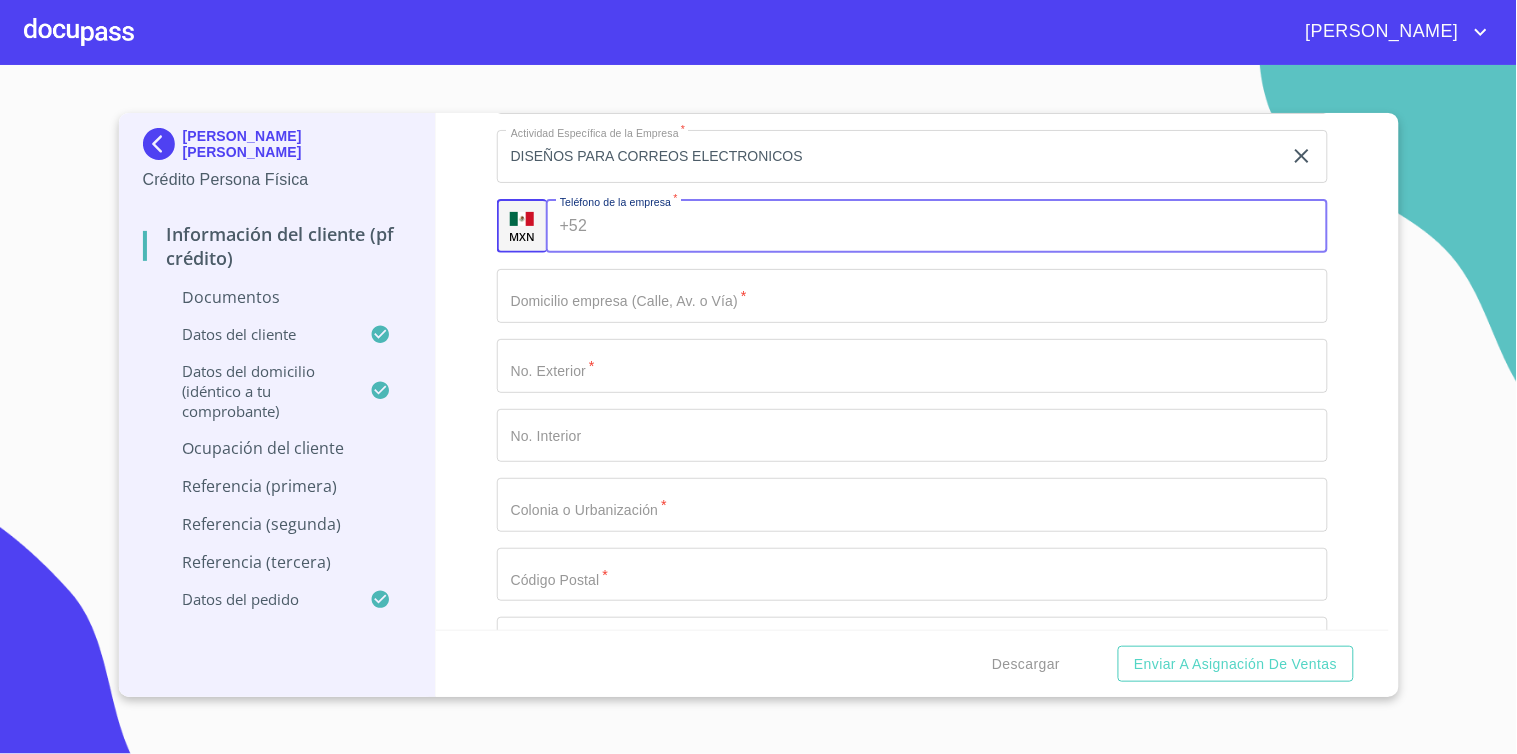 scroll, scrollTop: 2713, scrollLeft: 0, axis: vertical 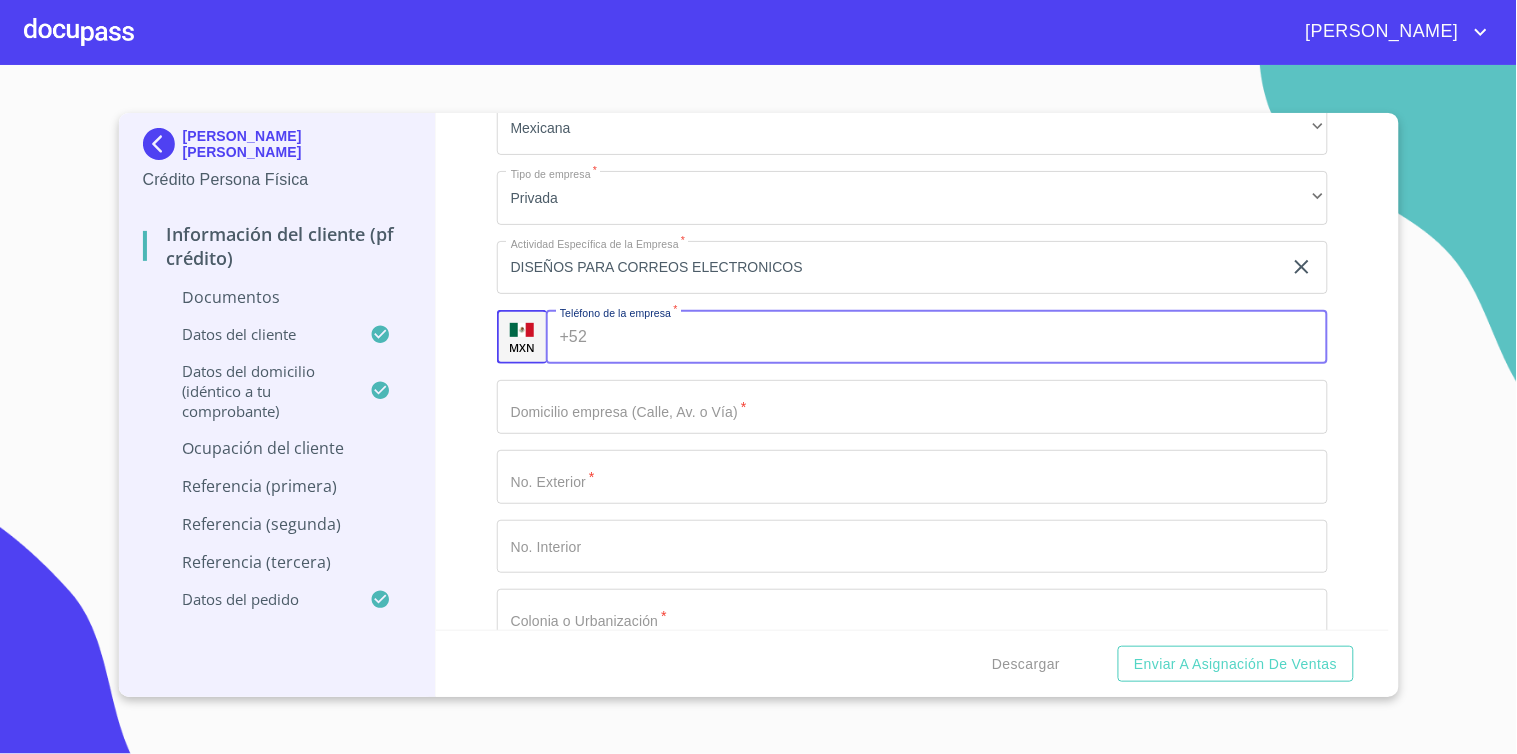 click on "Apellido Paterno   *" at bounding box center [961, 337] 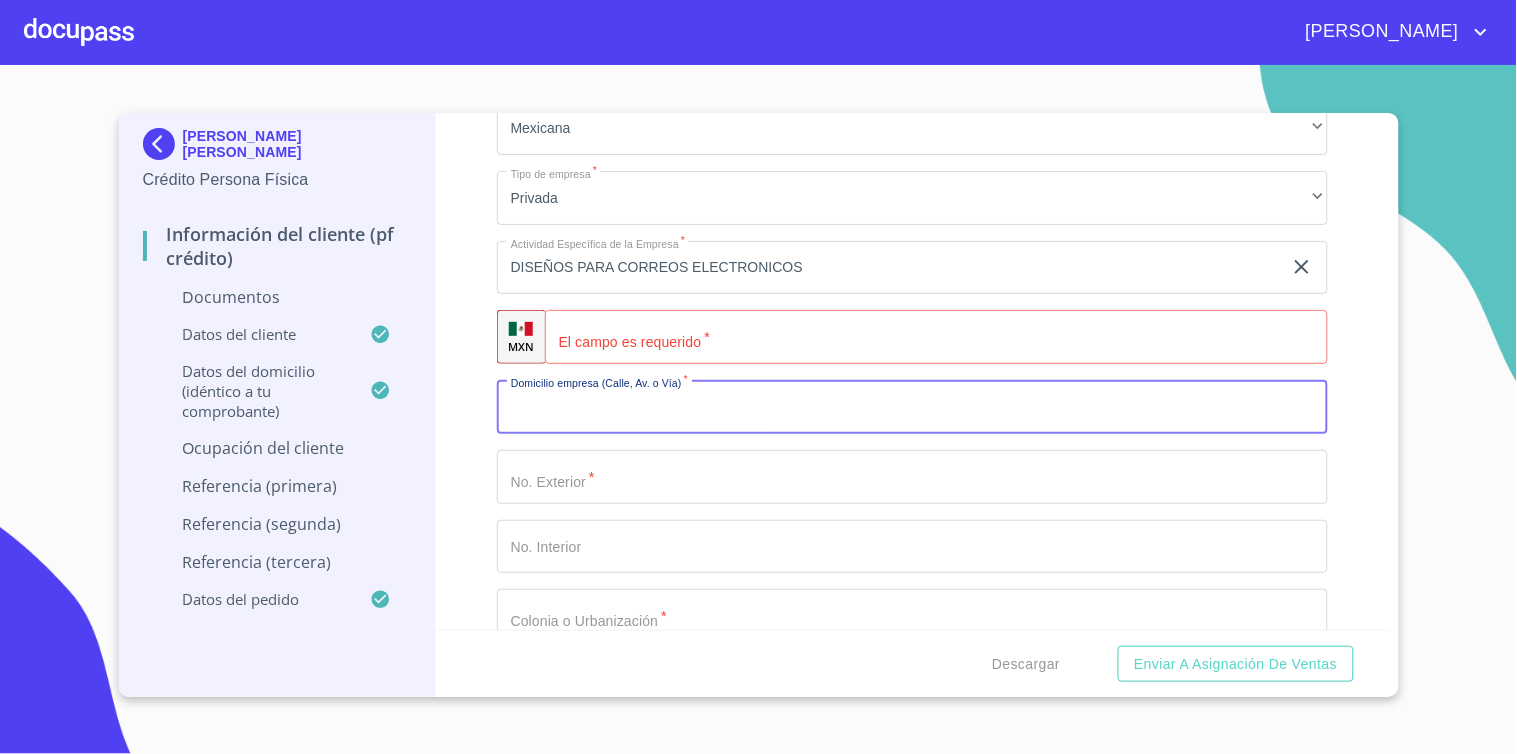 click on "Apellido Paterno   *" 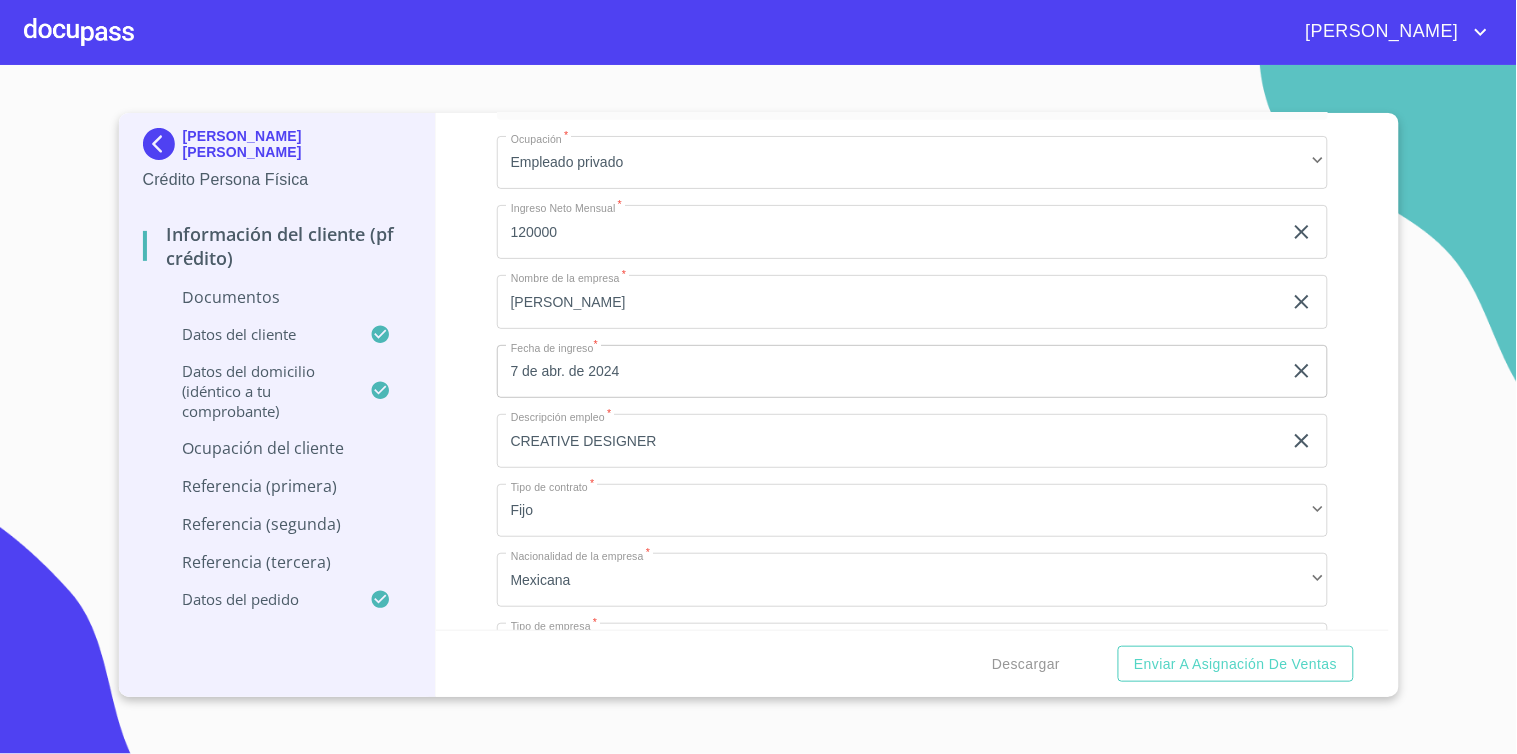scroll, scrollTop: 2268, scrollLeft: 0, axis: vertical 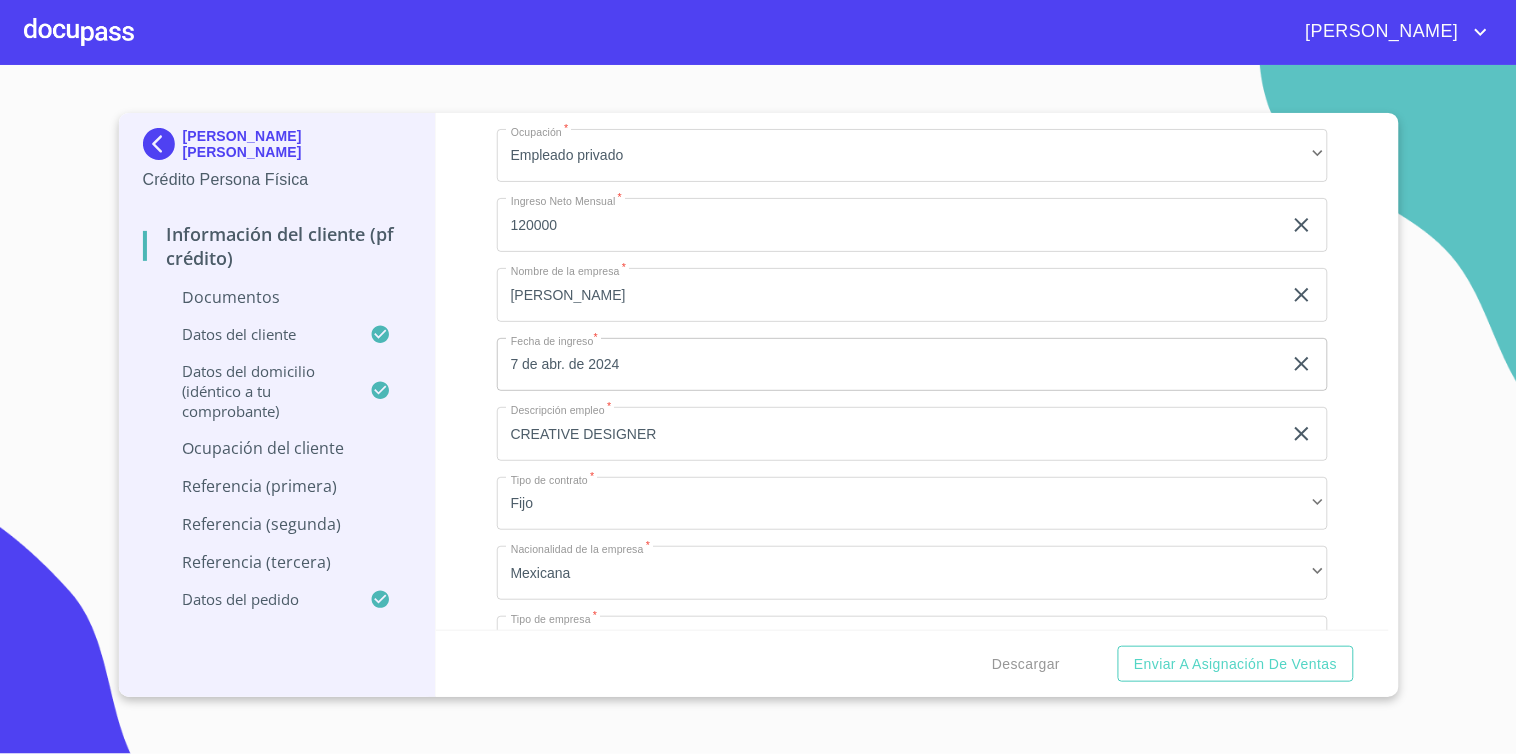 click on "CREATIVE DESIGNER" at bounding box center [889, -1895] 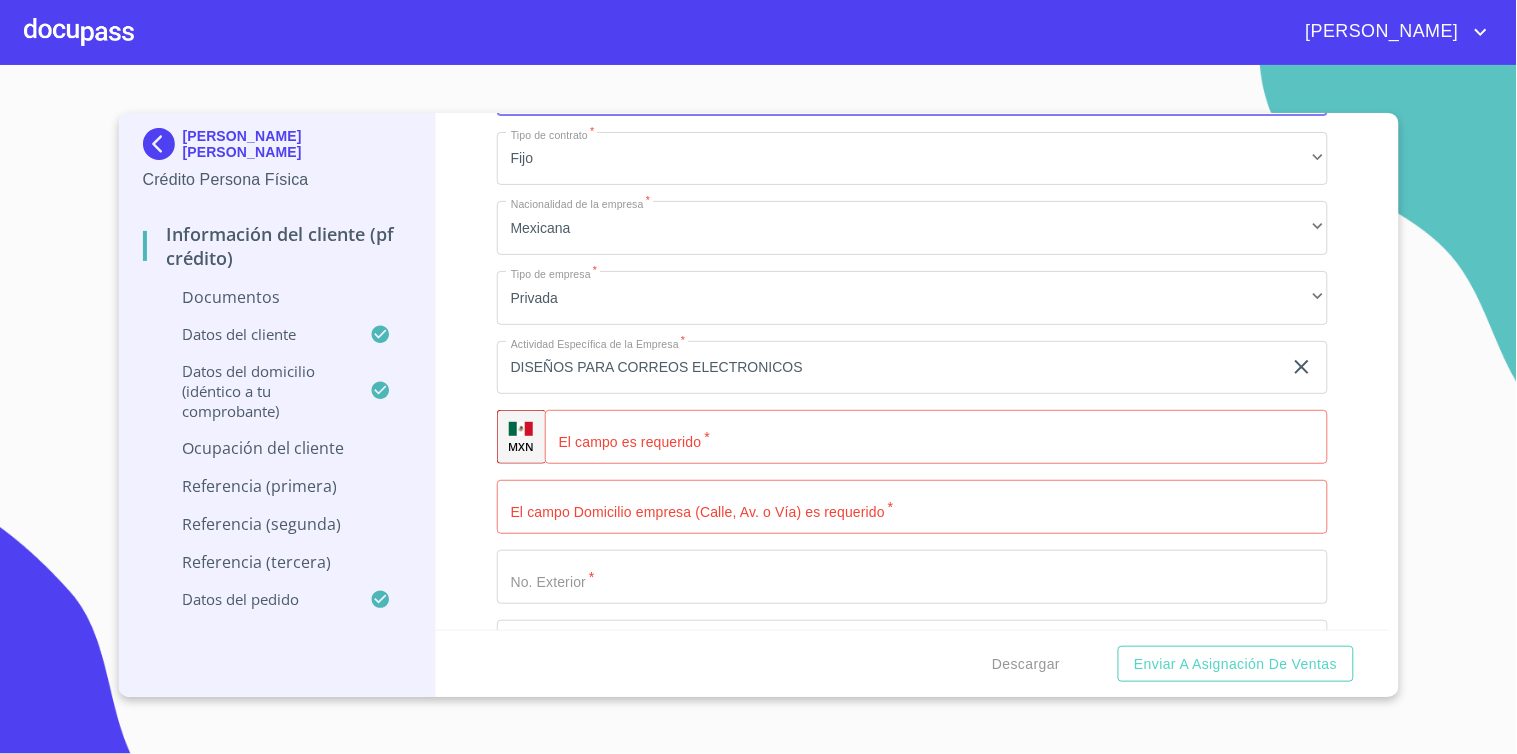 scroll, scrollTop: 2713, scrollLeft: 0, axis: vertical 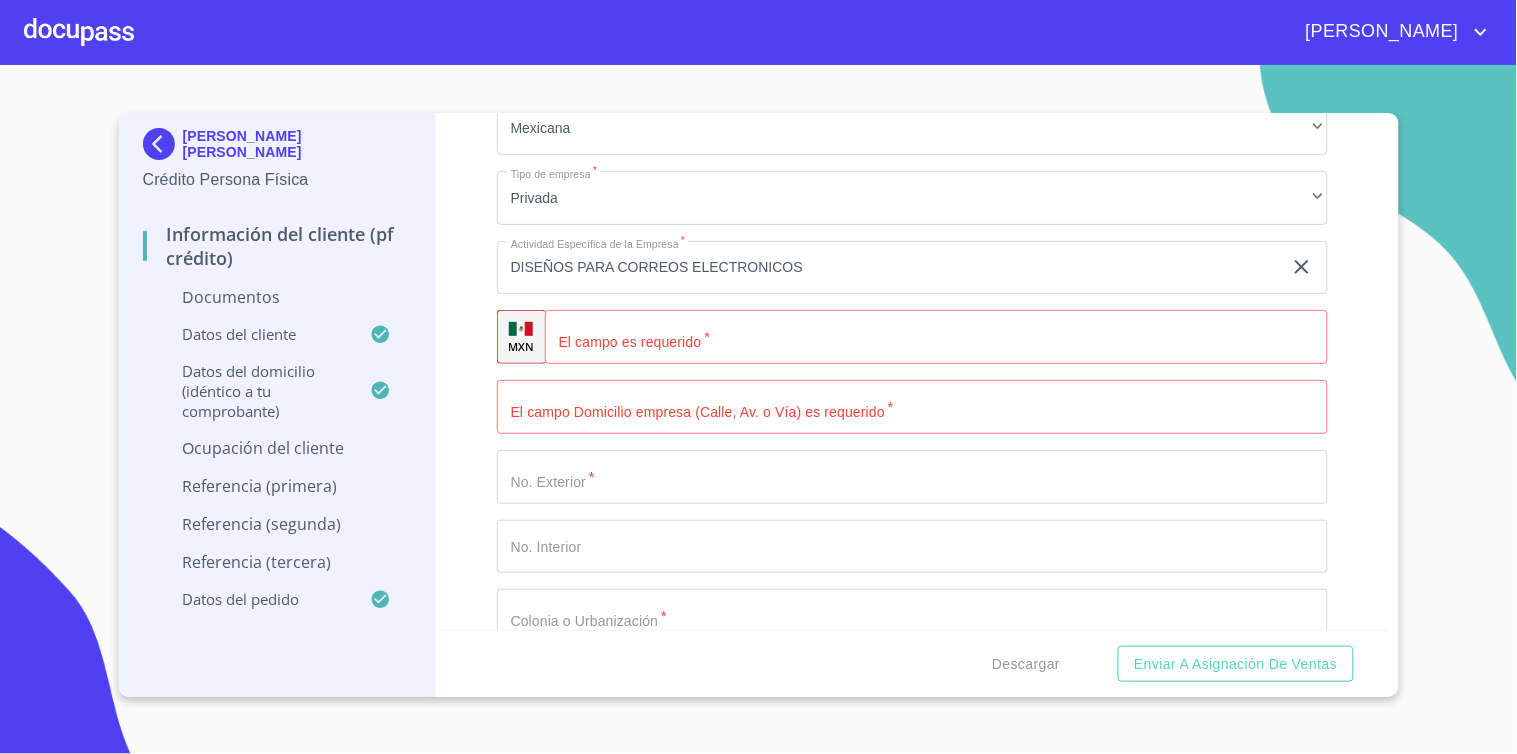 type on "CREATIVE DESIGNER" 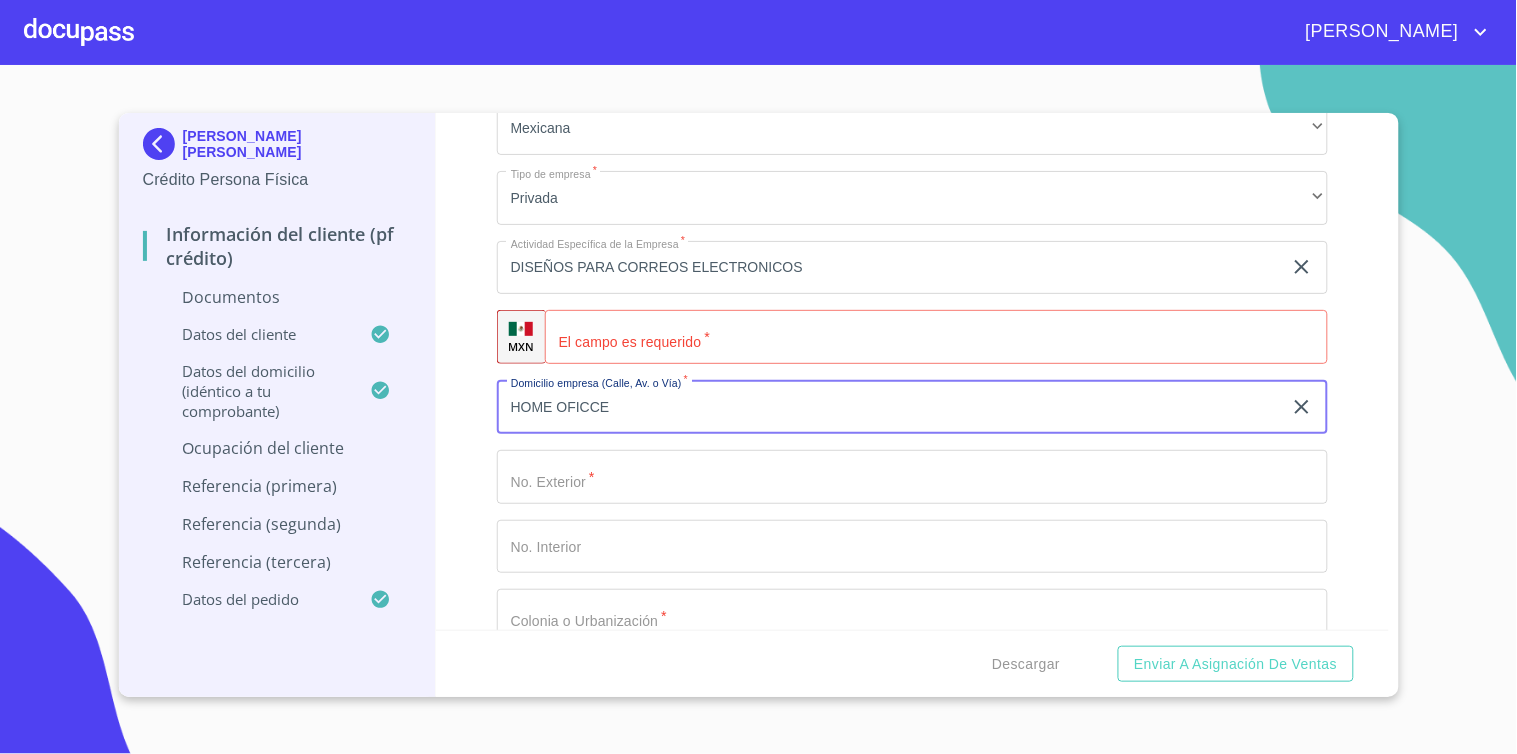 click on "HOME OFICCE" at bounding box center [889, 407] 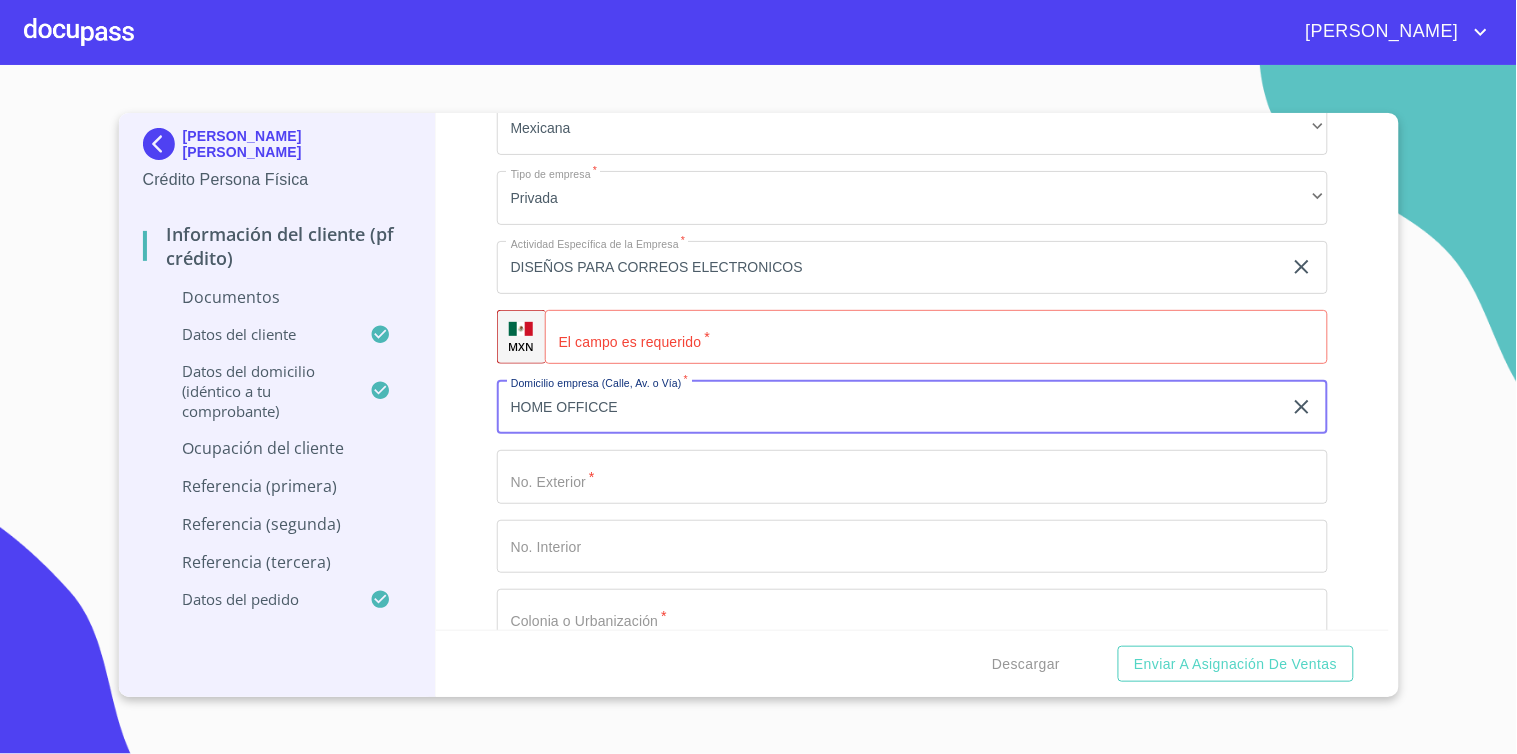 click on "HOME OFFICCE" at bounding box center [889, 407] 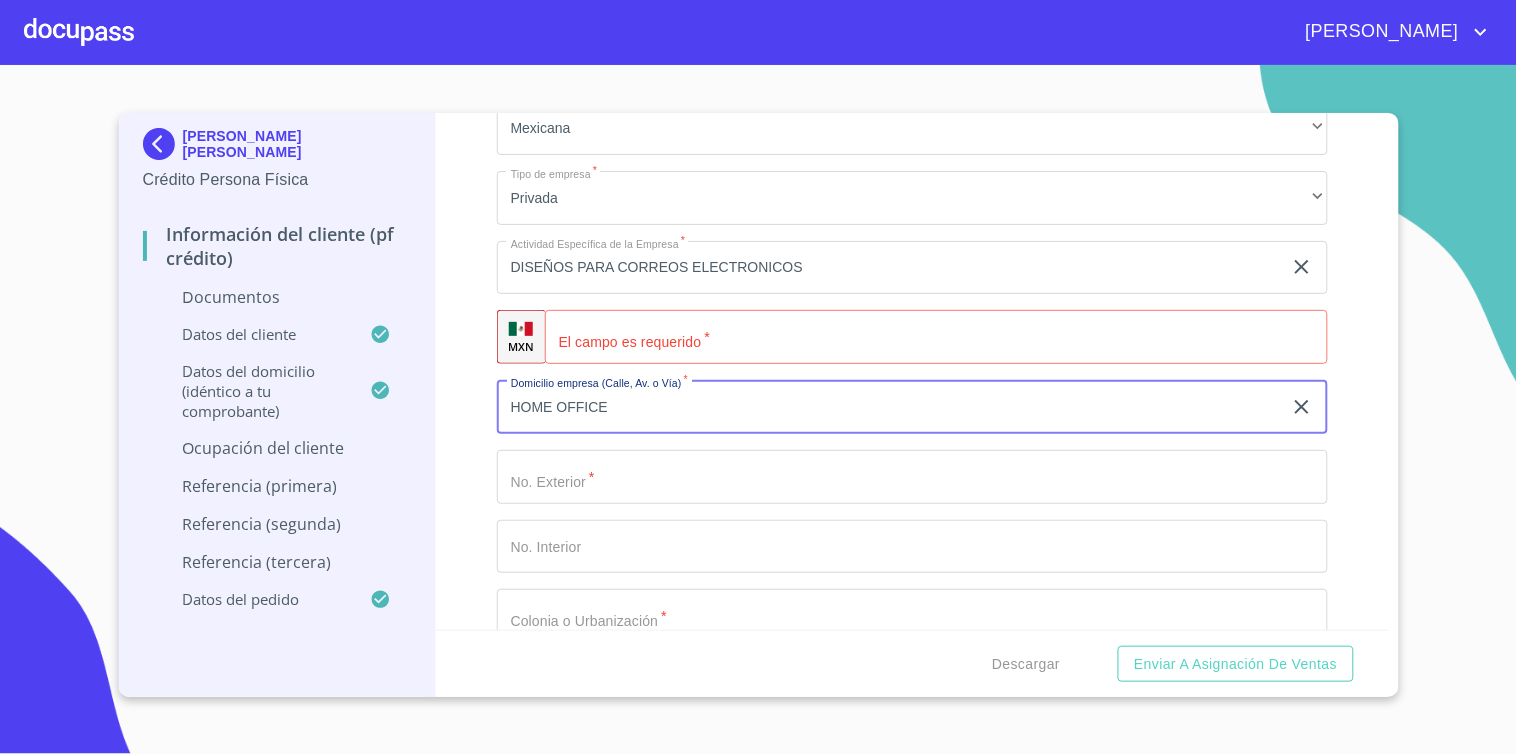 type on "HOME OFFICE" 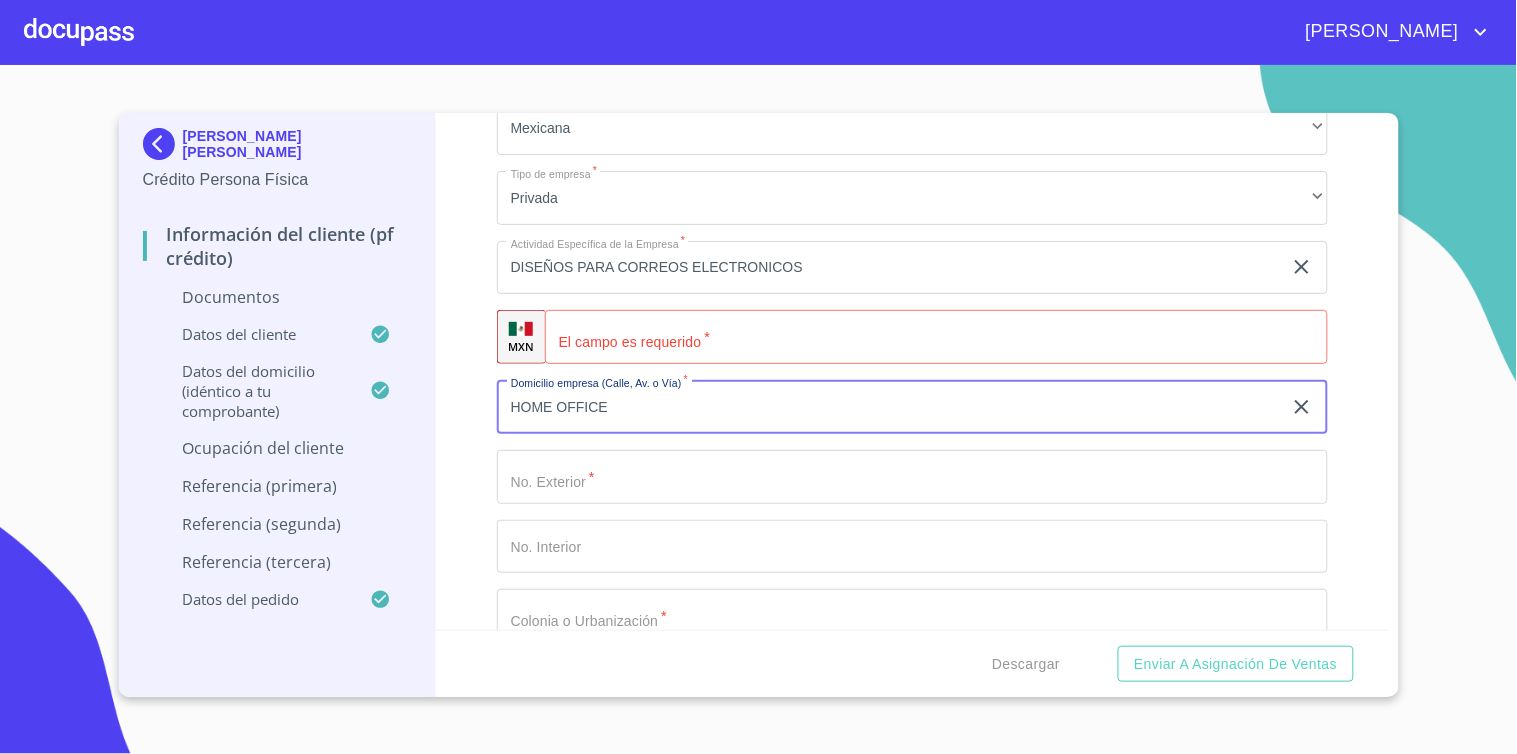 click on "Apellido Paterno   *" 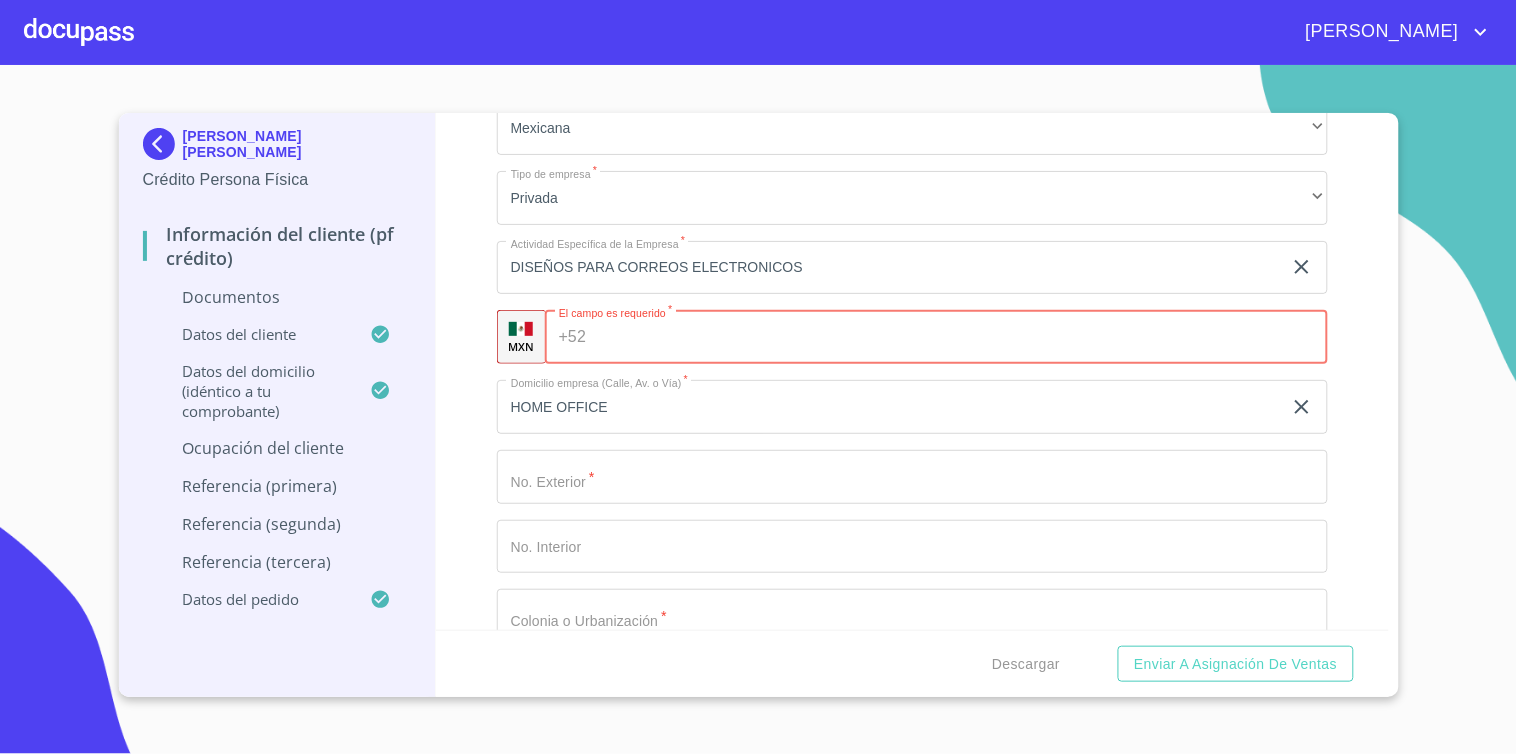 click on "Apellido Paterno   *" at bounding box center [961, 337] 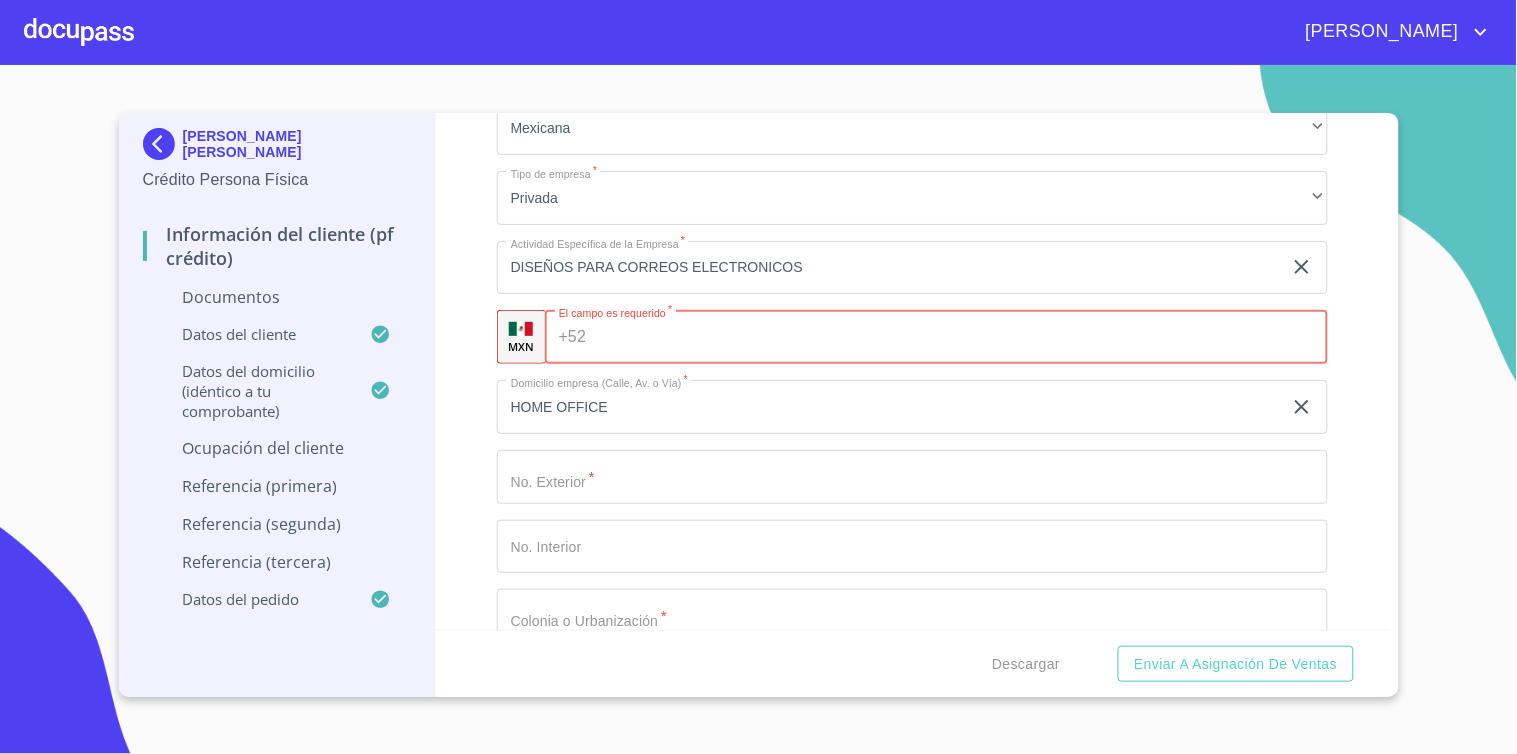 click on "Apellido Paterno   *" at bounding box center (961, 337) 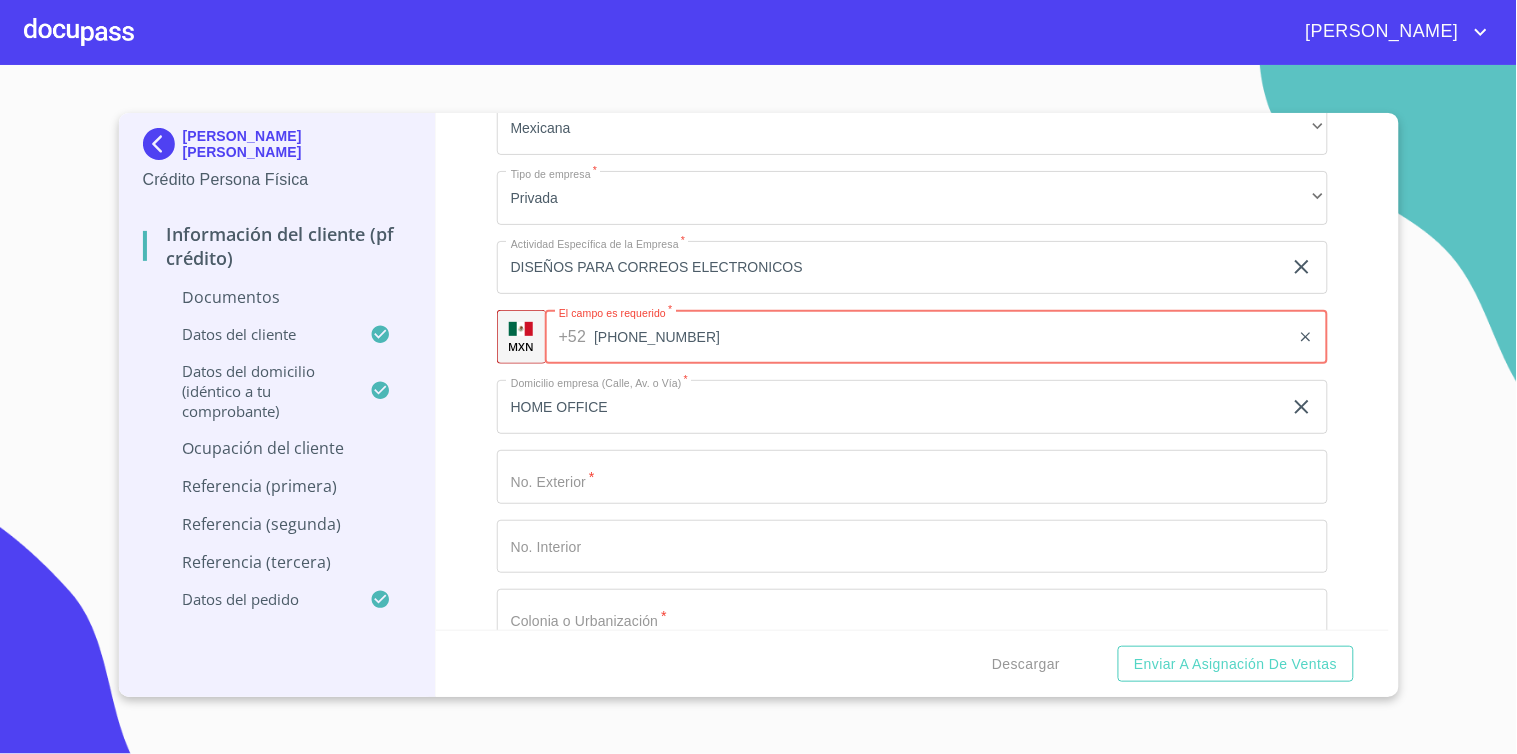 type on "[PHONE_NUMBER]" 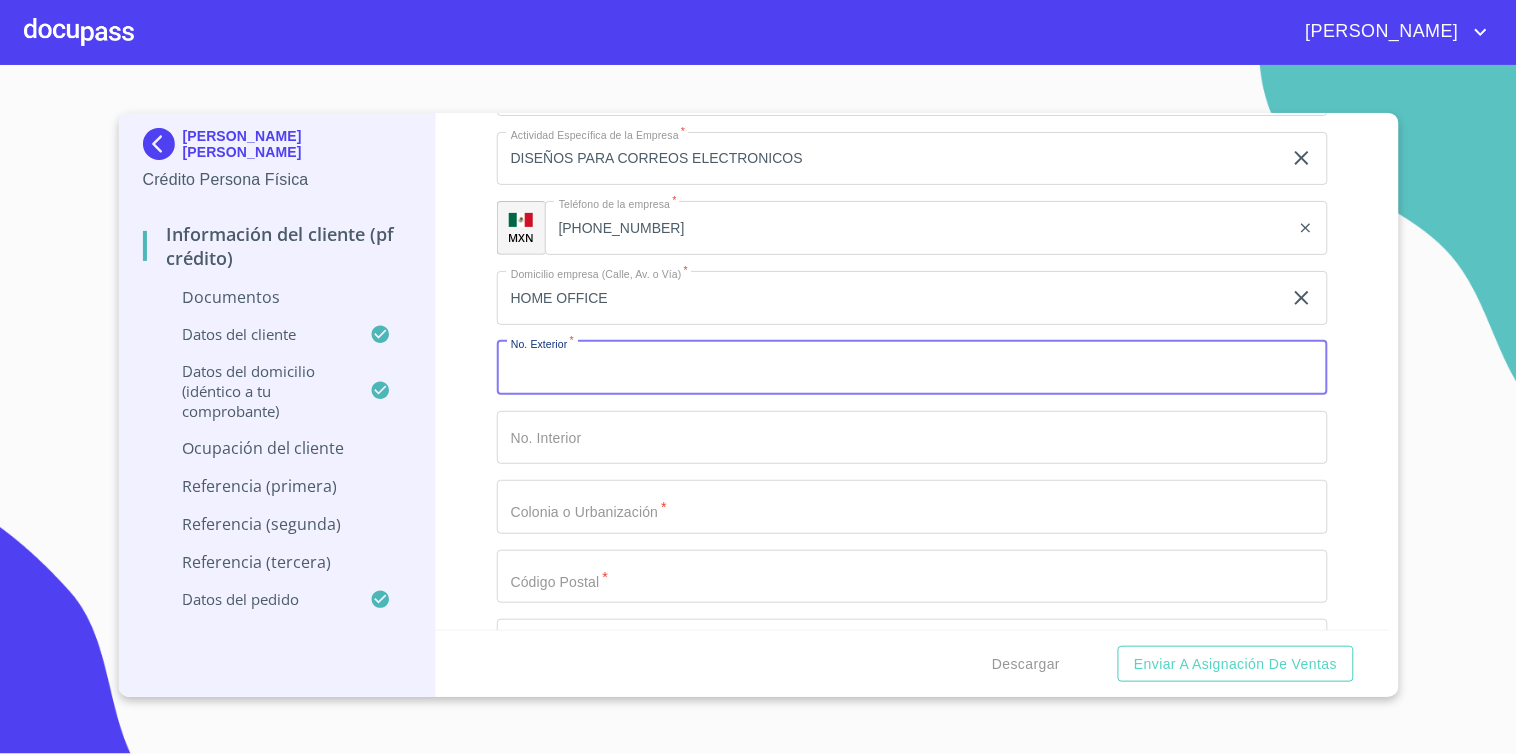 scroll, scrollTop: 2824, scrollLeft: 0, axis: vertical 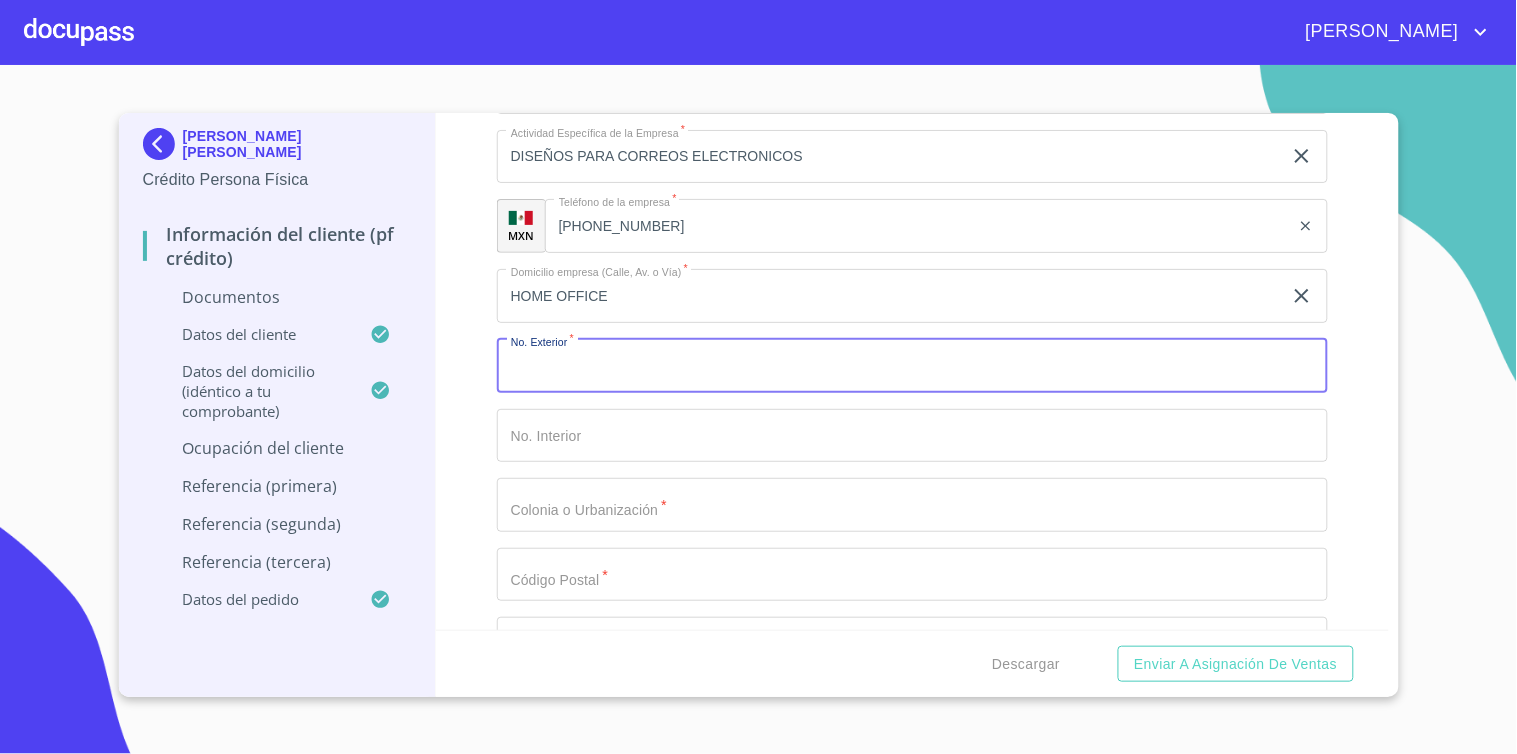 click on "HOME OFFICE" at bounding box center [889, -2451] 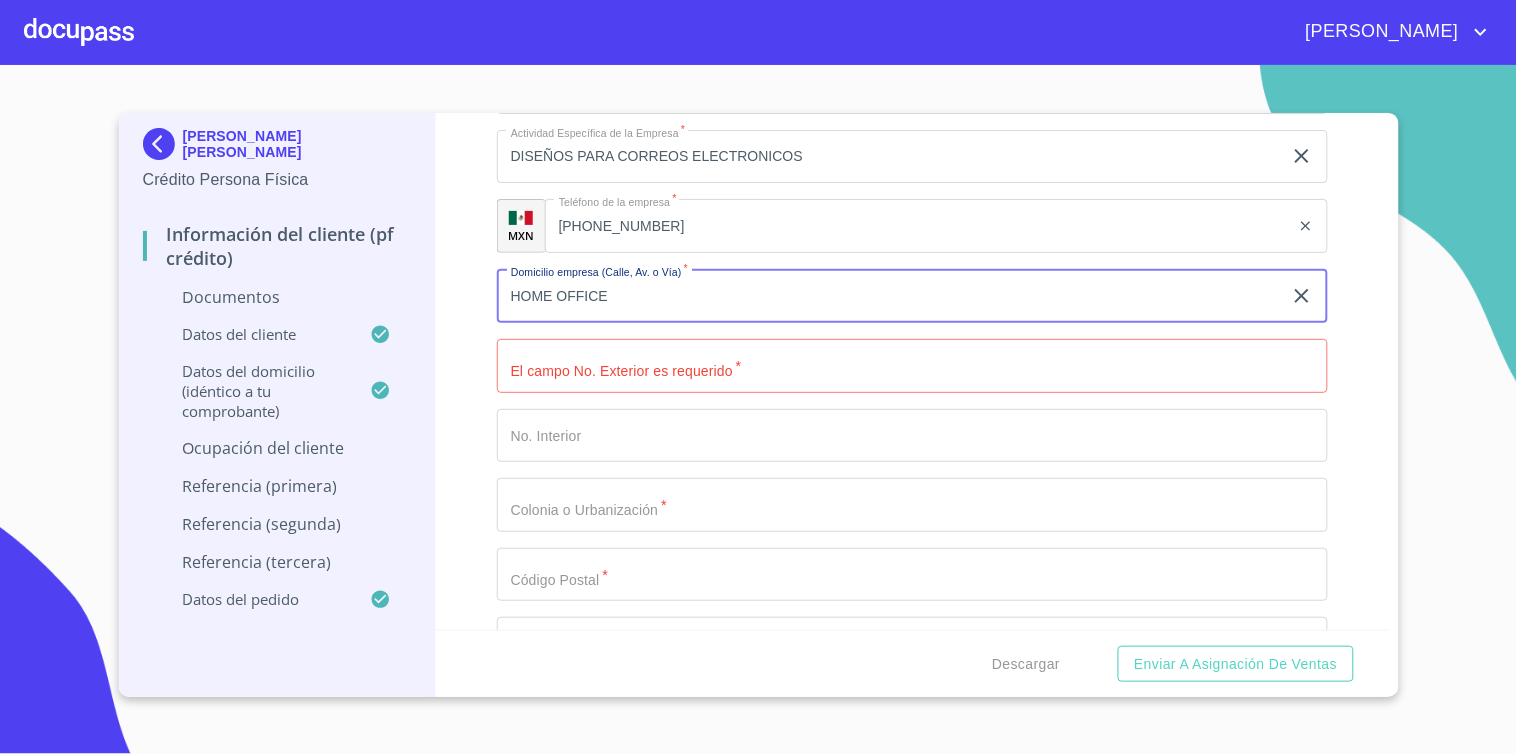 click on "Apellido Paterno   *" at bounding box center (912, 366) 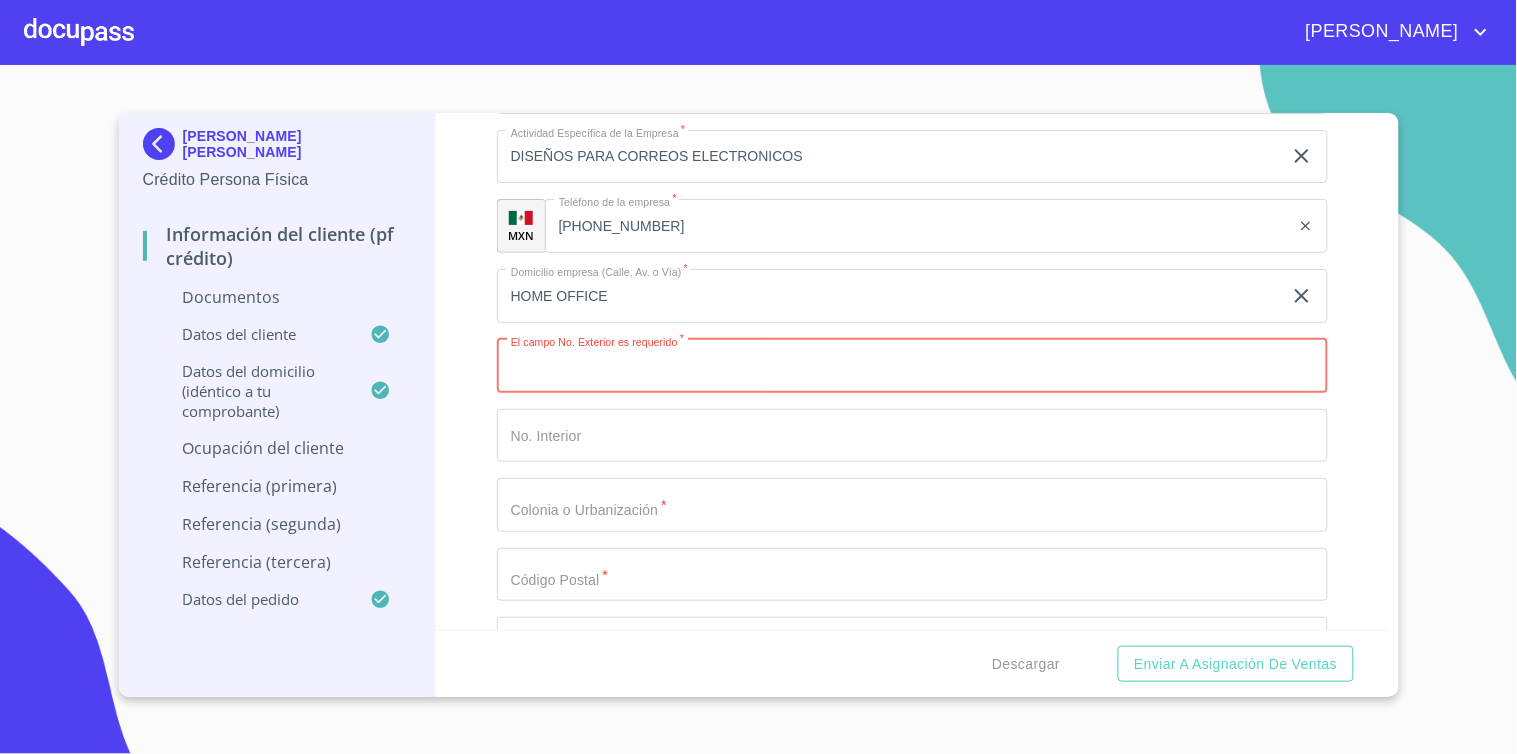 click on "HOME OFFICE" at bounding box center [889, -2451] 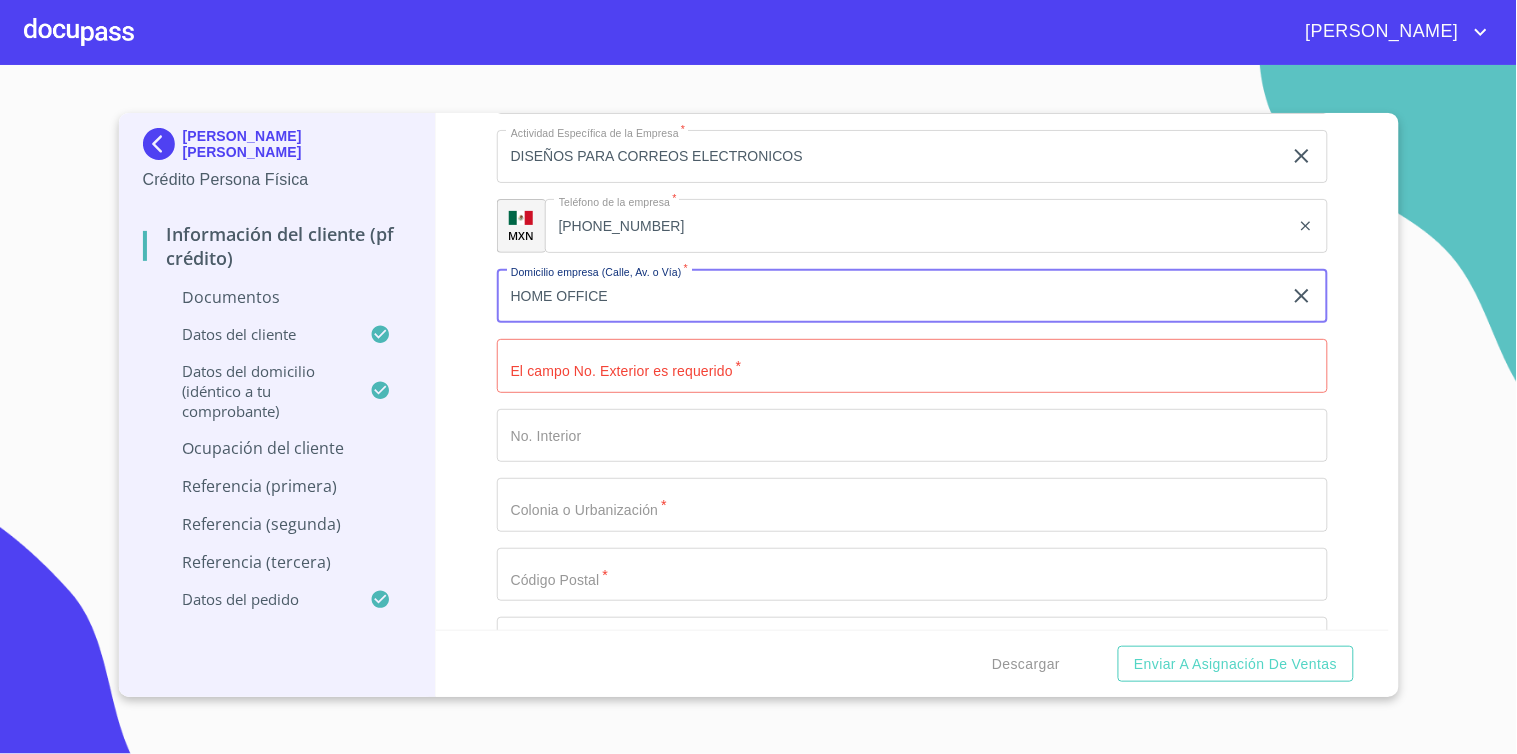 click on "HOME OFFICE" at bounding box center [889, 296] 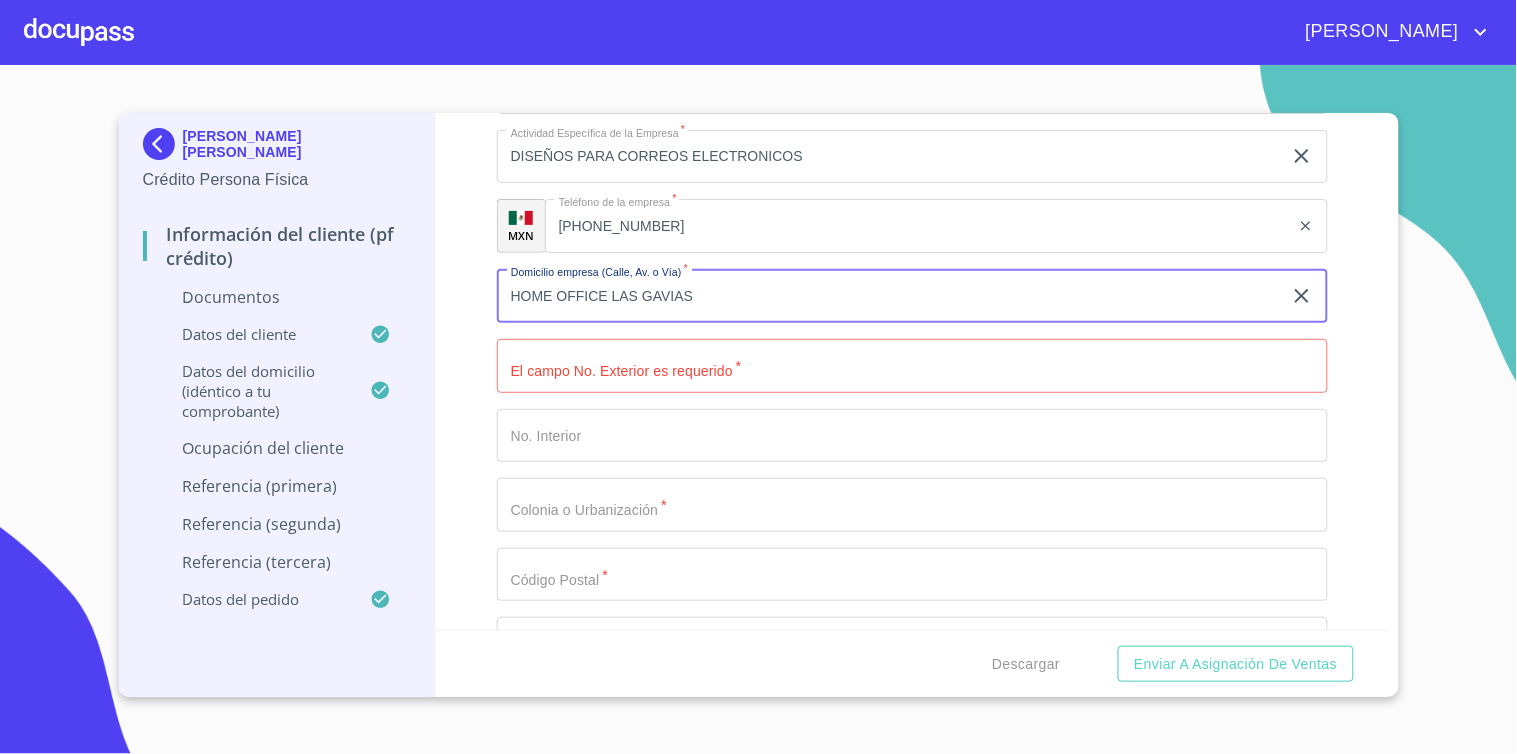 type on "HOME OFFICE LAS GAVIAS" 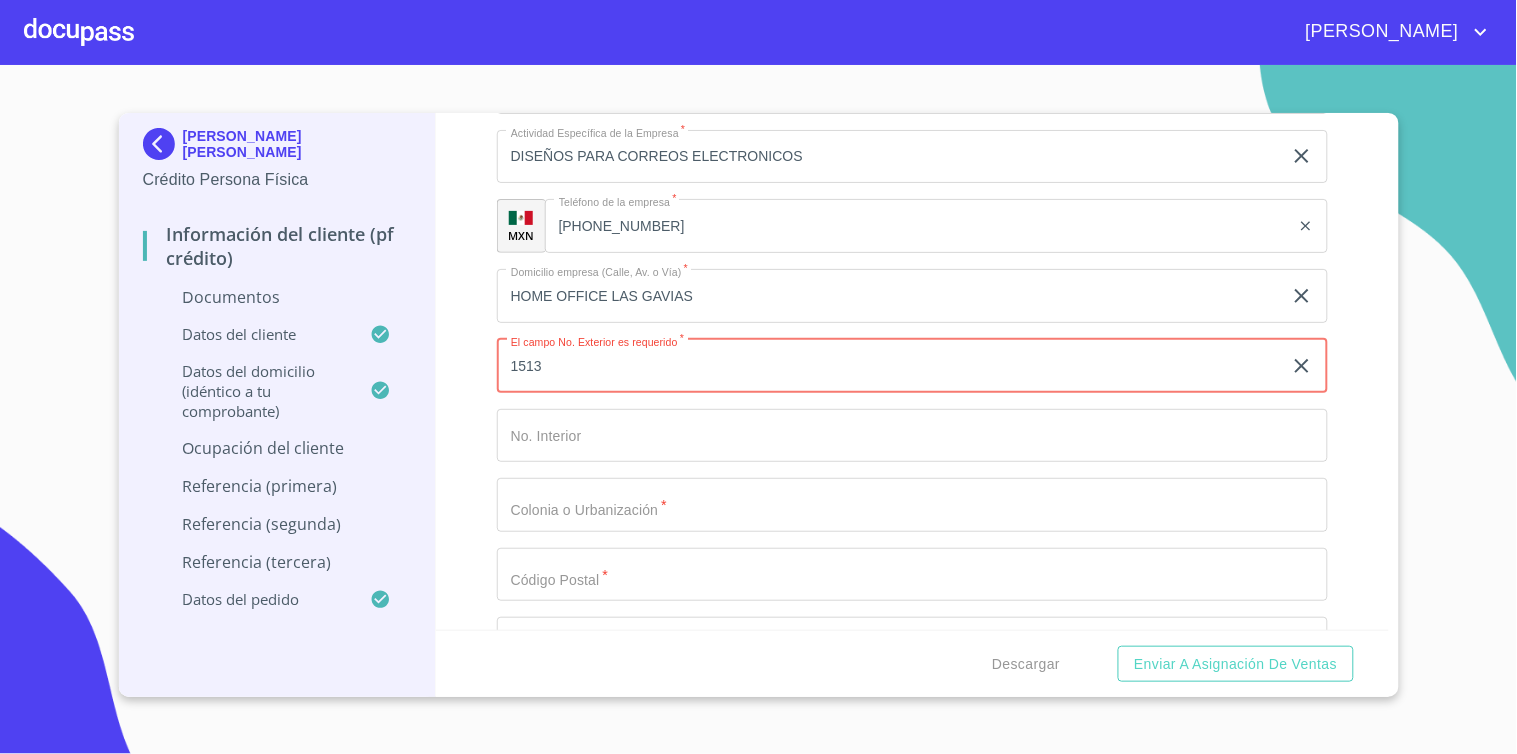 type on "1513" 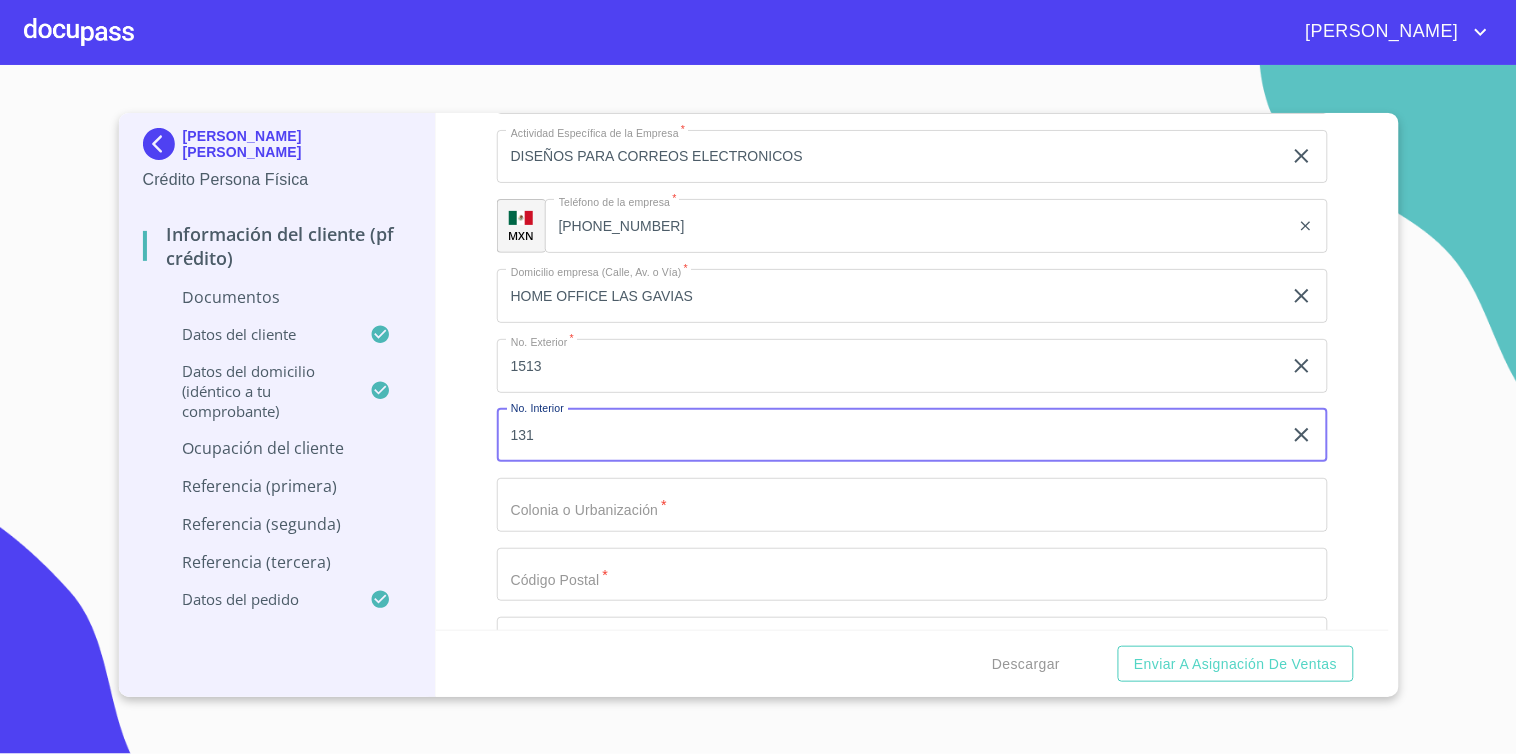 scroll, scrollTop: 3046, scrollLeft: 0, axis: vertical 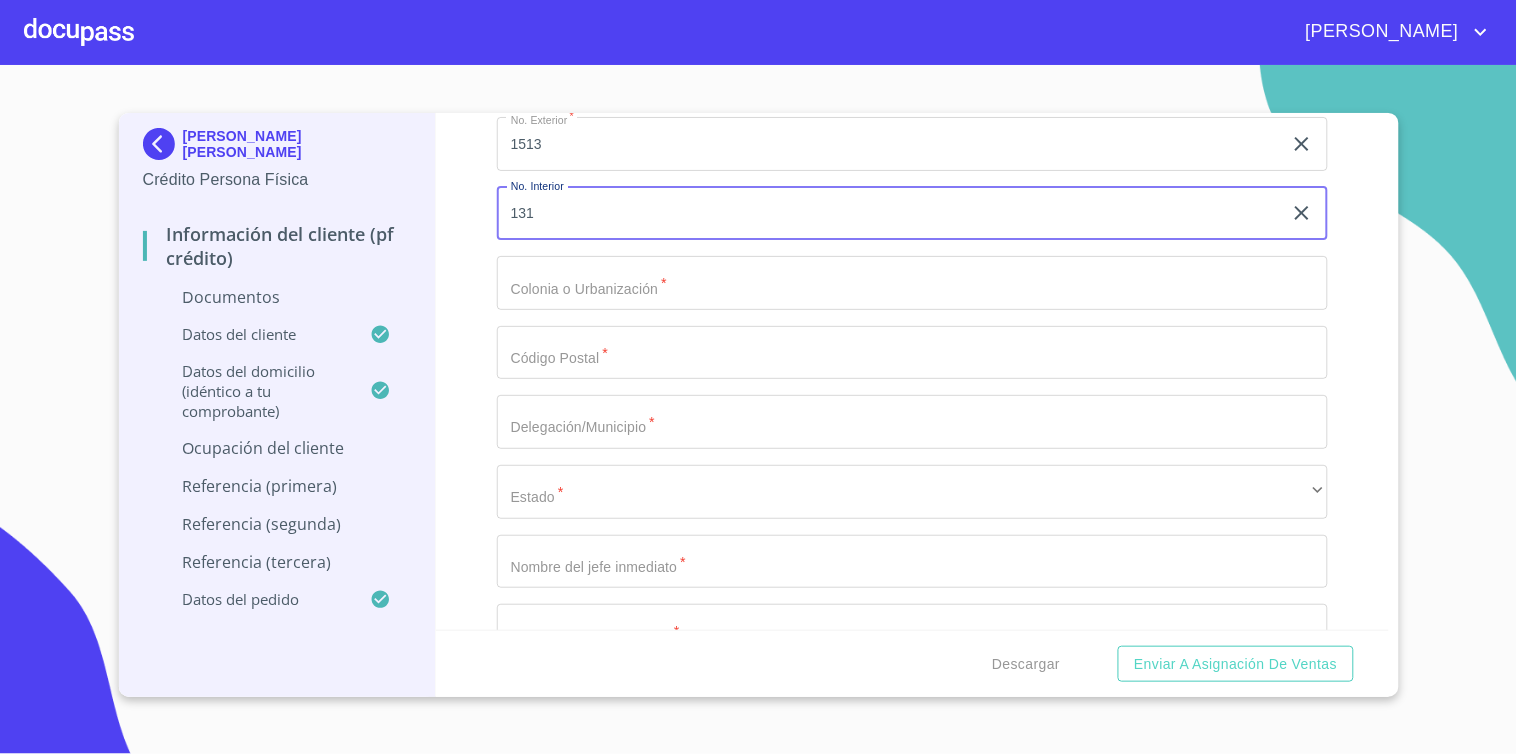 type on "131" 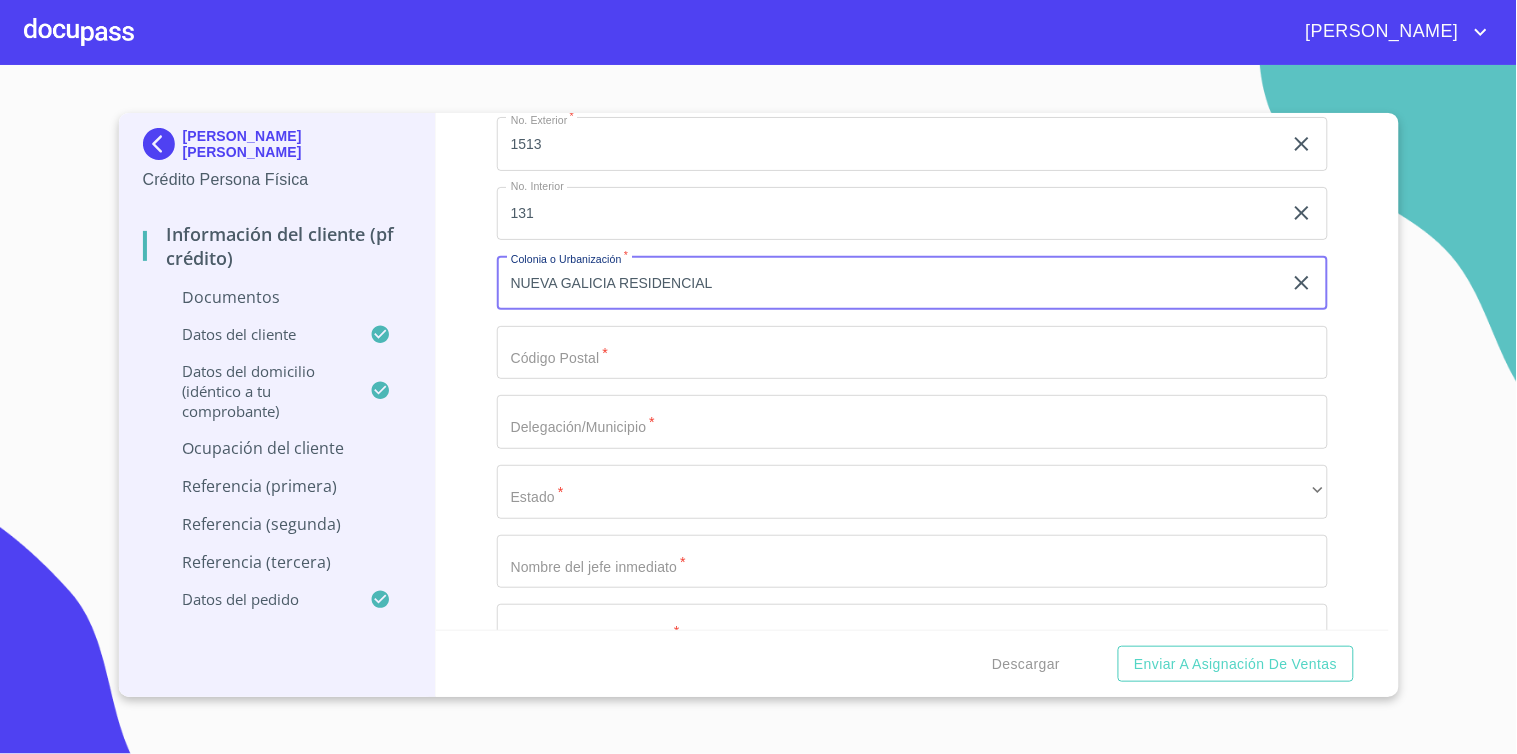 type on "NUEVA GALICIA RESIDENCIAL" 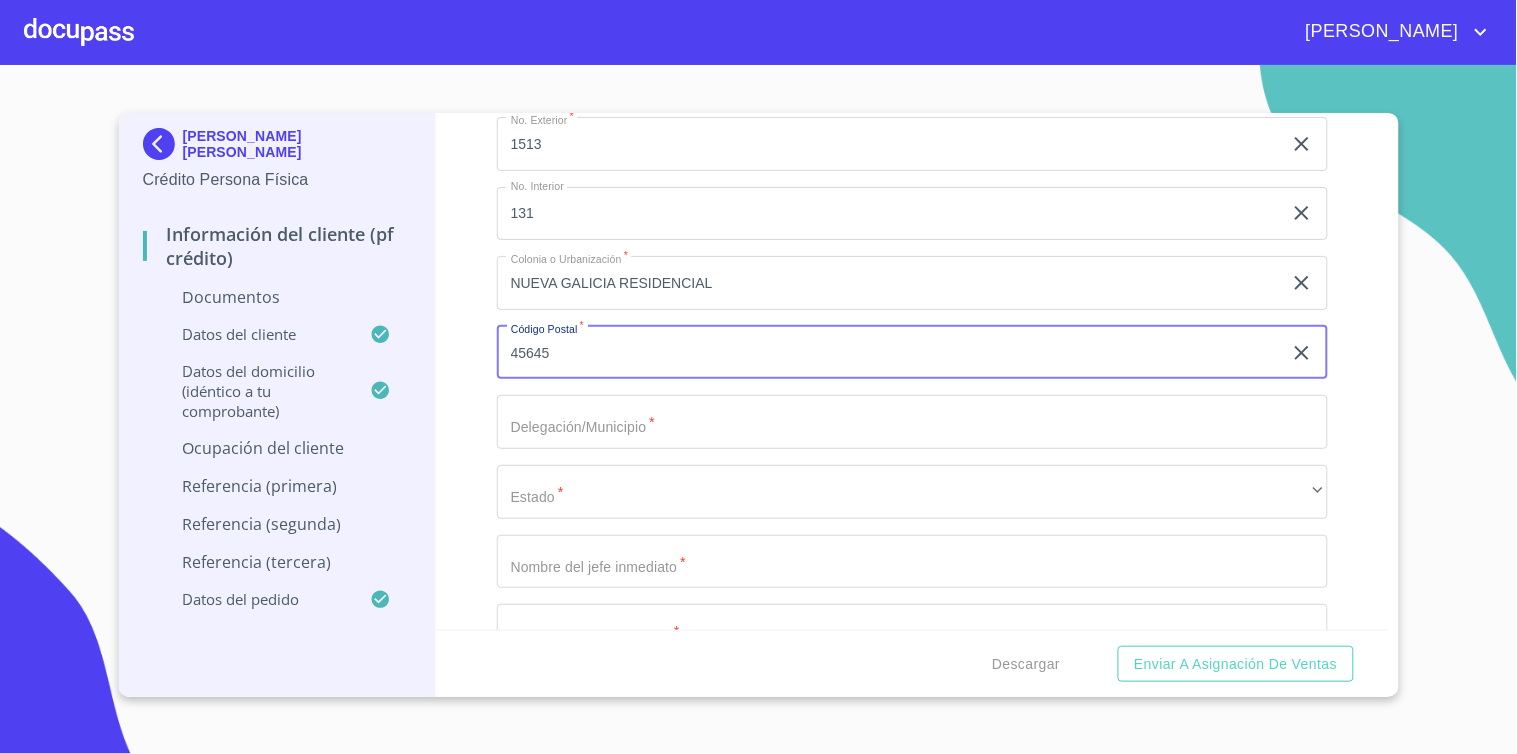 type on "45645" 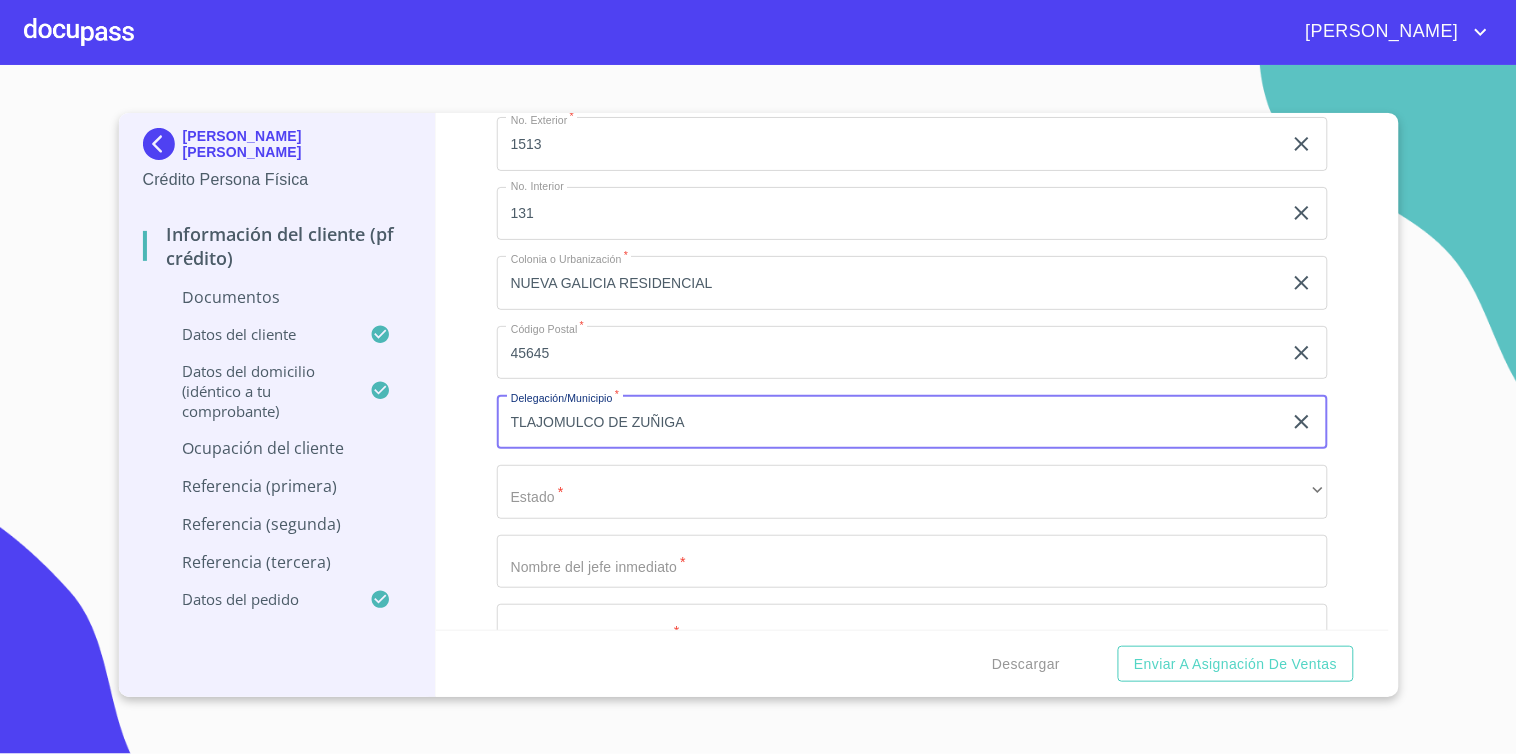 type on "TLAJOMULCO DE ZUÑIGA" 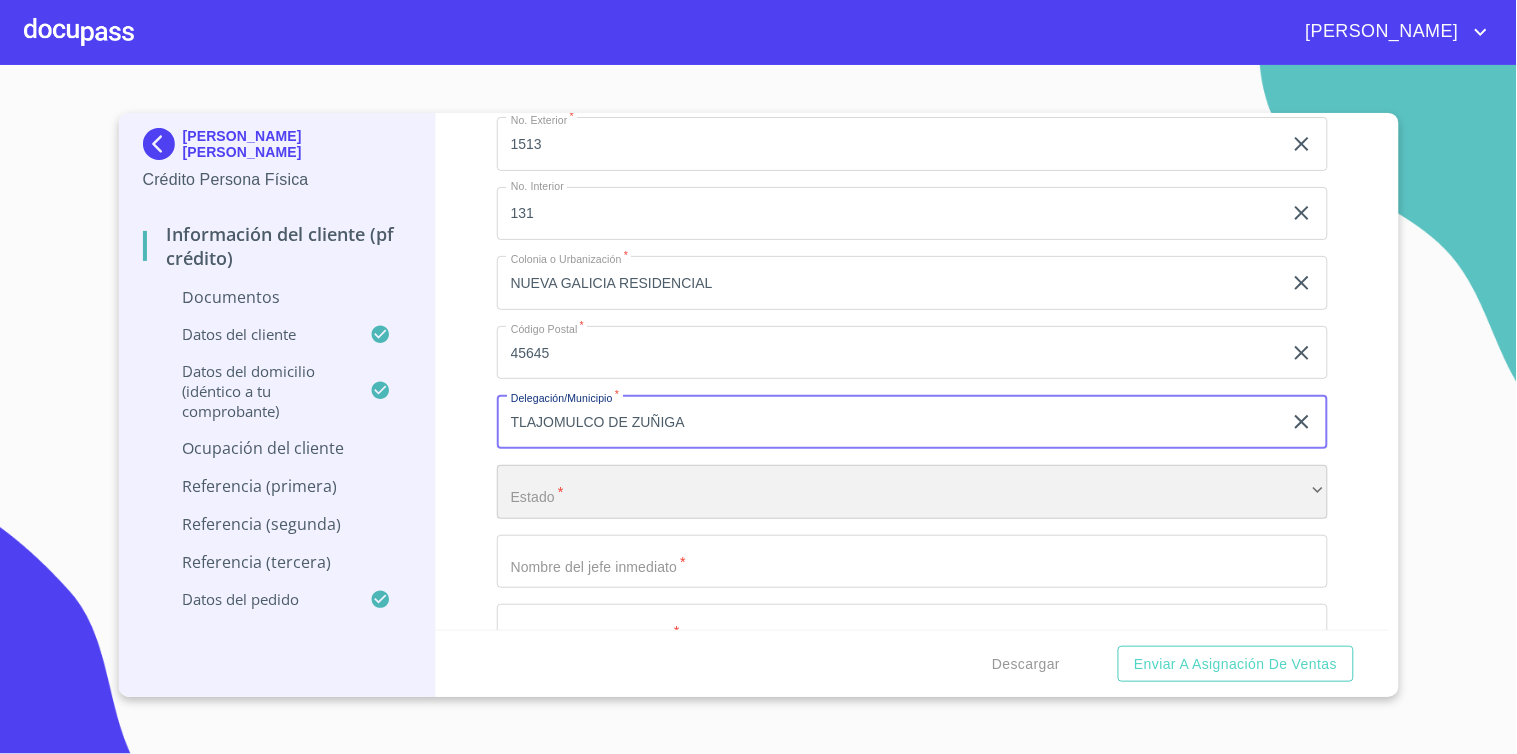 click on "​" at bounding box center (912, 492) 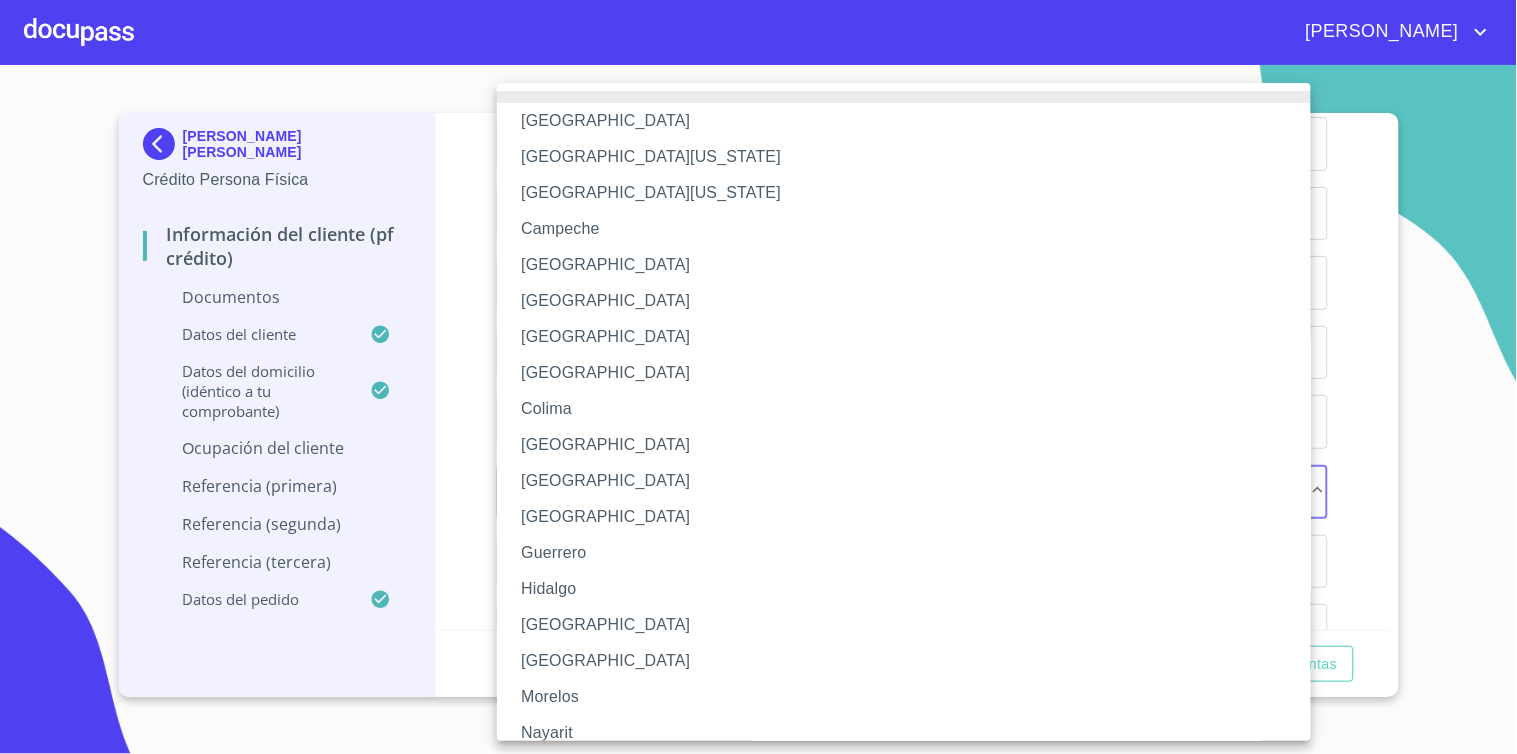 click on "[GEOGRAPHIC_DATA]" at bounding box center [912, 625] 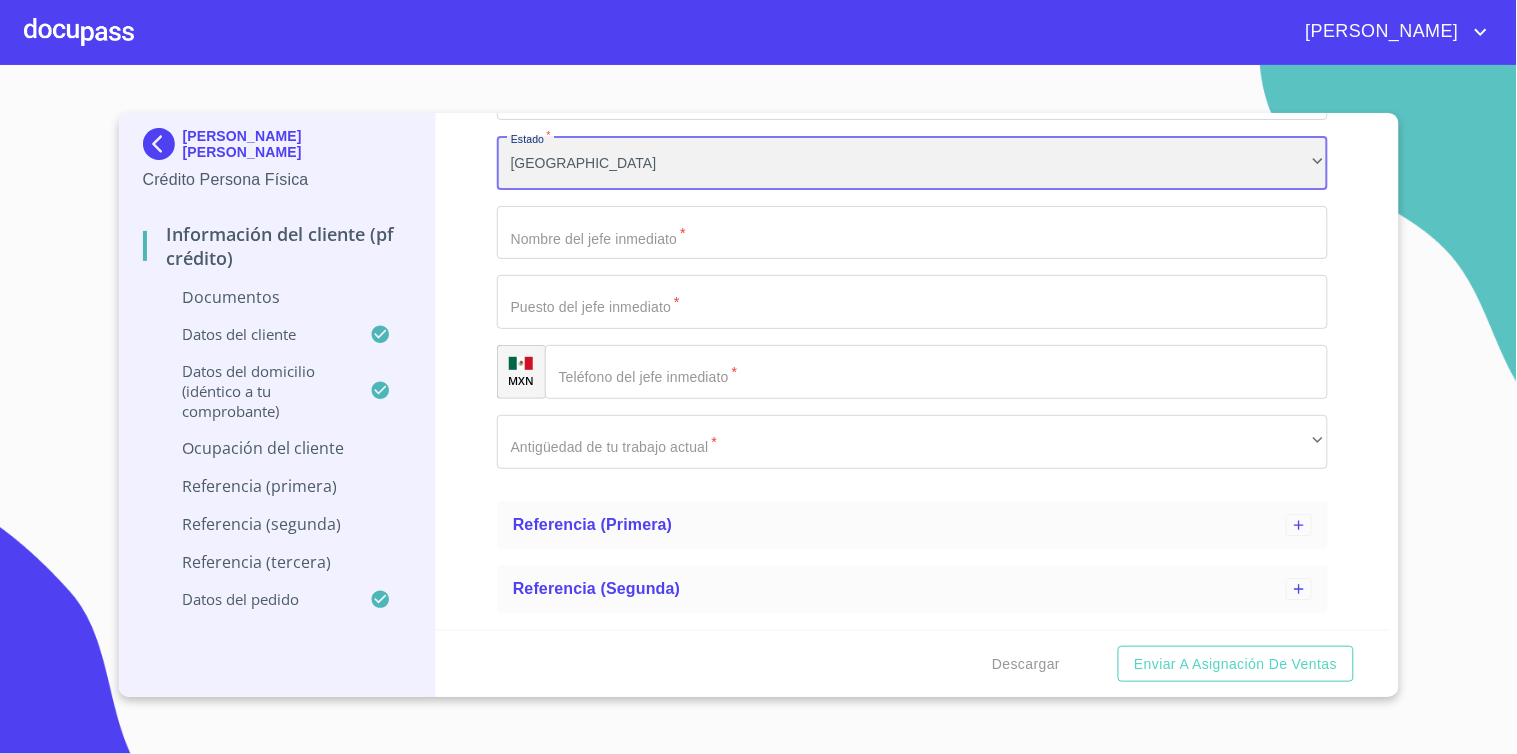 scroll, scrollTop: 3380, scrollLeft: 0, axis: vertical 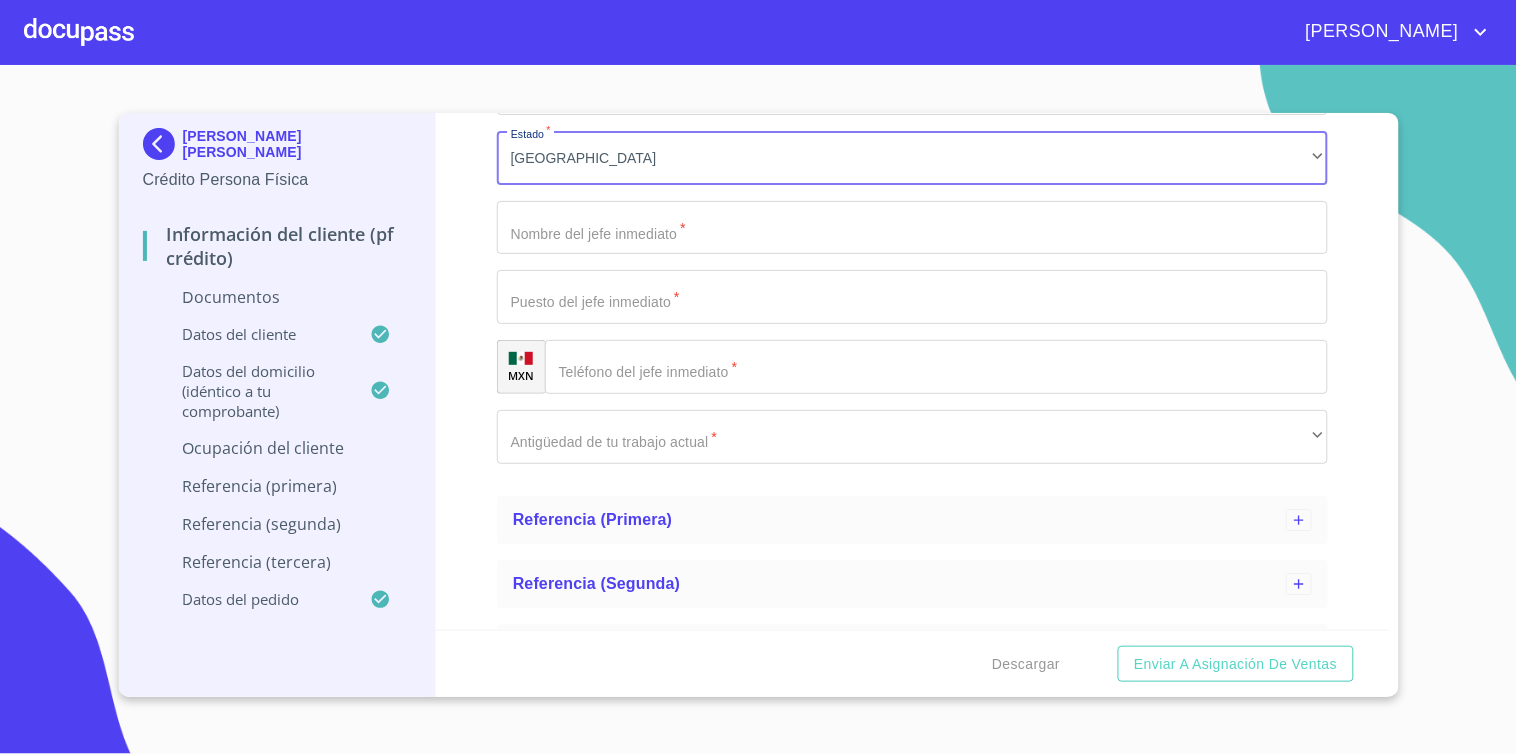click on "Apellido Paterno   *" at bounding box center (889, -3007) 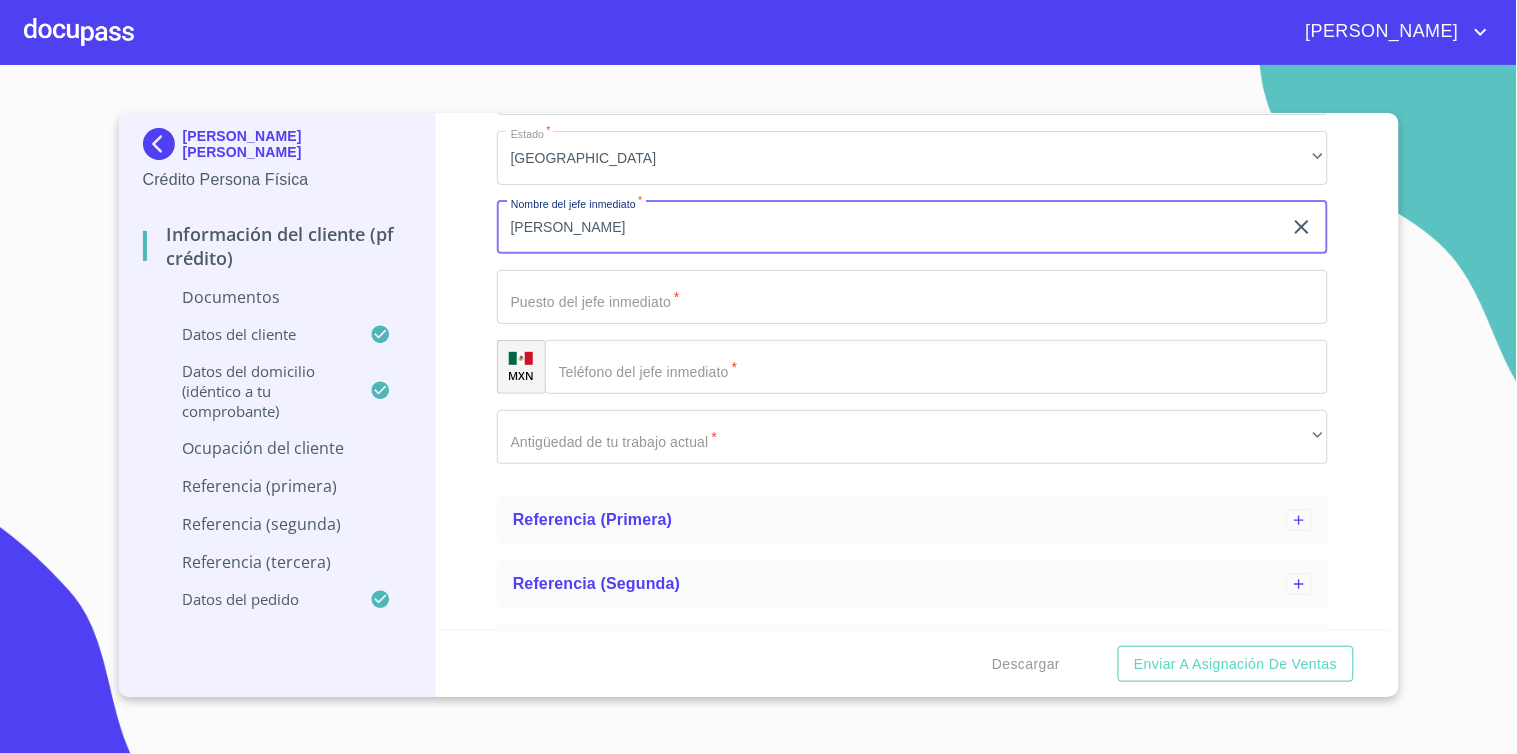 type on "[PERSON_NAME]" 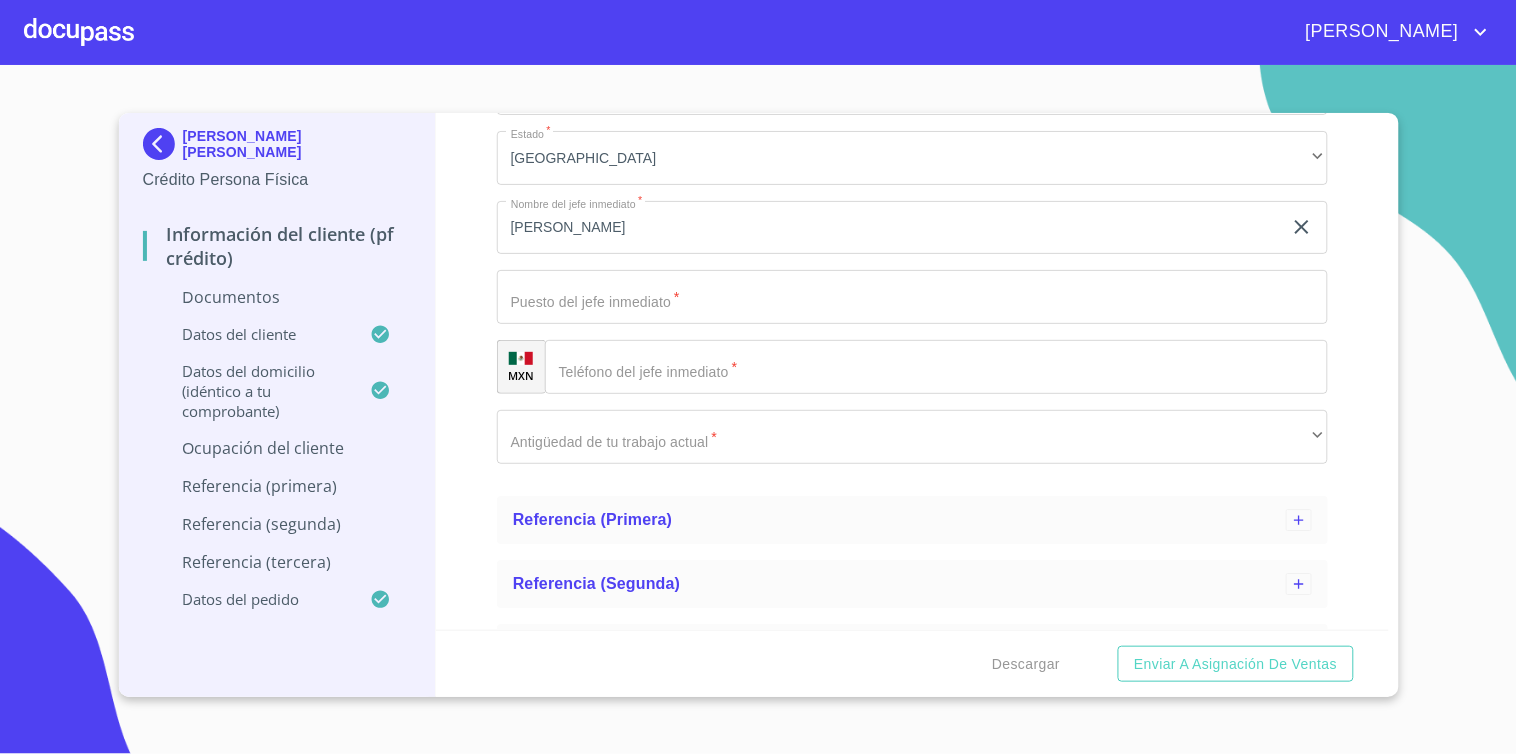 click on "Apellido Paterno   *" at bounding box center (889, -3007) 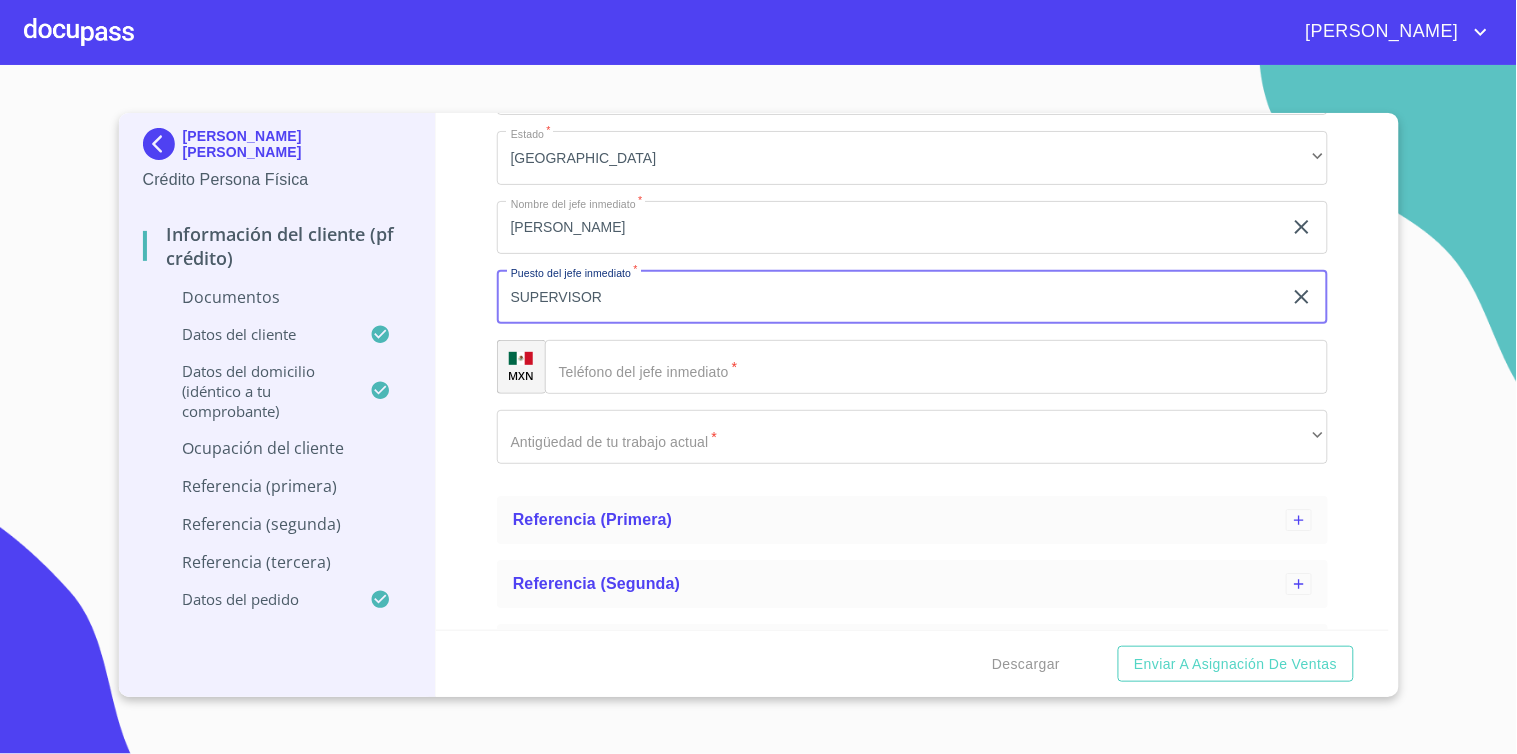type on "SUPERVISOR" 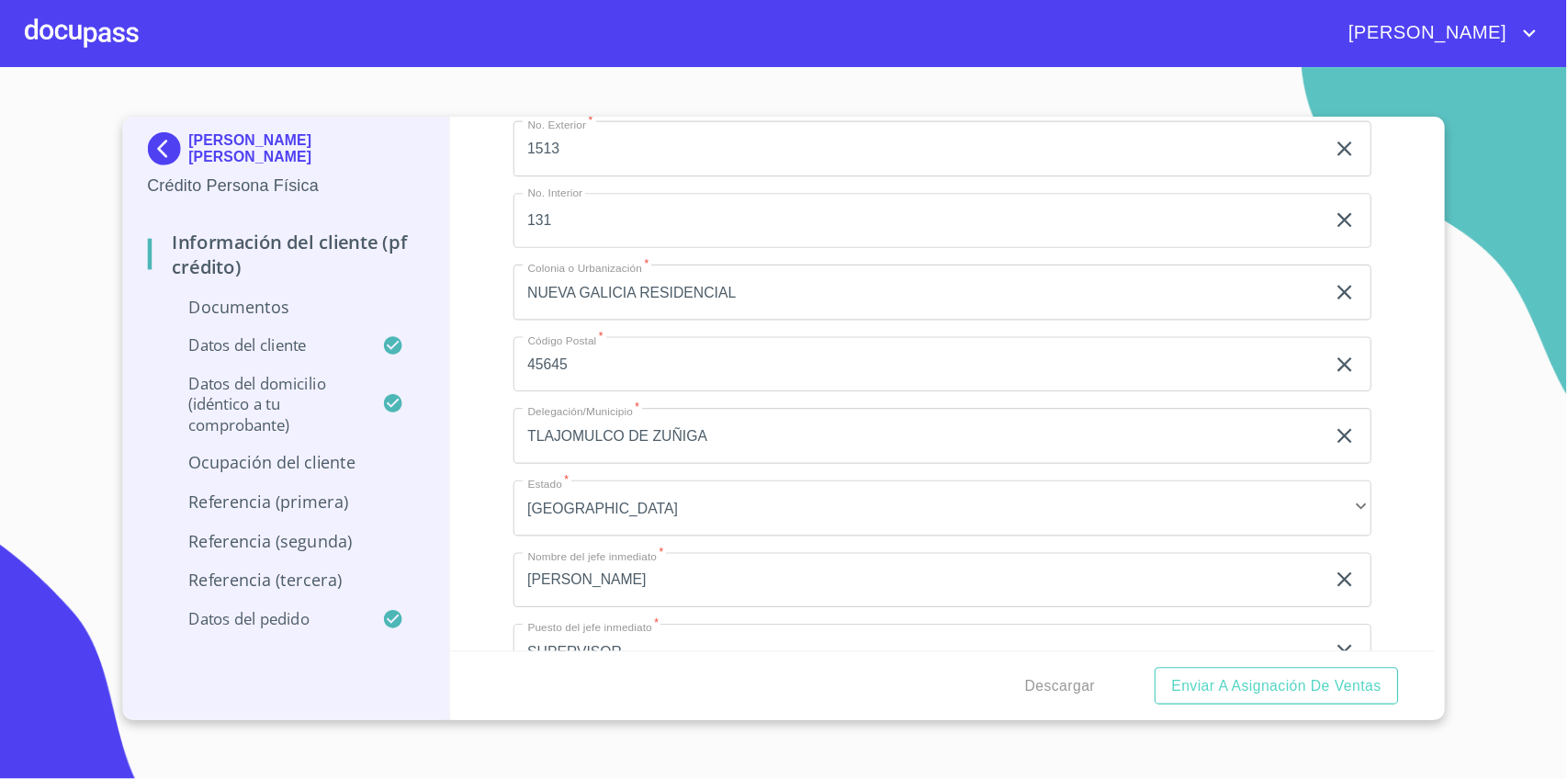 scroll, scrollTop: 2594, scrollLeft: 0, axis: vertical 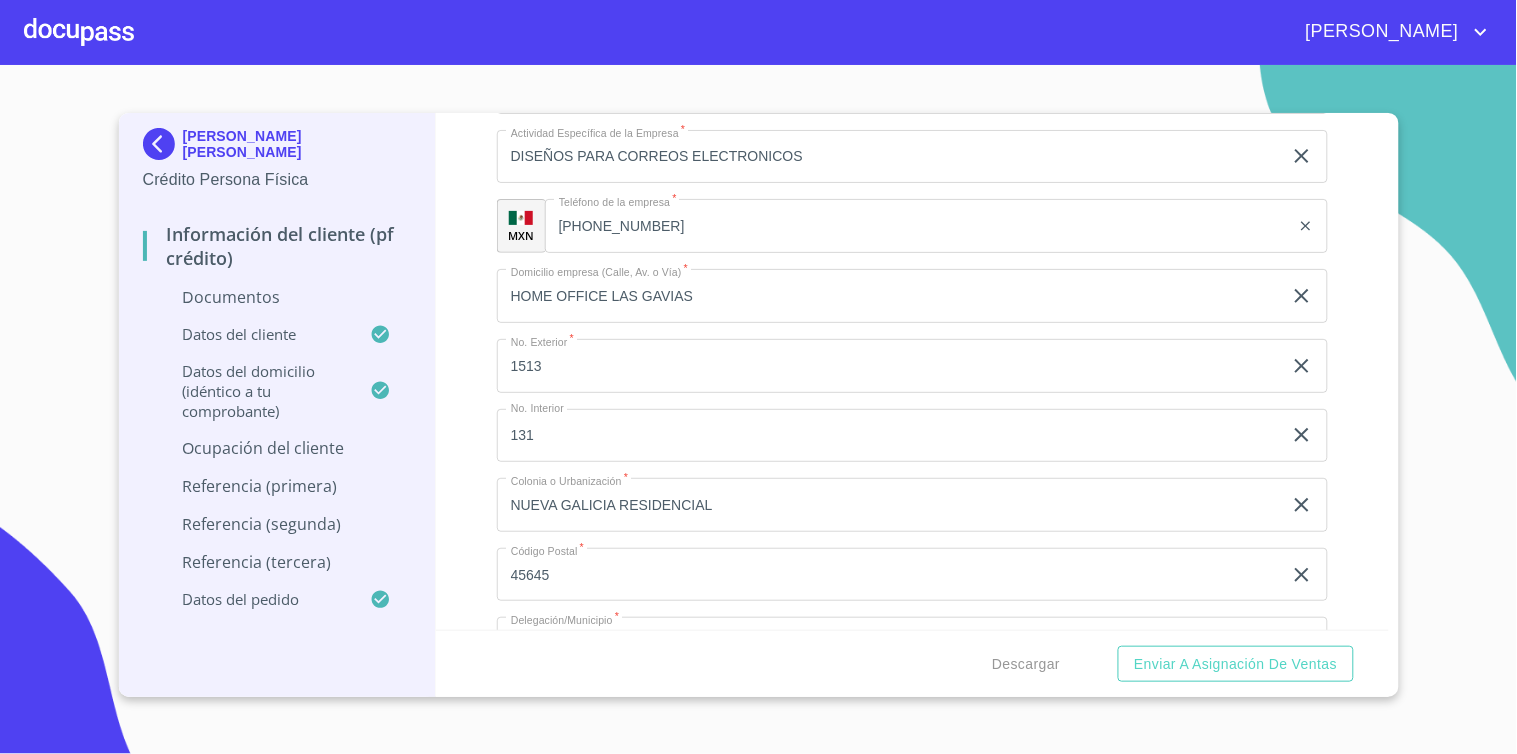 click on "[PHONE_NUMBER]" 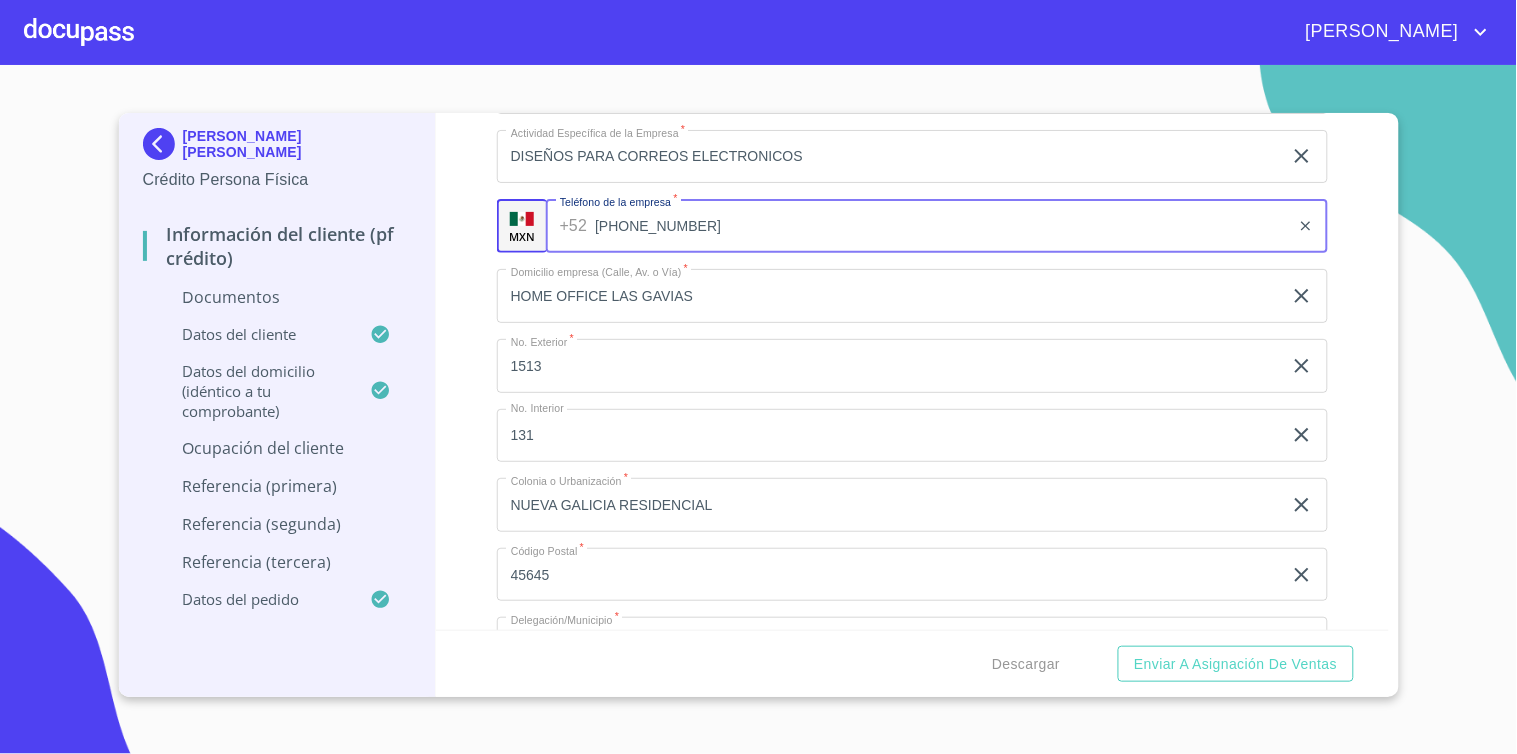 click on "[PHONE_NUMBER]" at bounding box center (942, 226) 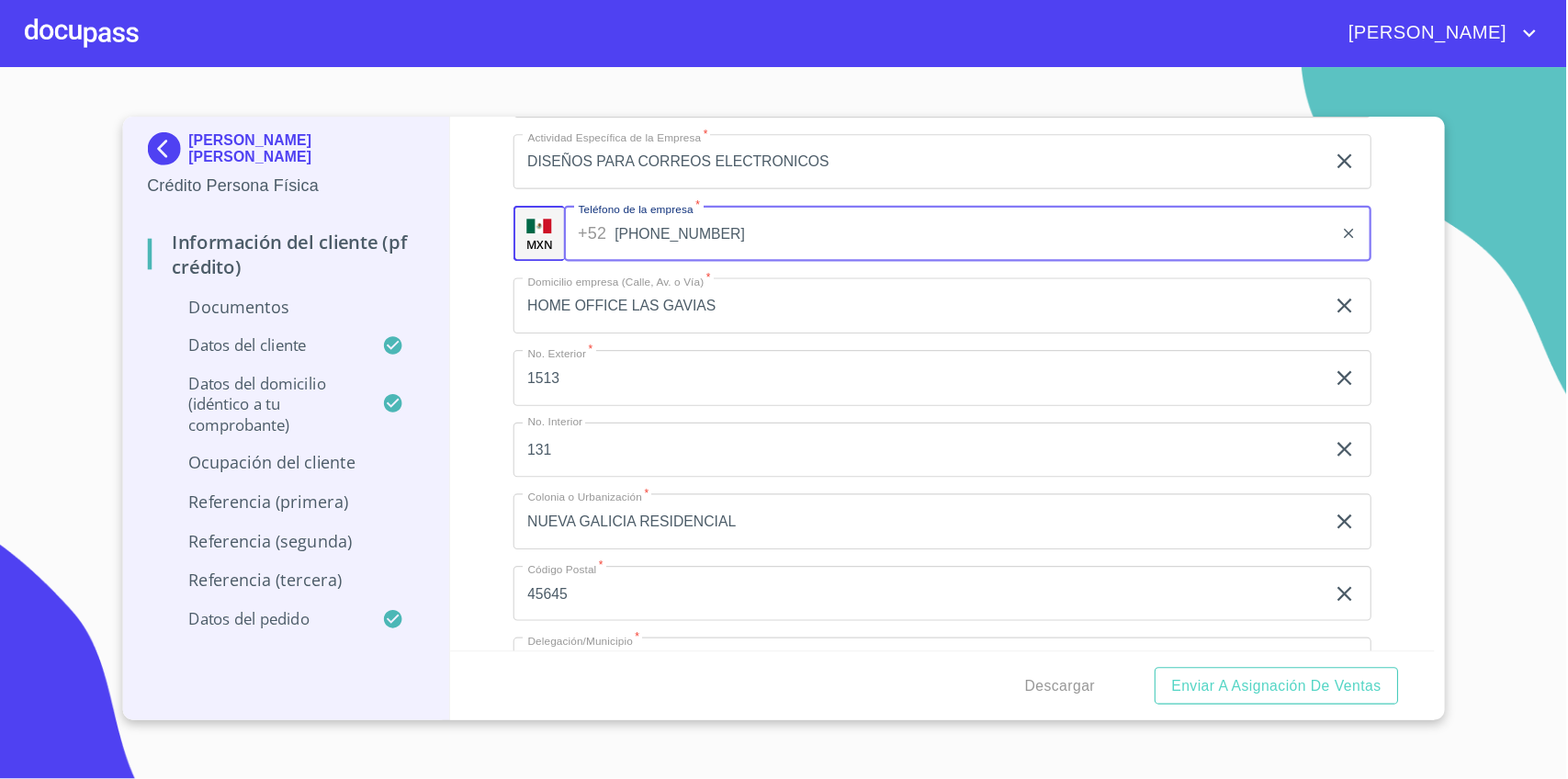 scroll, scrollTop: 3122, scrollLeft: 0, axis: vertical 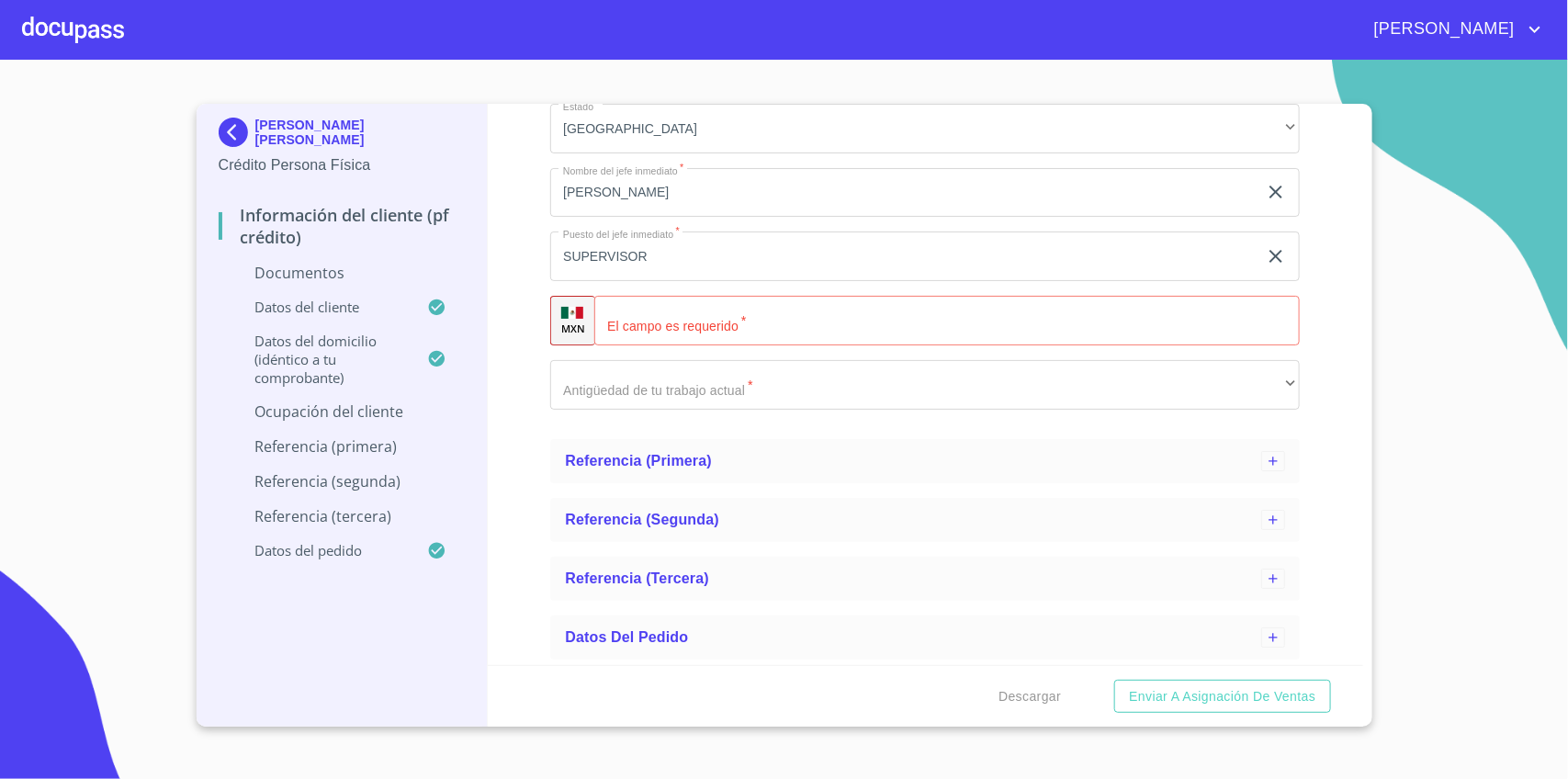 click on "Apellido Paterno   *" 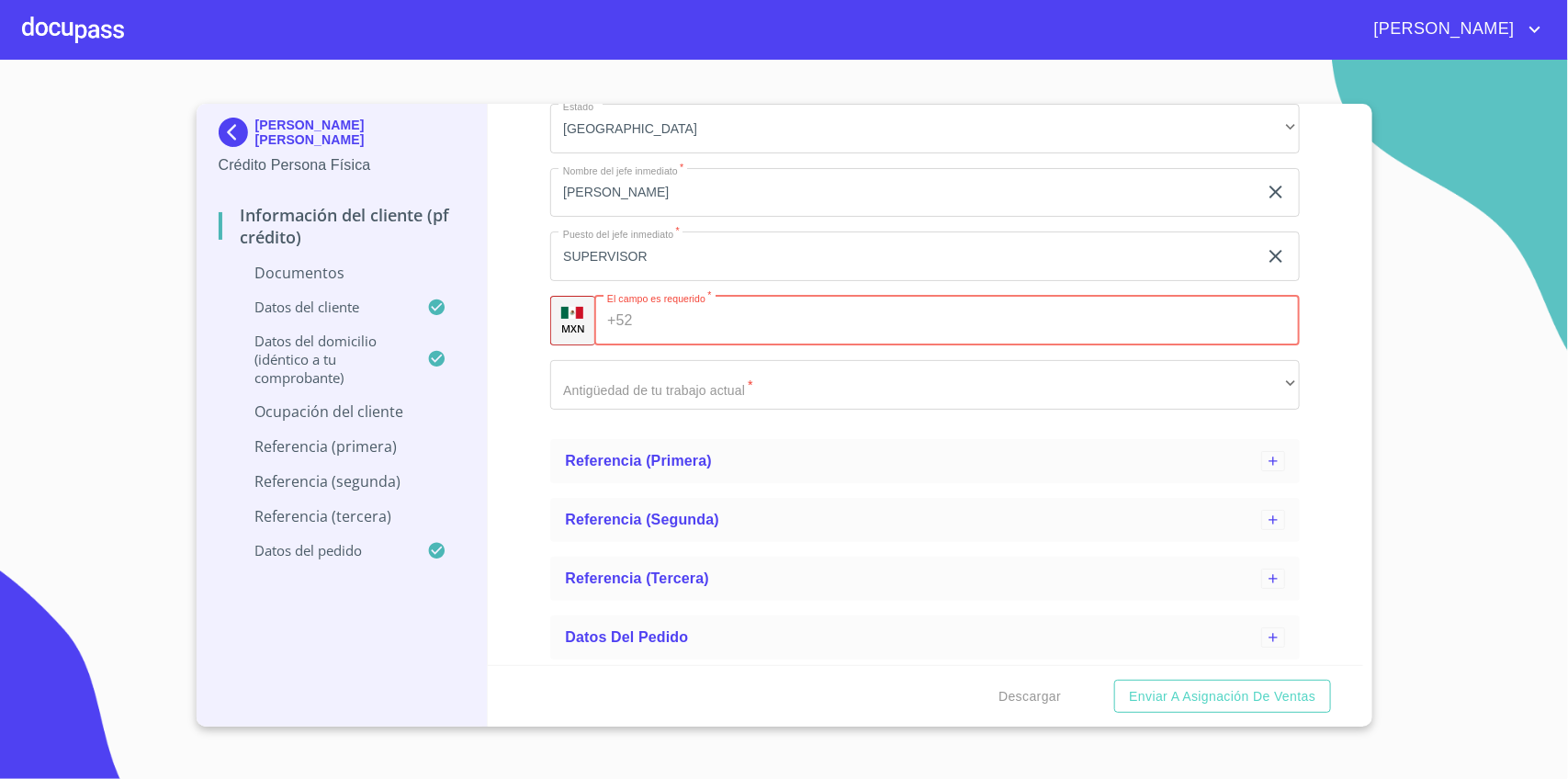 paste on "[PHONE_NUMBER]" 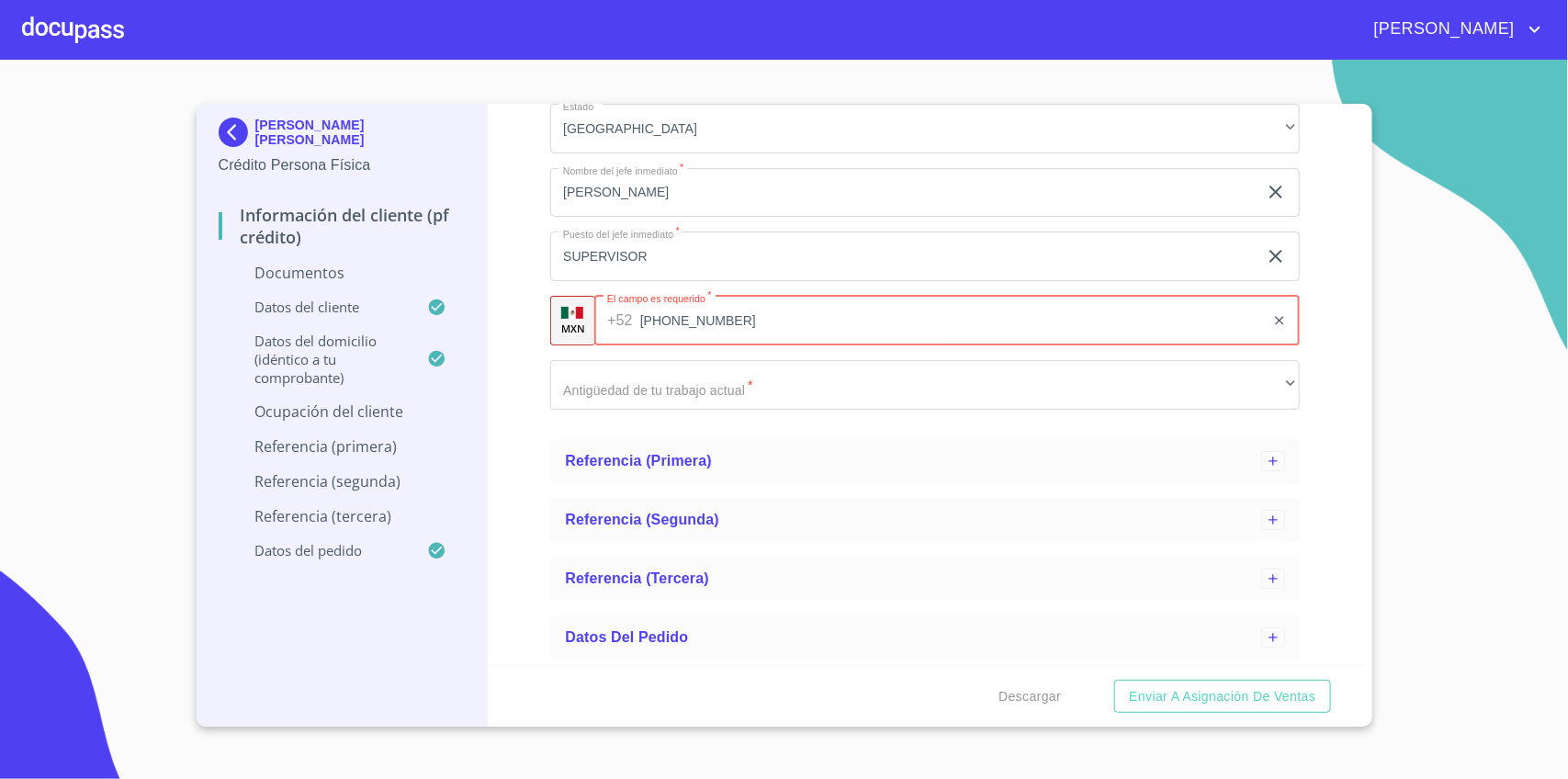 type on "[PHONE_NUMBER]" 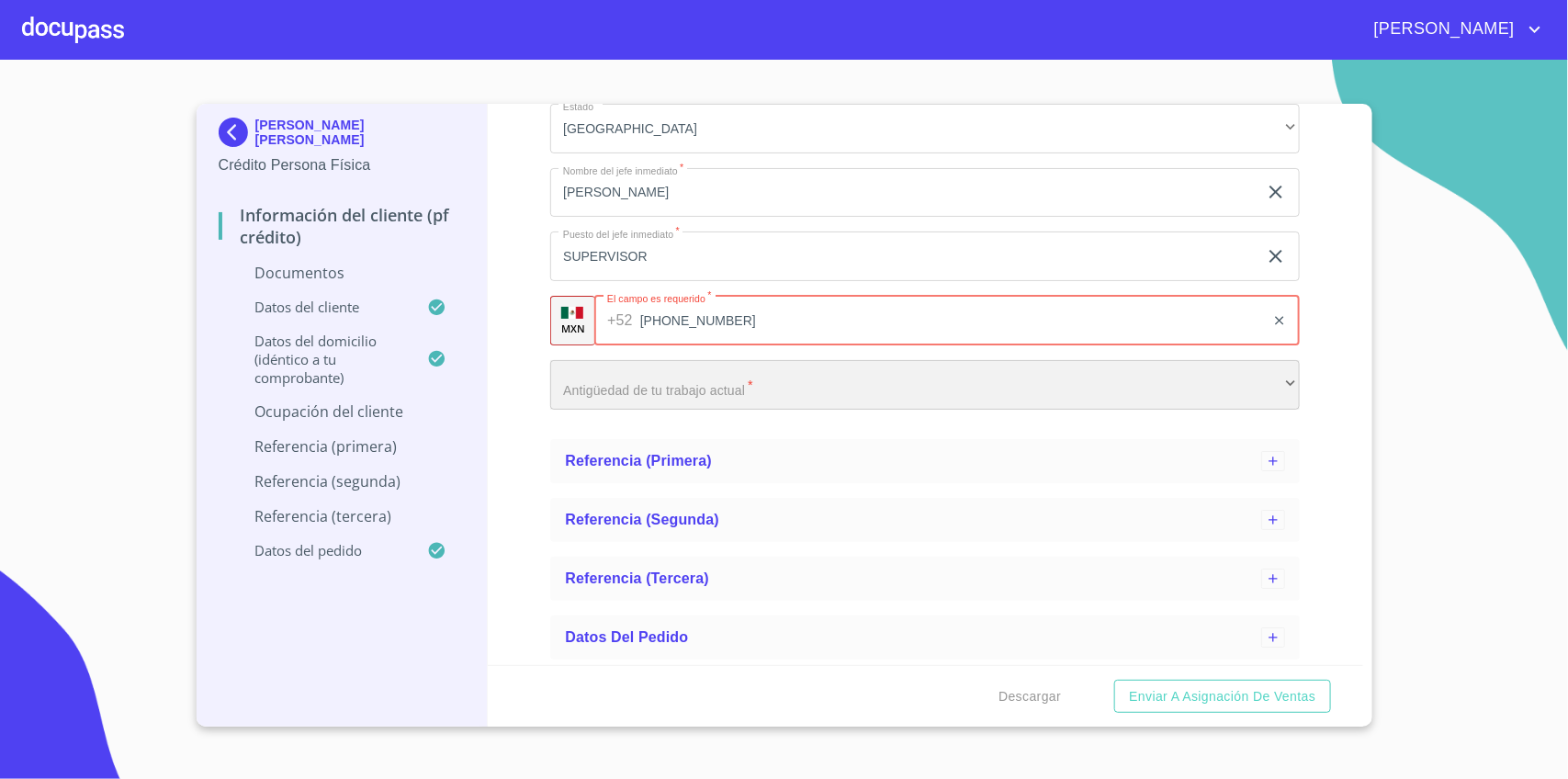 click on "​" at bounding box center (925, 385) 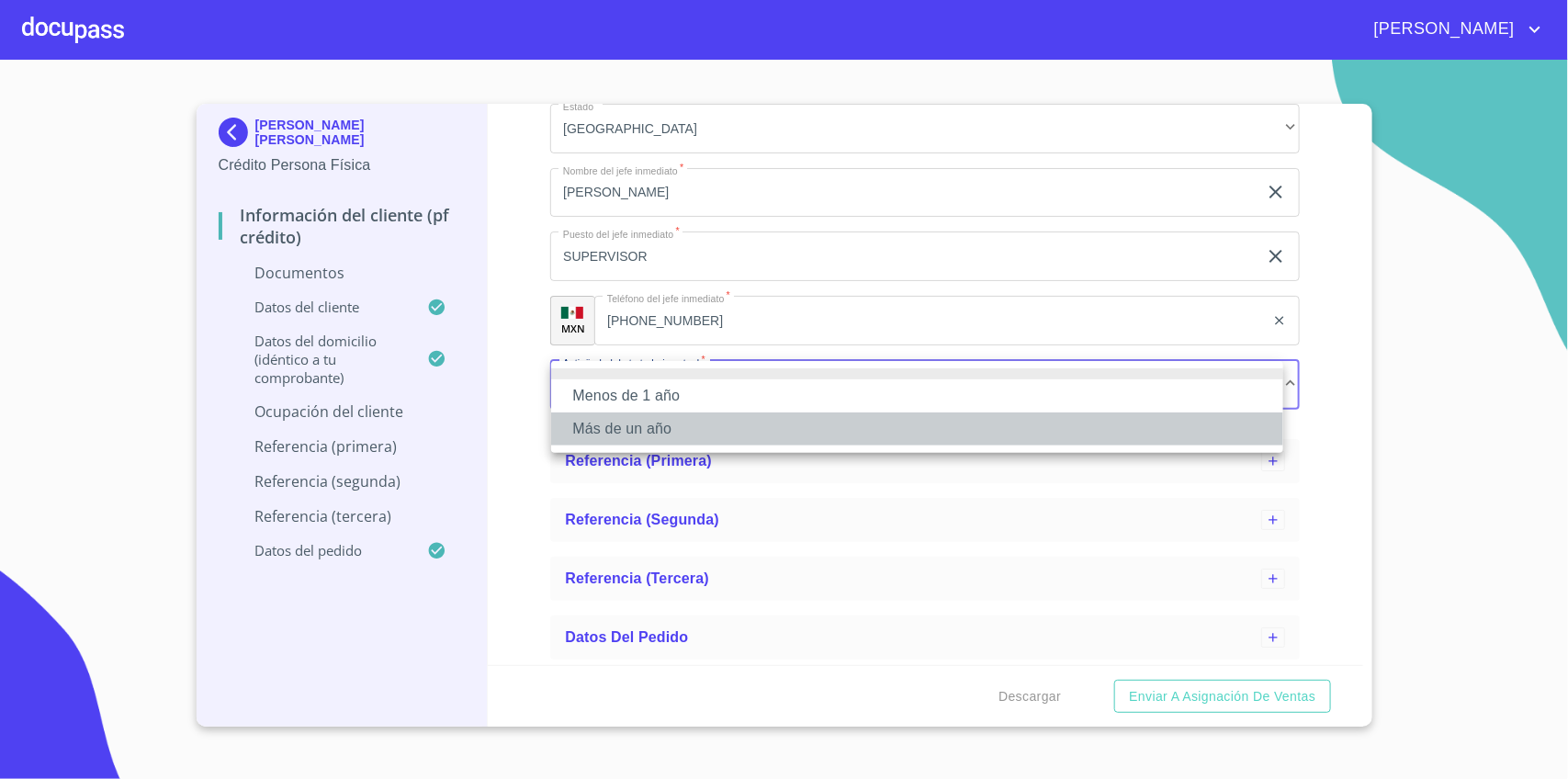 click on "Más de un año" at bounding box center (917, 429) 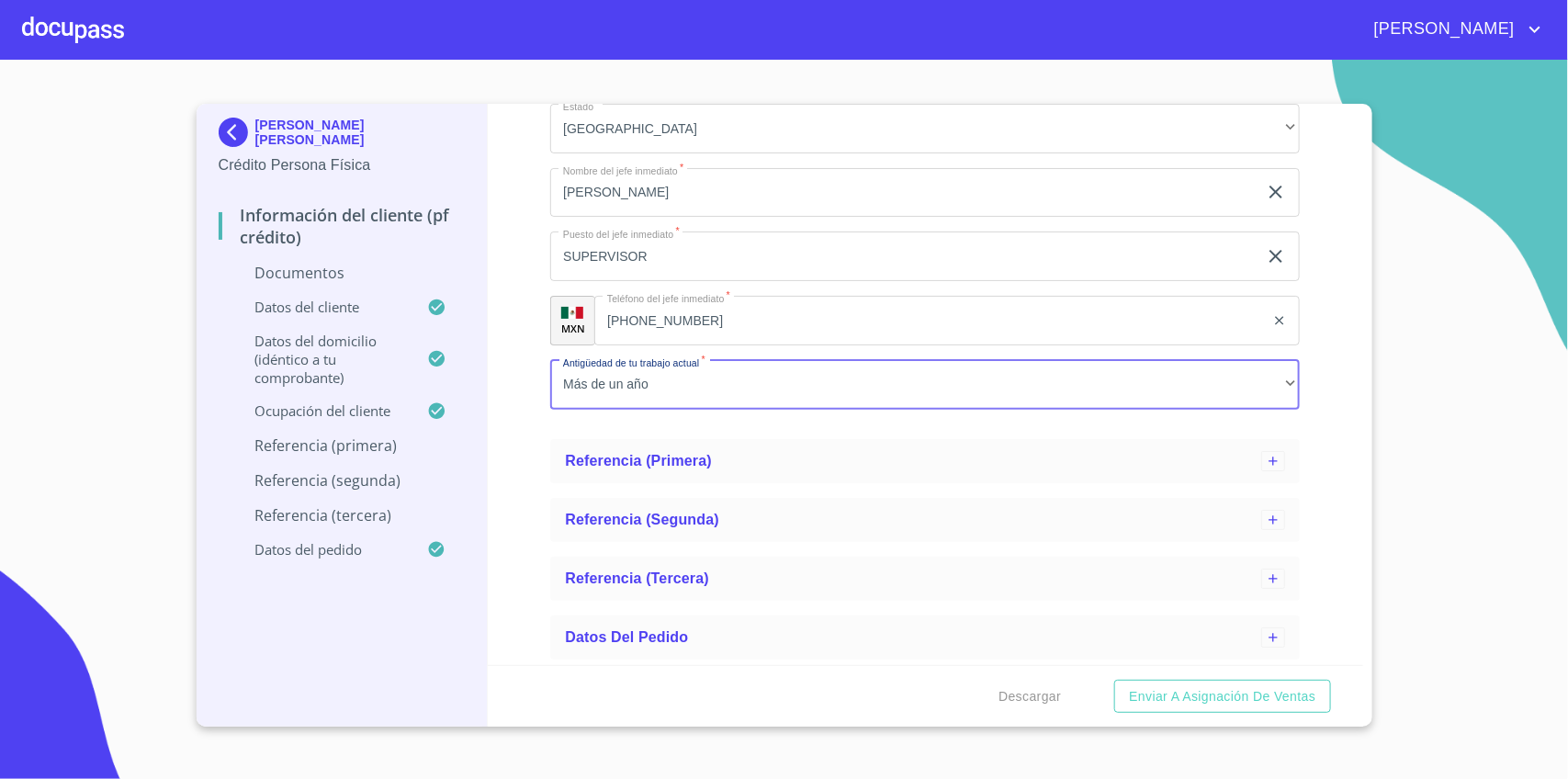 click on "Información del cliente (PF crédito)   Documentos Datos del cliente Apellido [PERSON_NAME]   * [PERSON_NAME] ​ Apellido Materno   * [PERSON_NAME] ​ Primer nombre   * PAOLA ​ Segundo Nombre ​ Fecha de nacimiento * 31 de [DATE]. de [DEMOGRAPHIC_DATA] ​ Nacionalidad   * Mexicana ​ País de nacimiento   * [GEOGRAPHIC_DATA] ​ Estado de nacimiento   * Sinaloa ​ CURP   * LEOP980731MSLNSL09 ​ RFC   * LEOP9807318V6 ​ Sexo   * F ​ MXN Celular   * [PHONE_NUMBER] ​ ID de Identificación 1506783495 ​ Estado Civil Estado Civil   * [PERSON_NAME] ​ Datos del domicilio (idéntico a tu comprobante) Domicilio completo (Calle, Av. o Vía)   * PRIV LAS GAVIAS ​ No. Exterior   * 1513 ​ No. Interior 131 ​ Entre [PERSON_NAME] del domicilio particular   * sacromontes & [GEOGRAPHIC_DATA][PERSON_NAME] ​ País de residencia   * [GEOGRAPHIC_DATA] ​ Estado   * [GEOGRAPHIC_DATA] ​ Delegación/Municipio   * [GEOGRAPHIC_DATA] [PERSON_NAME] ​ [GEOGRAPHIC_DATA] o Urbanización   * [GEOGRAPHIC_DATA] RESIDENCIAL ​ C.P.   * 45645 ​ Situación de vivienda   * Propia ​   * ​" at bounding box center (925, 384) 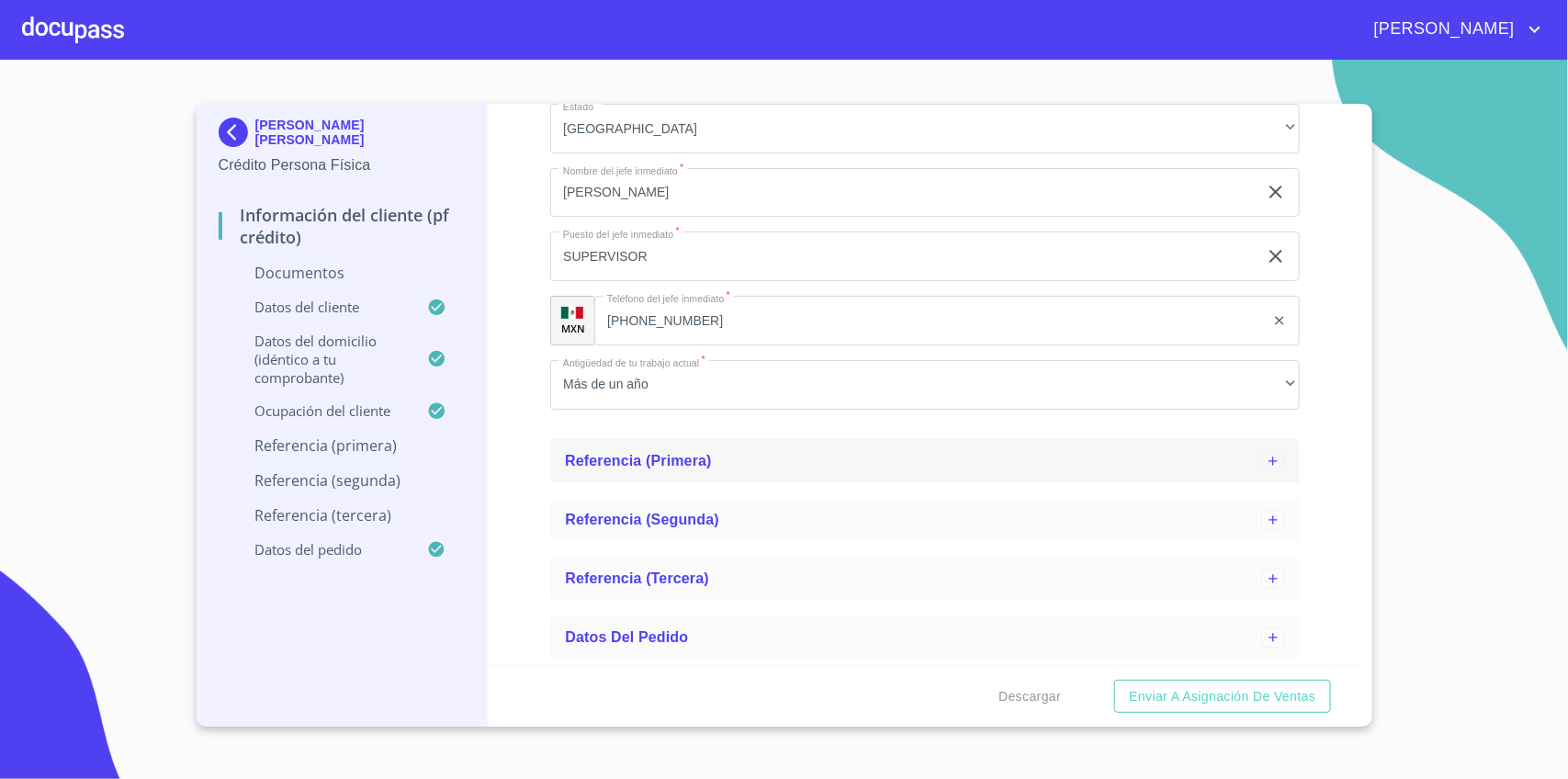 click on "Referencia (primera)" at bounding box center [638, 460] 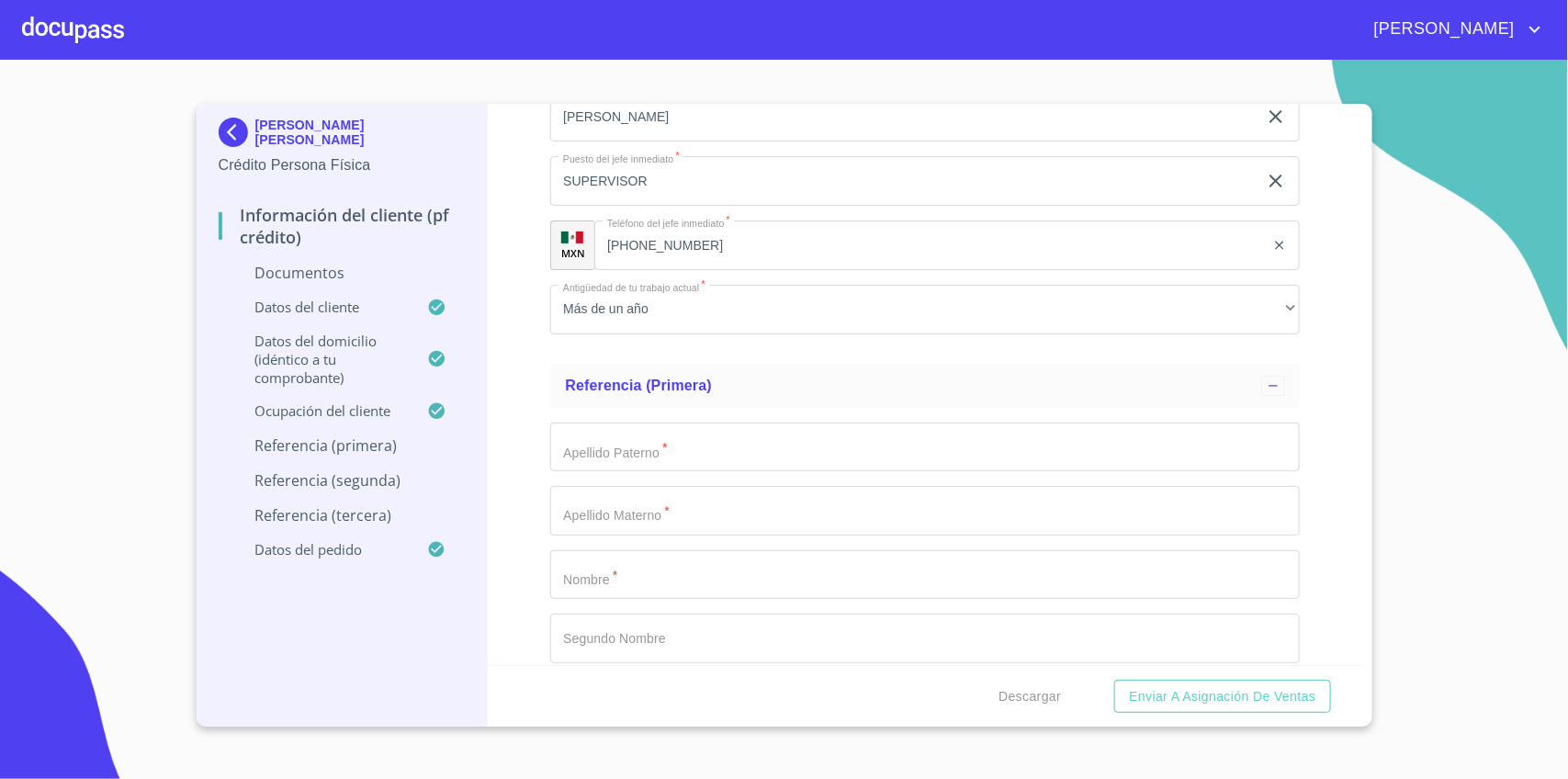 scroll, scrollTop: 3236, scrollLeft: 0, axis: vertical 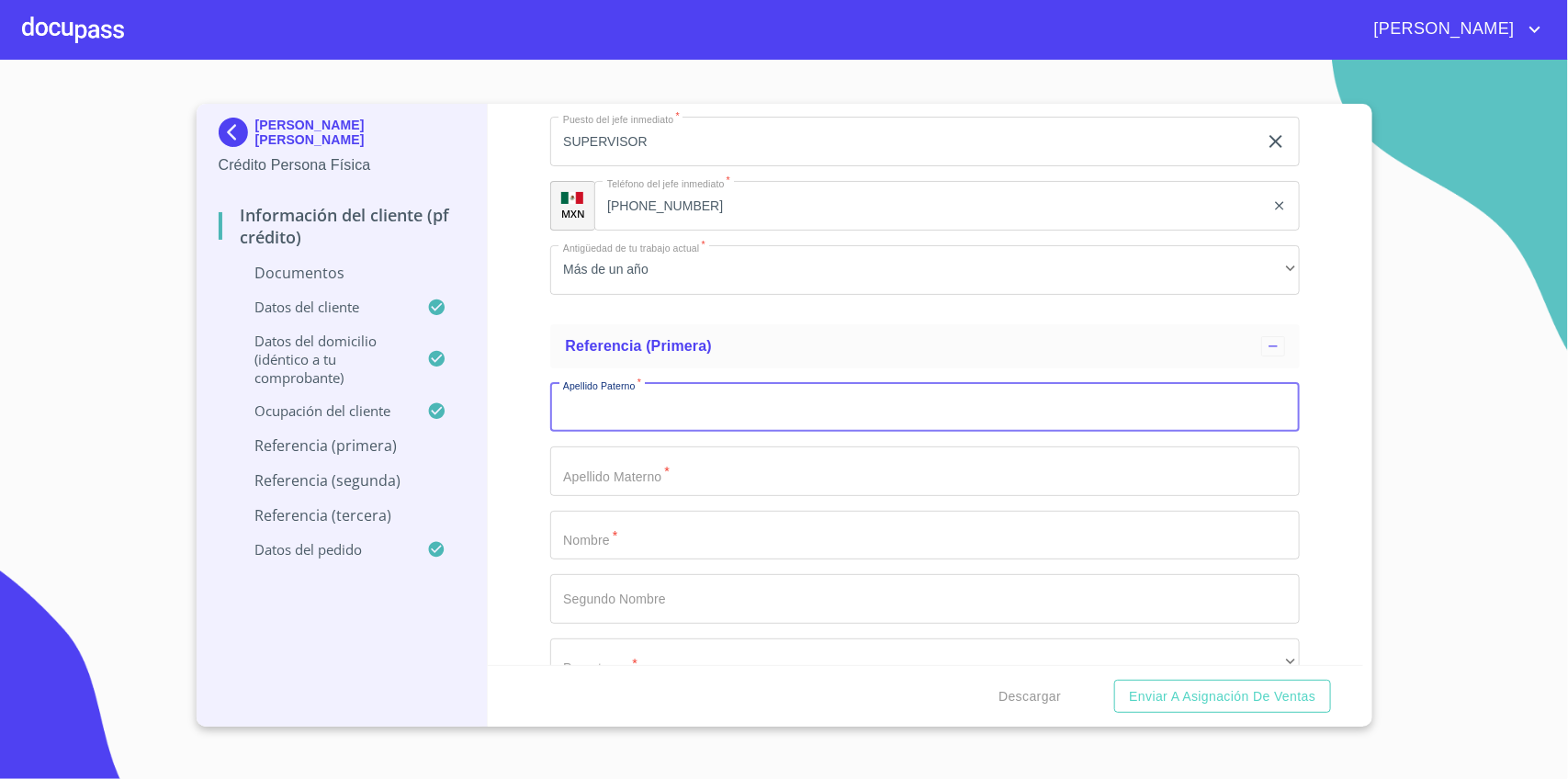 click on "Apellido Paterno   *" at bounding box center (925, 408) 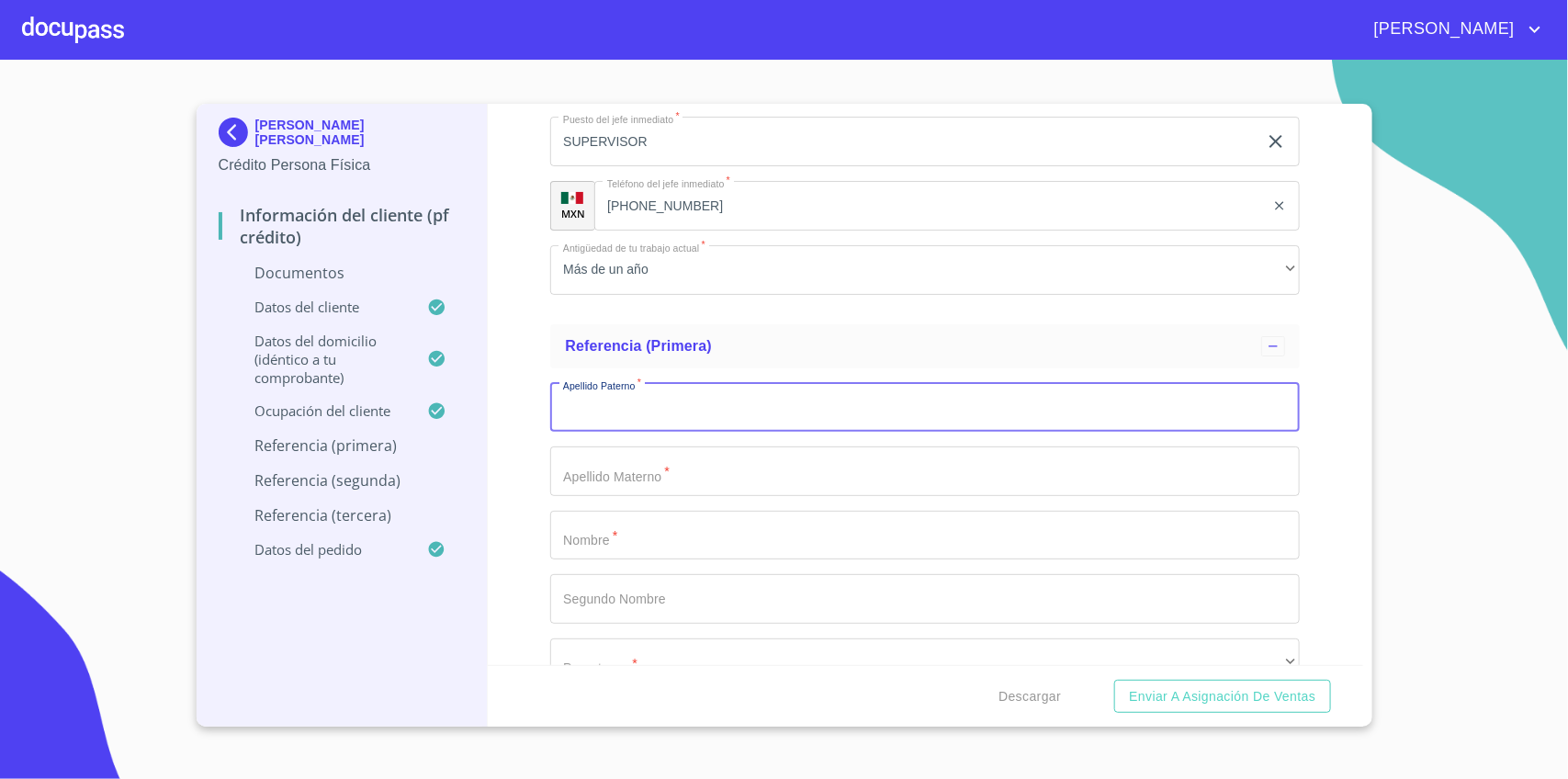 scroll, scrollTop: 3351, scrollLeft: 0, axis: vertical 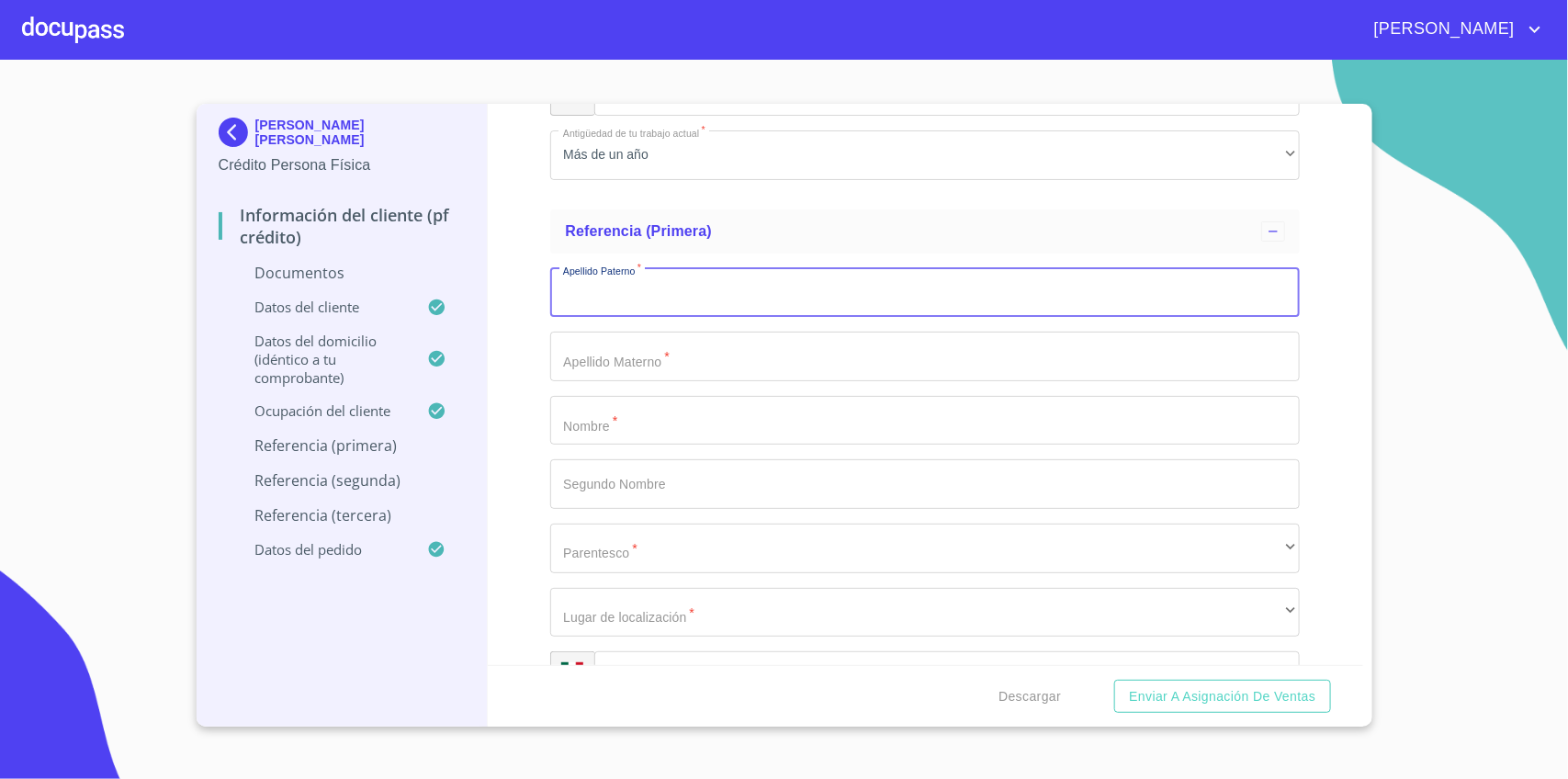 click on "Apellido Paterno   *" at bounding box center (904, -3009) 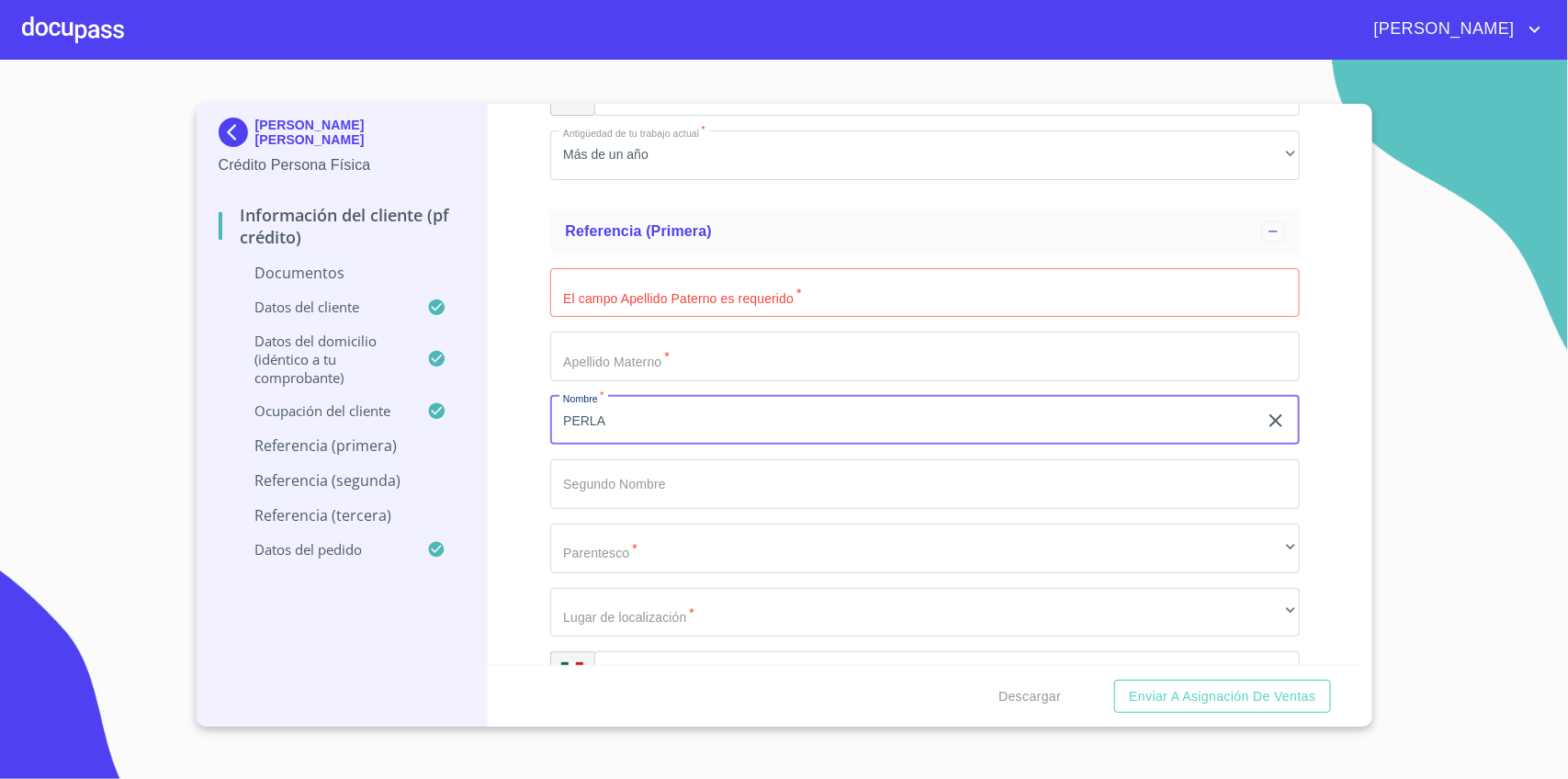 type on "PERLA" 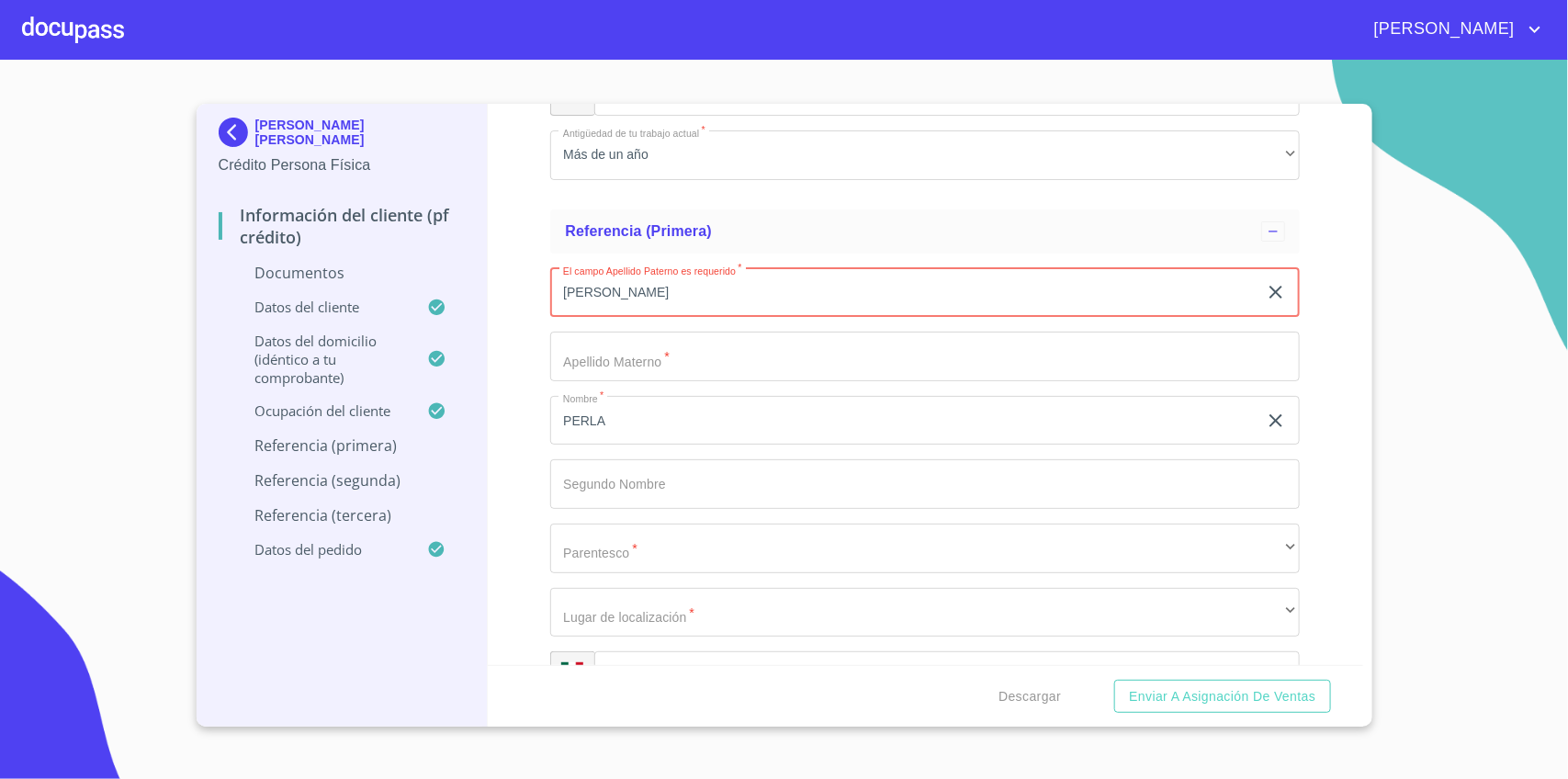 type on "[PERSON_NAME]" 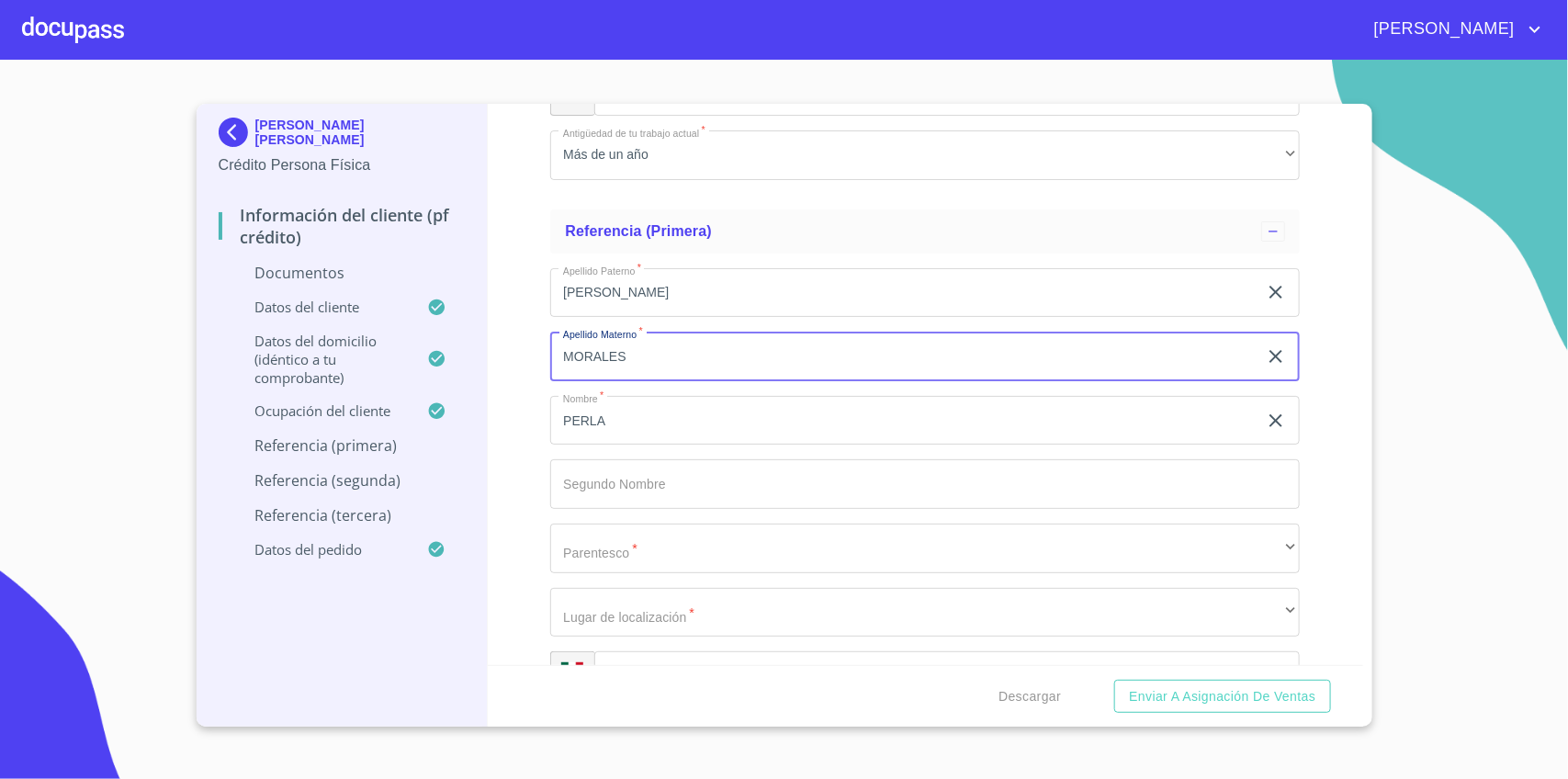 type on "MORALES" 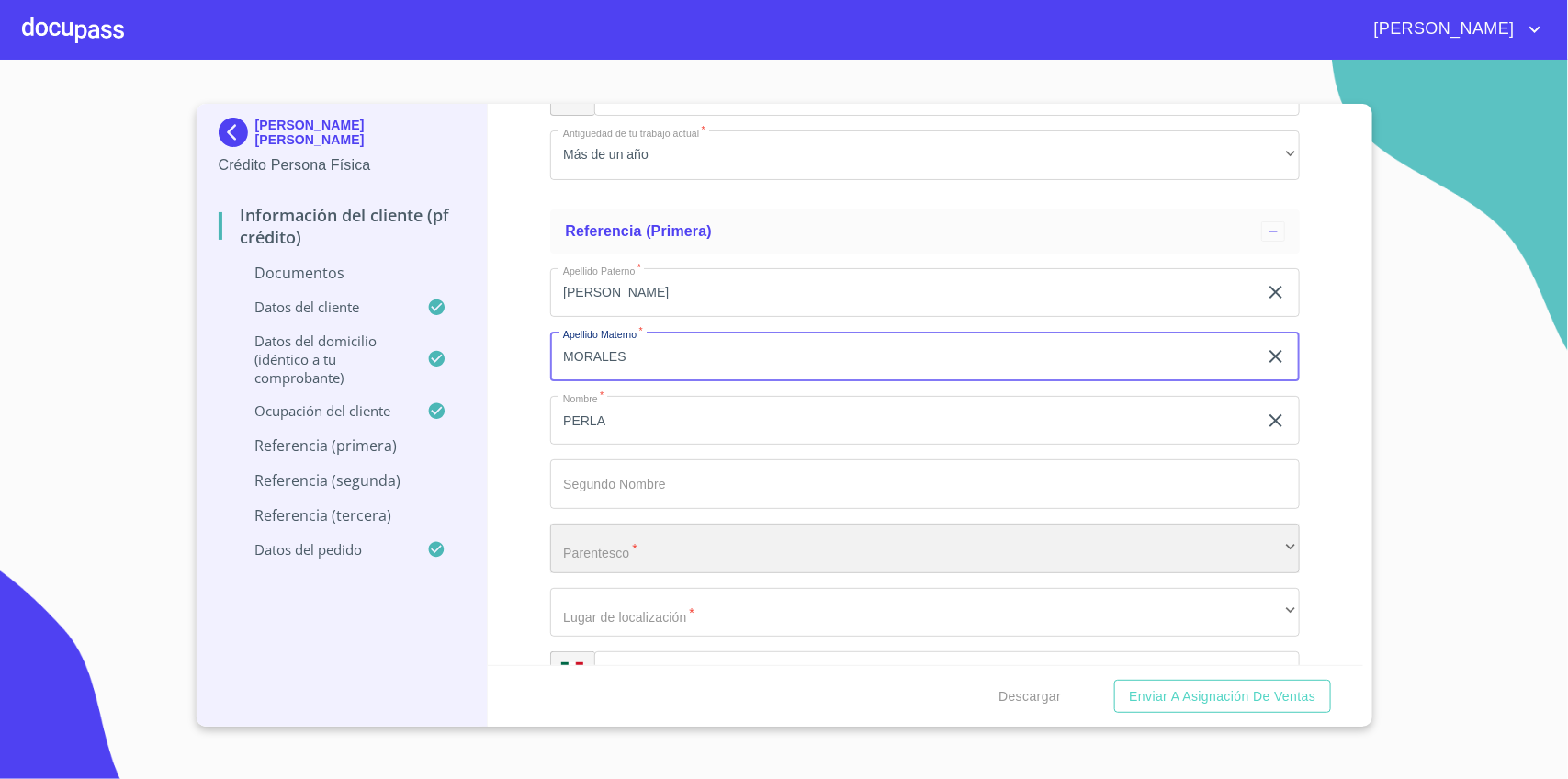 click on "​" at bounding box center (925, 548) 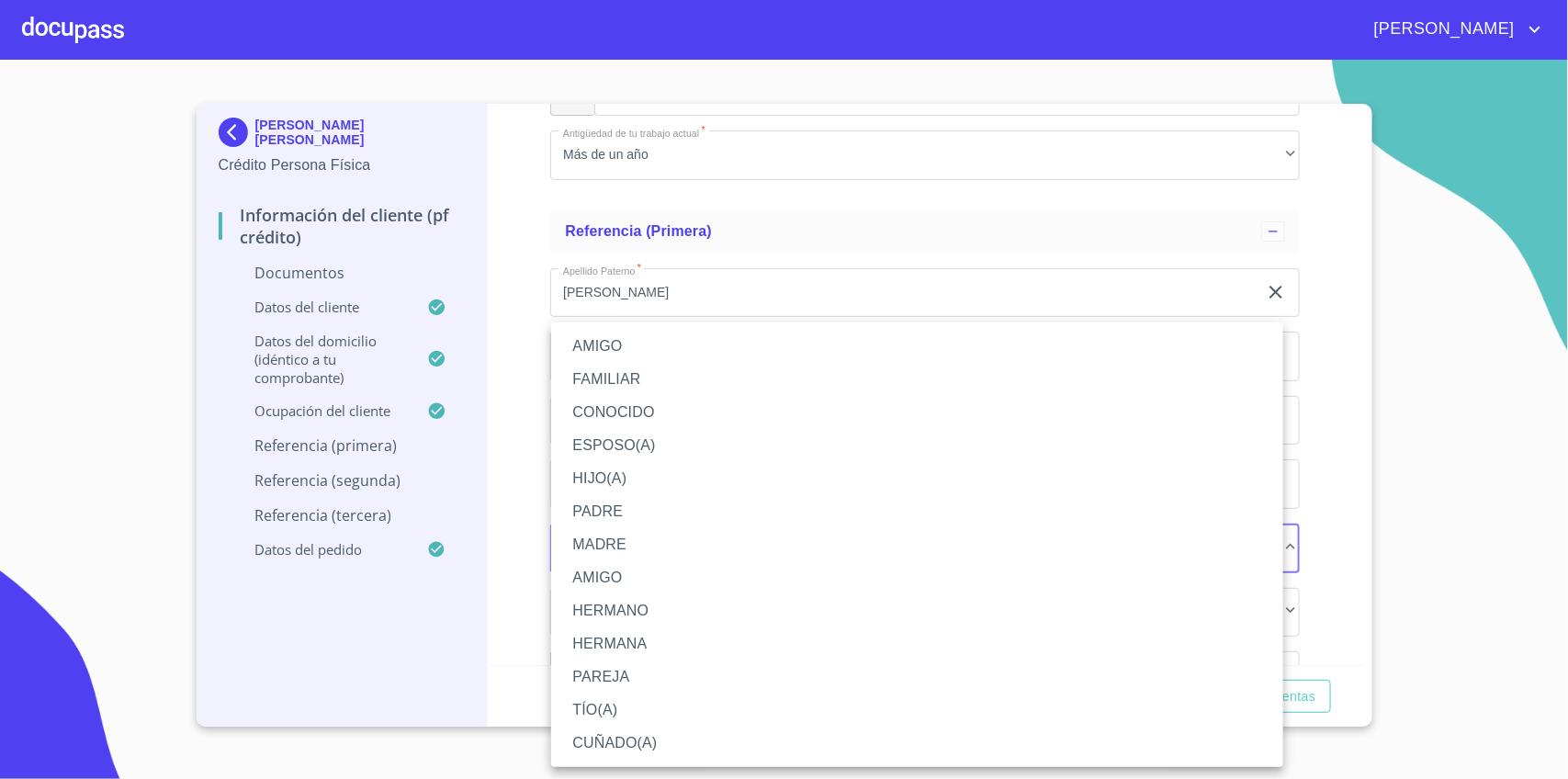 click on "MADRE" at bounding box center [917, 545] 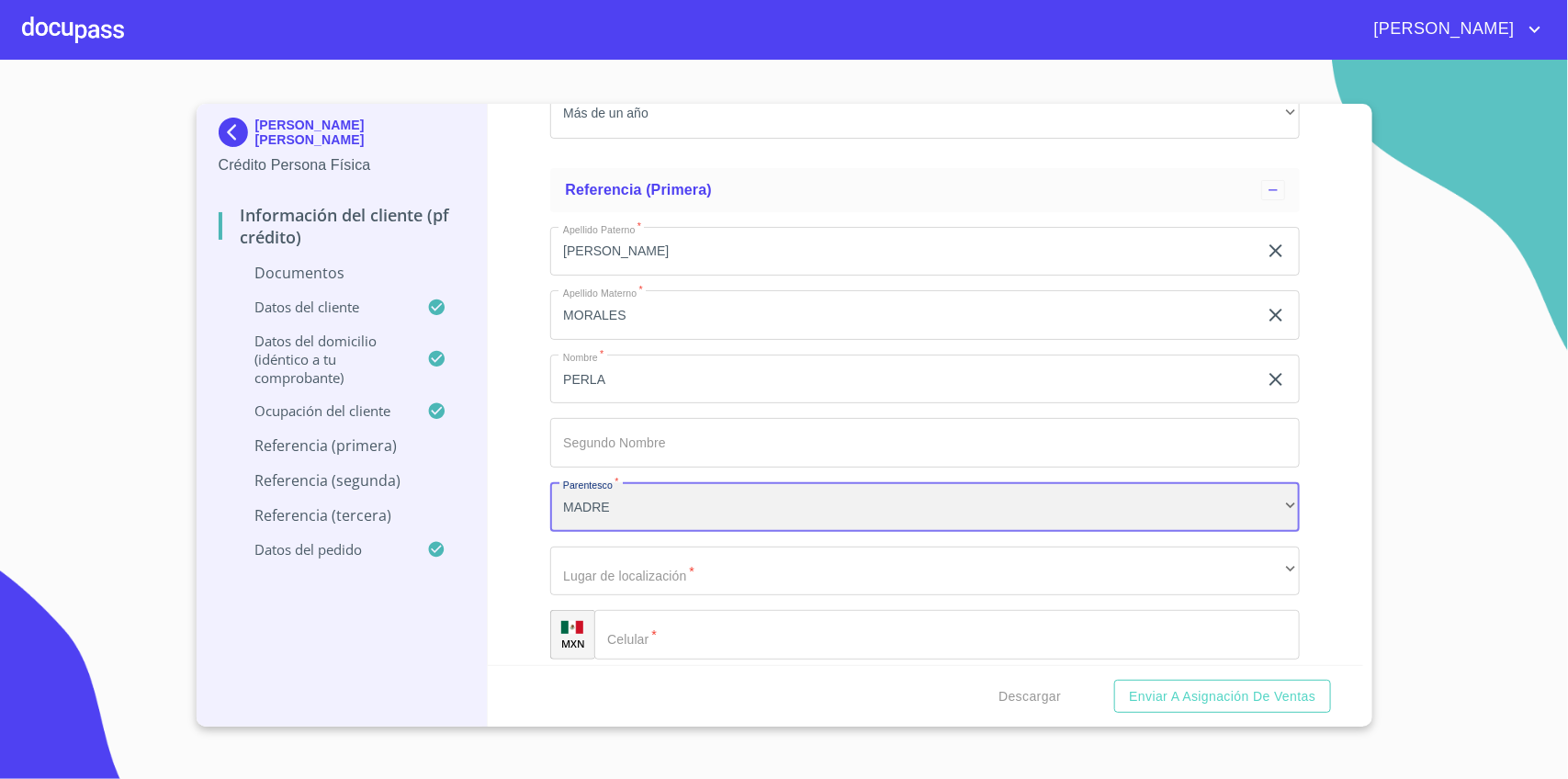 scroll, scrollTop: 3466, scrollLeft: 0, axis: vertical 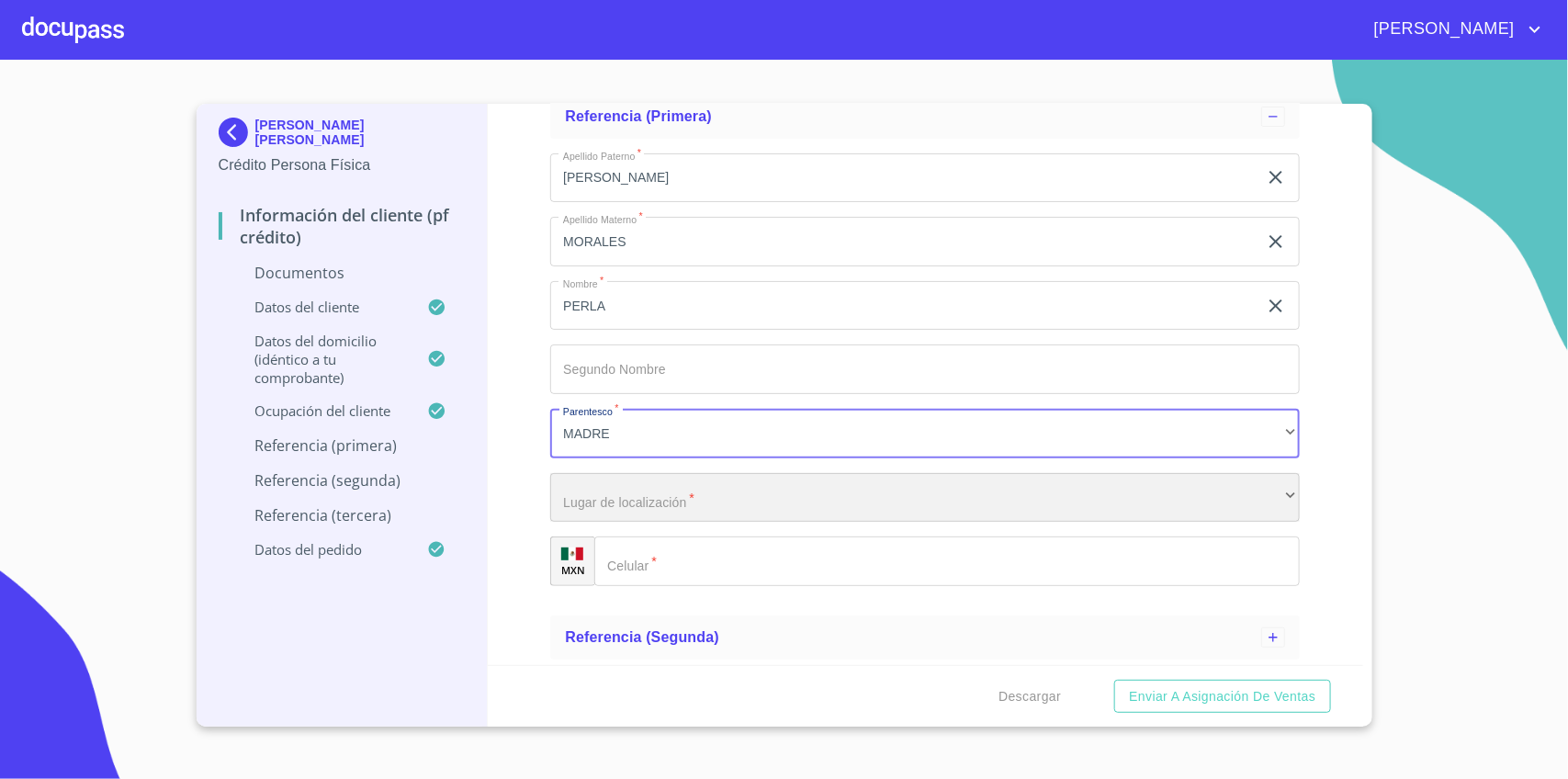 click on "​" at bounding box center [925, 498] 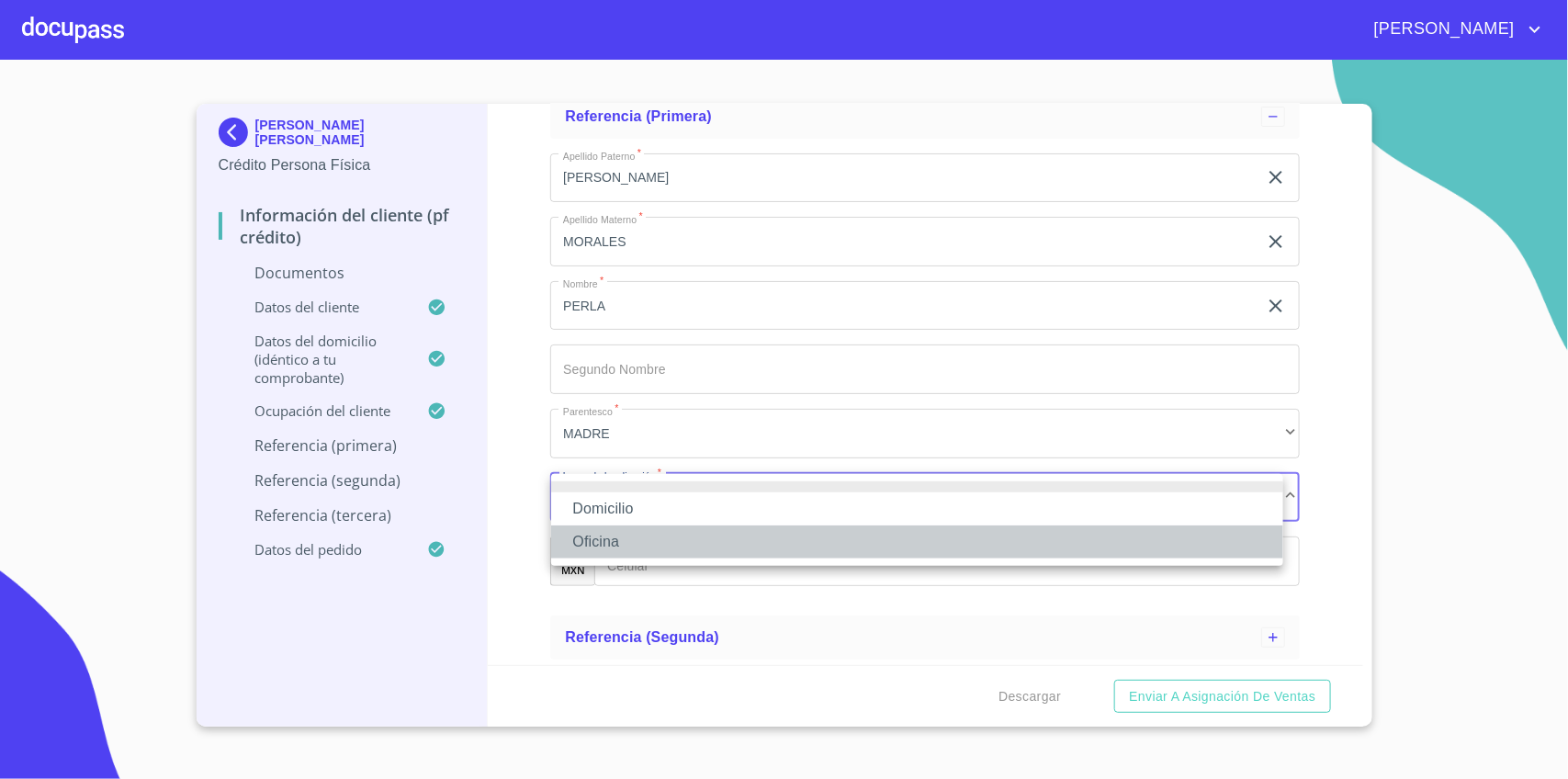 click on "Oficina" at bounding box center [917, 542] 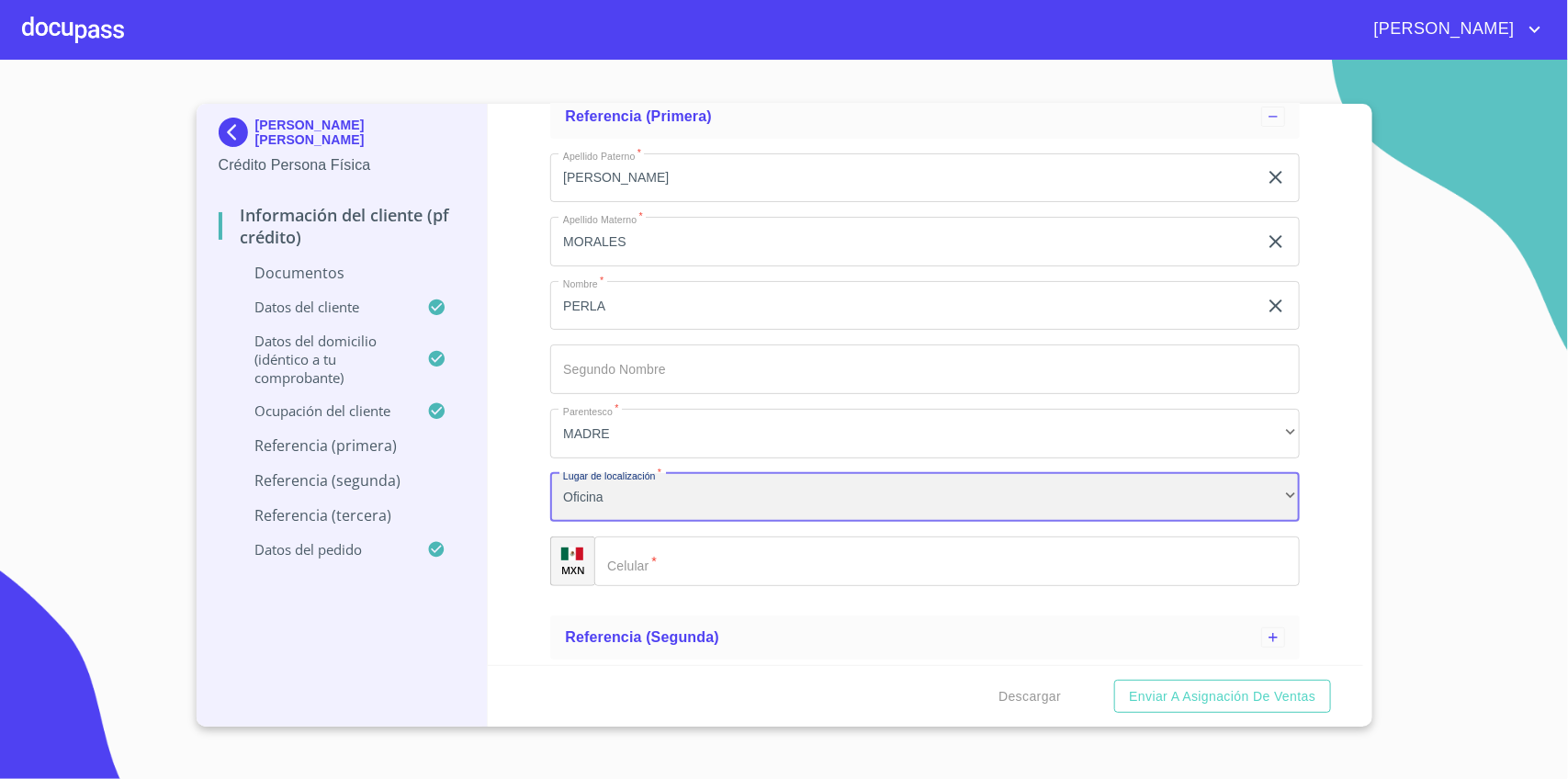 click on "Oficina" at bounding box center [925, 498] 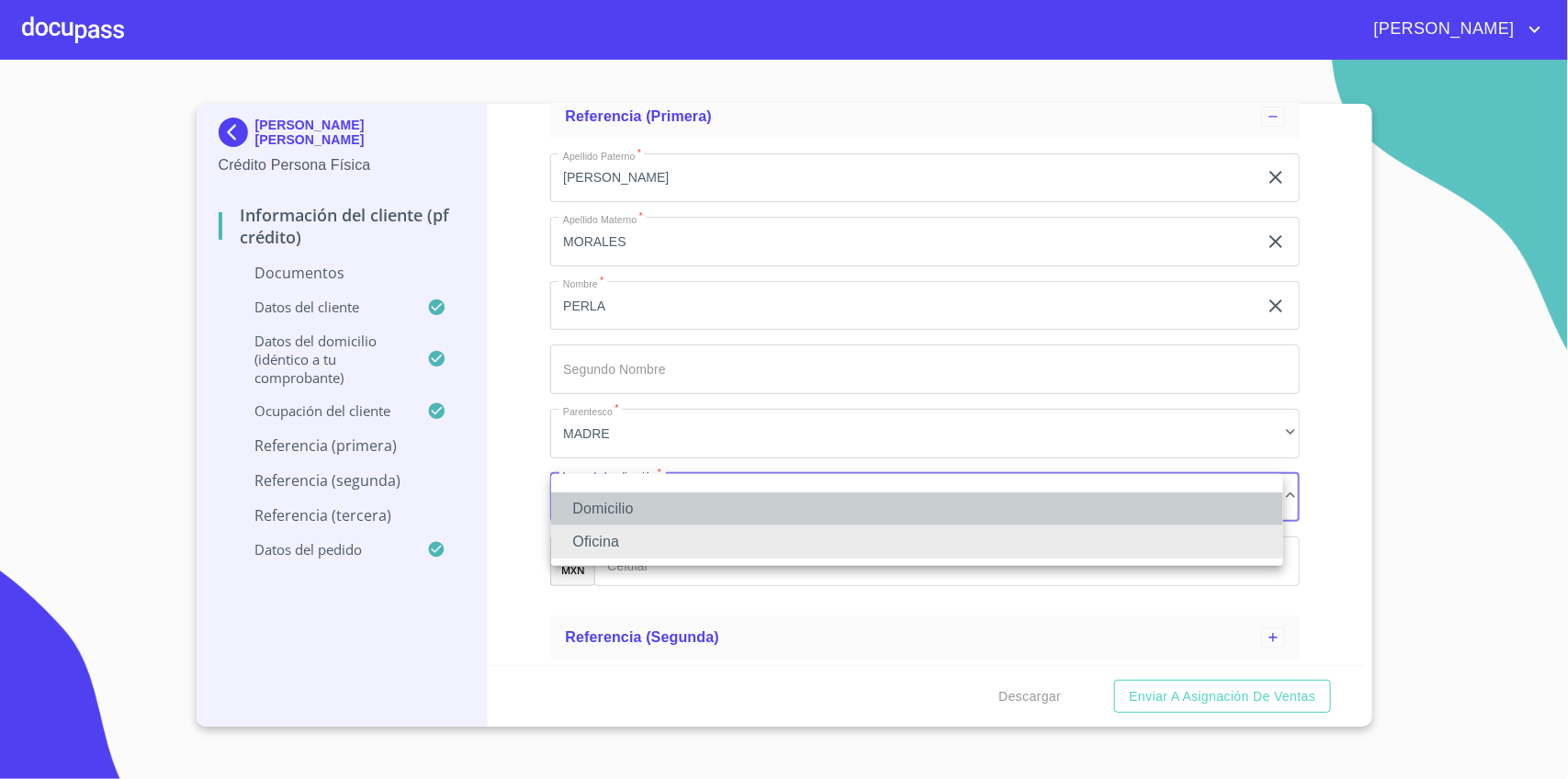 click on "Domicilio" at bounding box center (917, 509) 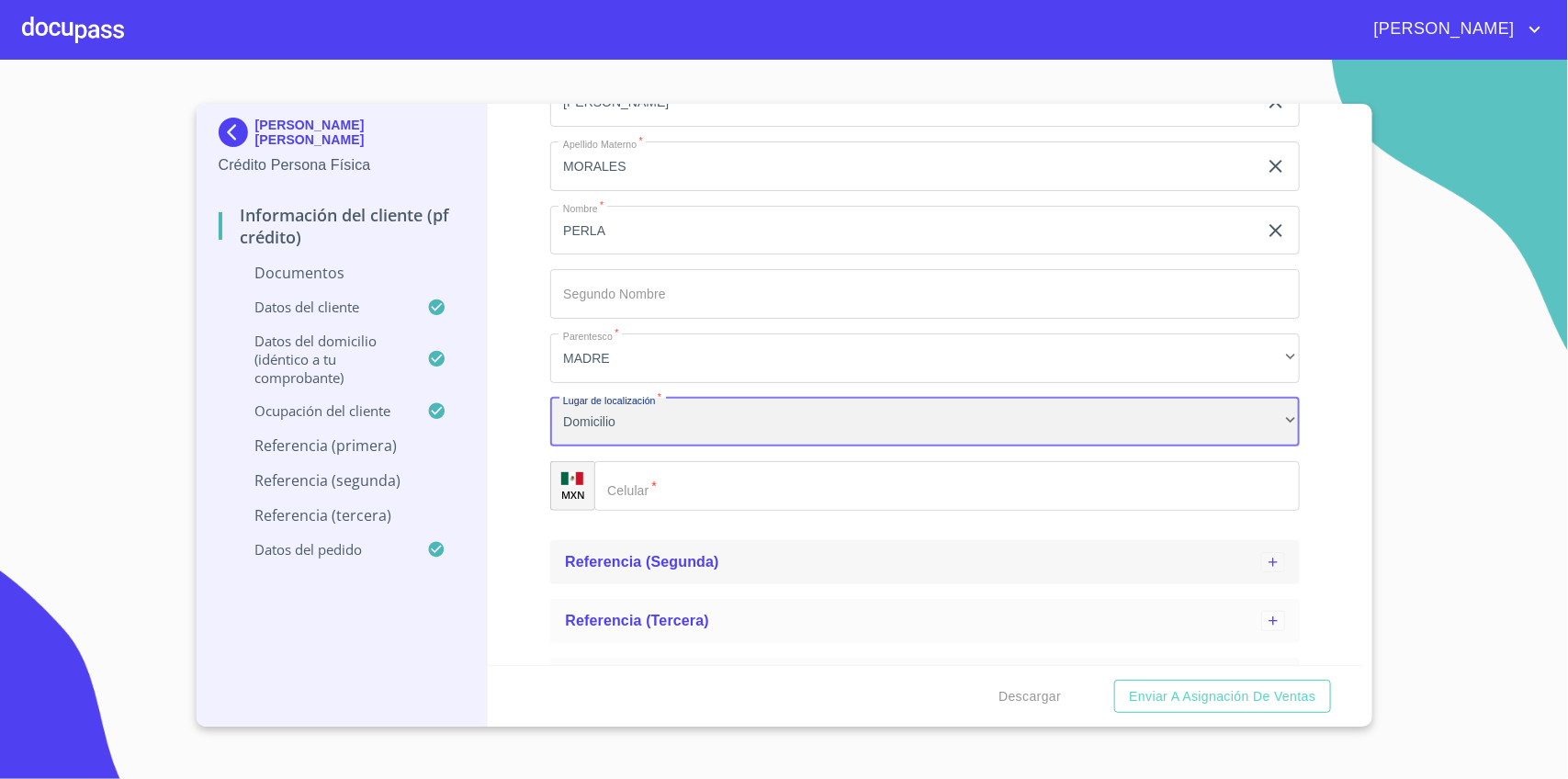 scroll, scrollTop: 3581, scrollLeft: 0, axis: vertical 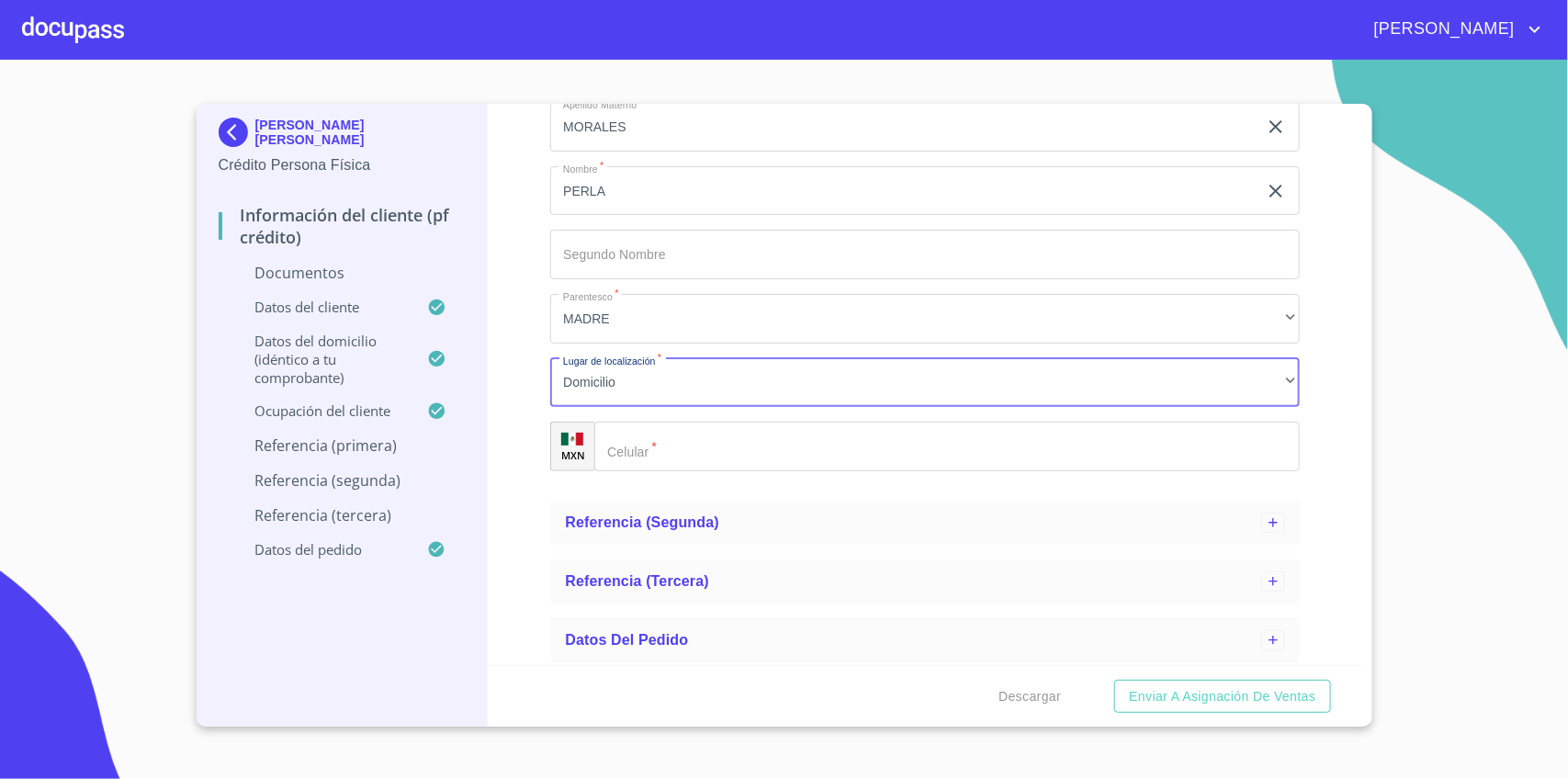 click on "Apellido Paterno   *" 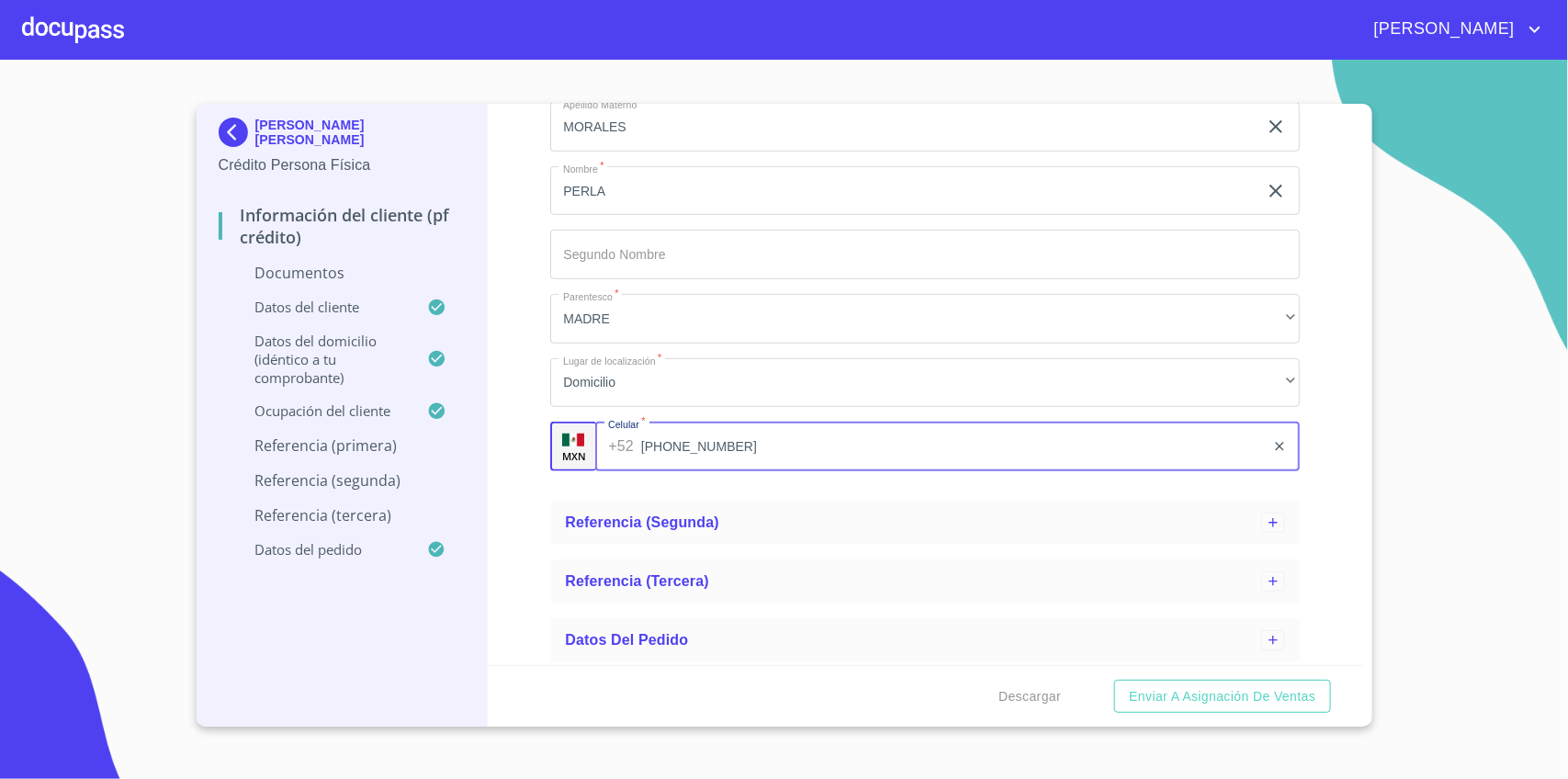 type on "[PHONE_NUMBER]" 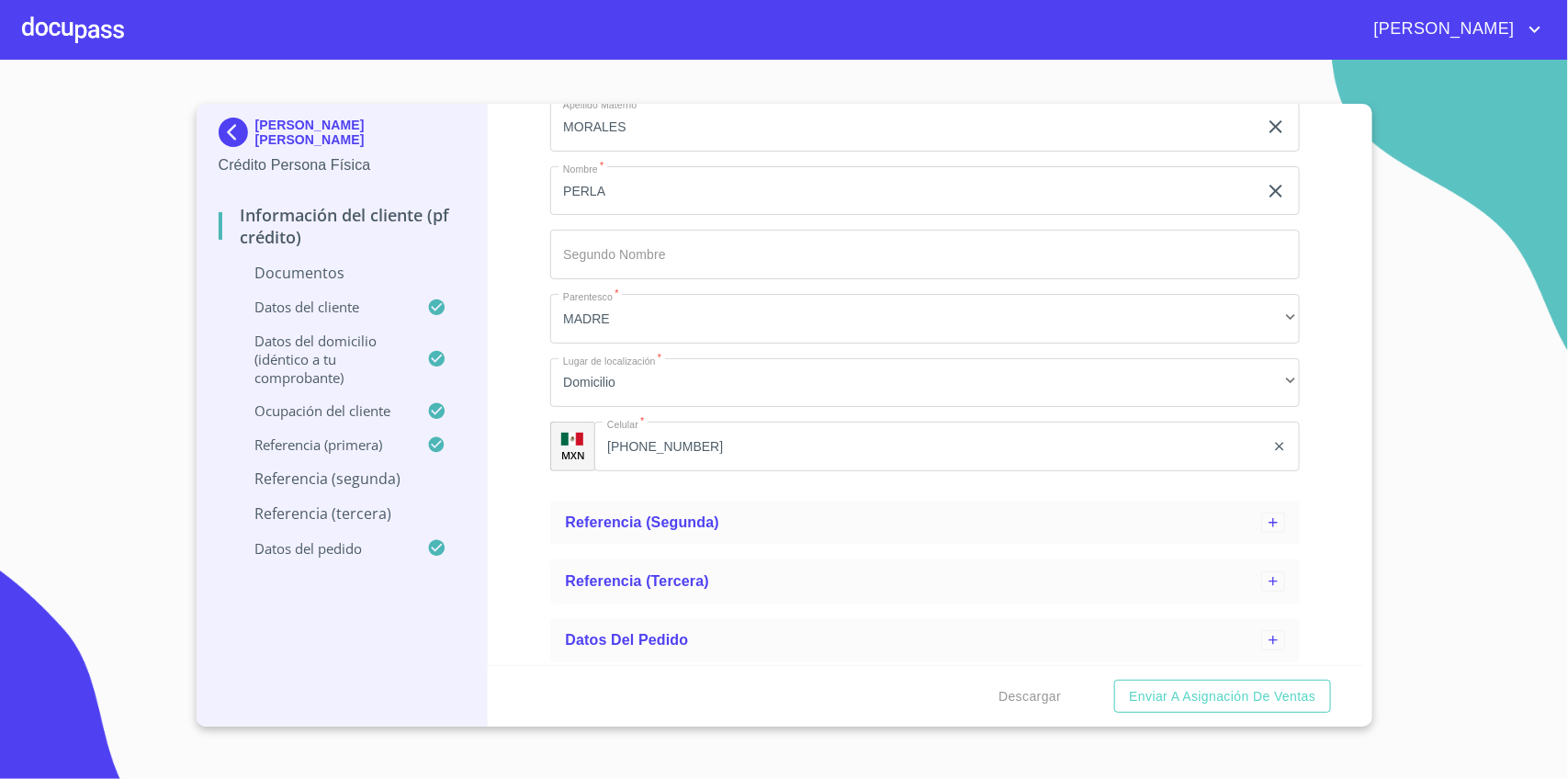 scroll, scrollTop: 3585, scrollLeft: 0, axis: vertical 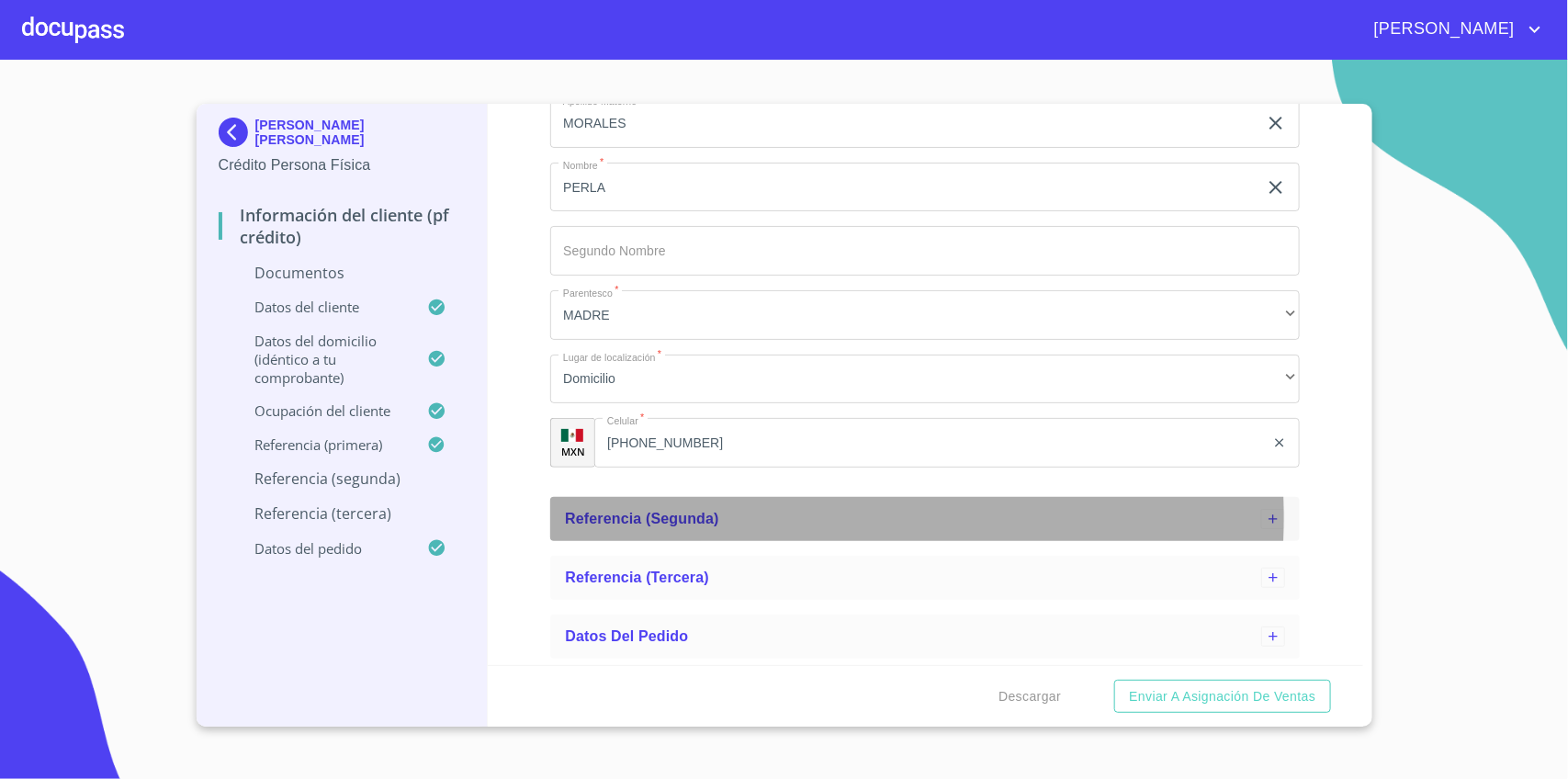 click on "Referencia (segunda)" at bounding box center (642, 518) 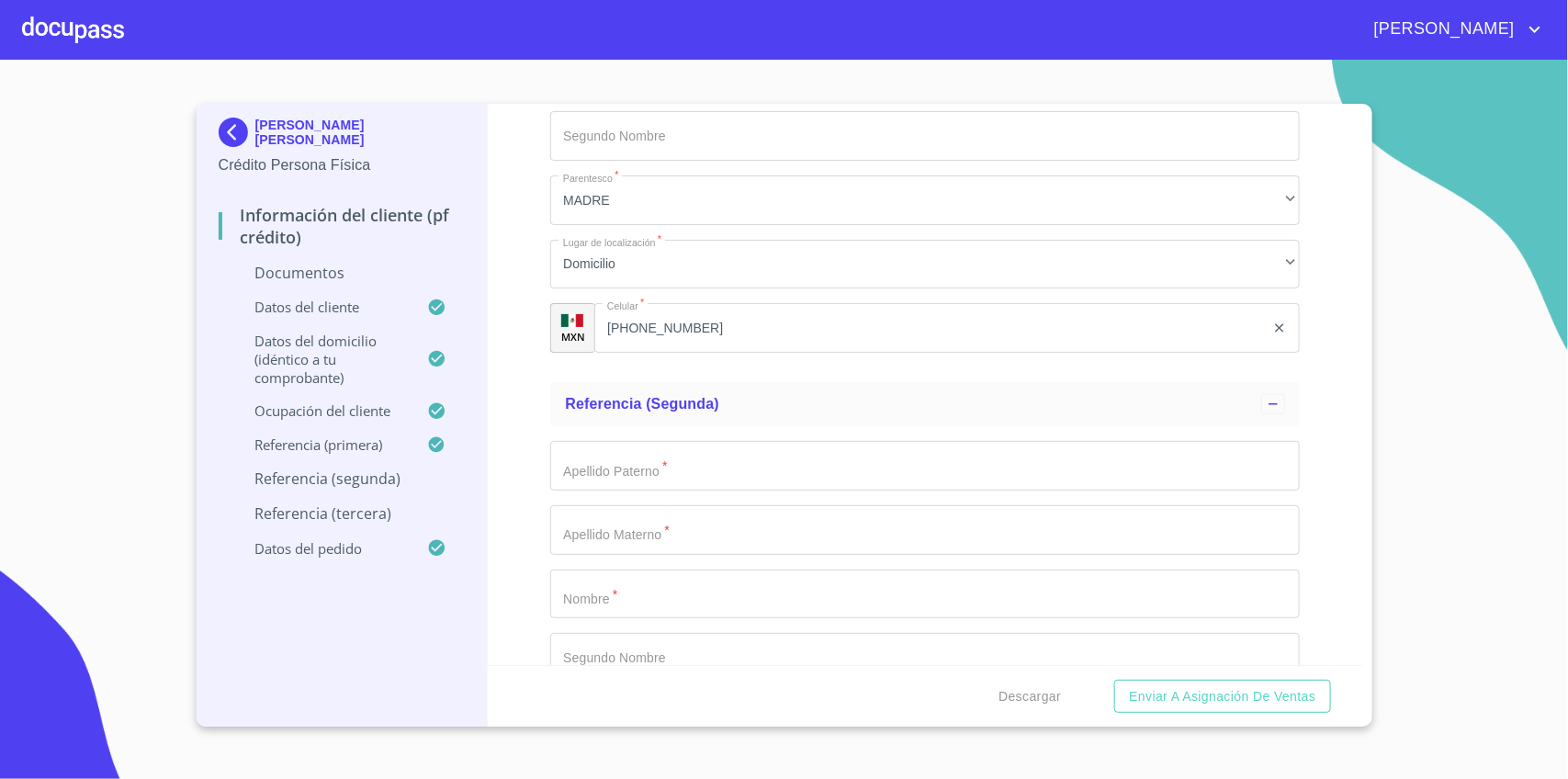 scroll, scrollTop: 3814, scrollLeft: 0, axis: vertical 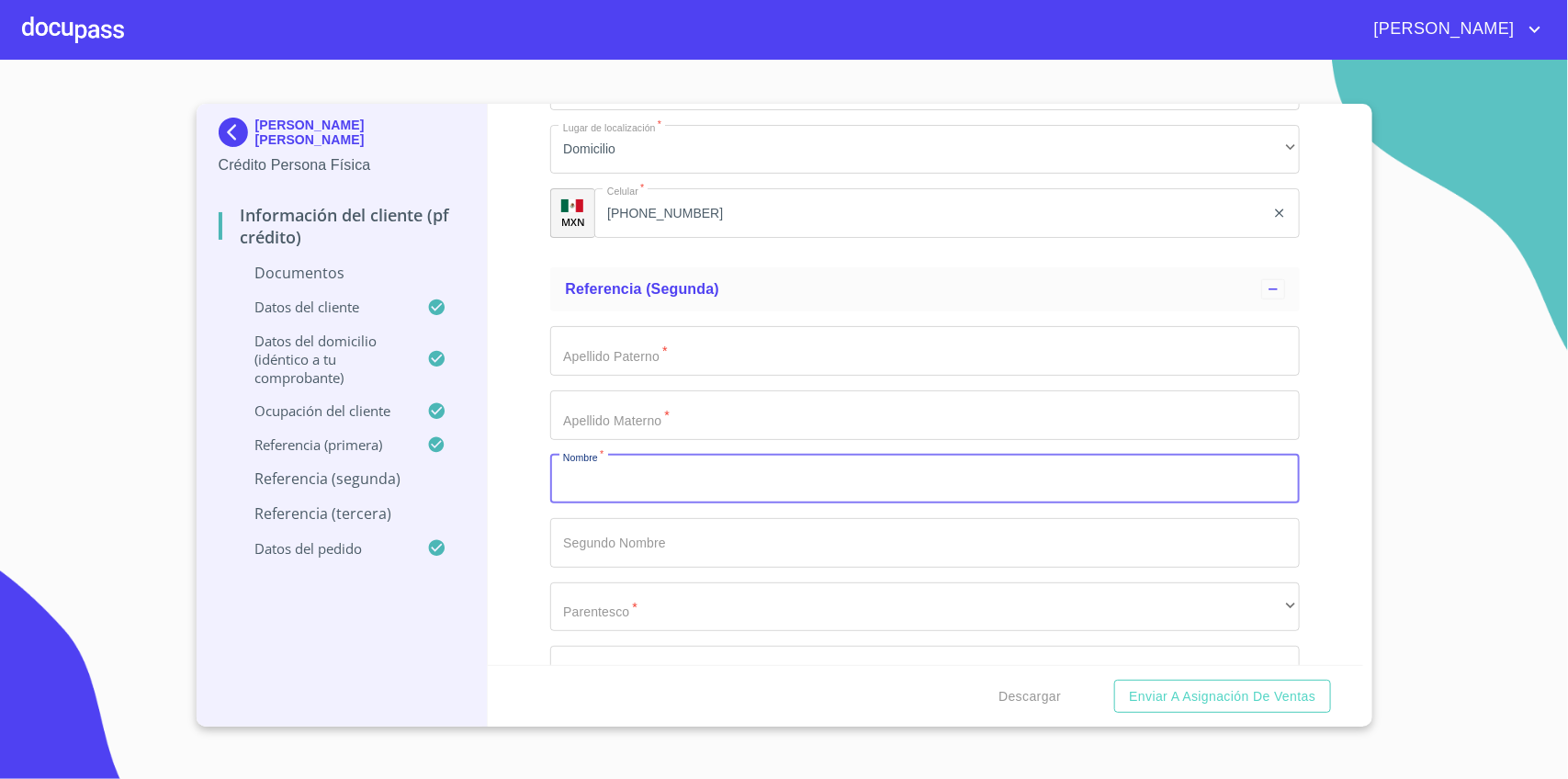 click on "Apellido Paterno   *" at bounding box center [925, 480] 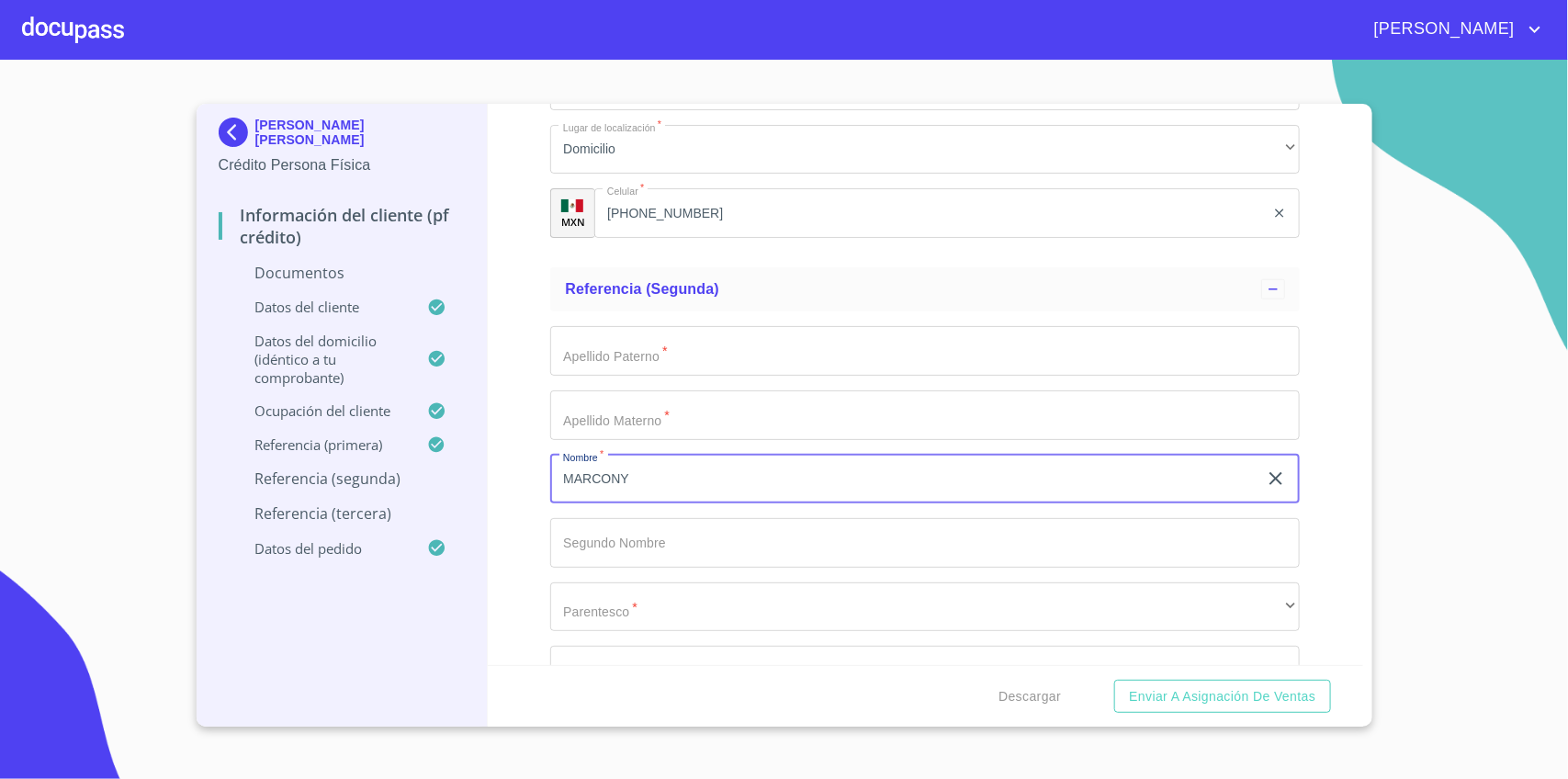type on "MARCONY" 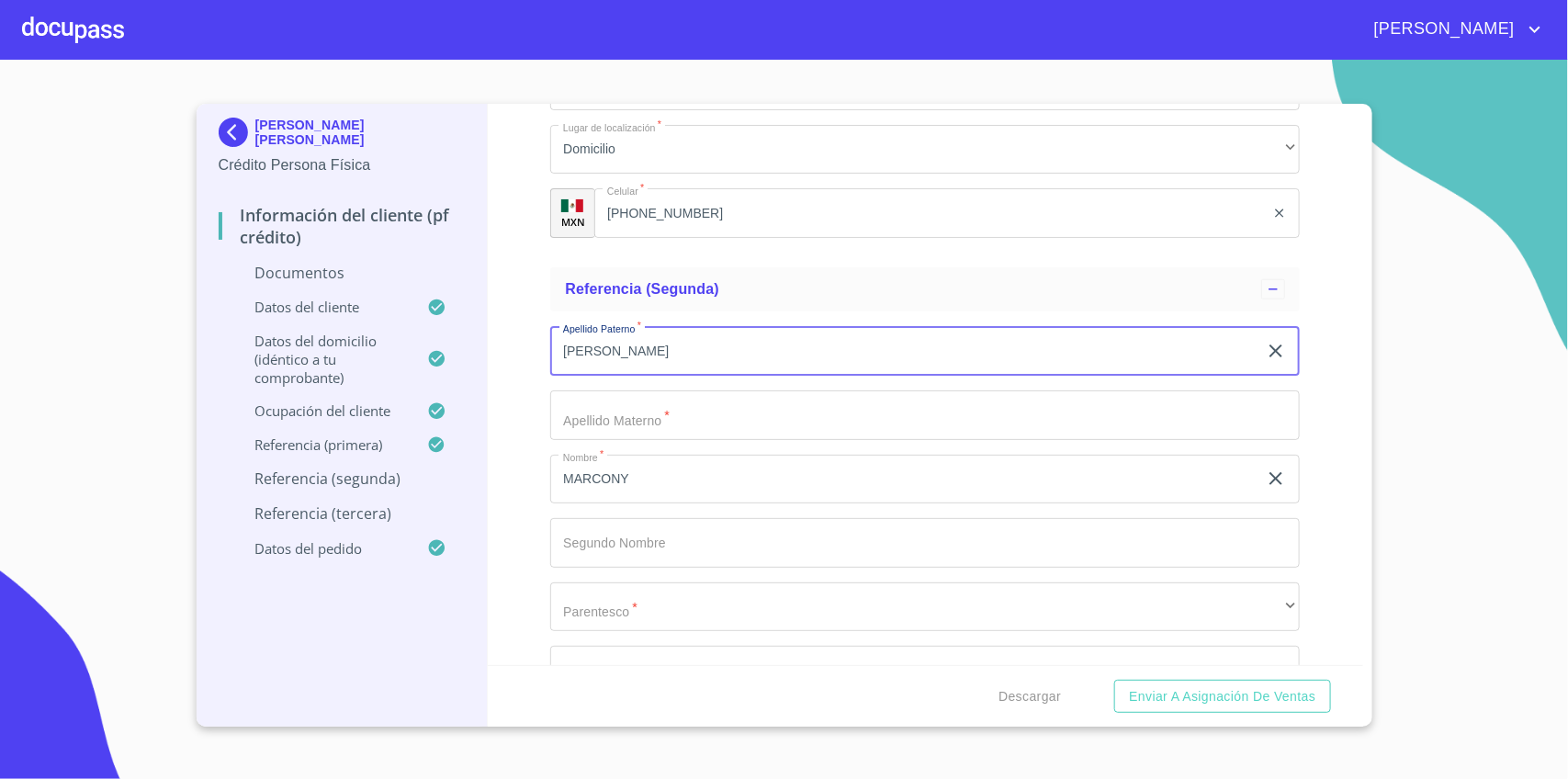type on "[PERSON_NAME]" 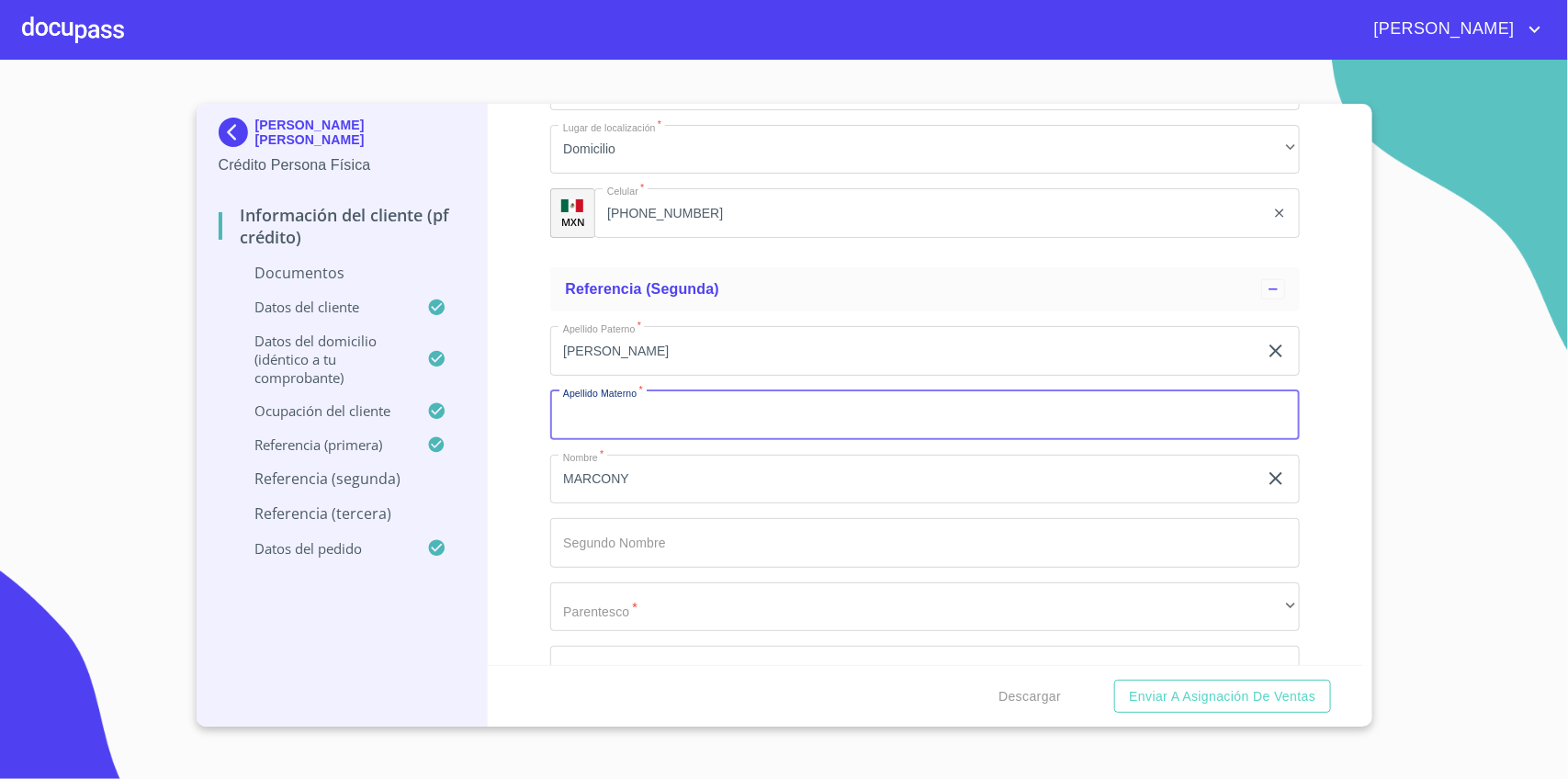 type on "P" 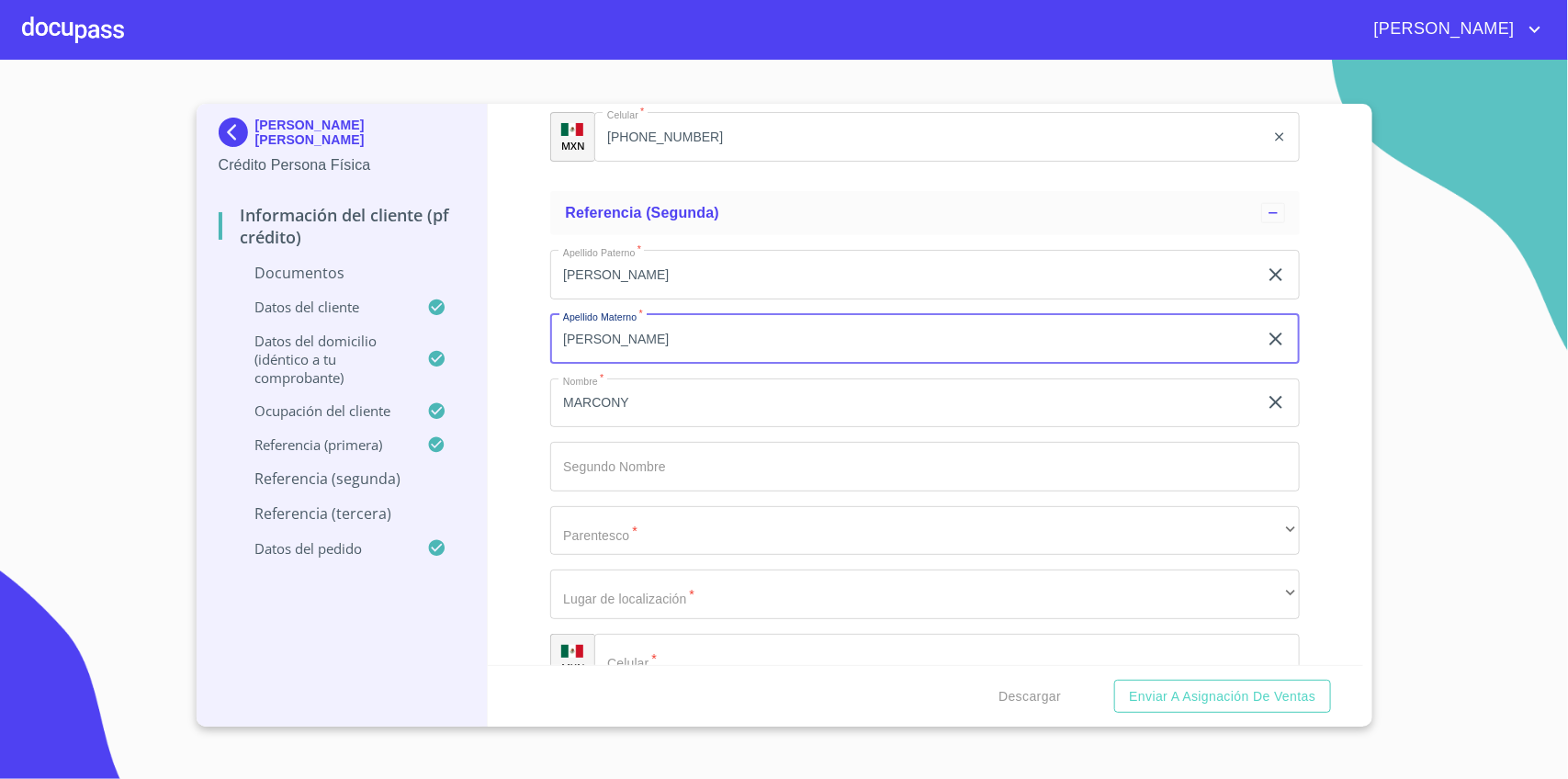 scroll, scrollTop: 3929, scrollLeft: 0, axis: vertical 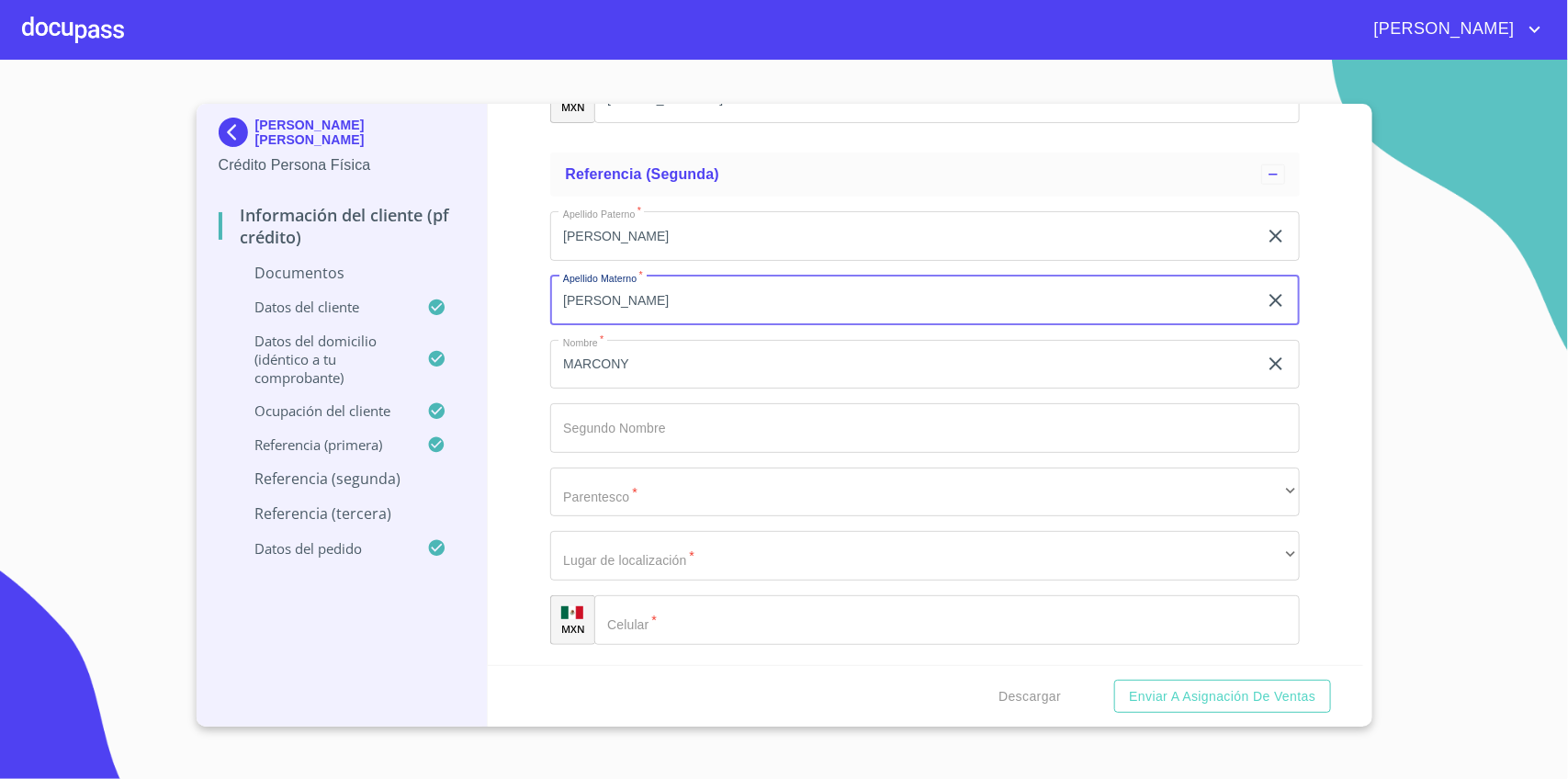 type on "[PERSON_NAME]" 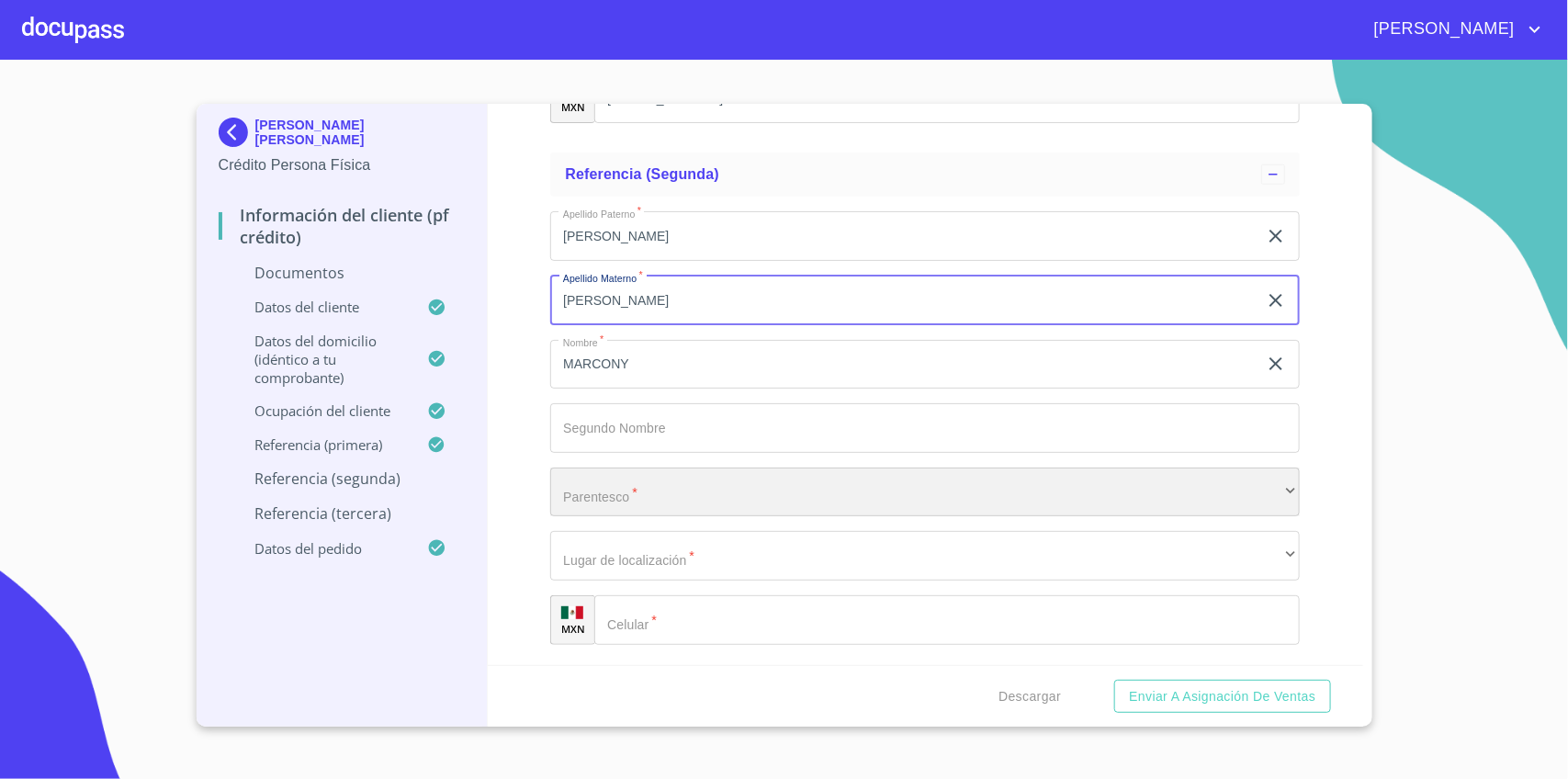 click on "​" at bounding box center [925, 492] 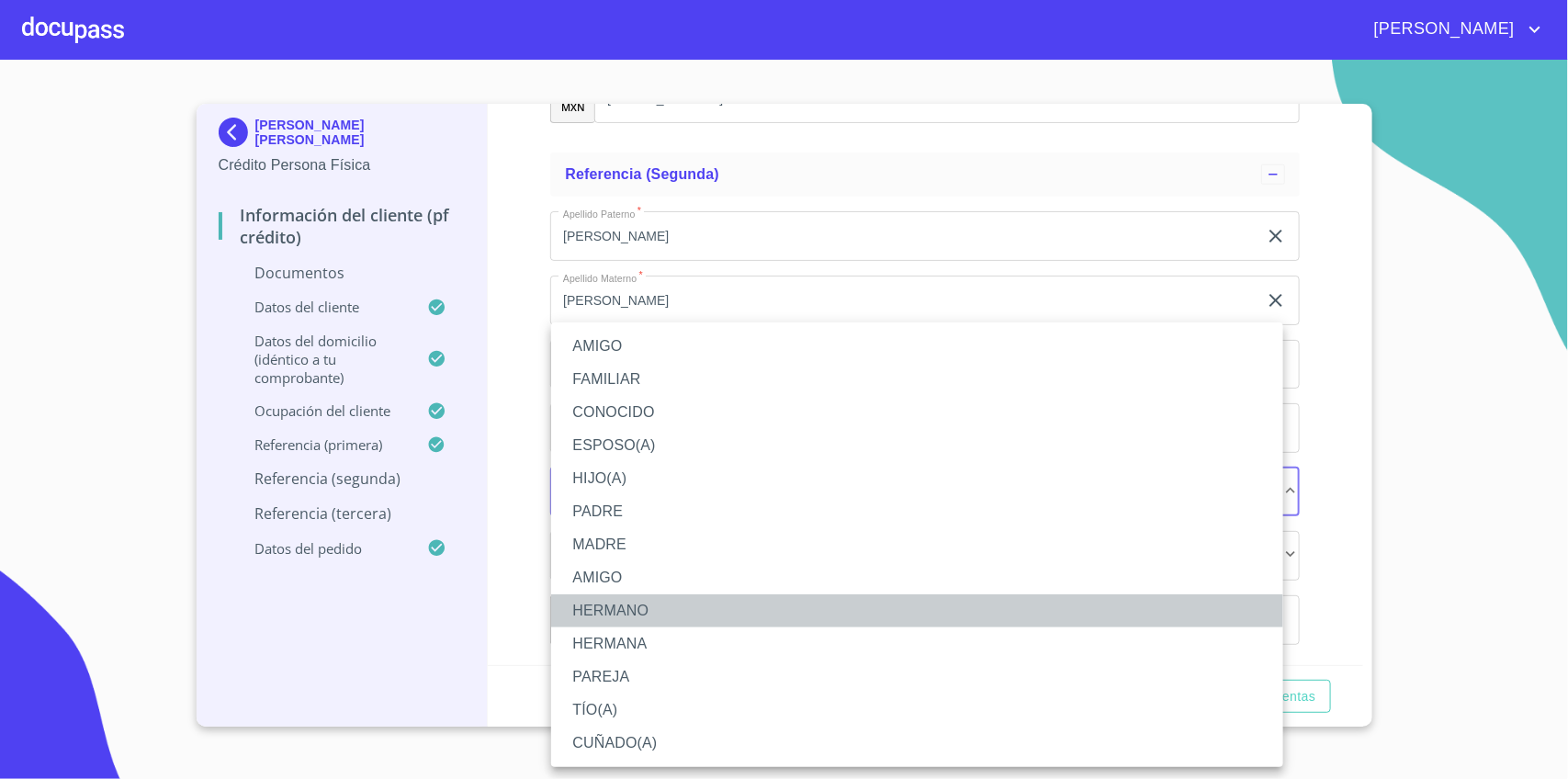 click on "HERMANO" at bounding box center (917, 611) 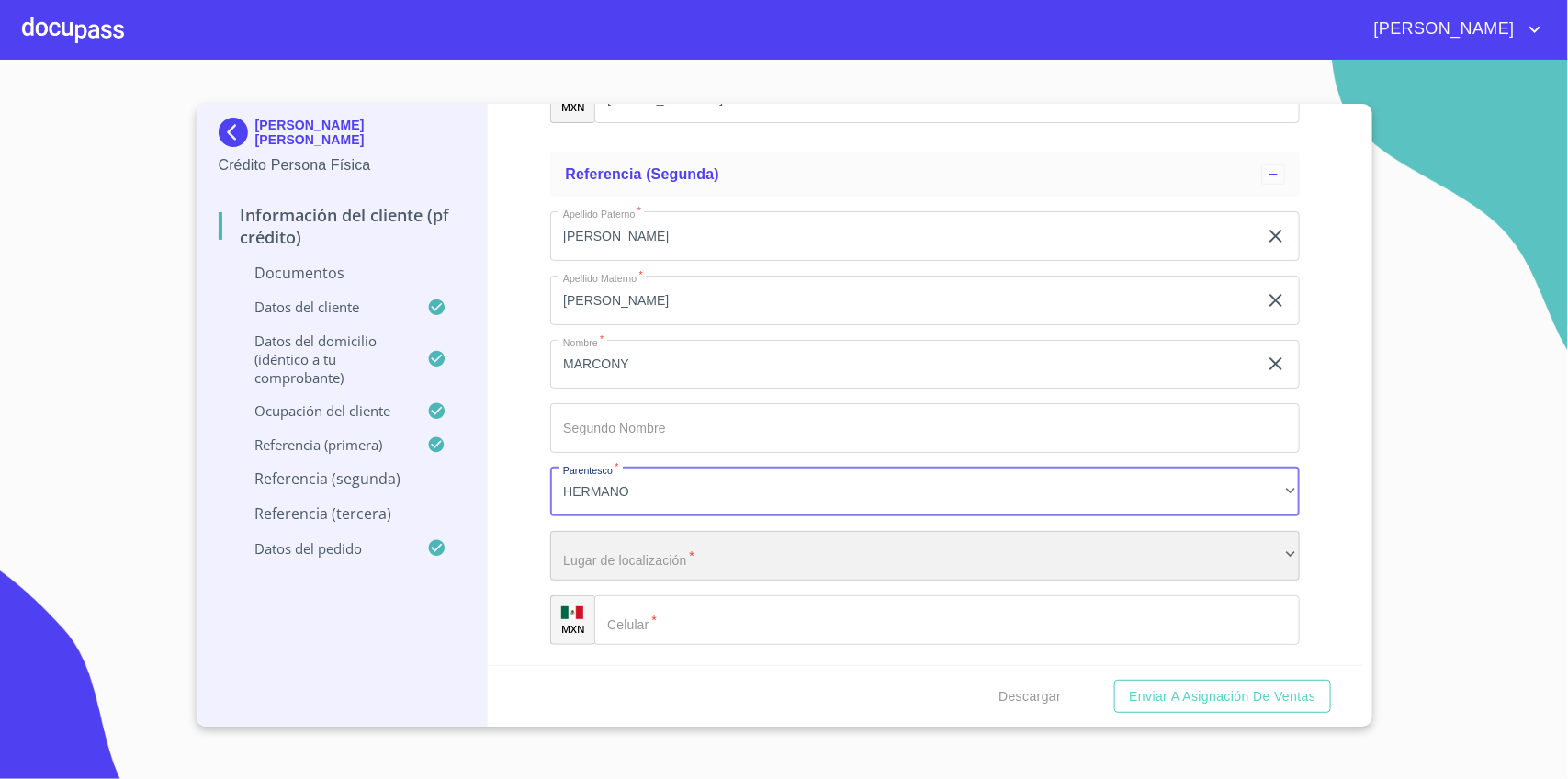 click on "​" at bounding box center (925, 556) 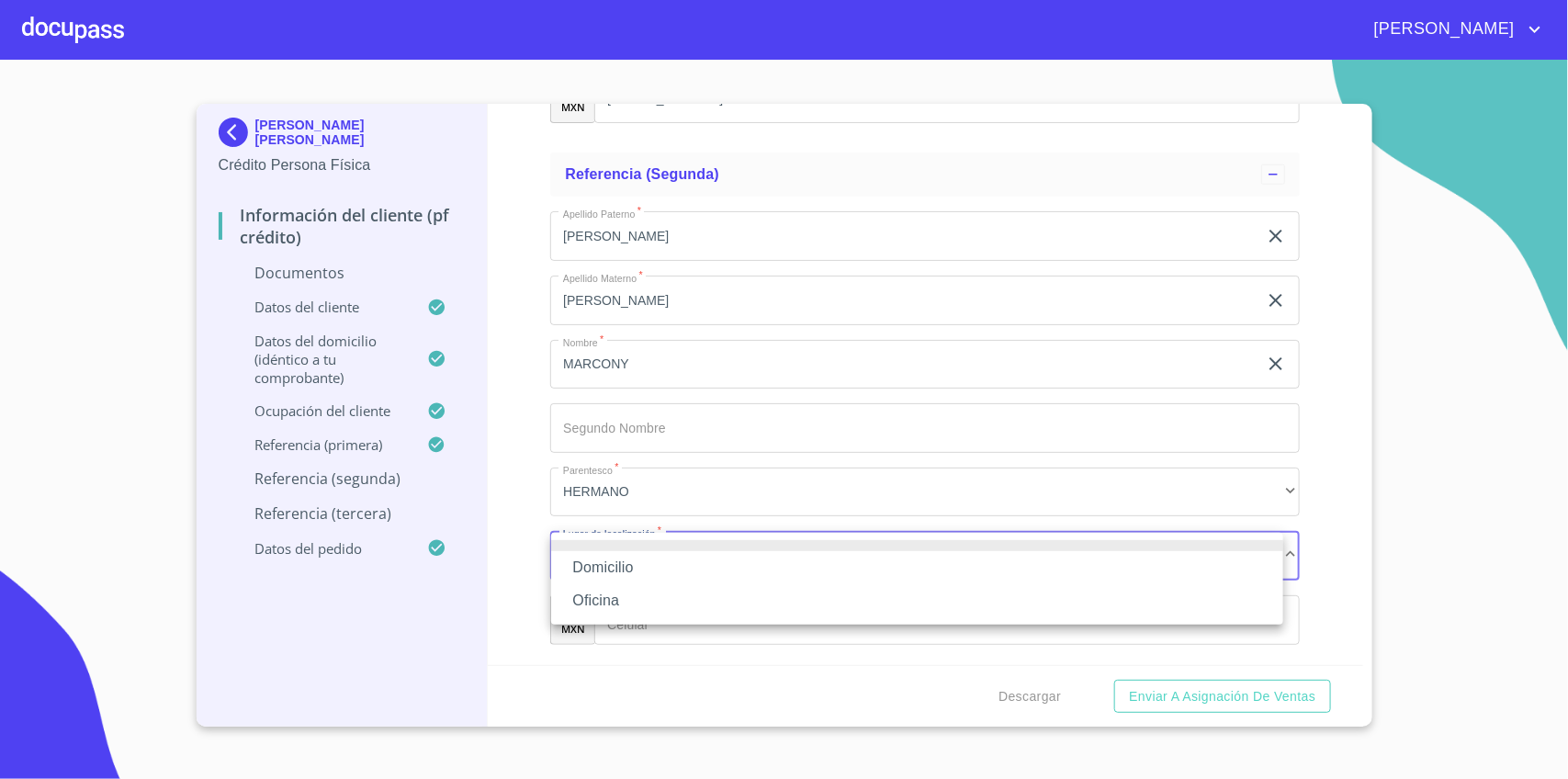 click on "Domicilio" at bounding box center (917, 568) 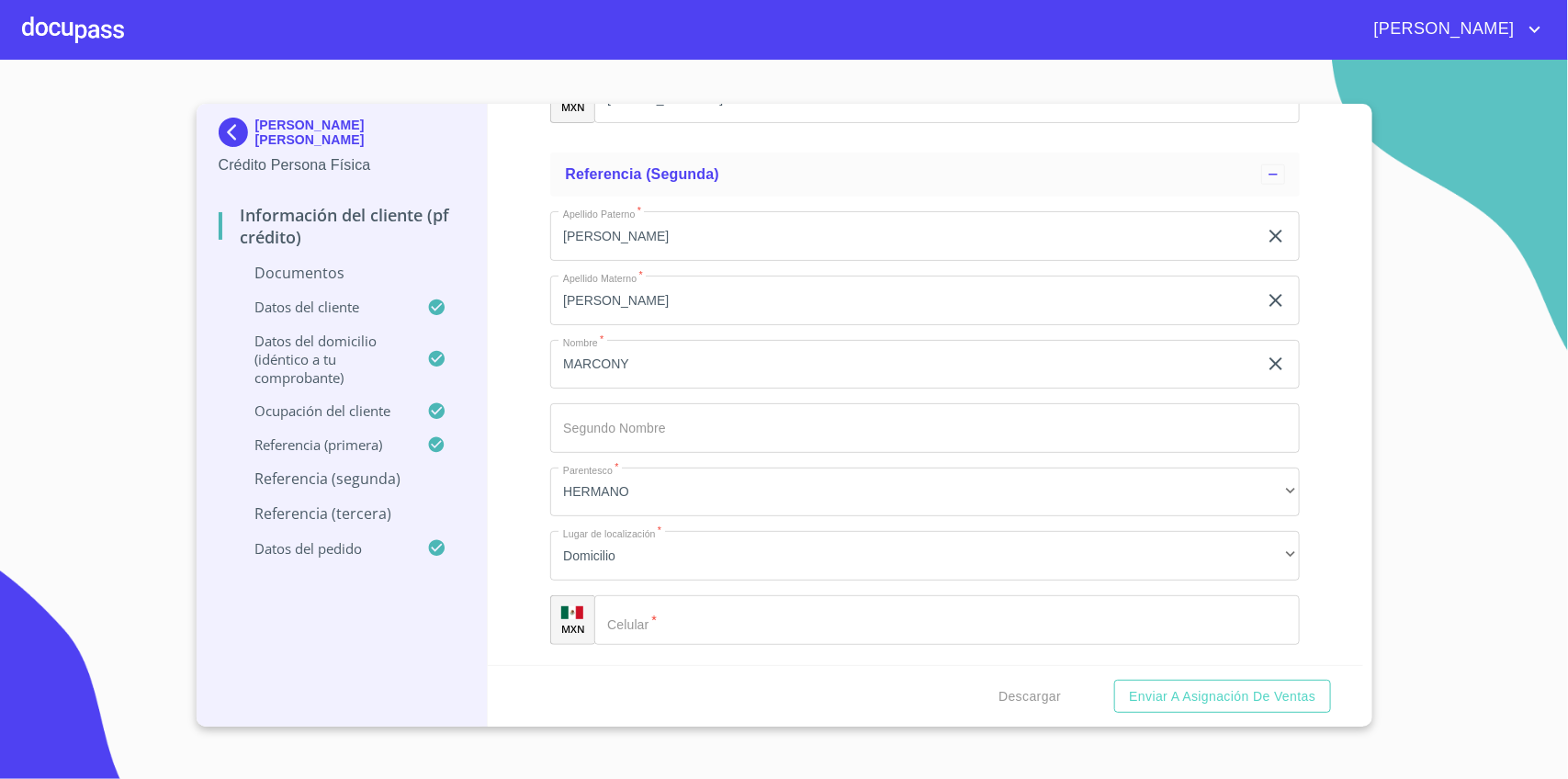 click on "Apellido Paterno   *" 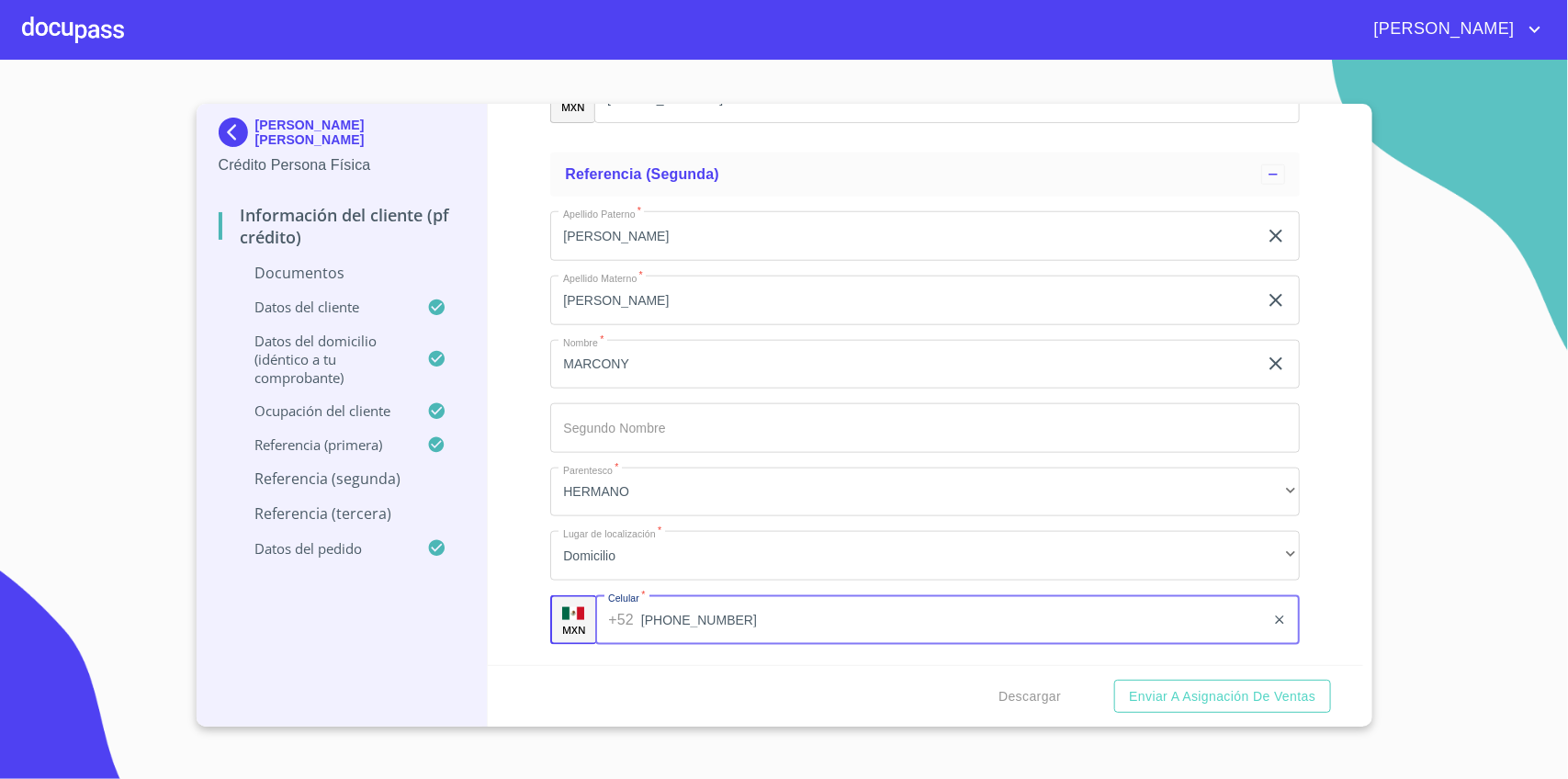 scroll, scrollTop: 4047, scrollLeft: 0, axis: vertical 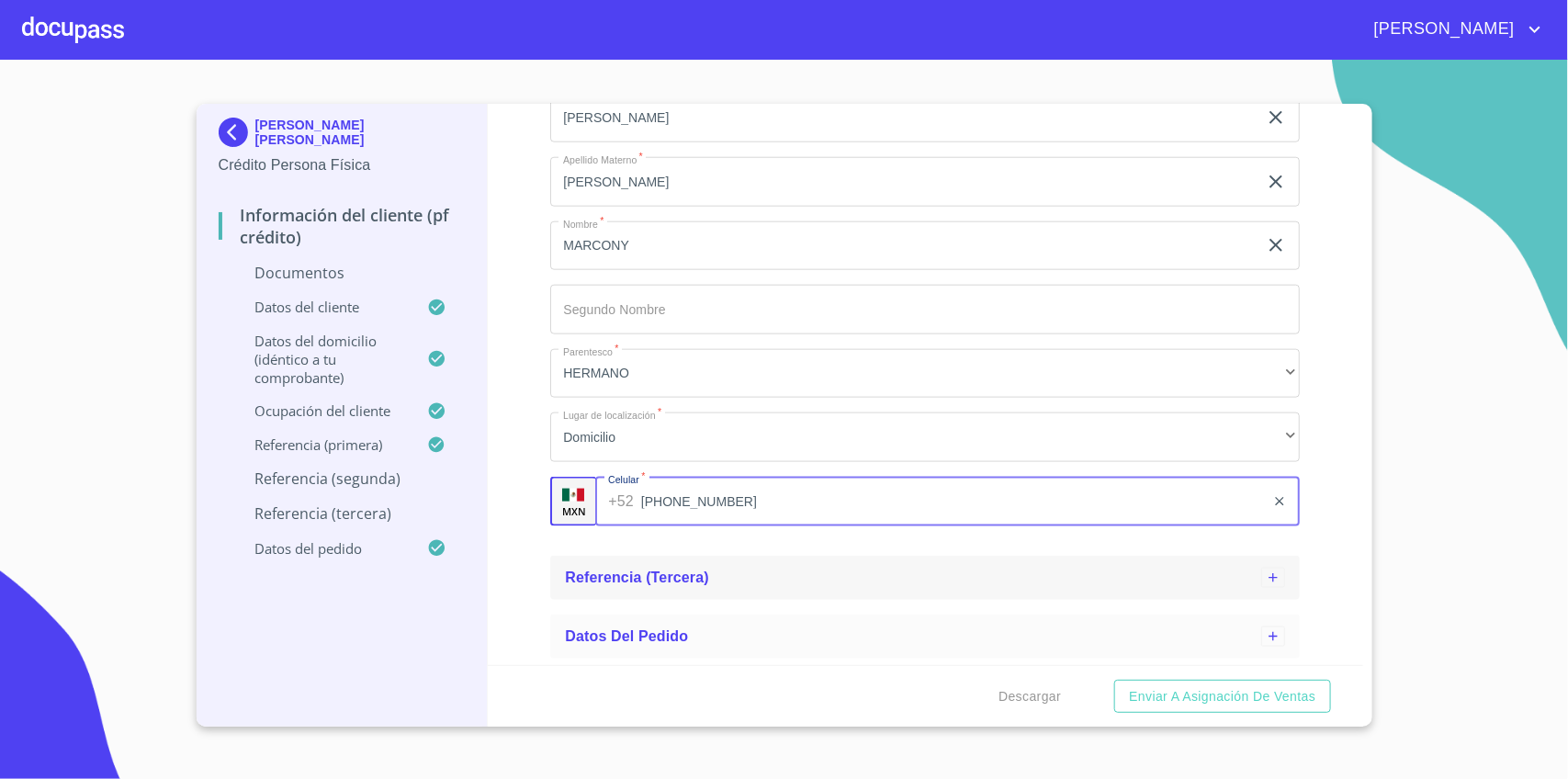 type on "[PHONE_NUMBER]" 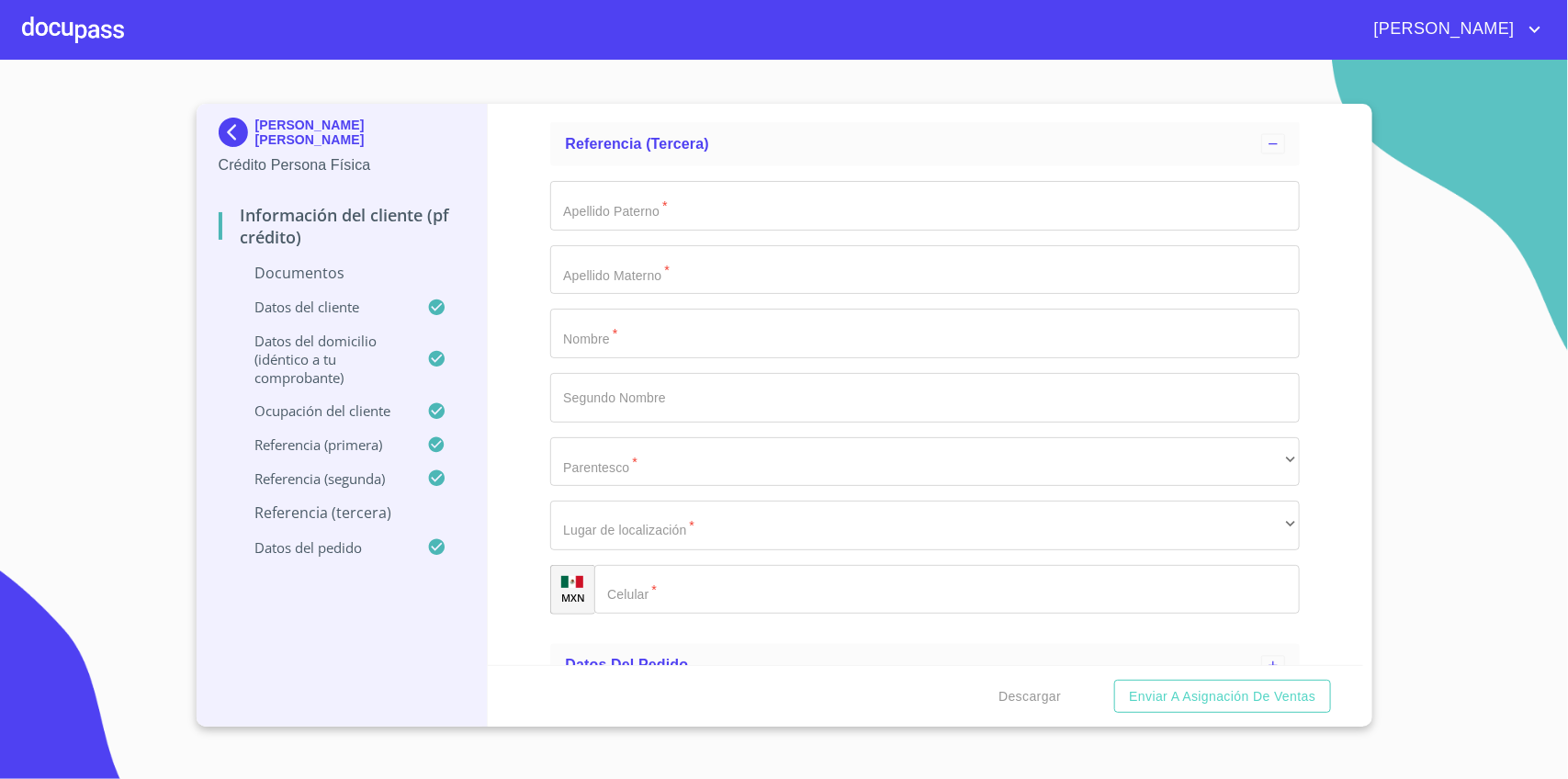scroll, scrollTop: 4507, scrollLeft: 0, axis: vertical 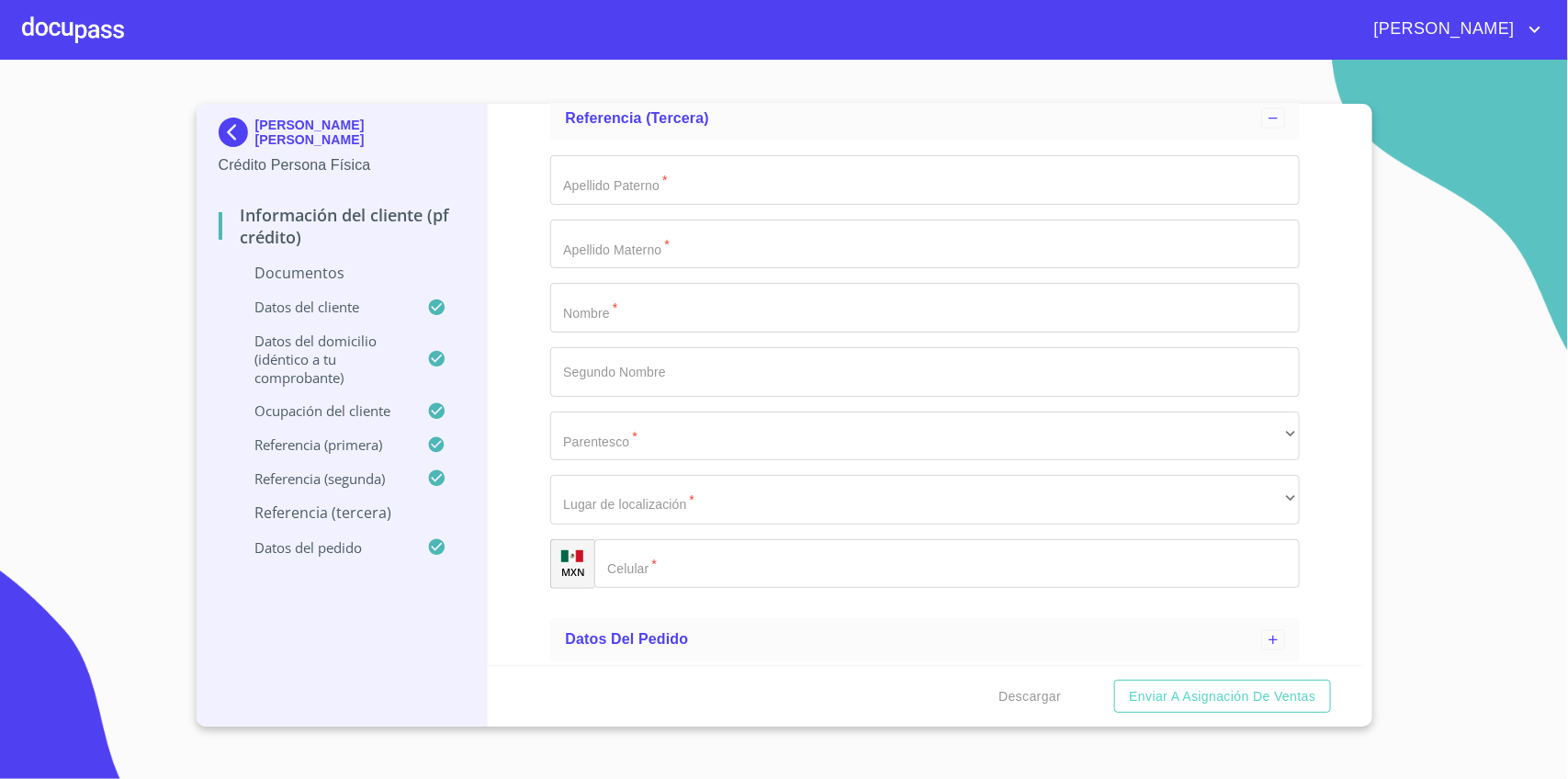 click on "Apellido Paterno   *" at bounding box center (904, -4164) 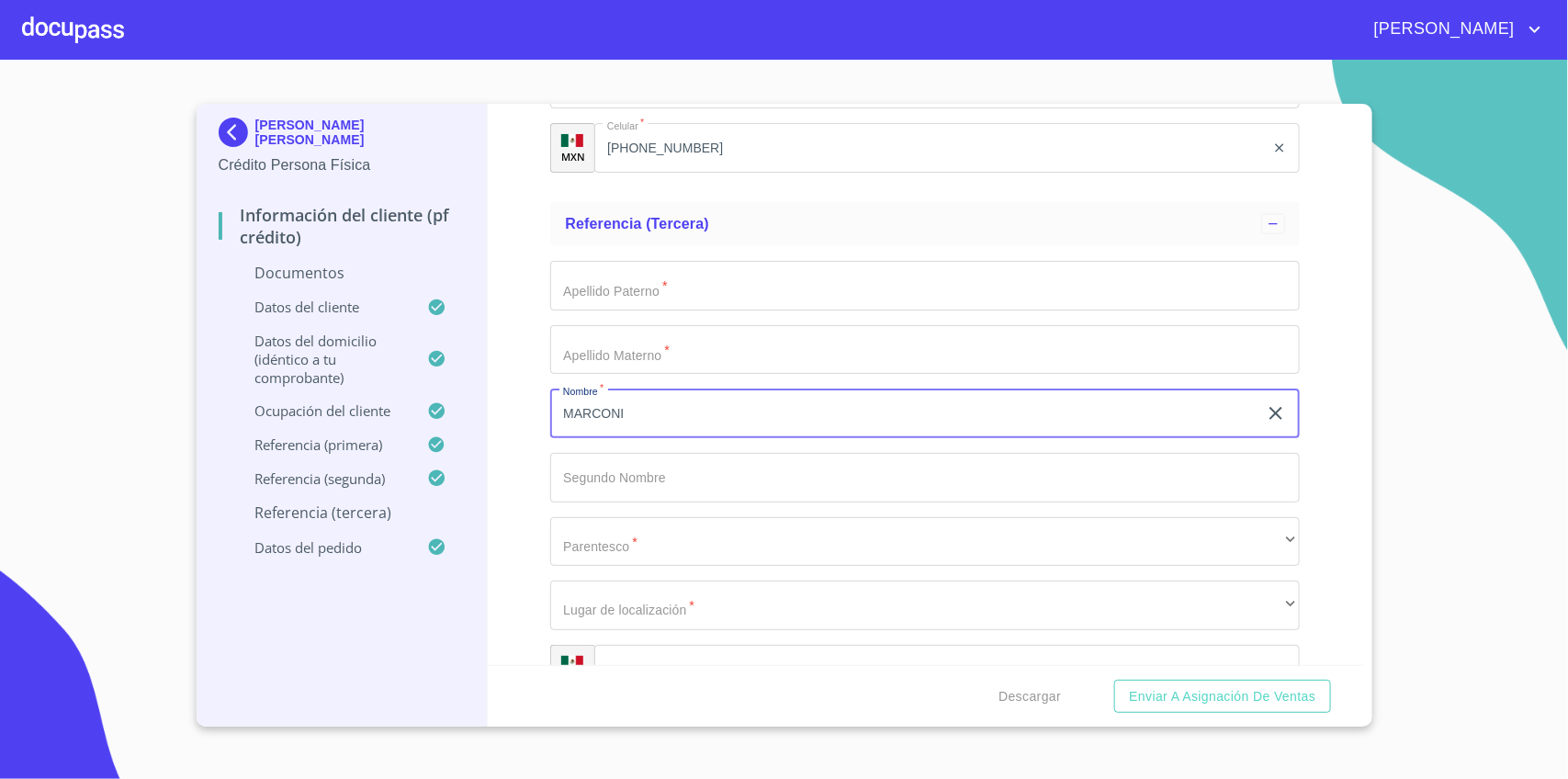 scroll, scrollTop: 4277, scrollLeft: 0, axis: vertical 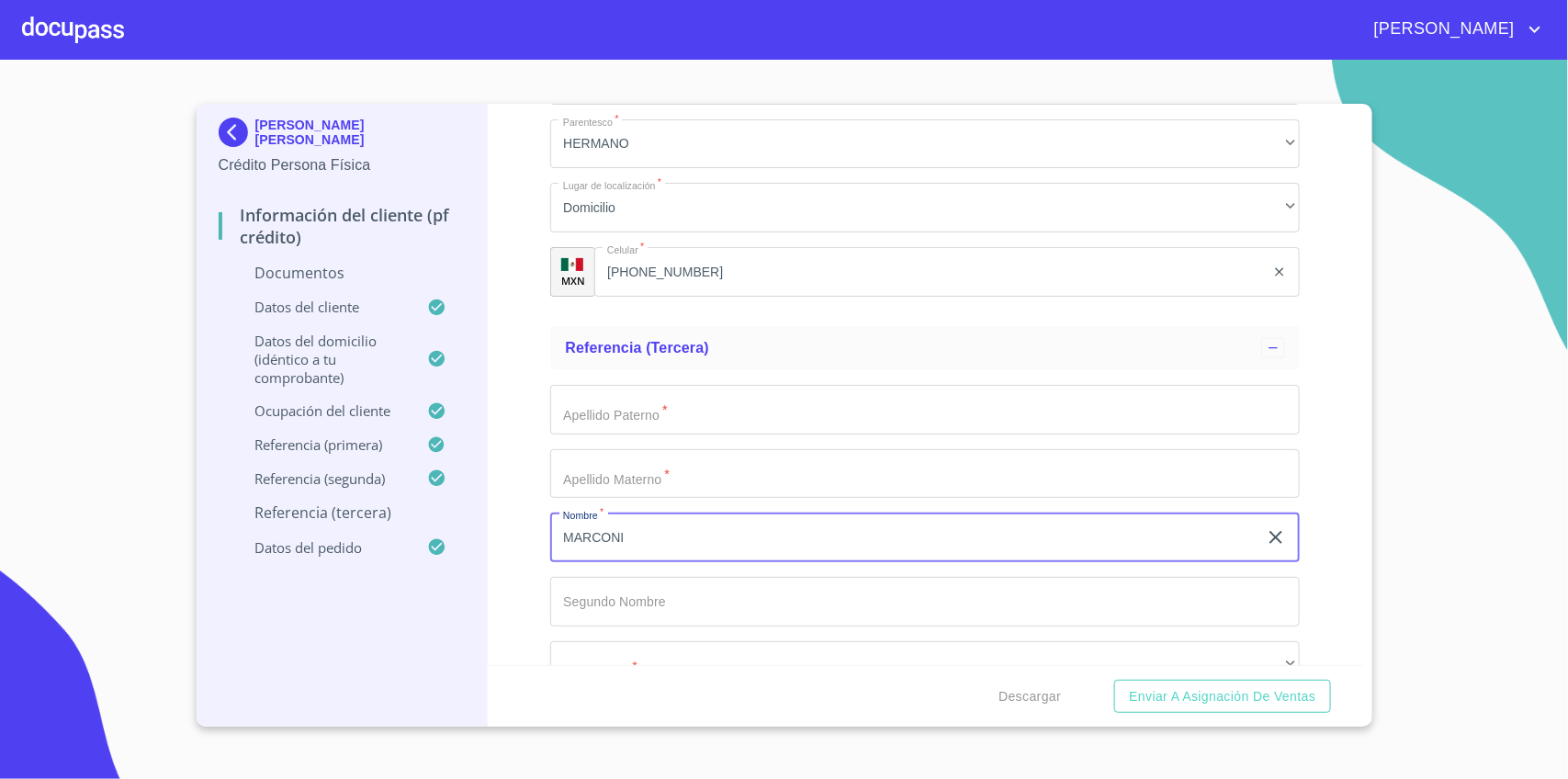 type on "MARCONI" 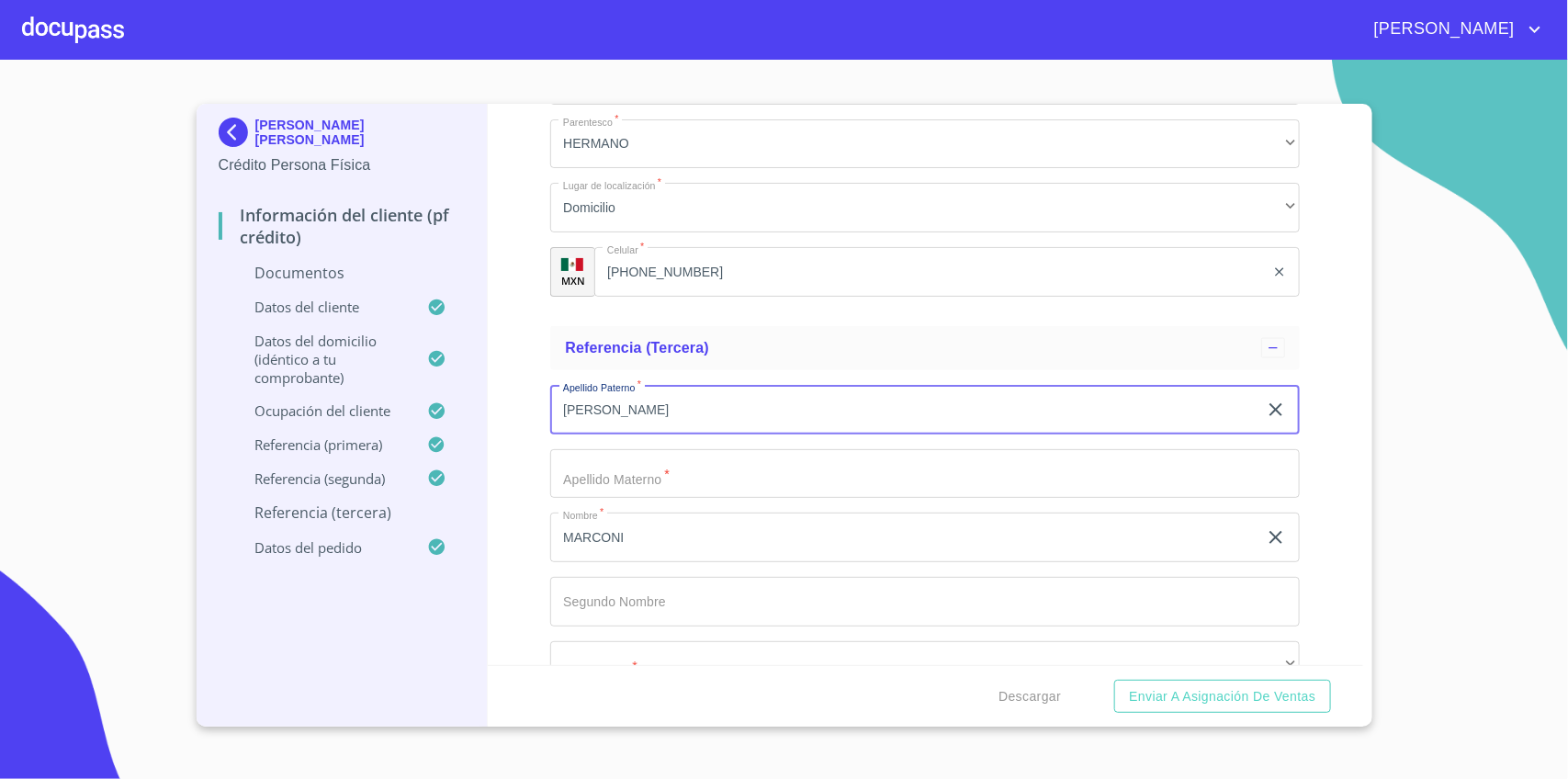 type on "[PERSON_NAME]" 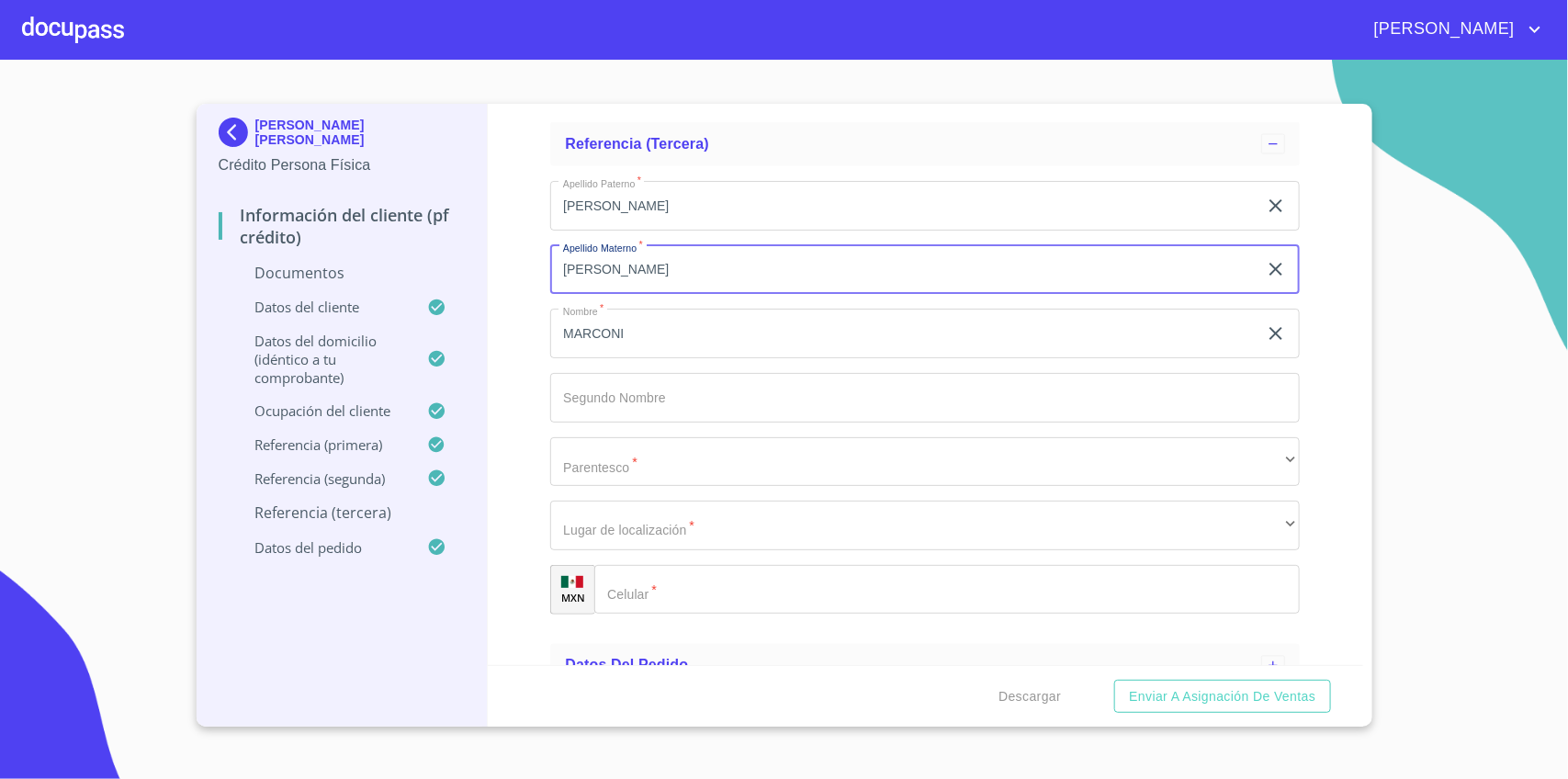 scroll, scrollTop: 4507, scrollLeft: 0, axis: vertical 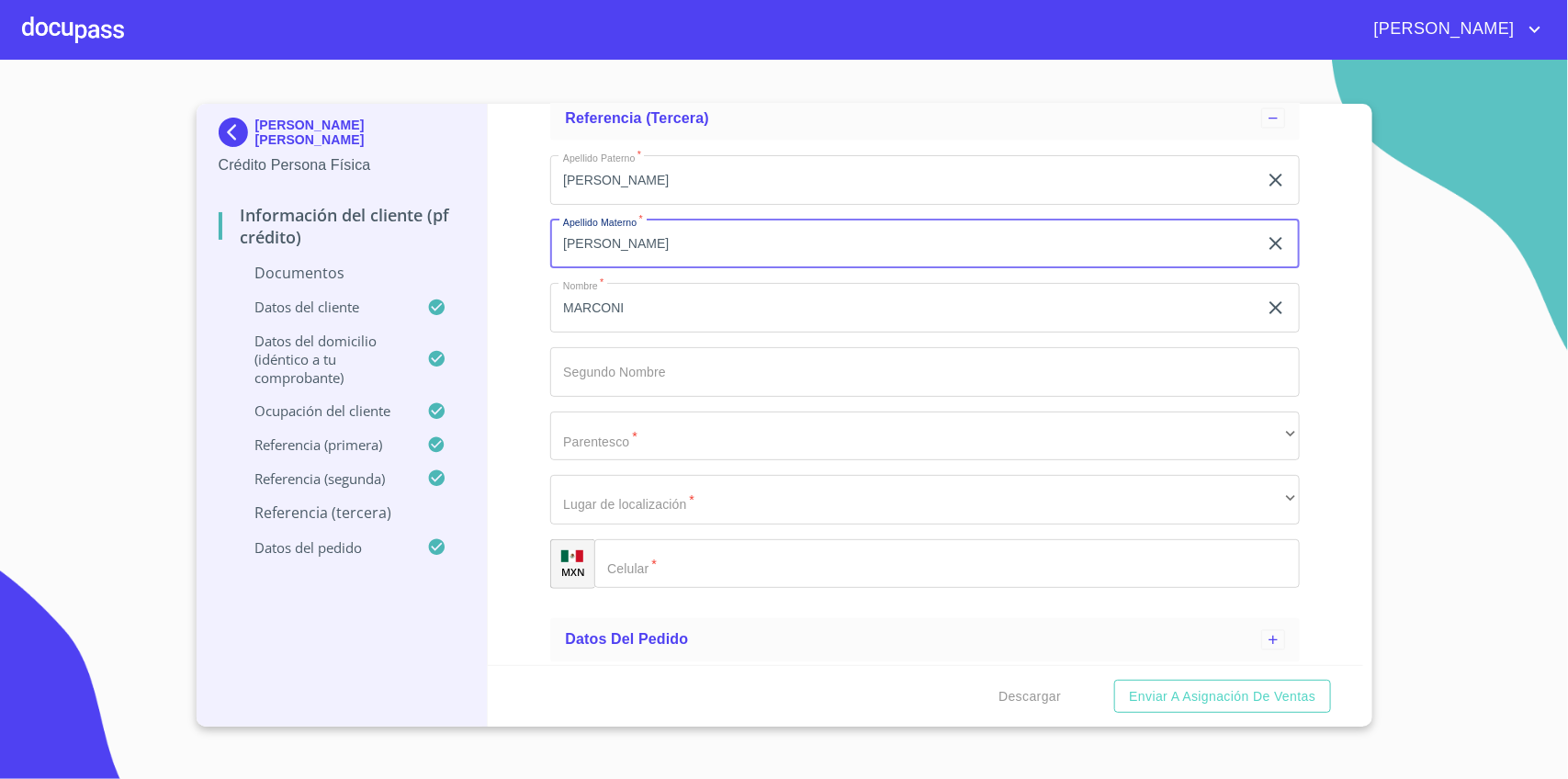 type on "[PERSON_NAME]" 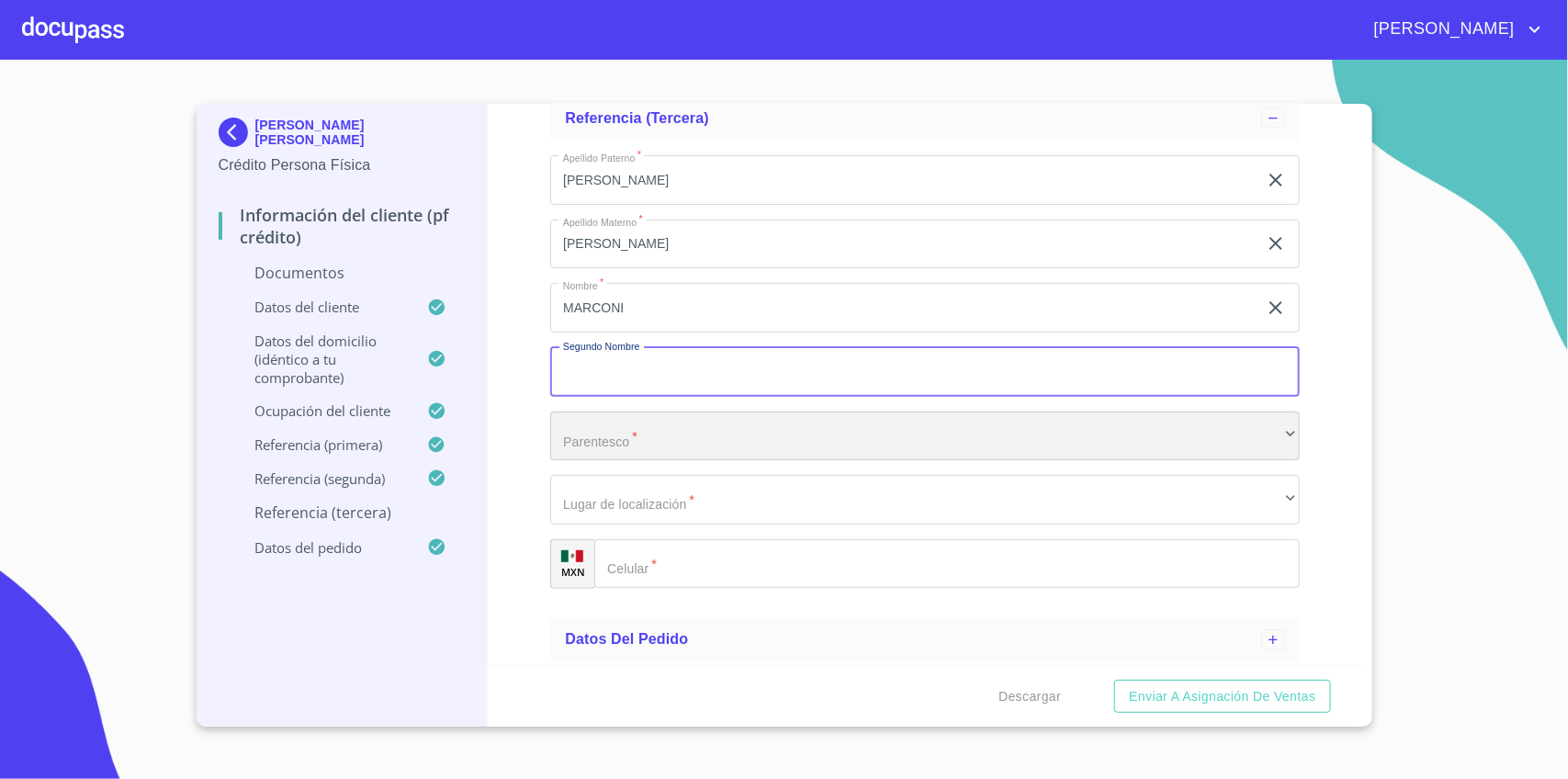 click on "​" at bounding box center (925, 436) 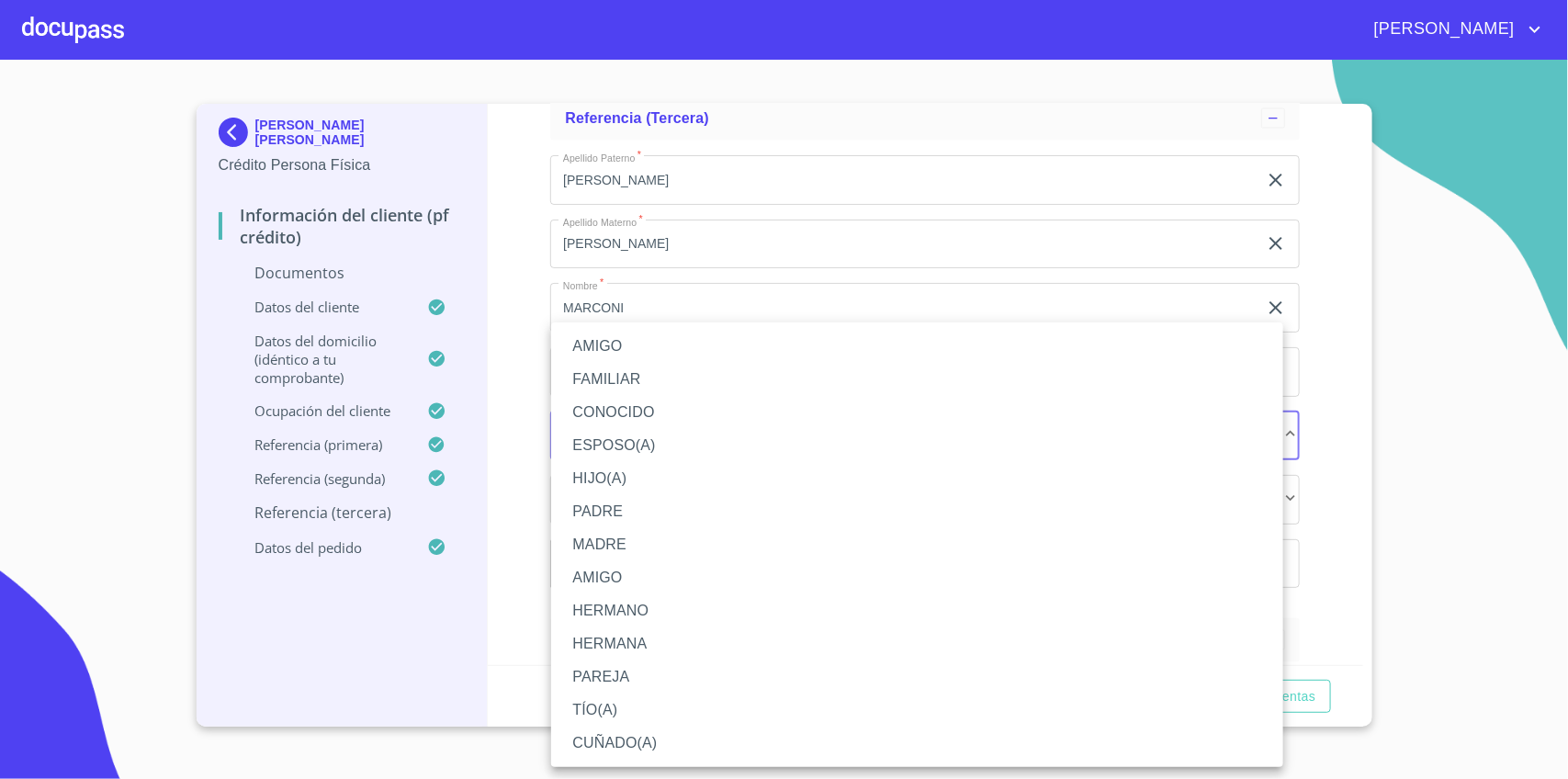 click at bounding box center [784, 390] 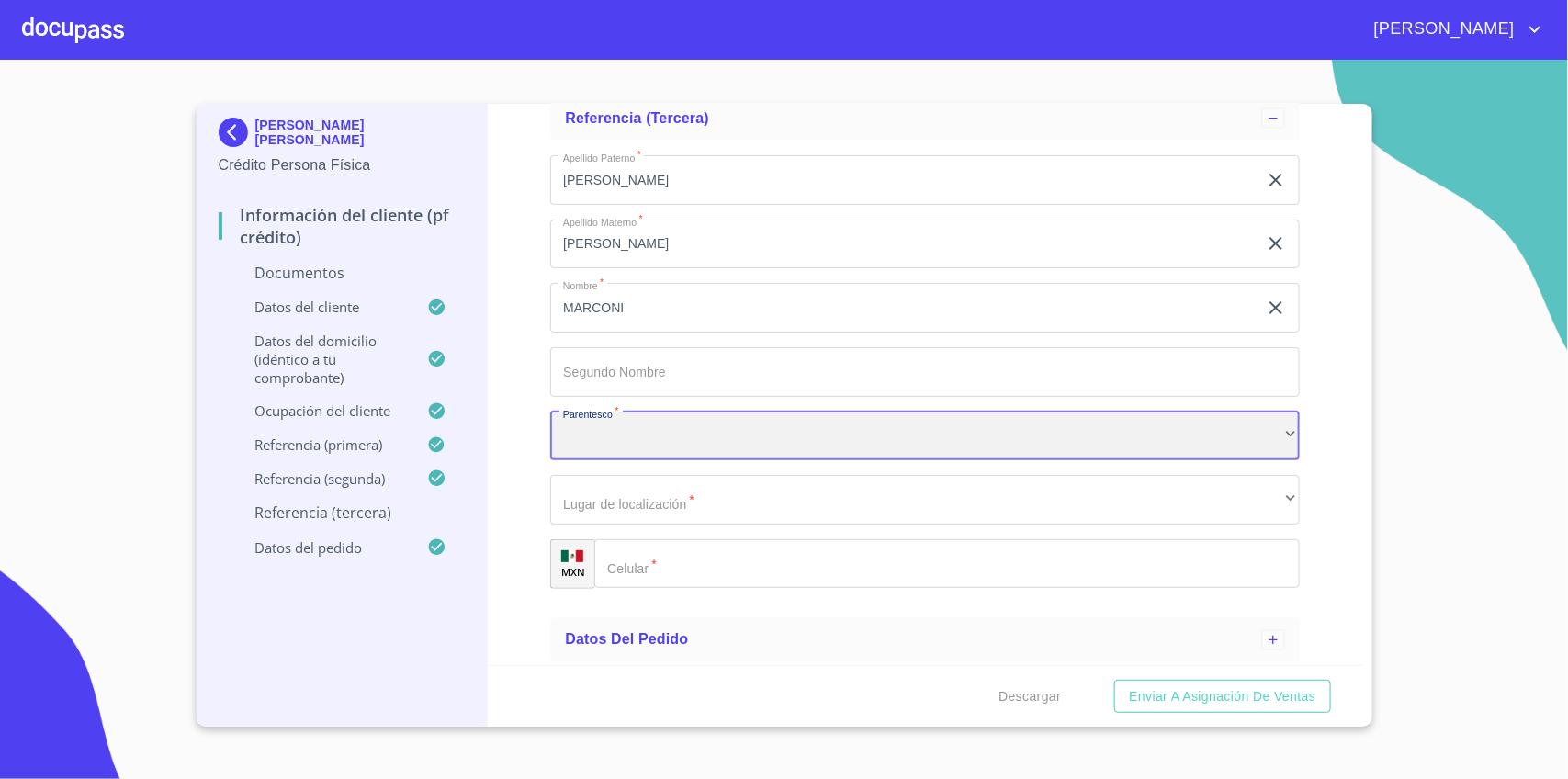 click on "​" at bounding box center (925, 436) 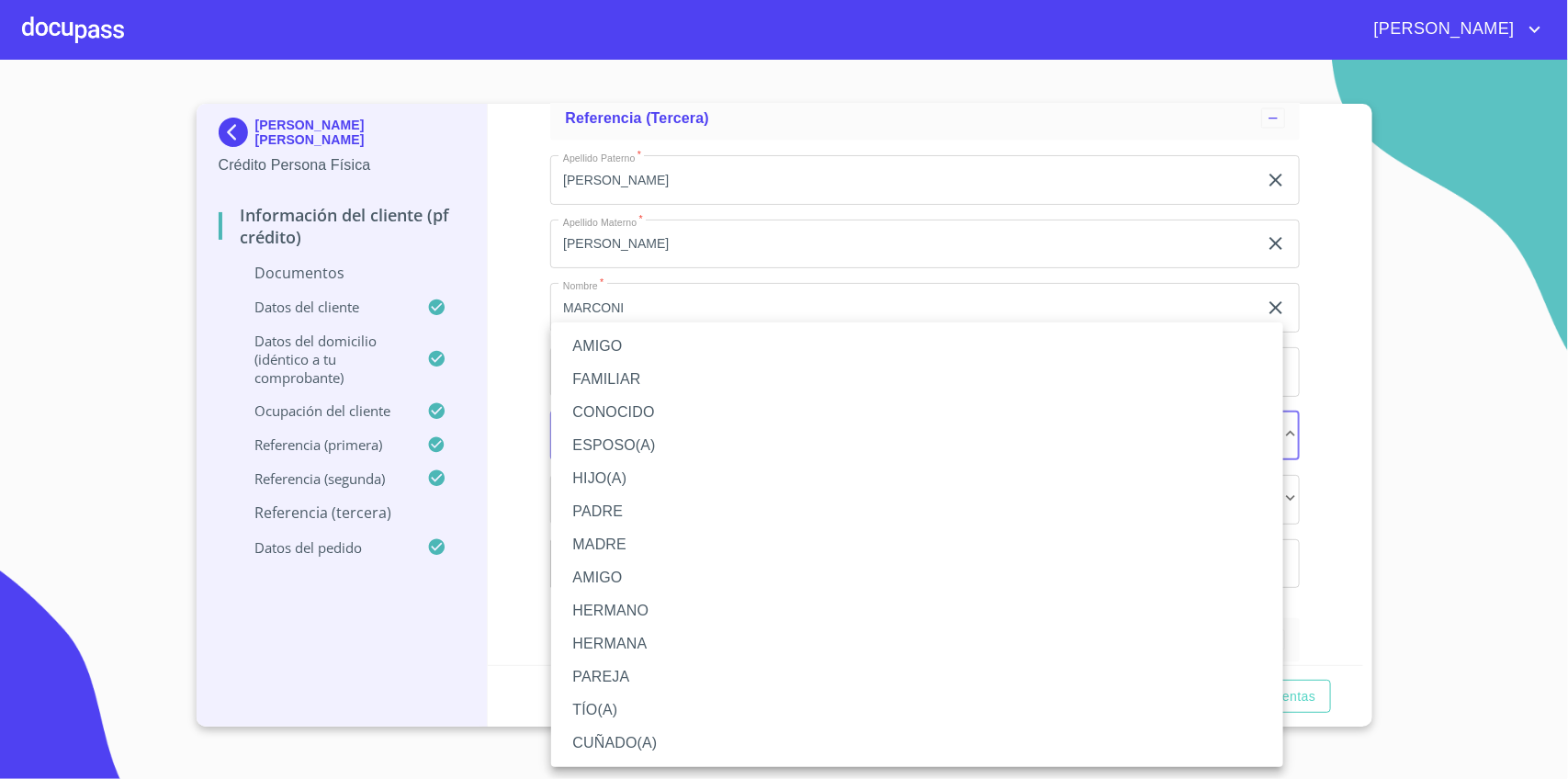 click on "PADRE" at bounding box center (917, 512) 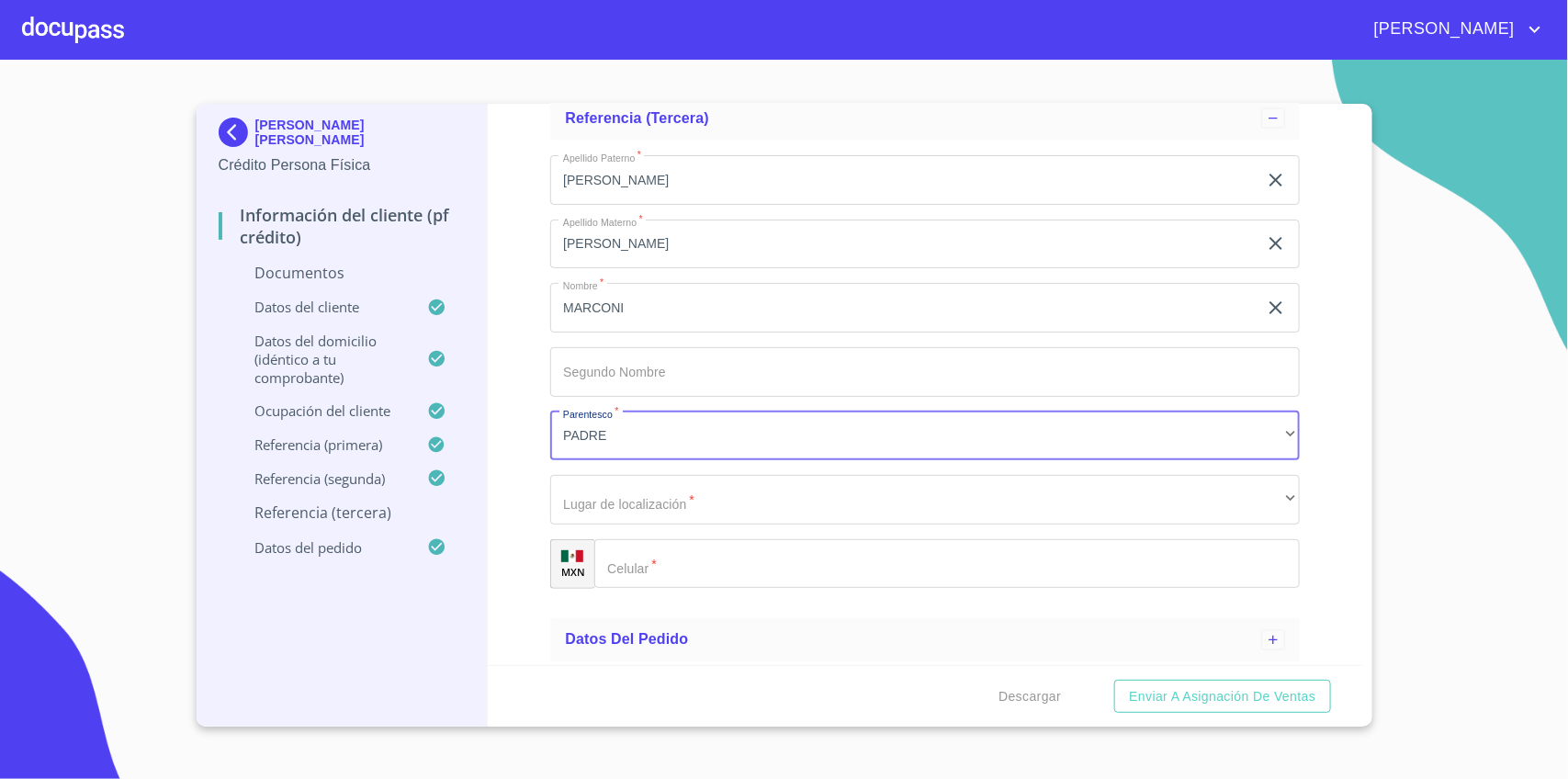 click on "Información del cliente (PF crédito)   Documentos Datos del cliente Apellido [PERSON_NAME]   * [PERSON_NAME] ​ Apellido Materno   * [PERSON_NAME] ​ Primer nombre   * PAOLA ​ Segundo Nombre ​ Fecha de nacimiento * 31 de [DATE]. de [DEMOGRAPHIC_DATA] ​ Nacionalidad   * Mexicana ​ País de nacimiento   * [GEOGRAPHIC_DATA] ​ Estado de nacimiento   * Sinaloa ​ CURP   * LEOP980731MSLNSL09 ​ RFC   * LEOP9807318V6 ​ Sexo   * F ​ MXN Celular   * [PHONE_NUMBER] ​ ID de Identificación 1506783495 ​ Estado Civil Estado Civil   * [PERSON_NAME] ​ Datos del domicilio (idéntico a tu comprobante) Domicilio completo (Calle, Av. o Vía)   * PRIV LAS GAVIAS ​ No. Exterior   * 1513 ​ No. Interior 131 ​ Entre [PERSON_NAME] del domicilio particular   * sacromontes & [GEOGRAPHIC_DATA][PERSON_NAME] ​ País de residencia   * [GEOGRAPHIC_DATA] ​ Estado   * [GEOGRAPHIC_DATA] ​ Delegación/Municipio   * [GEOGRAPHIC_DATA] [PERSON_NAME] ​ [GEOGRAPHIC_DATA] o Urbanización   * [GEOGRAPHIC_DATA] RESIDENCIAL ​ C.P.   * 45645 ​ Situación de vivienda   * Propia ​   * ​" at bounding box center [925, 384] 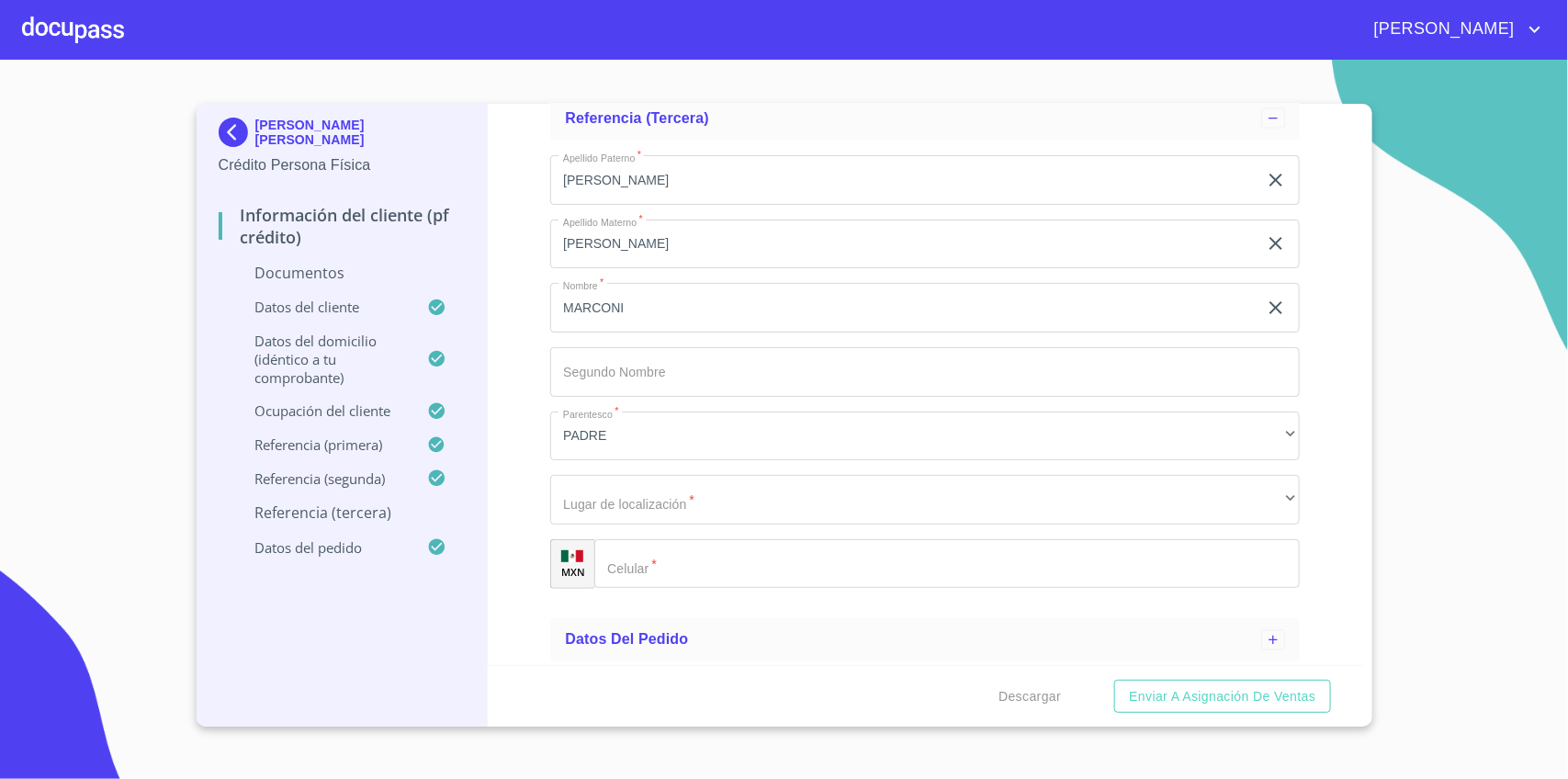 scroll, scrollTop: 4509, scrollLeft: 0, axis: vertical 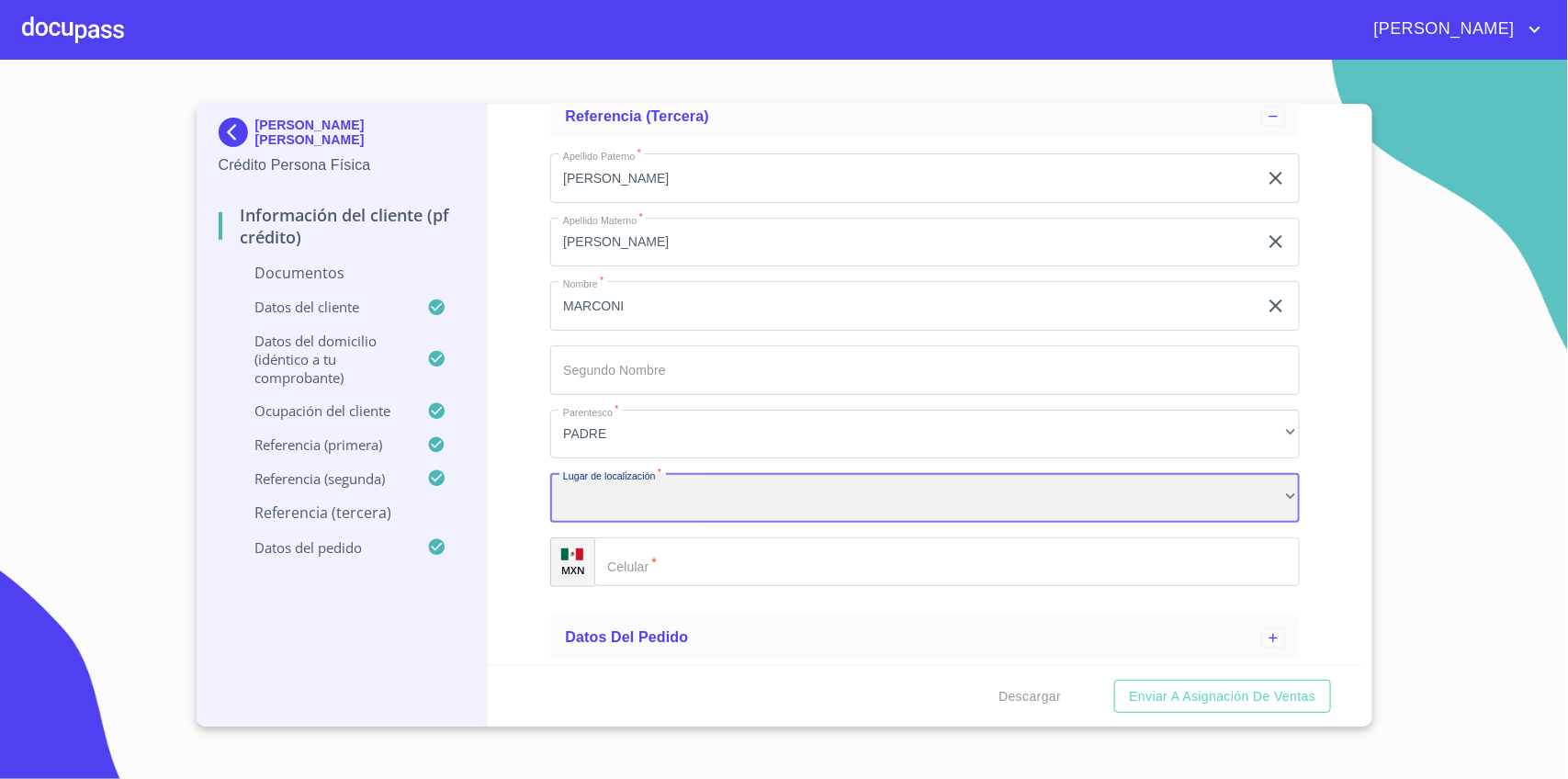 click on "​" at bounding box center [925, 498] 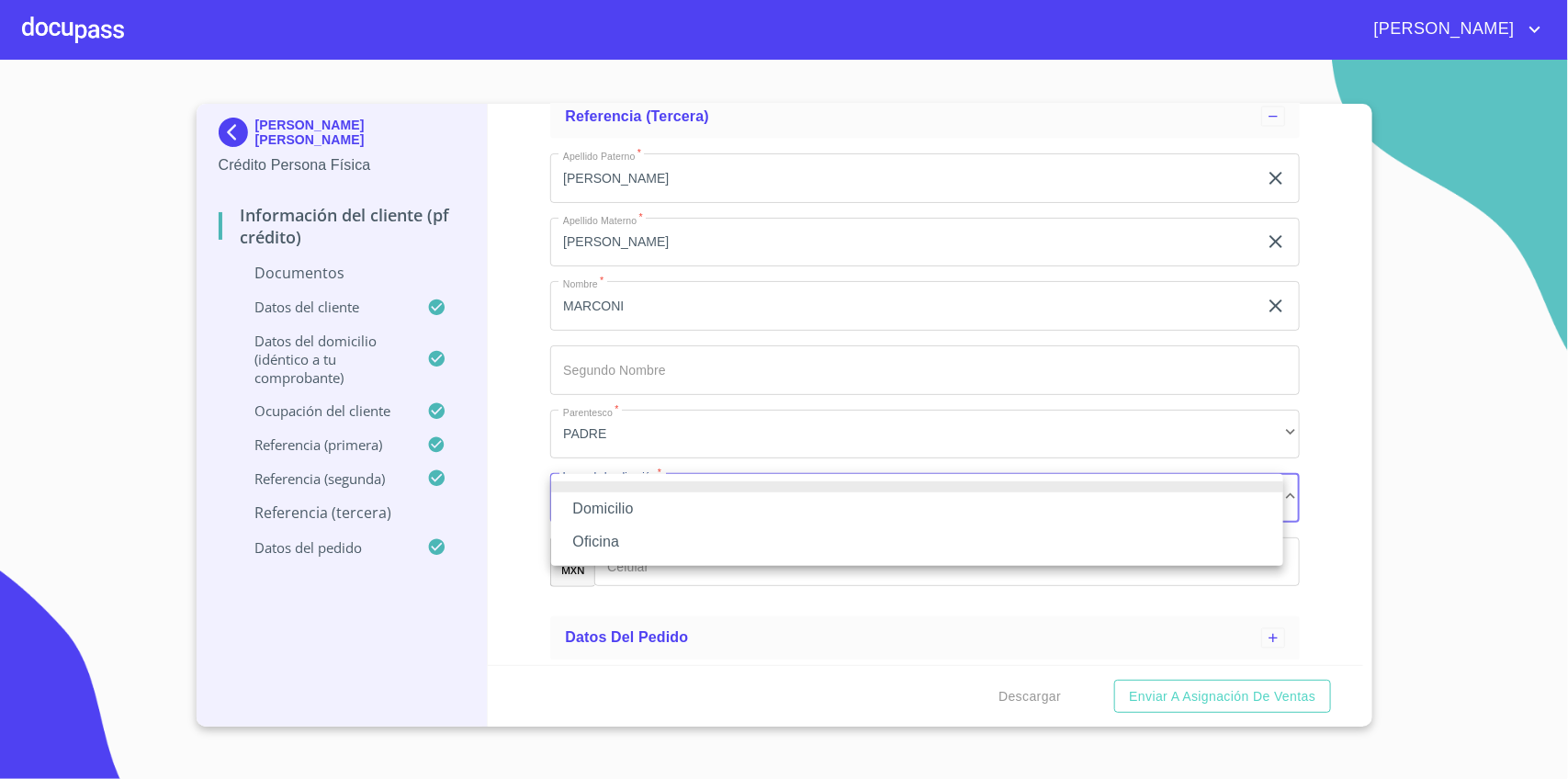click on "Domicilio" at bounding box center (917, 509) 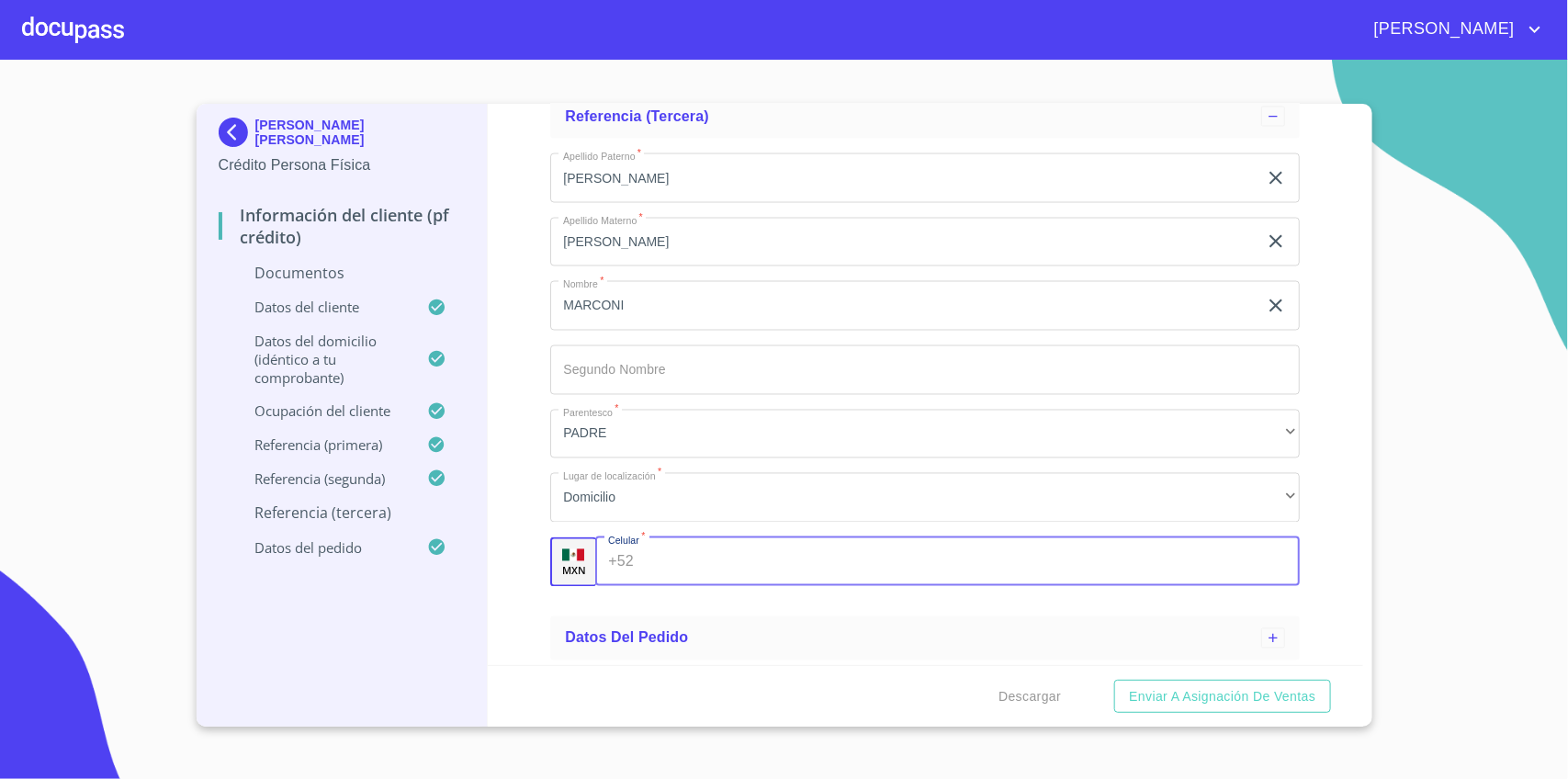 click on "Apellido Paterno   *" at bounding box center [970, 562] 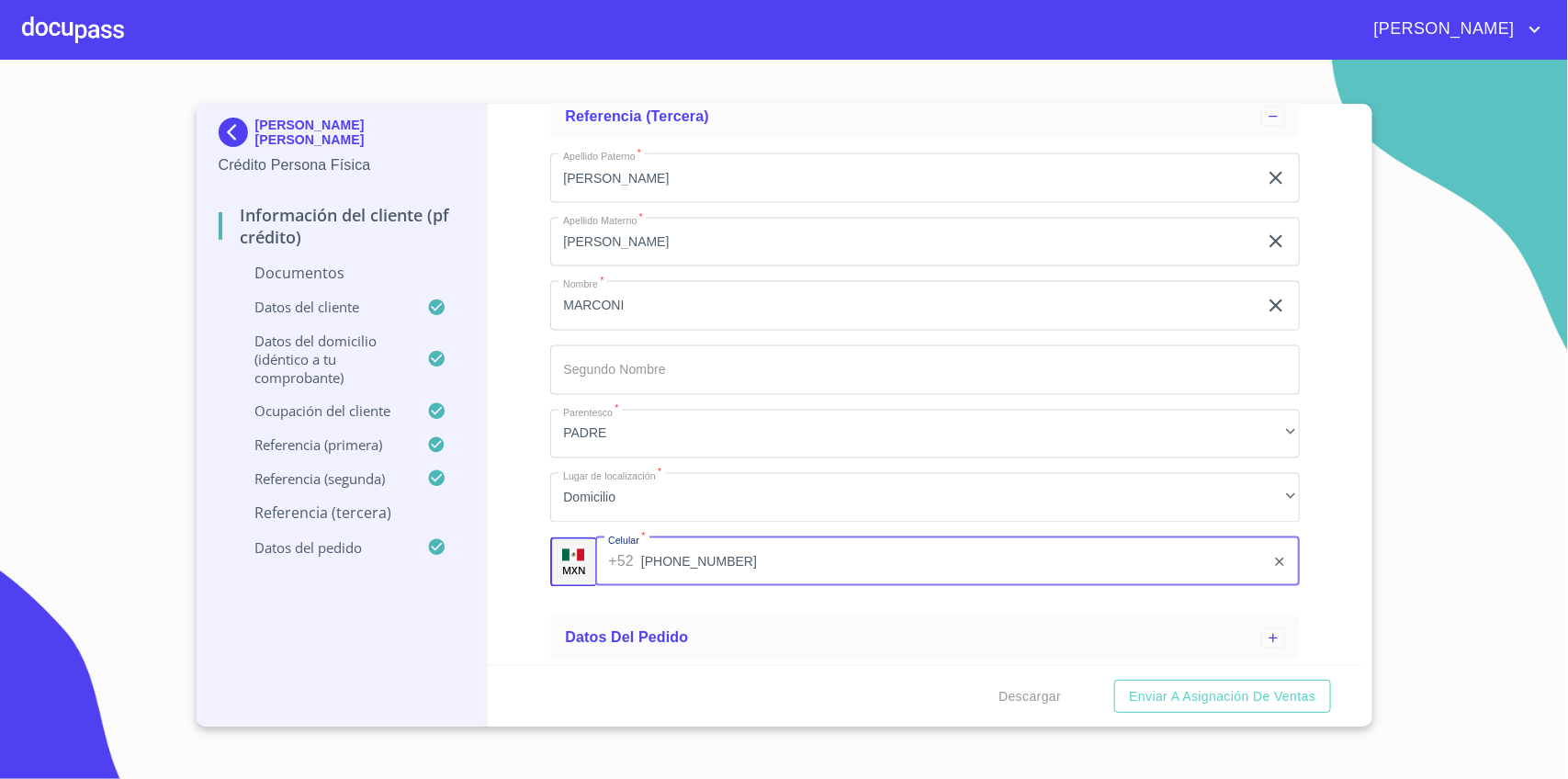 type on "[PHONE_NUMBER]" 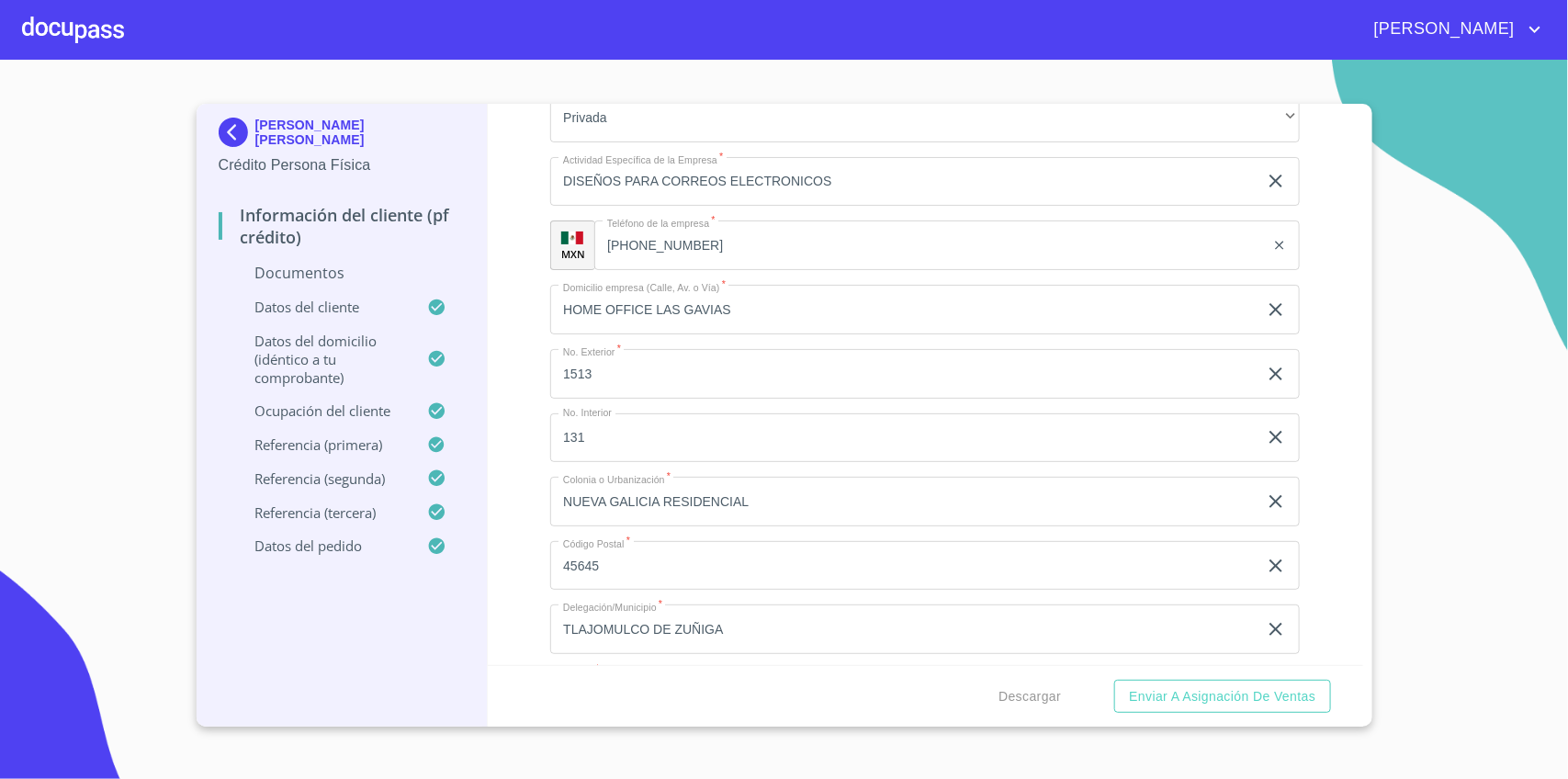 click on "Documentos" at bounding box center [342, 273] 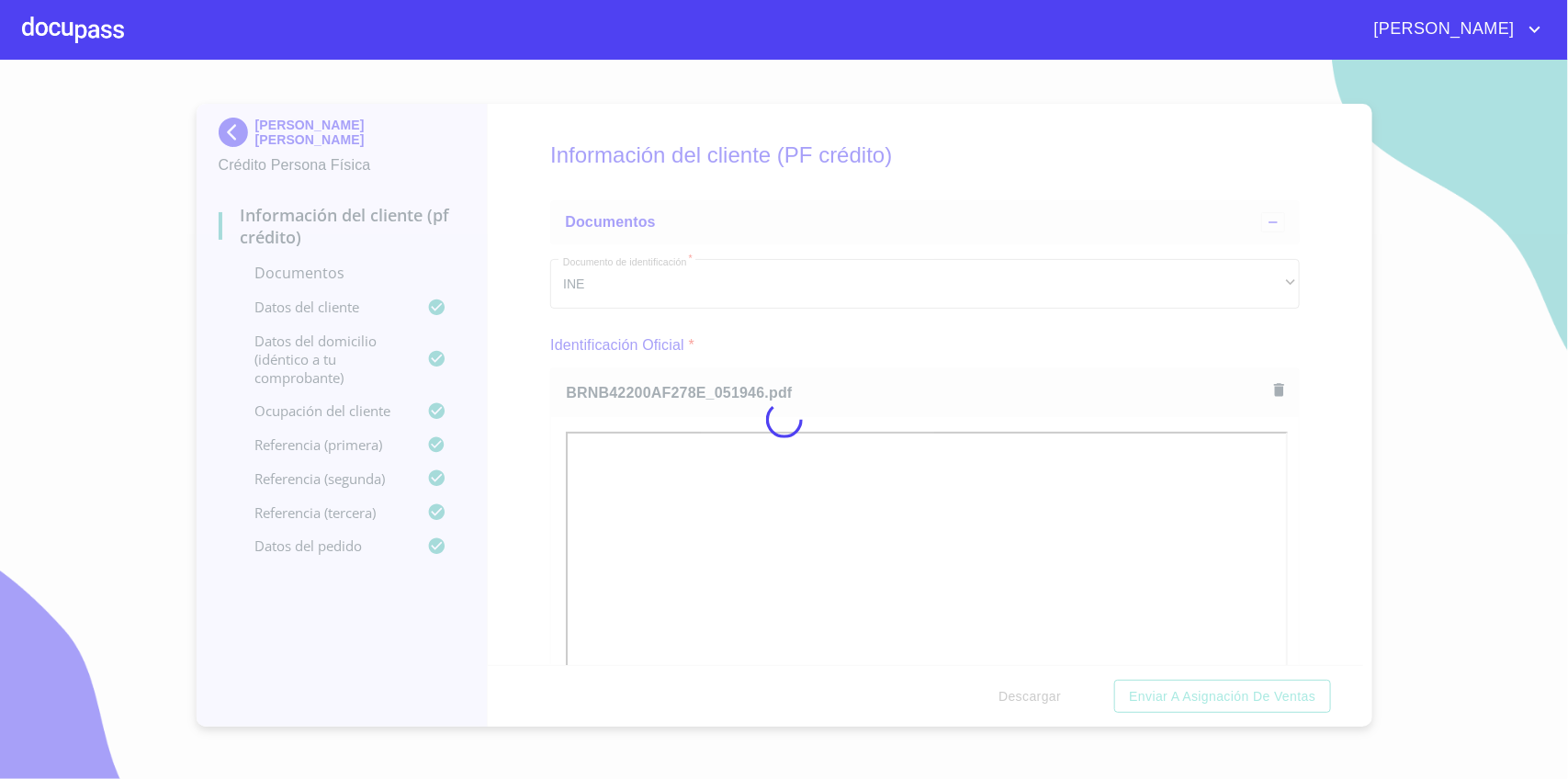 scroll, scrollTop: 49, scrollLeft: 0, axis: vertical 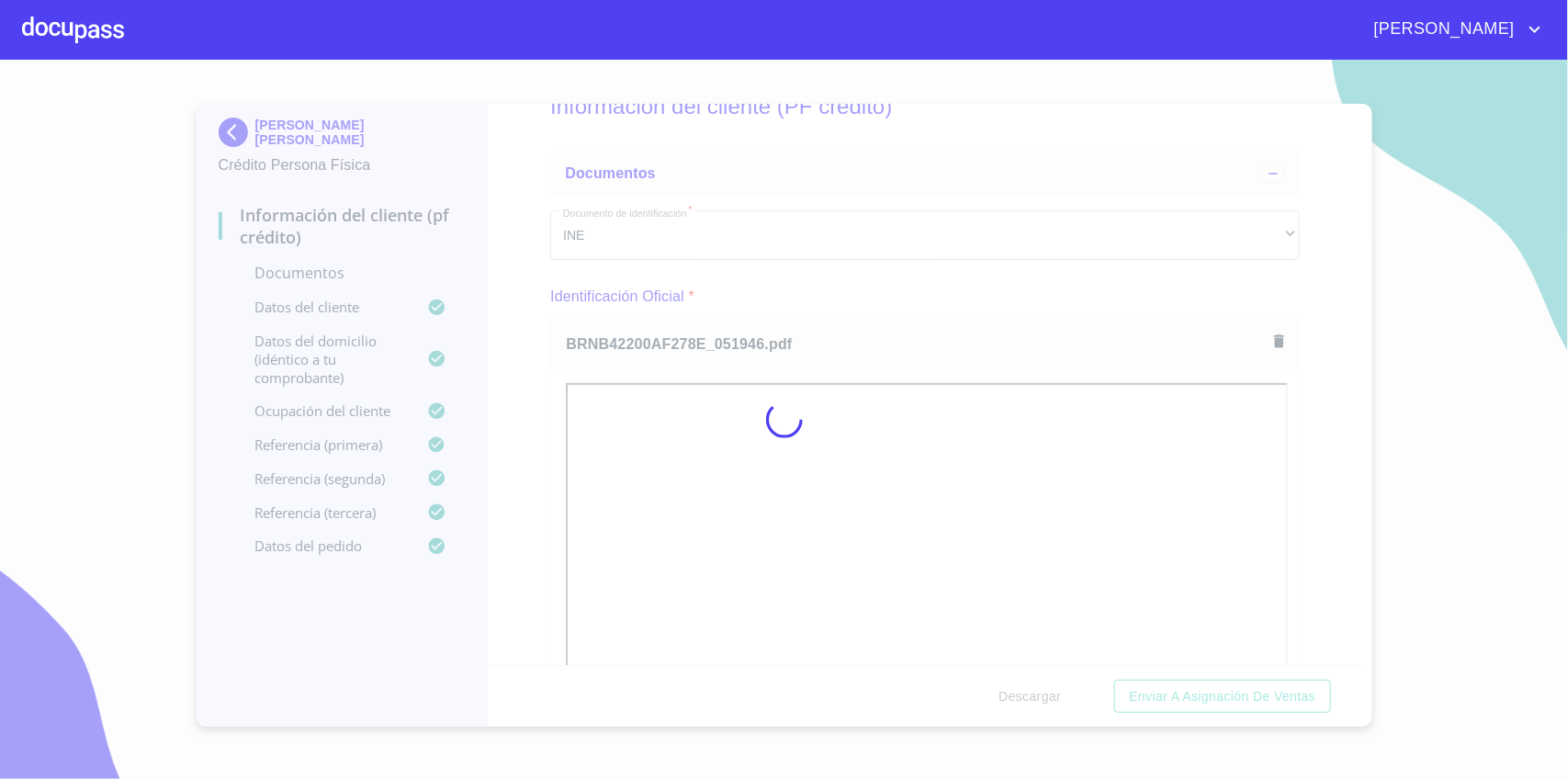 click at bounding box center [784, 419] 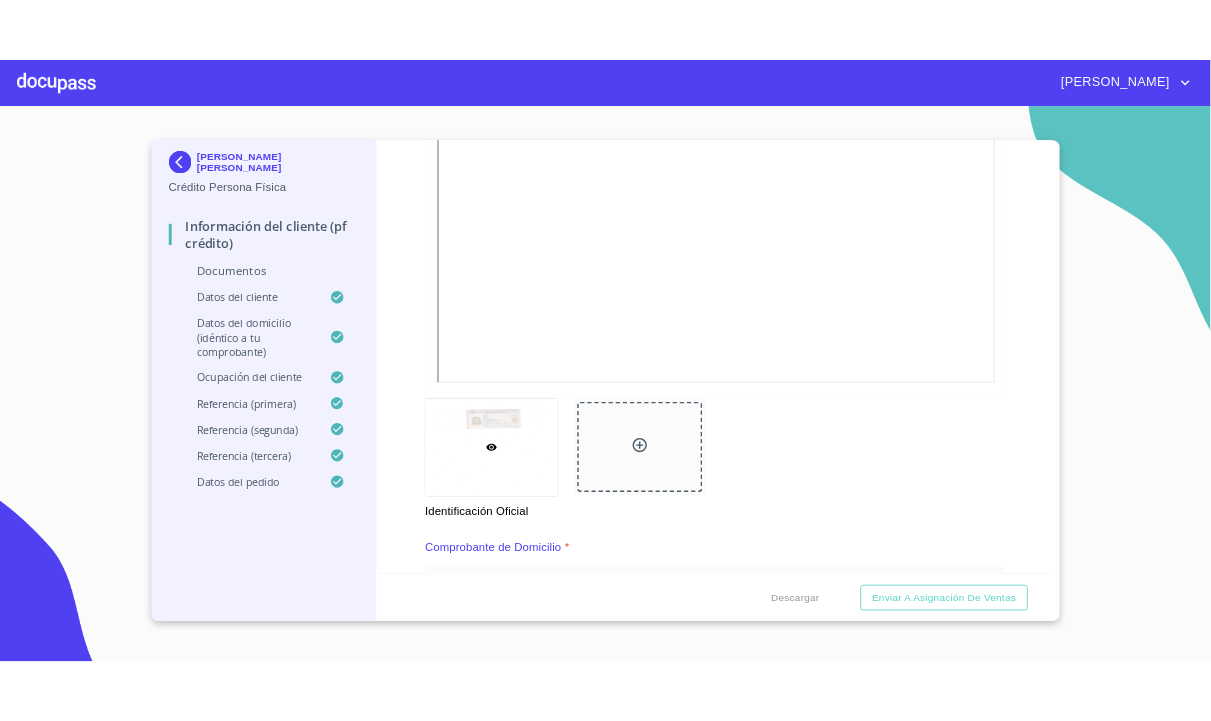 scroll, scrollTop: 928, scrollLeft: 0, axis: vertical 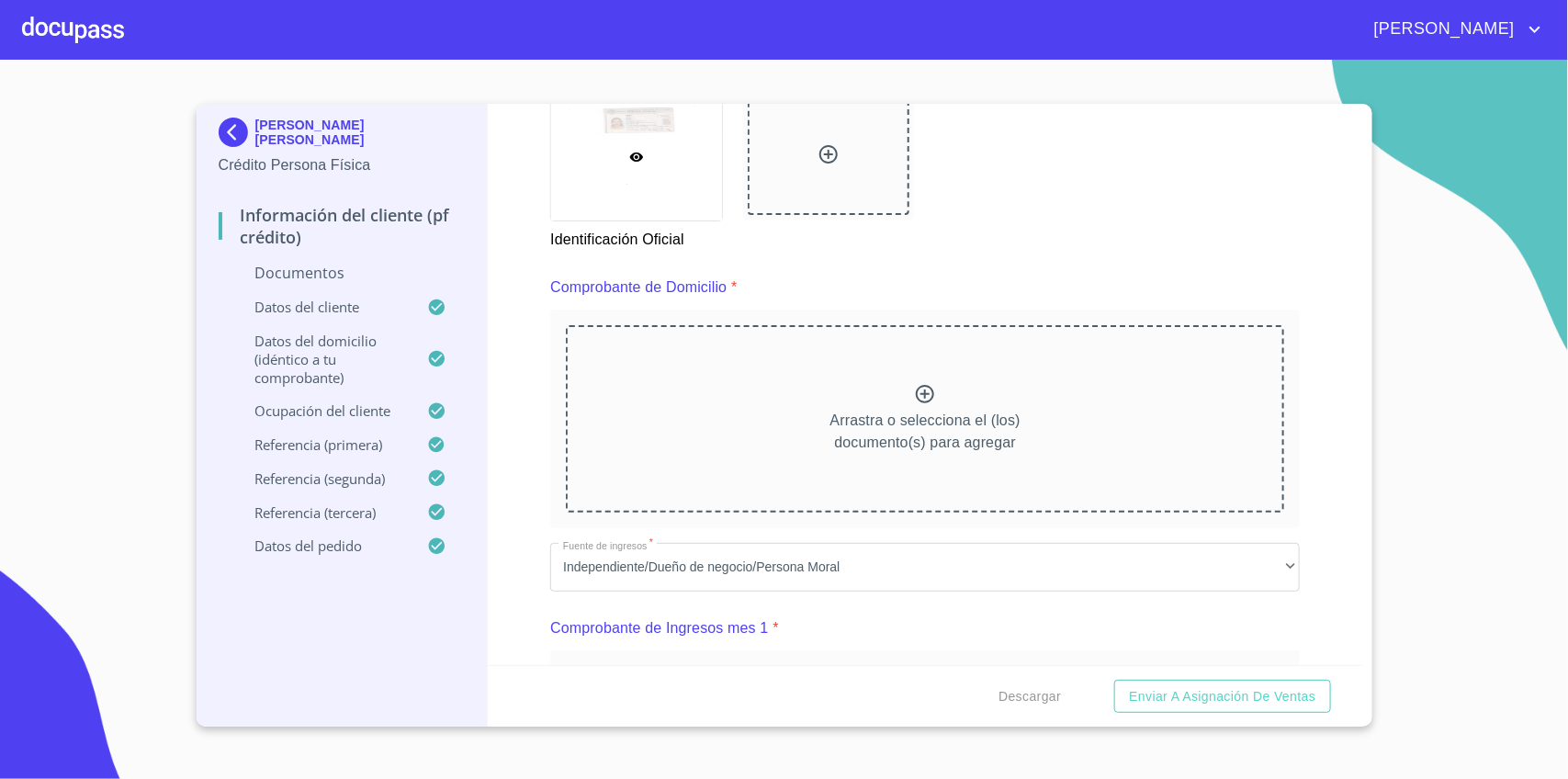 click on "Identificación Oficial" at bounding box center [925, 172] 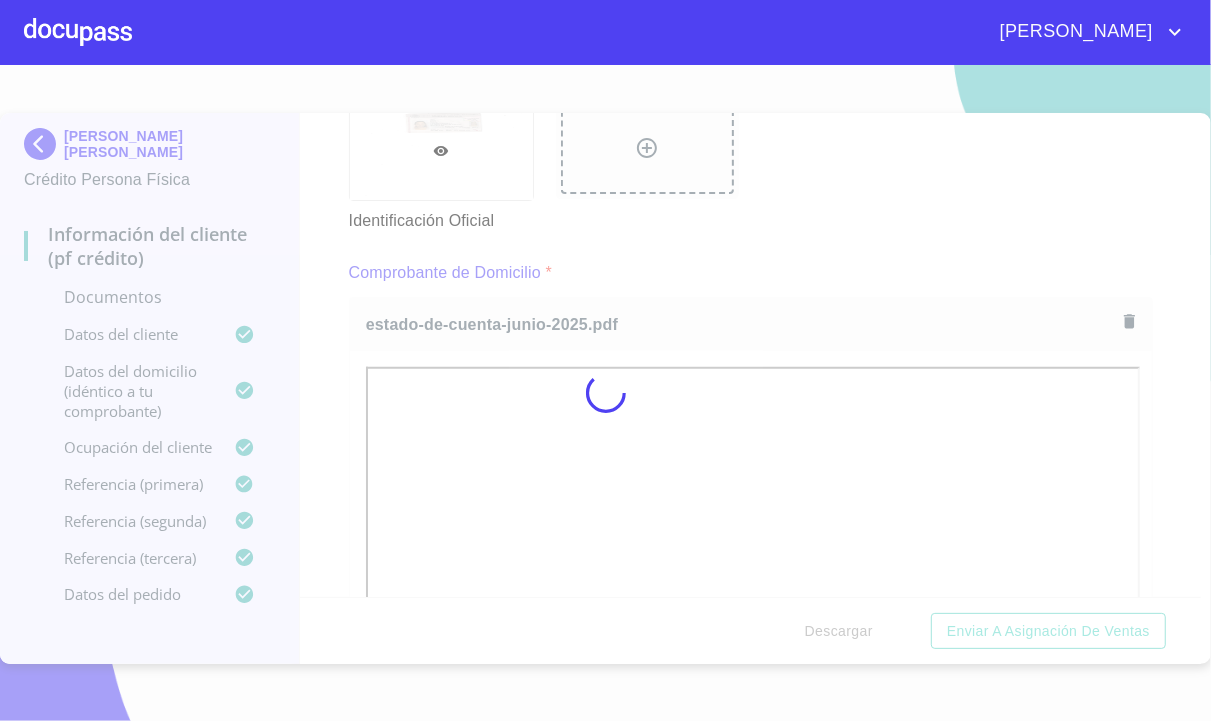 click at bounding box center [605, 393] 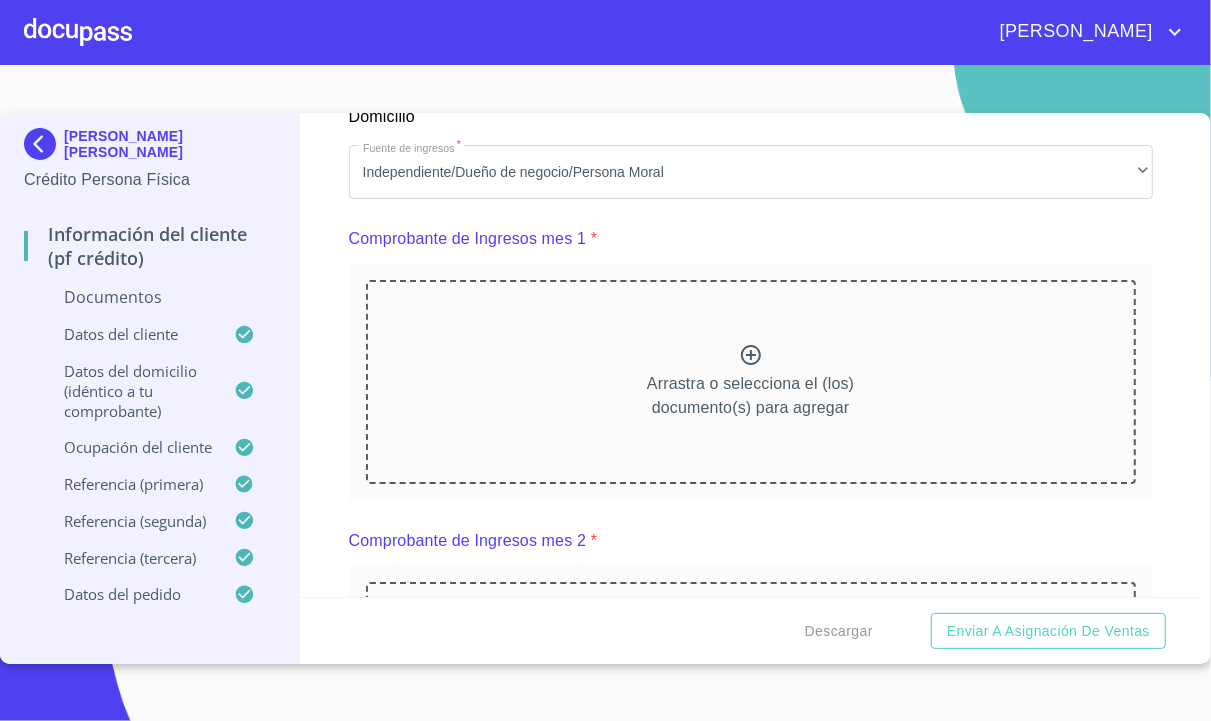 scroll, scrollTop: 1252, scrollLeft: 0, axis: vertical 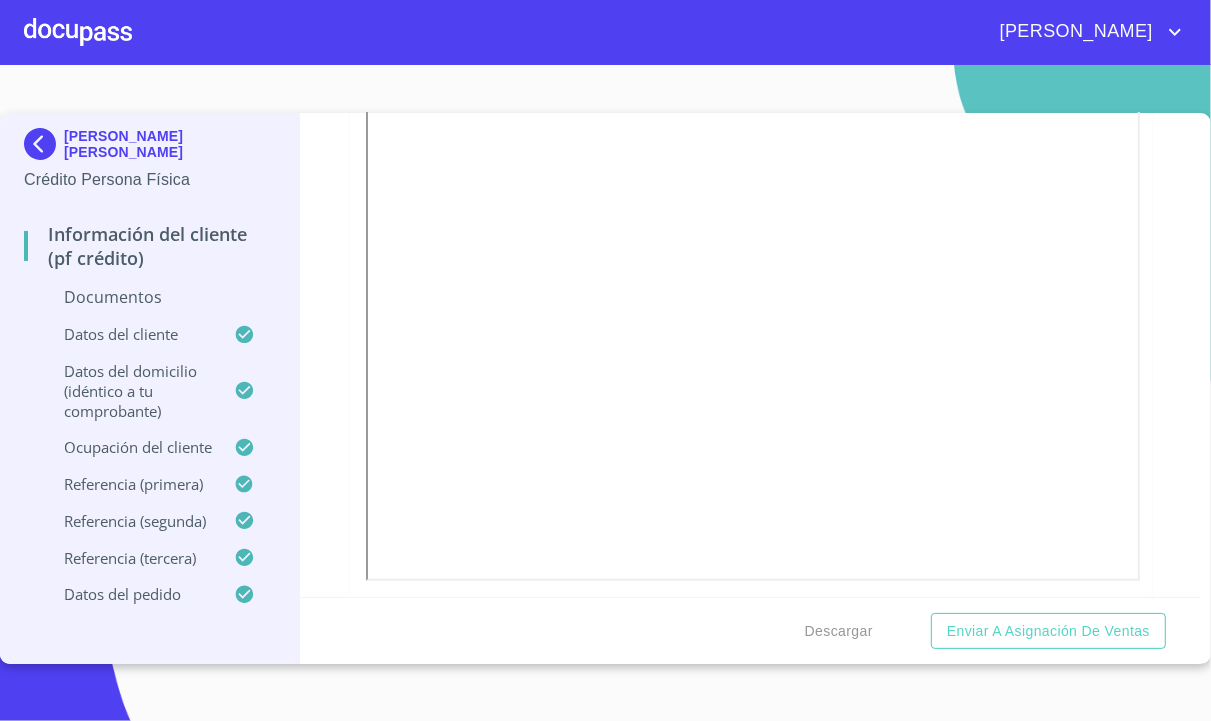 click on "Información del cliente (PF crédito)   Documentos Documento de identificación   * INE ​ Identificación Oficial * Identificación Oficial Identificación Oficial Comprobante de Domicilio * Comprobante de Domicilio Comprobante de [PERSON_NAME] de ingresos   * Independiente/Dueño de negocio/Persona Moral ​ Comprobante de Ingresos mes 1 * Arrastra o selecciona el (los) documento(s) para agregar Comprobante de Ingresos mes 2 * Arrastra o selecciona el (los) documento(s) para agregar Comprobante de Ingresos mes 3 * [GEOGRAPHIC_DATA] o selecciona el (los) documento(s) para agregar CURP * [GEOGRAPHIC_DATA] o selecciona el (los) documento(s) para agregar [PERSON_NAME] de situación fiscal Arrastra o selecciona el (los) documento(s) para agregar Datos del cliente Estado Civil Estado Civil   * [PERSON_NAME] ​ Datos del domicilio (idéntico a tu comprobante) Domicilio completo (Calle, Av. o Vía)   * PRIV LAS GAVIAS ​ No. Exterior   * 1513 ​ No. Interior 131 ​ Entre [PERSON_NAME] del domicilio particular   * ​   * ​" at bounding box center [750, 355] 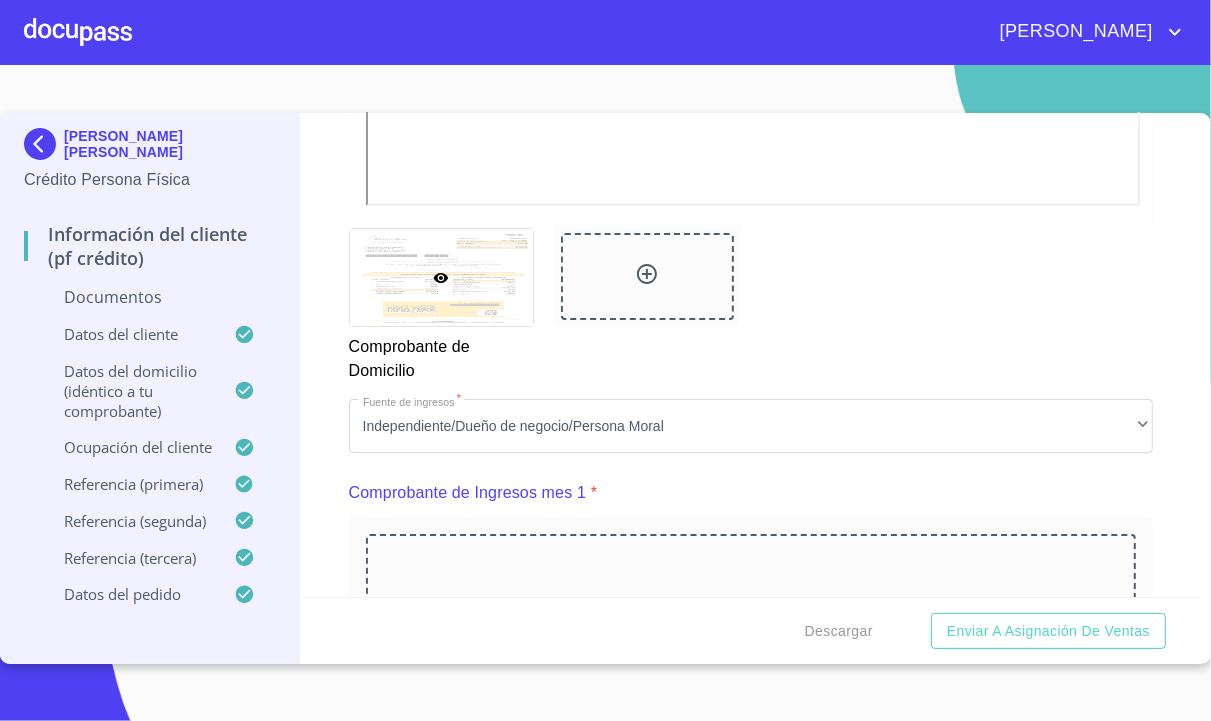 scroll, scrollTop: 1752, scrollLeft: 0, axis: vertical 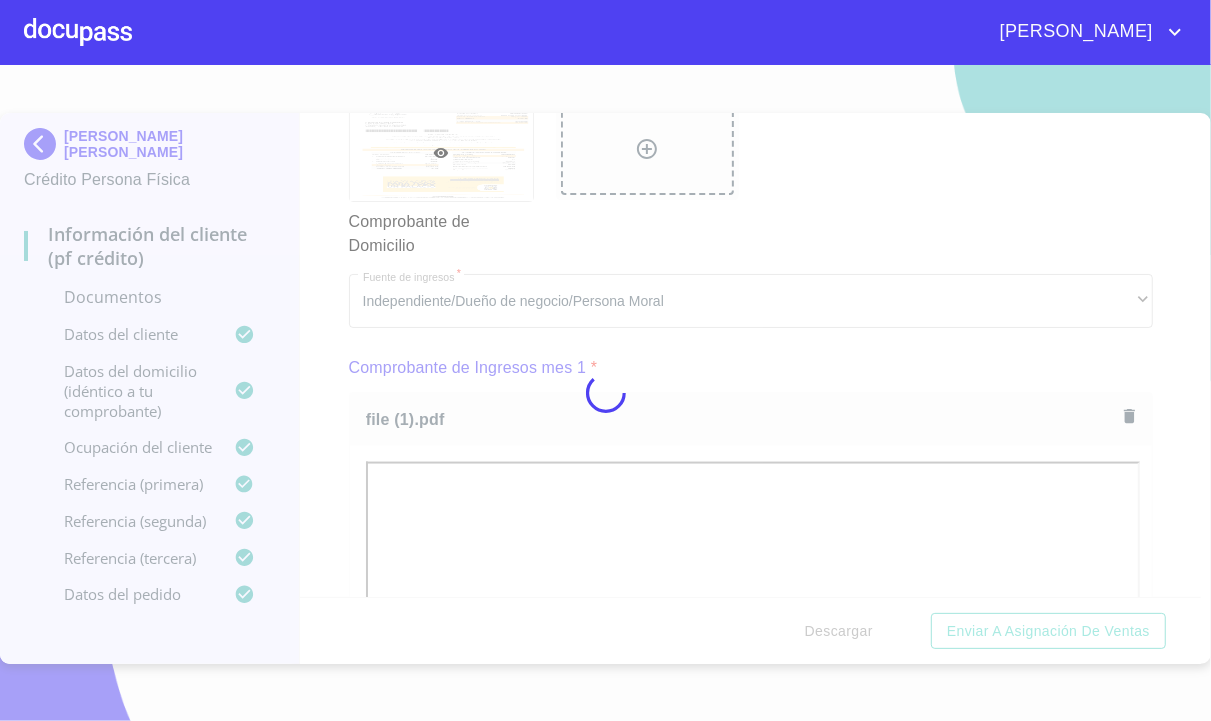click at bounding box center [605, 393] 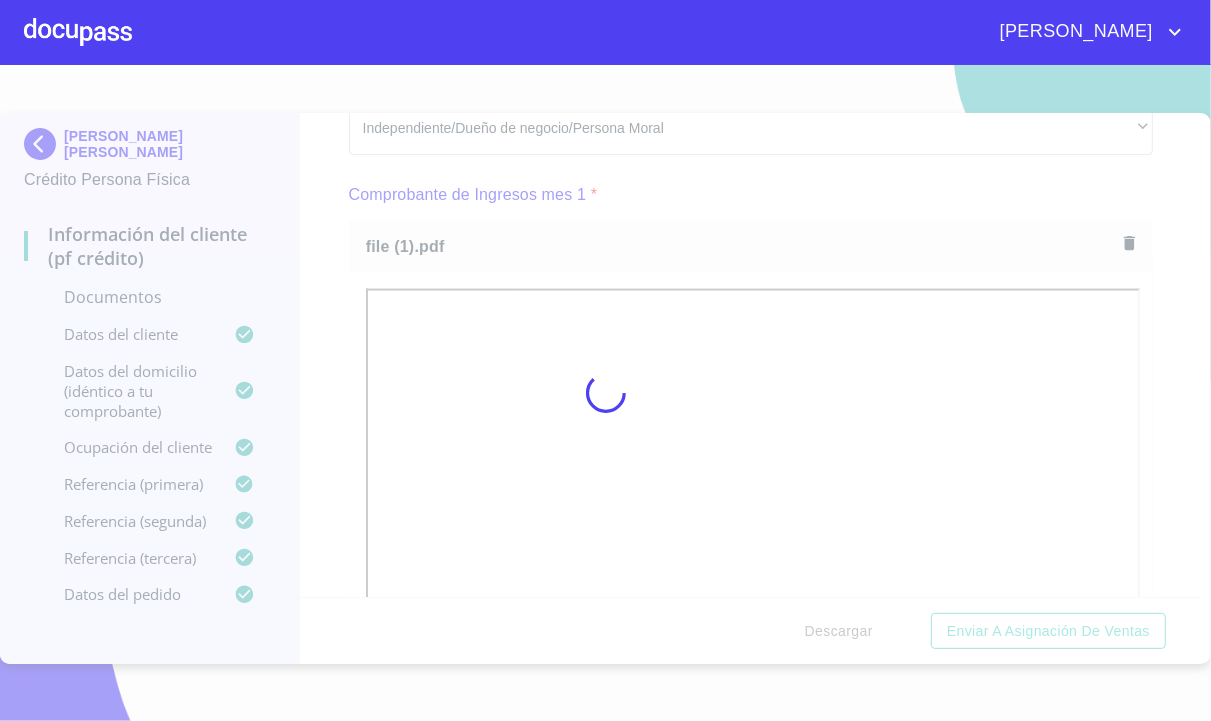 click at bounding box center [605, 393] 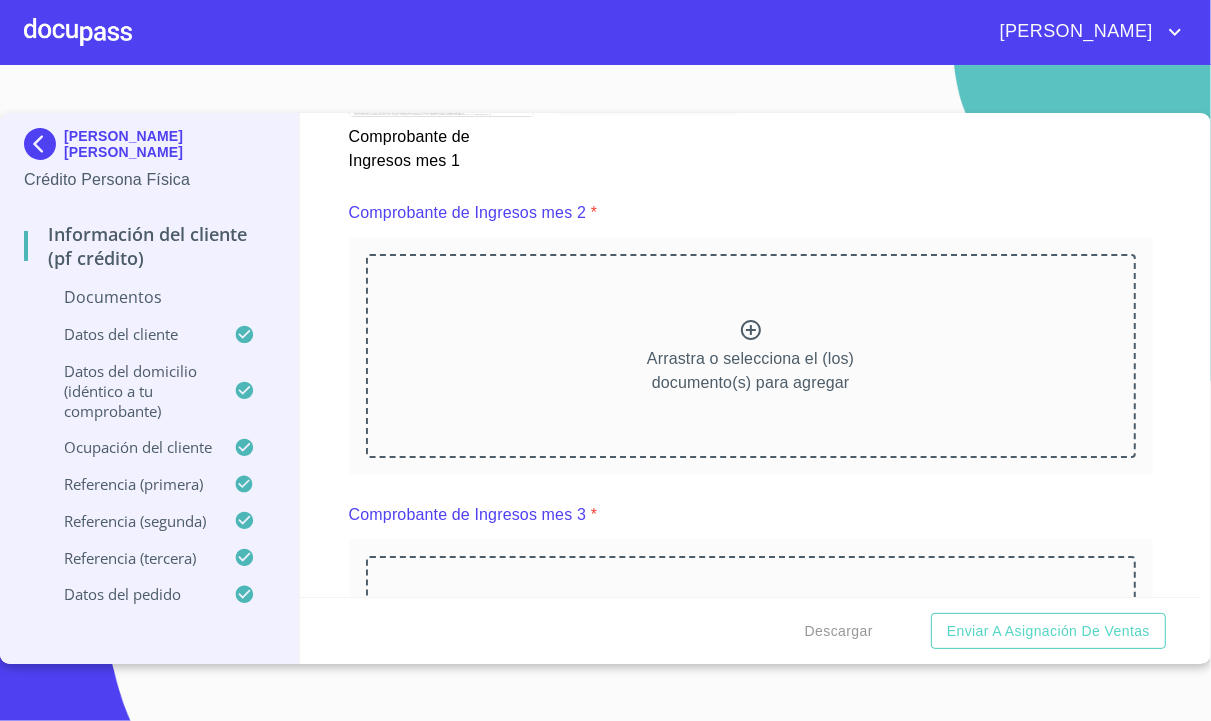 scroll, scrollTop: 2800, scrollLeft: 0, axis: vertical 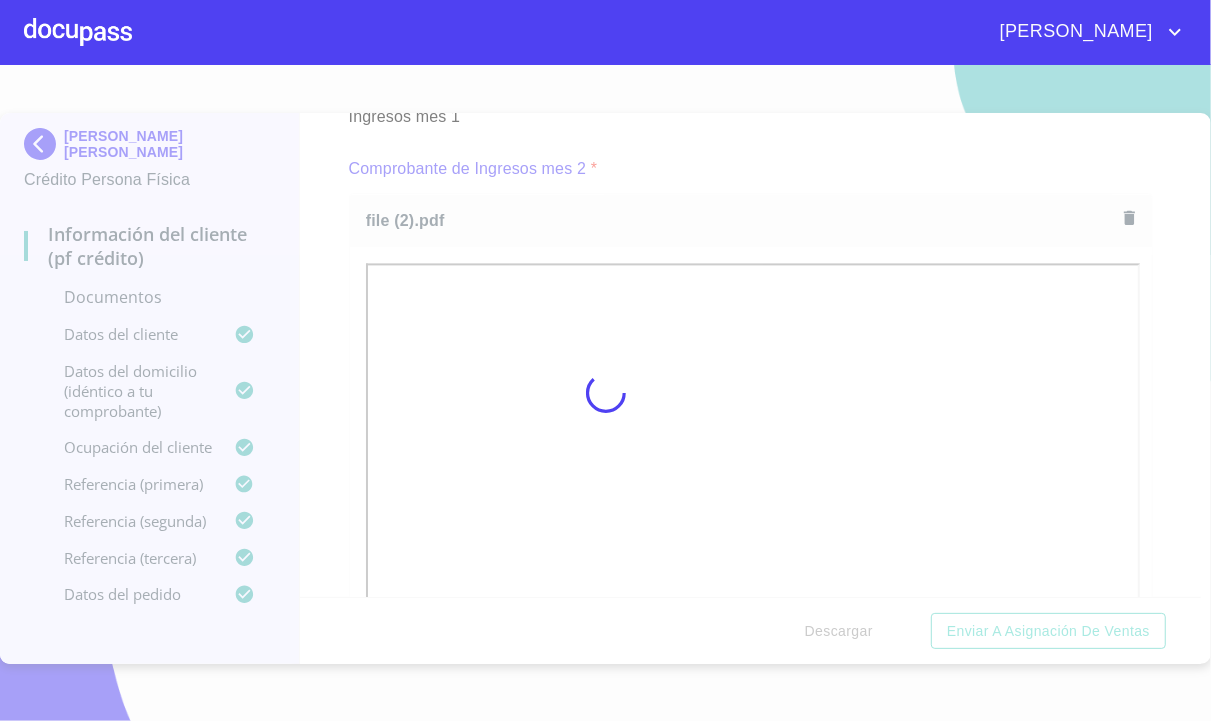 click at bounding box center (605, 393) 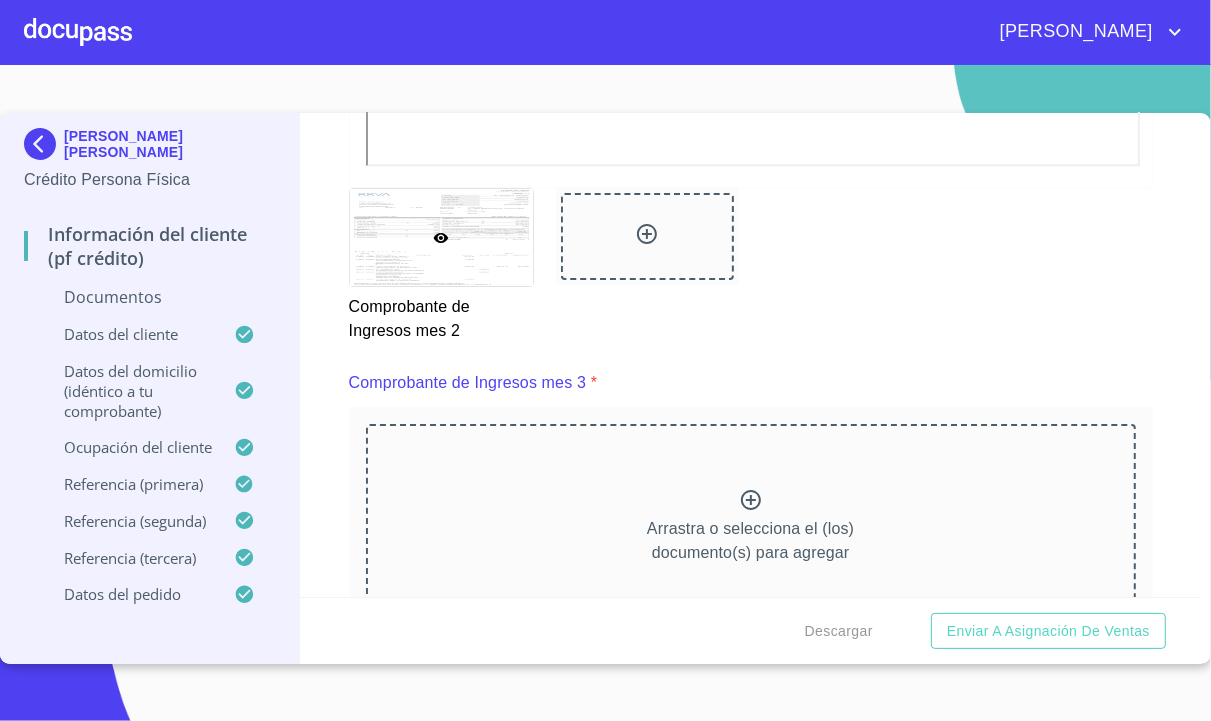scroll, scrollTop: 3550, scrollLeft: 0, axis: vertical 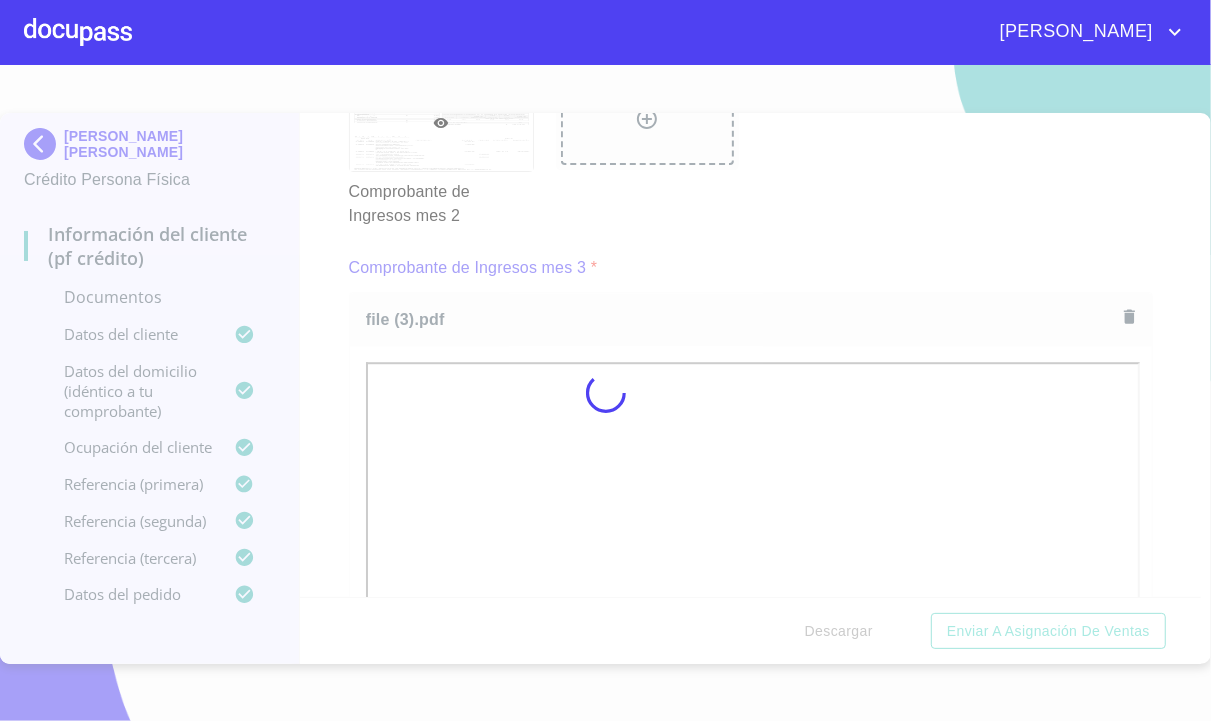 click at bounding box center [605, 393] 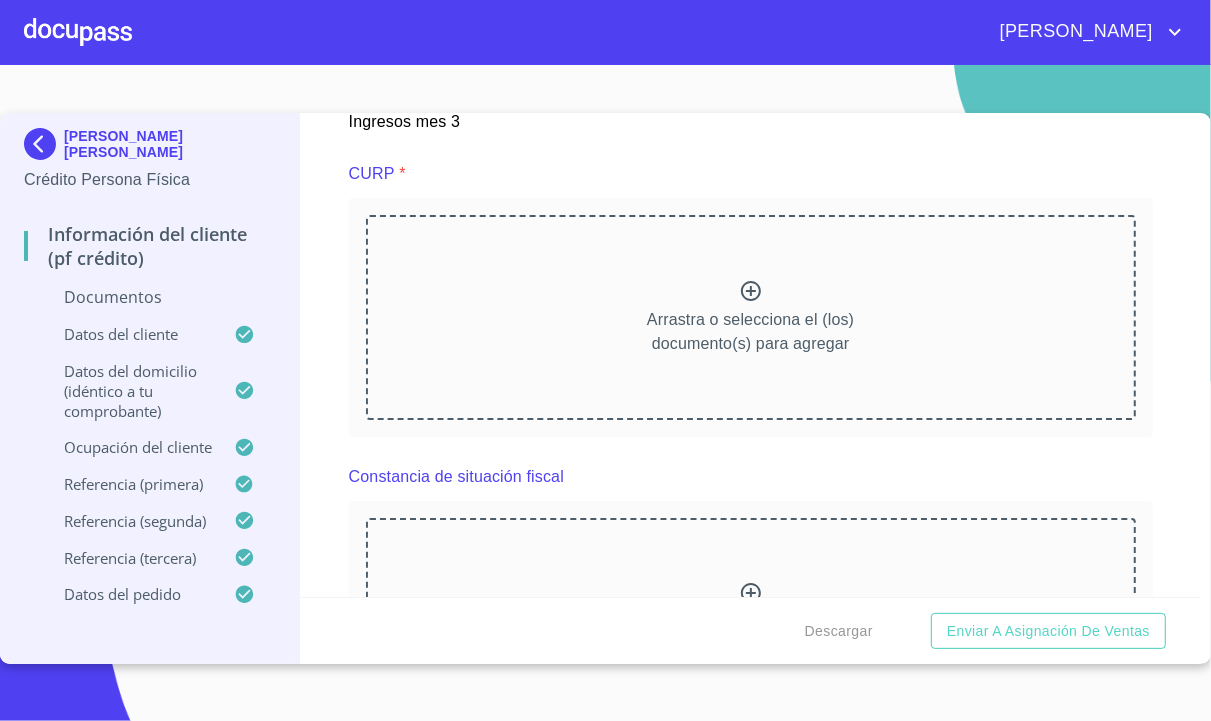 scroll, scrollTop: 4533, scrollLeft: 0, axis: vertical 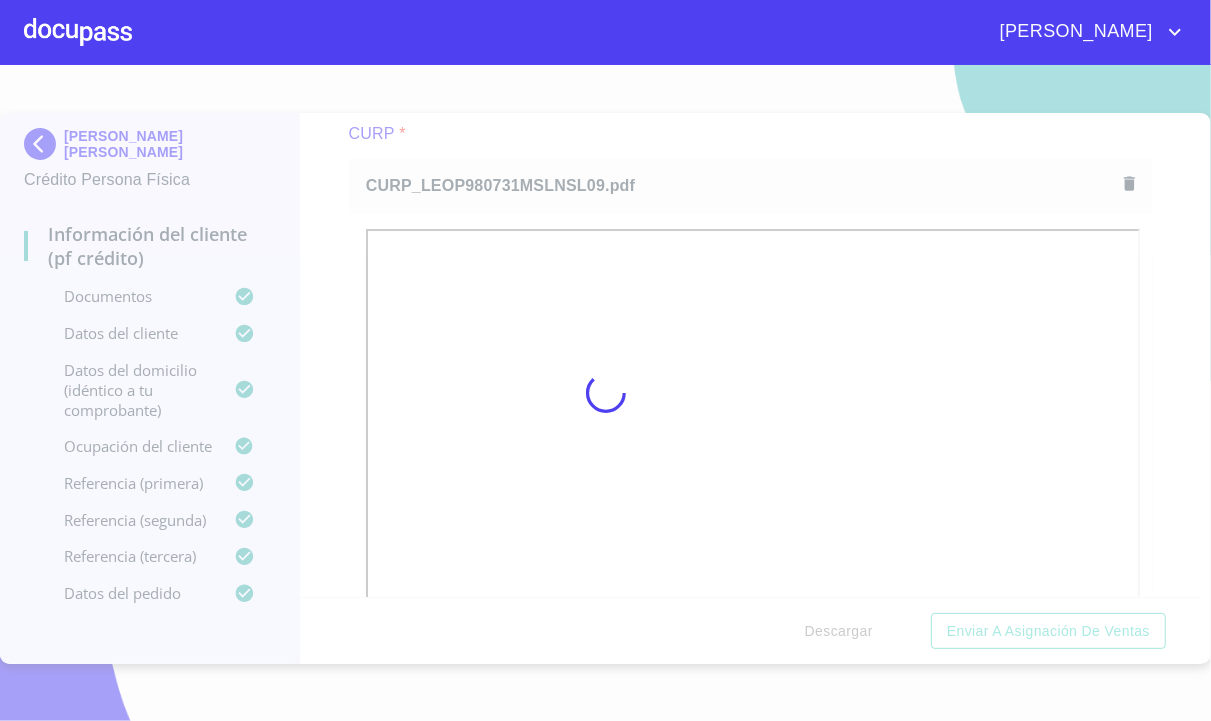 click at bounding box center [605, 393] 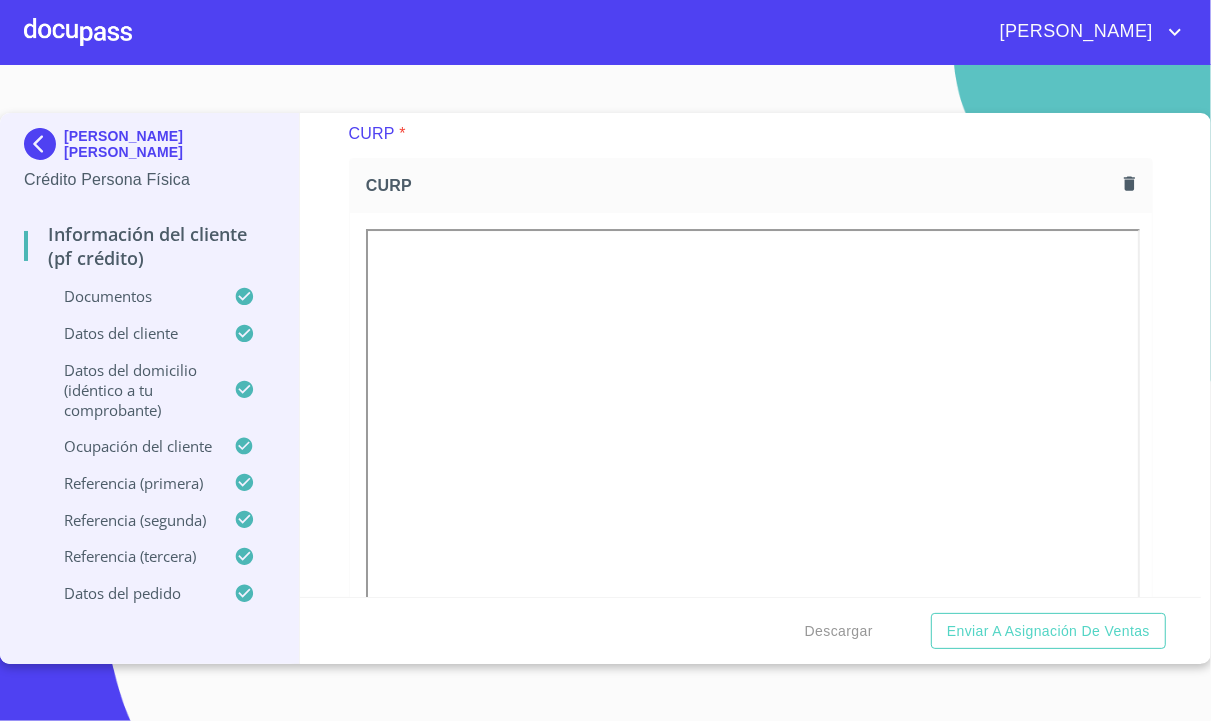 click on "Información del cliente (PF crédito)   Documentos Documento de identificación   * INE ​ Identificación Oficial * Identificación Oficial Identificación Oficial Comprobante de Domicilio * Comprobante de Domicilio Comprobante de [PERSON_NAME] de ingresos   * Independiente/Dueño de negocio/Persona Moral ​ Comprobante de Ingresos mes 1 * Comprobante de Ingresos mes 1 Comprobante de Ingresos mes 1 Comprobante de Ingresos mes 2 * Comprobante de Ingresos mes 2 Comprobante de Ingresos mes 2 Comprobante de Ingresos mes 3 * Comprobante de Ingresos mes 3 Comprobante de Ingresos mes 3 CURP * CURP [PERSON_NAME] de situación fiscal Arrastra o selecciona el (los) documento(s) para agregar Datos del cliente Estado Civil Estado Civil   * [PERSON_NAME] ​ Datos del domicilio (idéntico a tu comprobante) Domicilio completo (Calle, Av. o Vía)   * PRIV LAS GAVIAS ​ No. Exterior   * 1513 ​ No. Interior 131 ​ Entre [PERSON_NAME] del domicilio particular   * sacromontes & [GEOGRAPHIC_DATA][PERSON_NAME] ​   * [GEOGRAPHIC_DATA] ​ *" at bounding box center (750, 355) 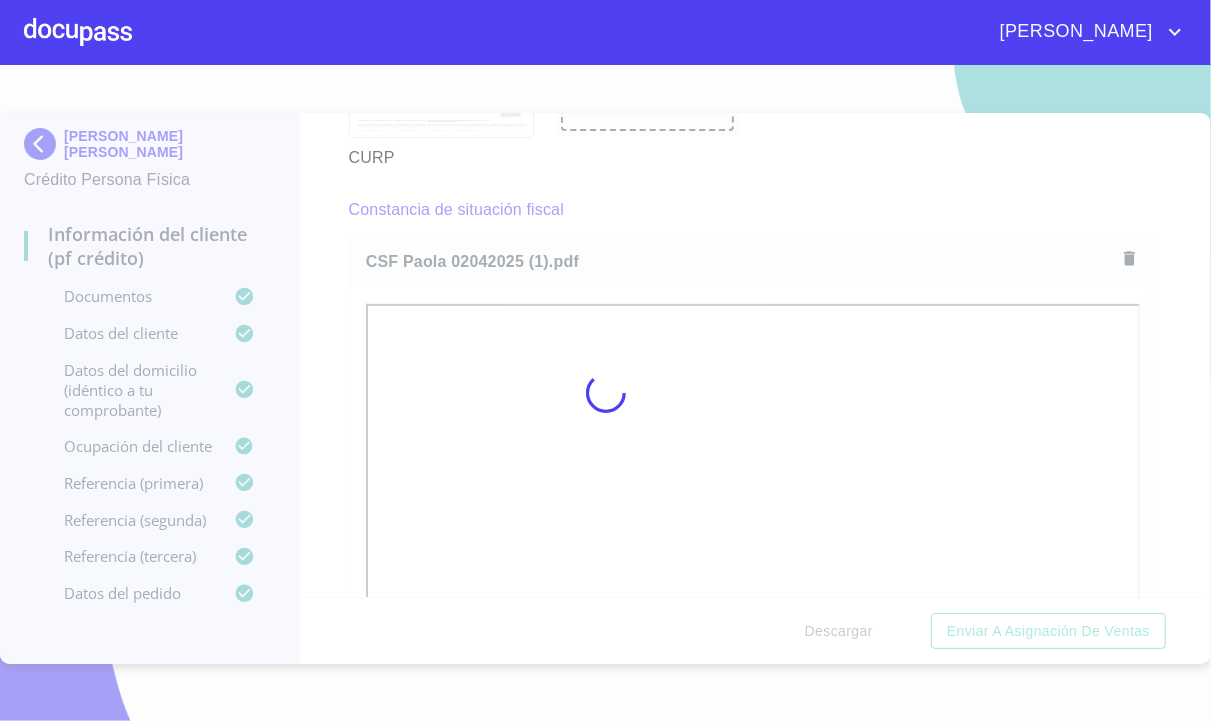 scroll, scrollTop: 5295, scrollLeft: 0, axis: vertical 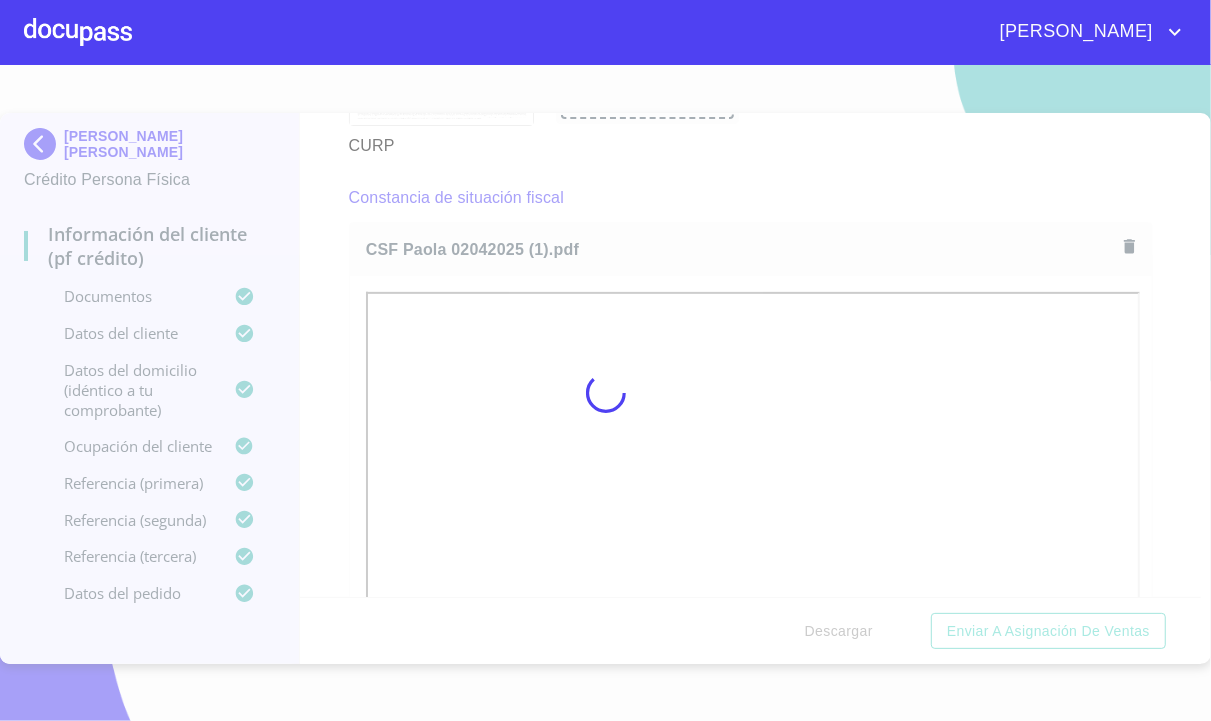 click at bounding box center (605, 393) 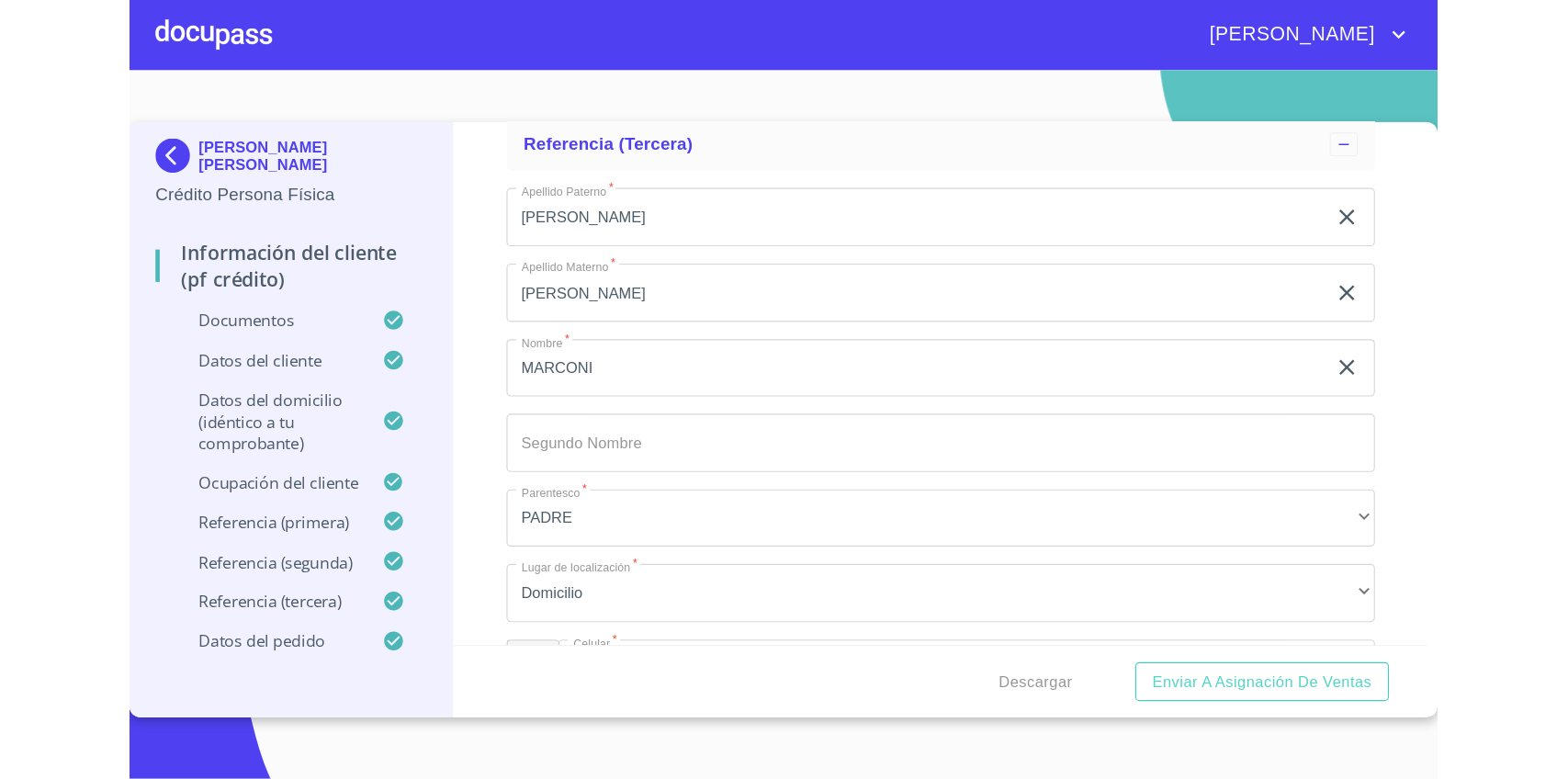 scroll, scrollTop: 9335, scrollLeft: 0, axis: vertical 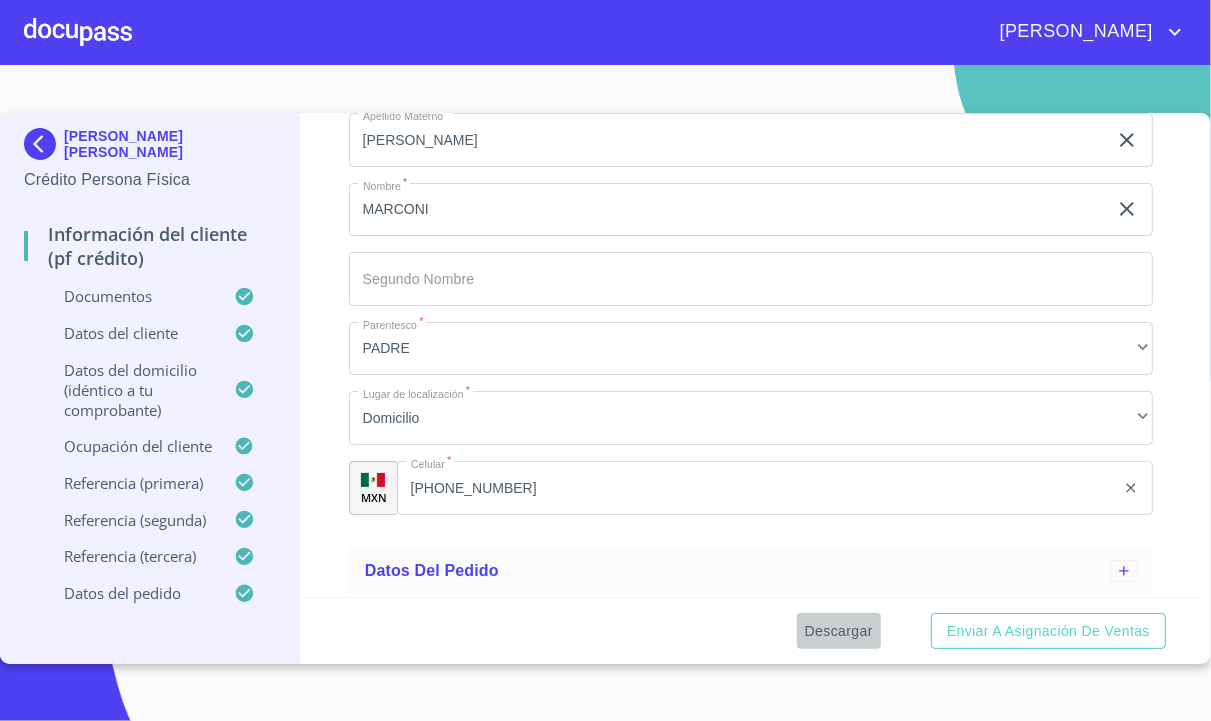 click on "Descargar" at bounding box center [839, 631] 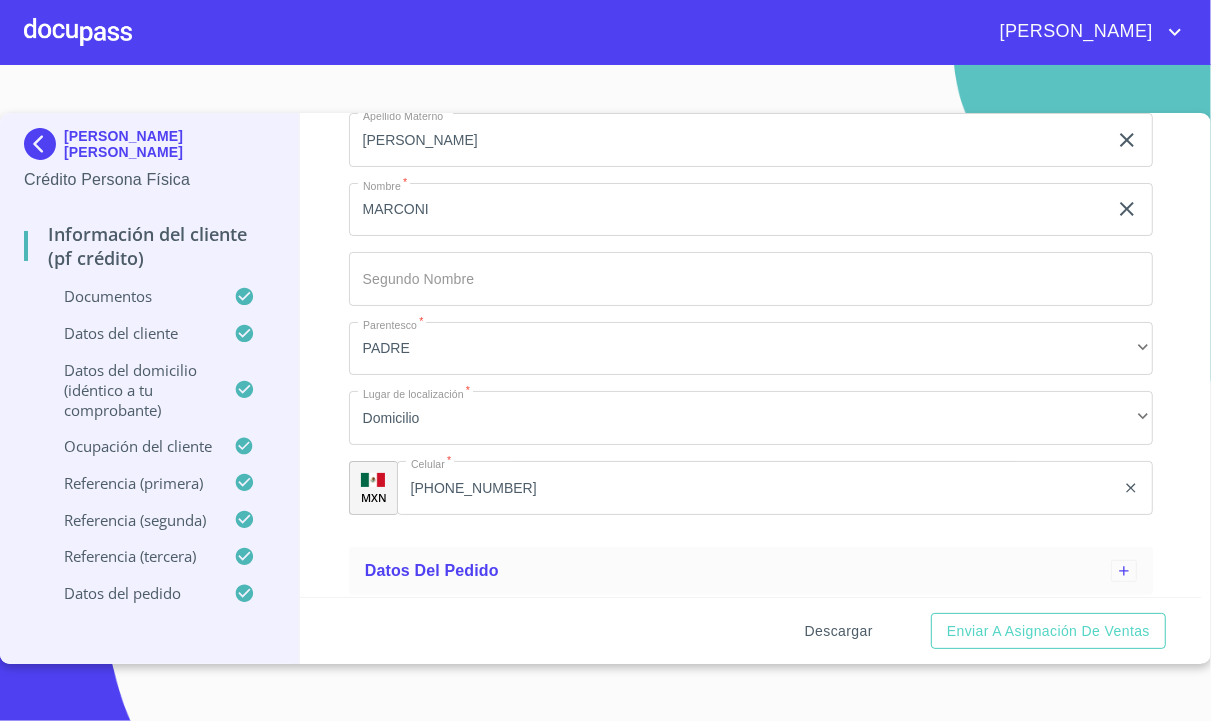 click on "Descargar" at bounding box center (839, 631) 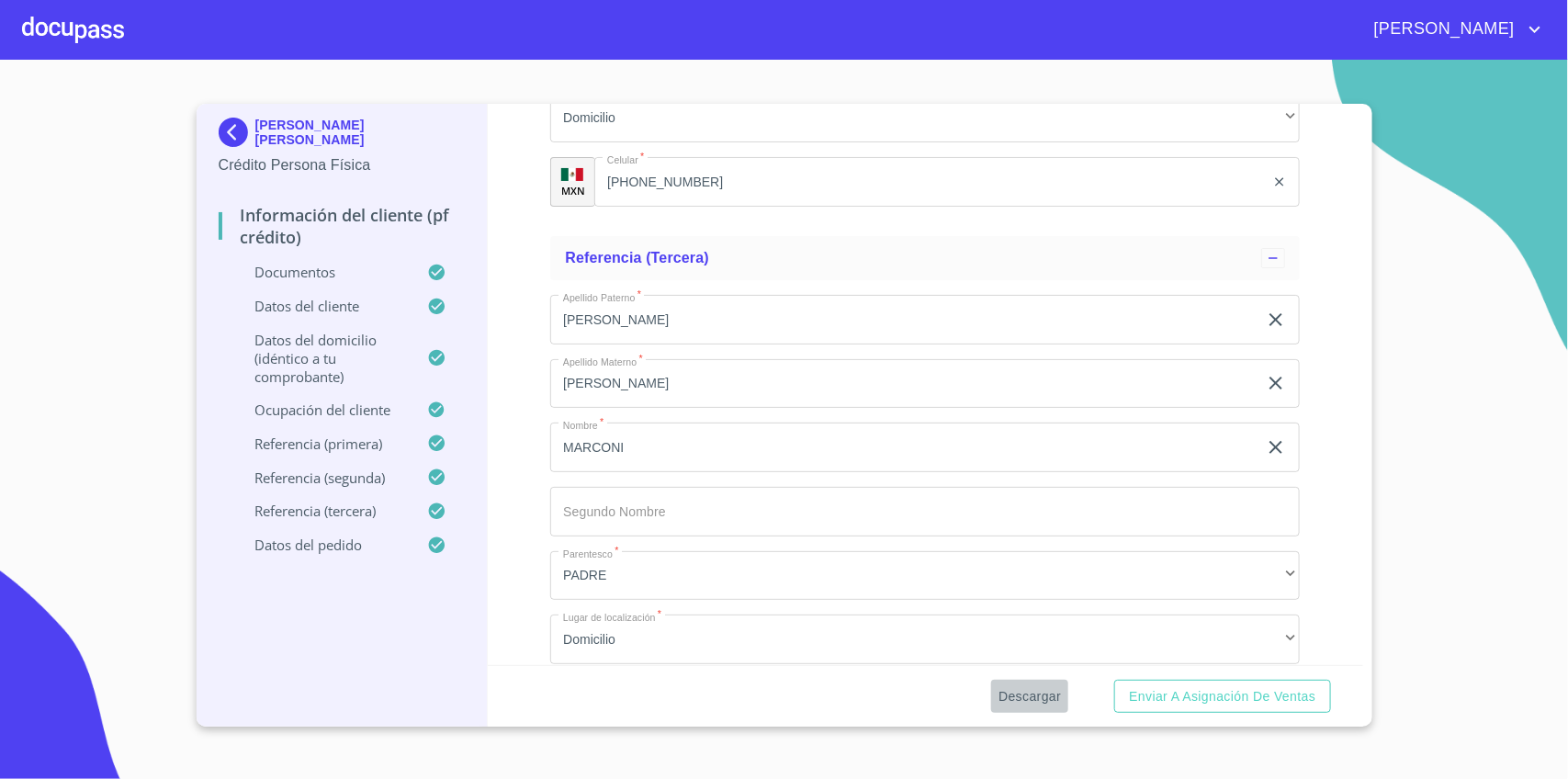 click on "Descargar" at bounding box center [1030, 696] 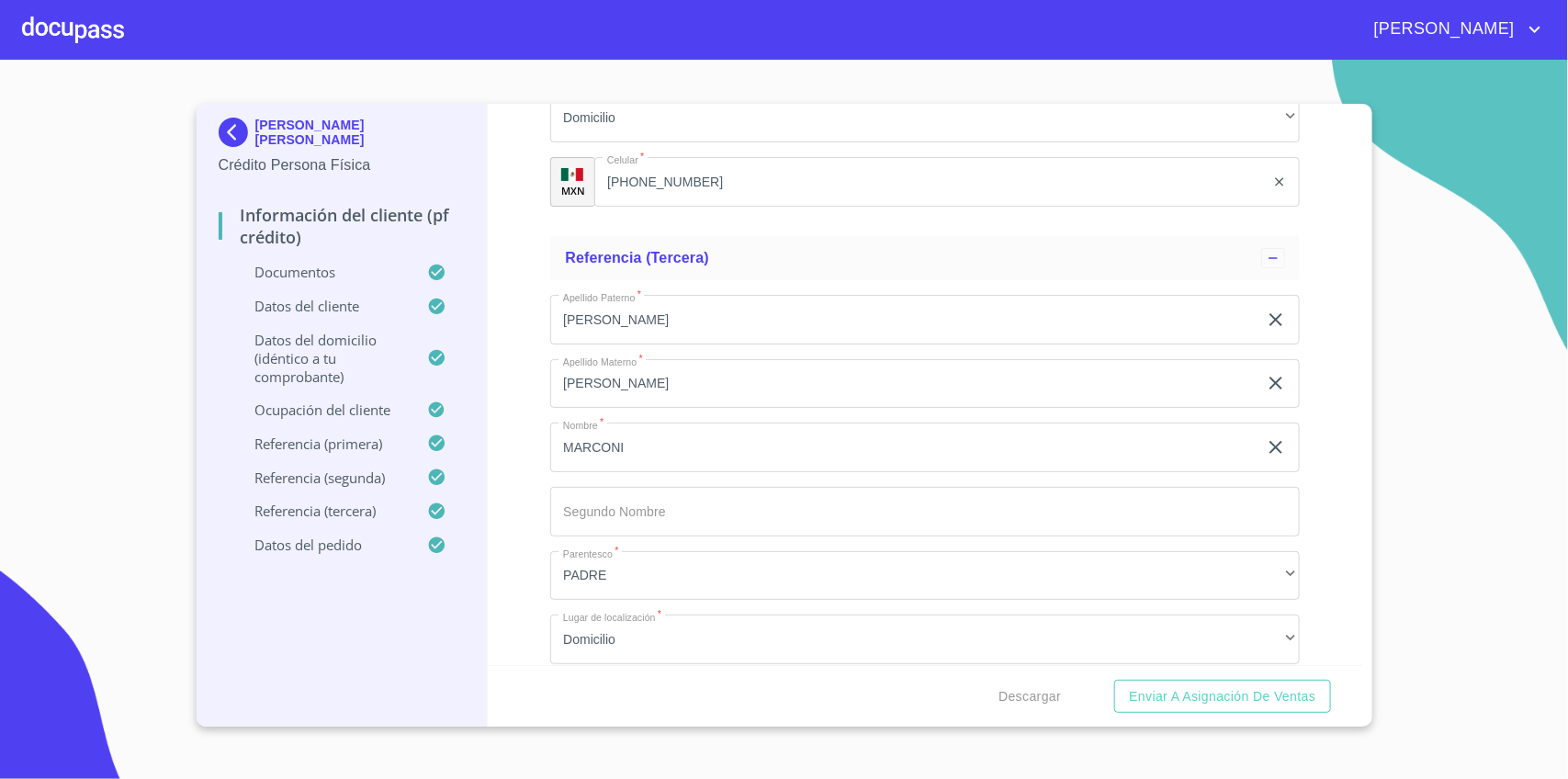 click on "[PERSON_NAME]  [PERSON_NAME] Crédito Persona Física Información del cliente (PF crédito) Documentos Datos del cliente Datos del domicilio (idéntico a tu comprobante) Ocupación del Cliente Referencia (primera) Referencia (segunda) Referencia (tercera) Datos del pedido Información del cliente (PF crédito)   Documentos Documento de identificación   * INE ​ Identificación Oficial * Identificación Oficial Identificación Oficial Comprobante de Domicilio * Comprobante de Domicilio Comprobante de [PERSON_NAME] de ingresos   * Independiente/Dueño de negocio/Persona Moral ​ Comprobante de Ingresos mes 1 * Comprobante de Ingresos mes 1 Comprobante de Ingresos mes 1 Comprobante de Ingresos mes 2 * Comprobante de Ingresos mes 2 Comprobante de Ingresos mes 2 Comprobante de Ingresos mes 3 * Comprobante de Ingresos mes 3 Comprobante de Ingresos mes 3 CURP * CURP [PERSON_NAME] de situación fiscal [PERSON_NAME] de situación fiscal [PERSON_NAME] de situación fiscal Datos del cliente Estado Civil Estado Civil   * *" at bounding box center (784, 419) 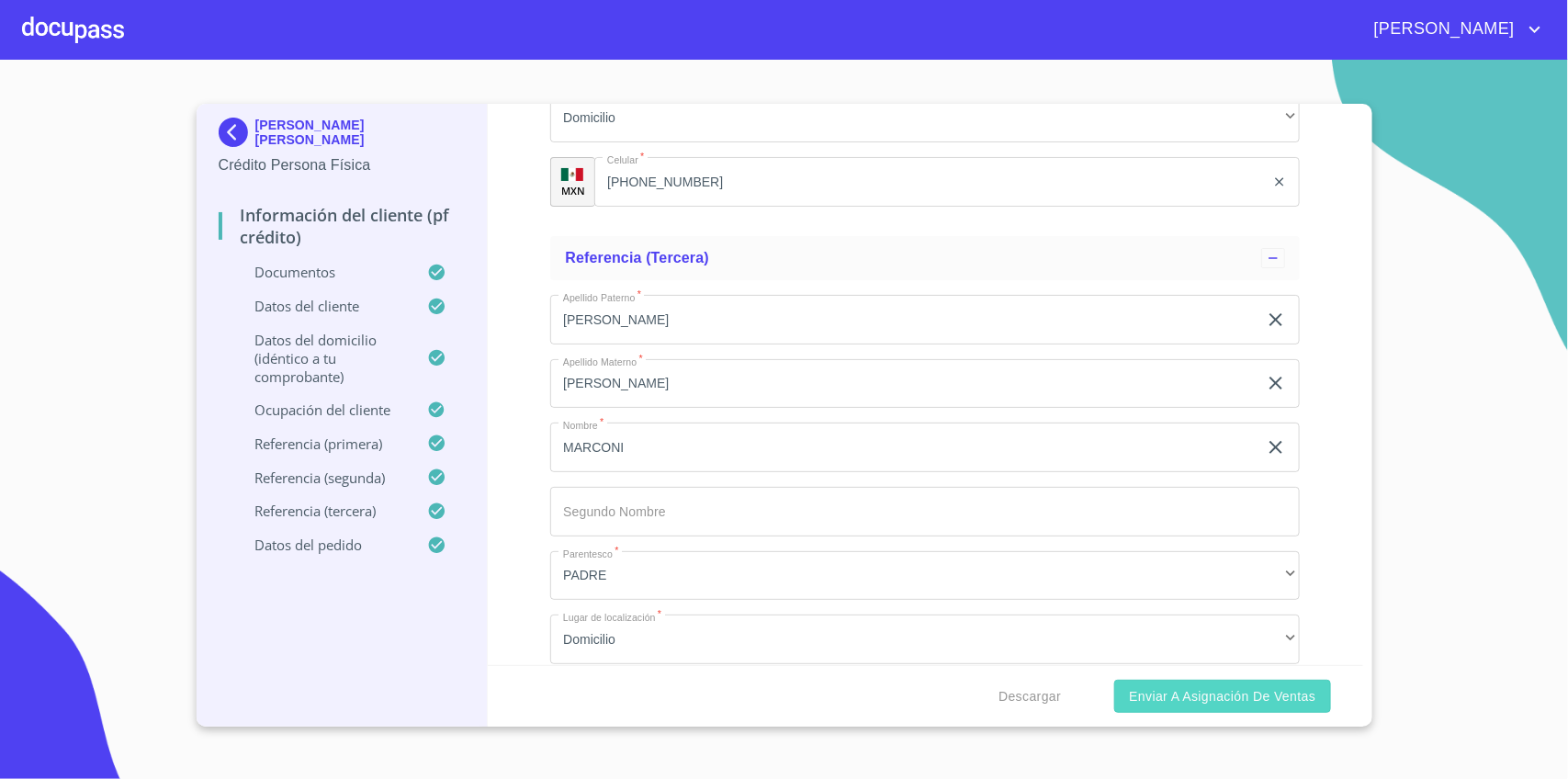 click on "Enviar a Asignación de Ventas" at bounding box center (1222, 696) 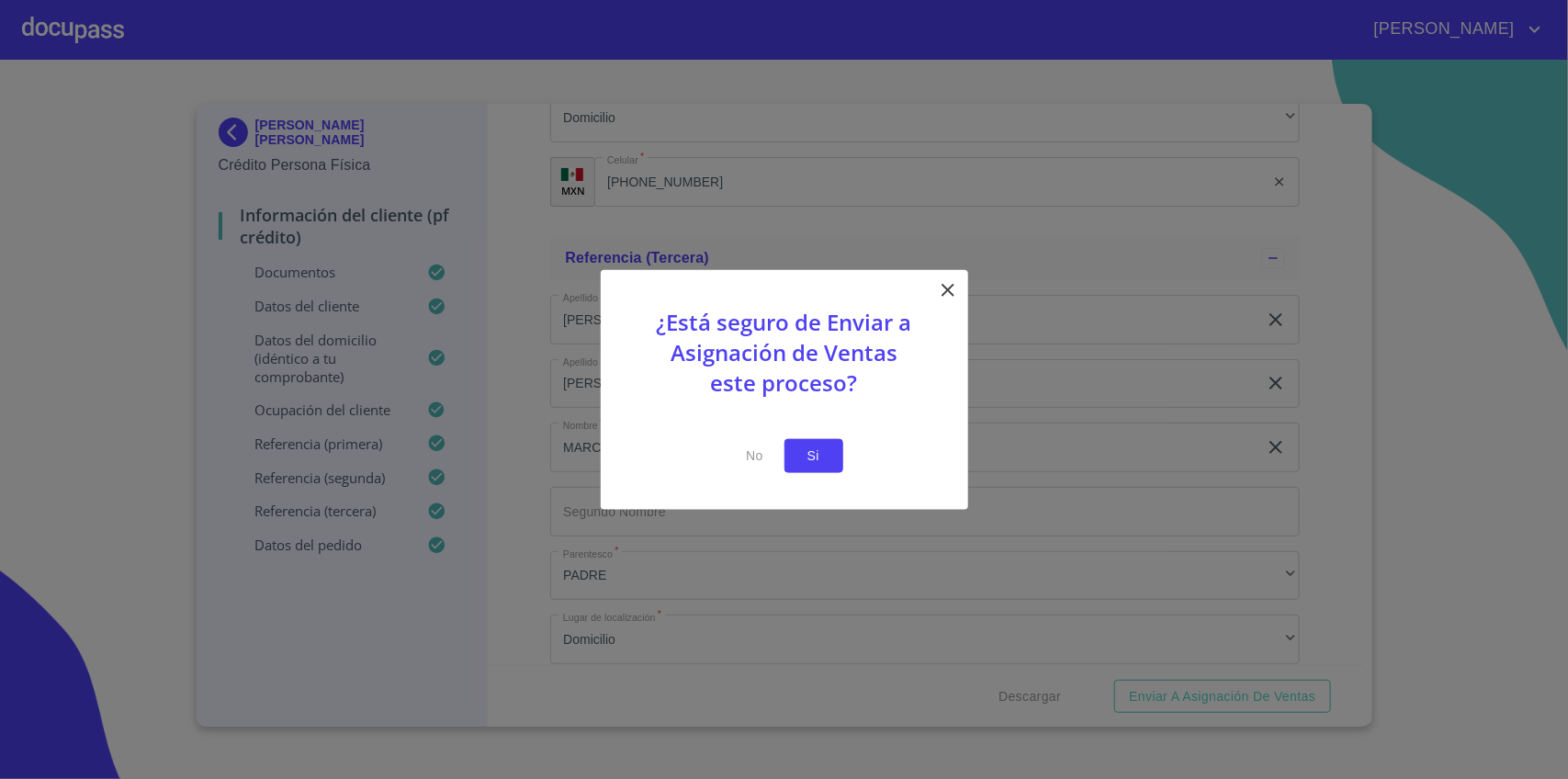 click on "Si" at bounding box center (814, 456) 